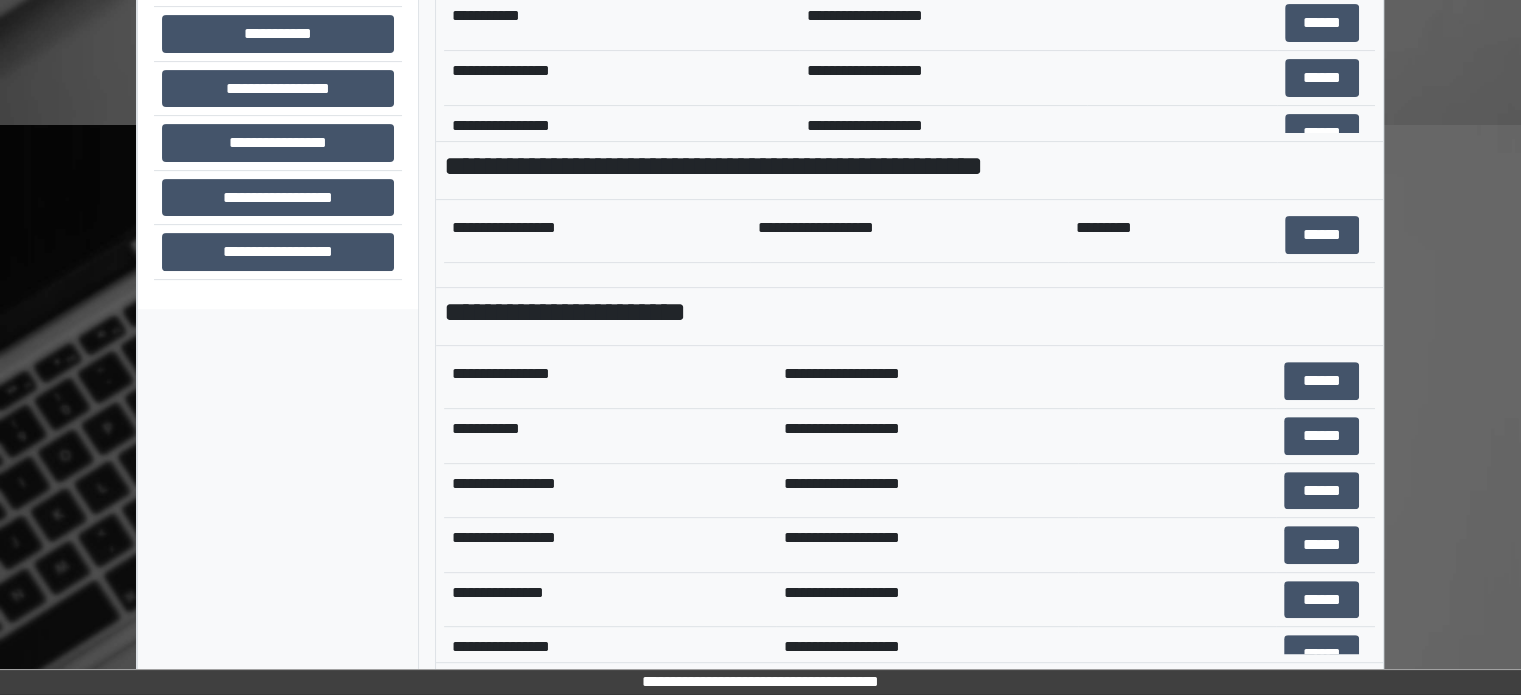 scroll, scrollTop: 708, scrollLeft: 0, axis: vertical 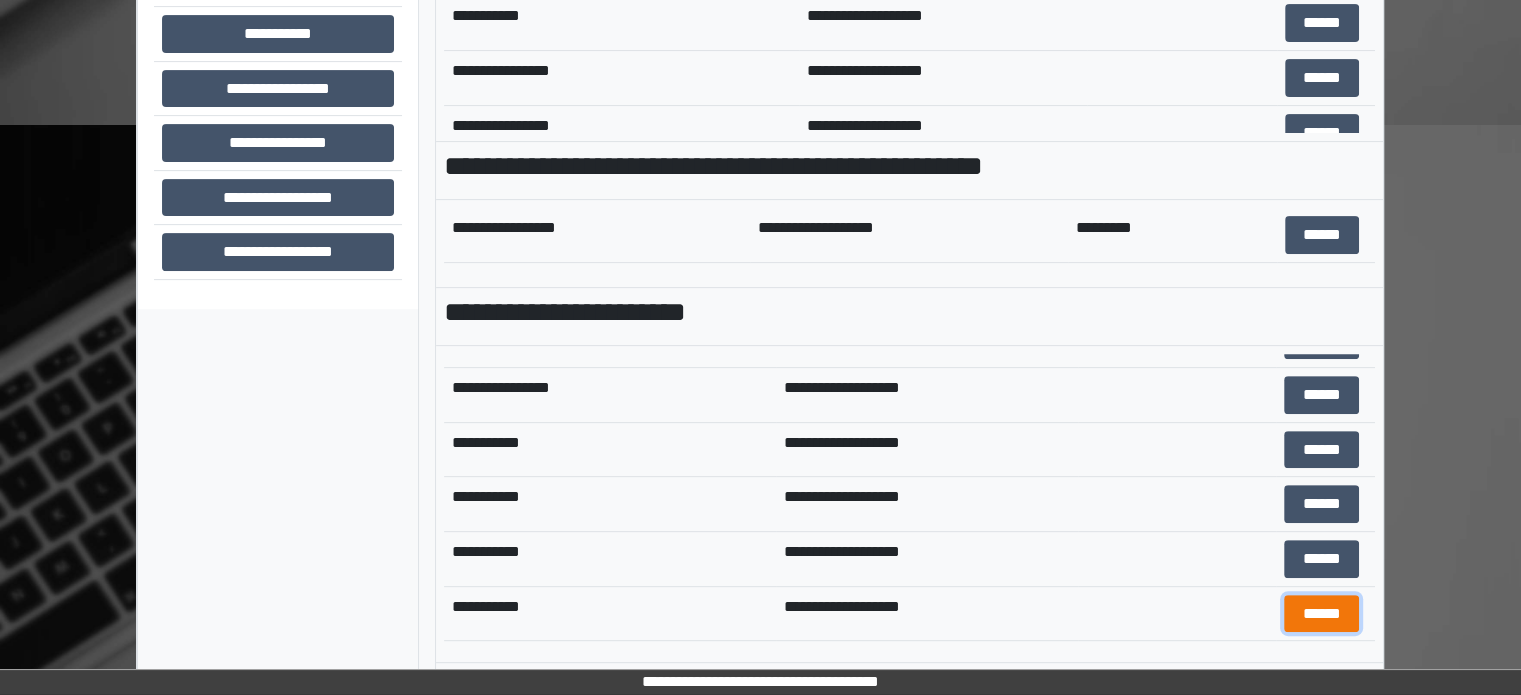 click on "******" at bounding box center (1321, 614) 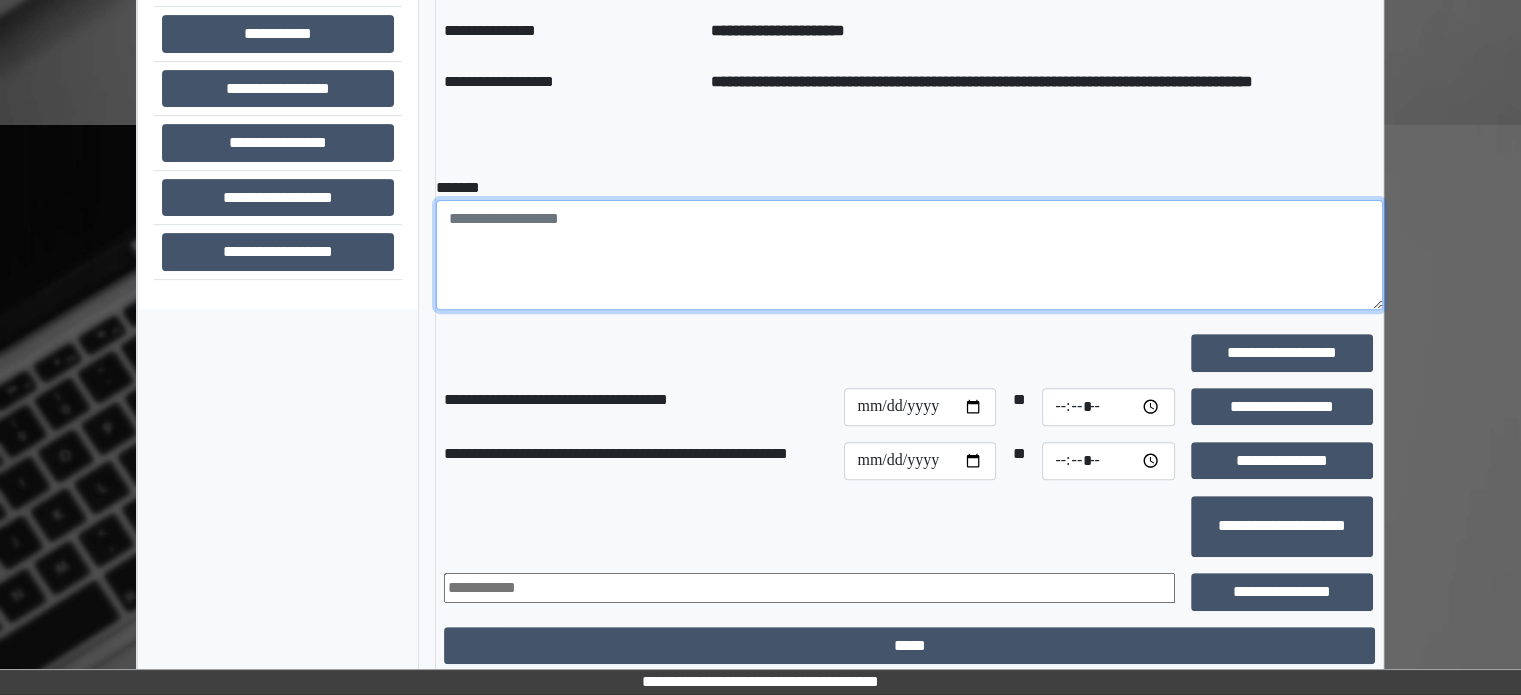 paste on "**********" 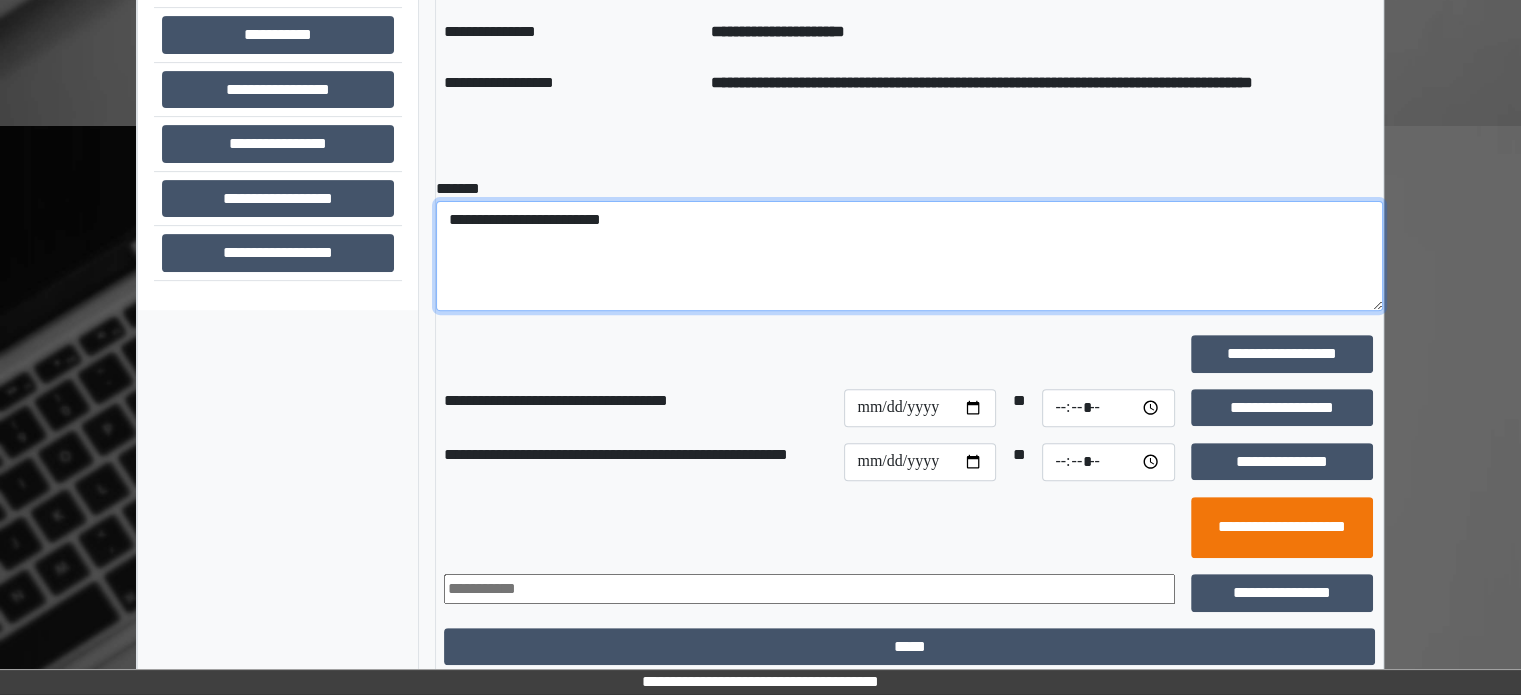 scroll, scrollTop: 708, scrollLeft: 0, axis: vertical 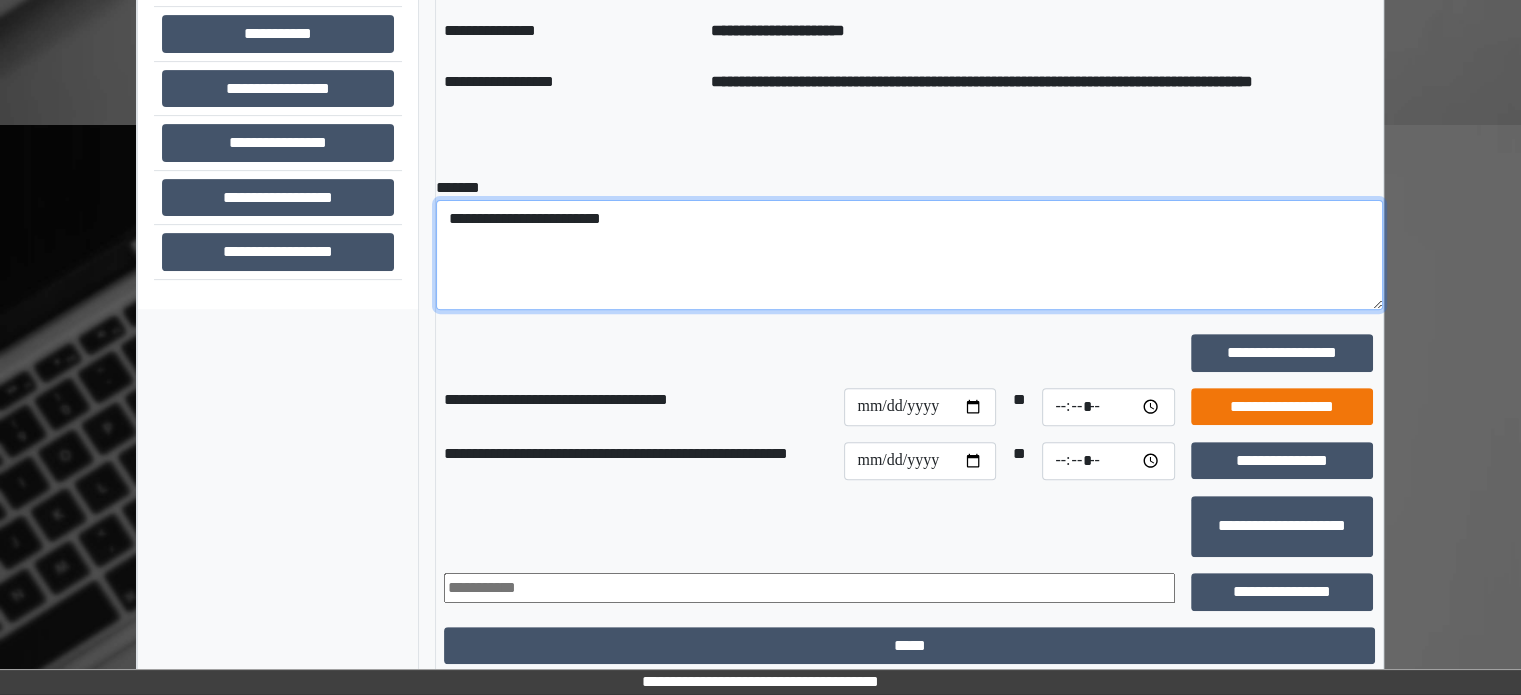 type on "**********" 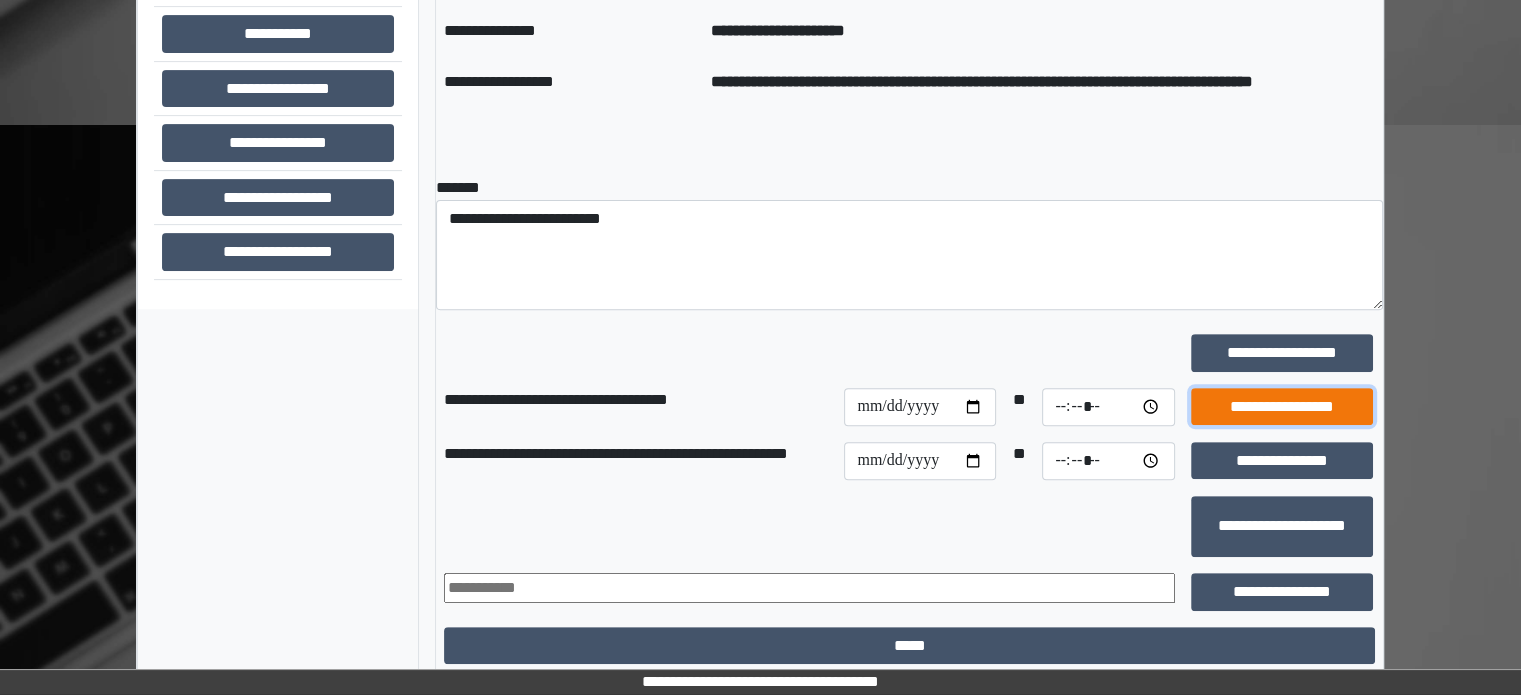 click on "**********" at bounding box center (1282, 407) 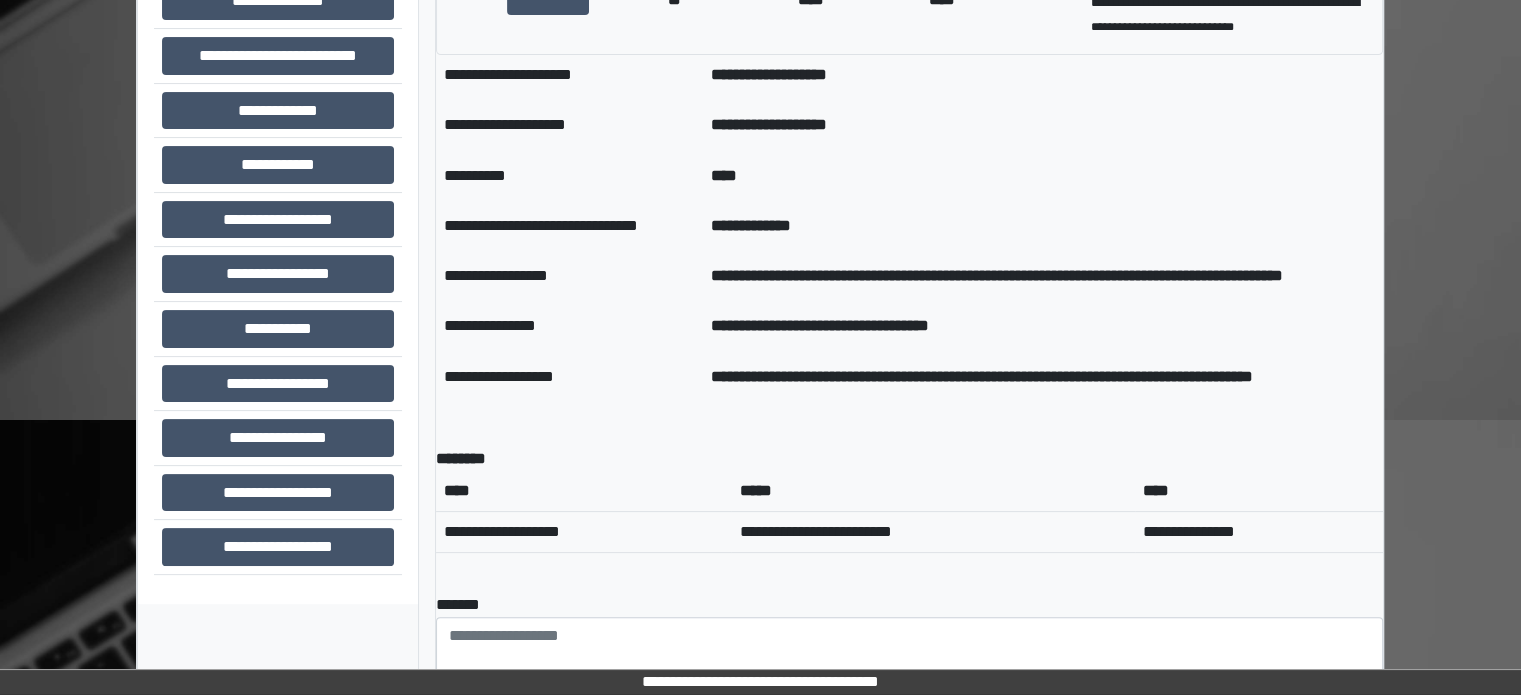scroll, scrollTop: 408, scrollLeft: 0, axis: vertical 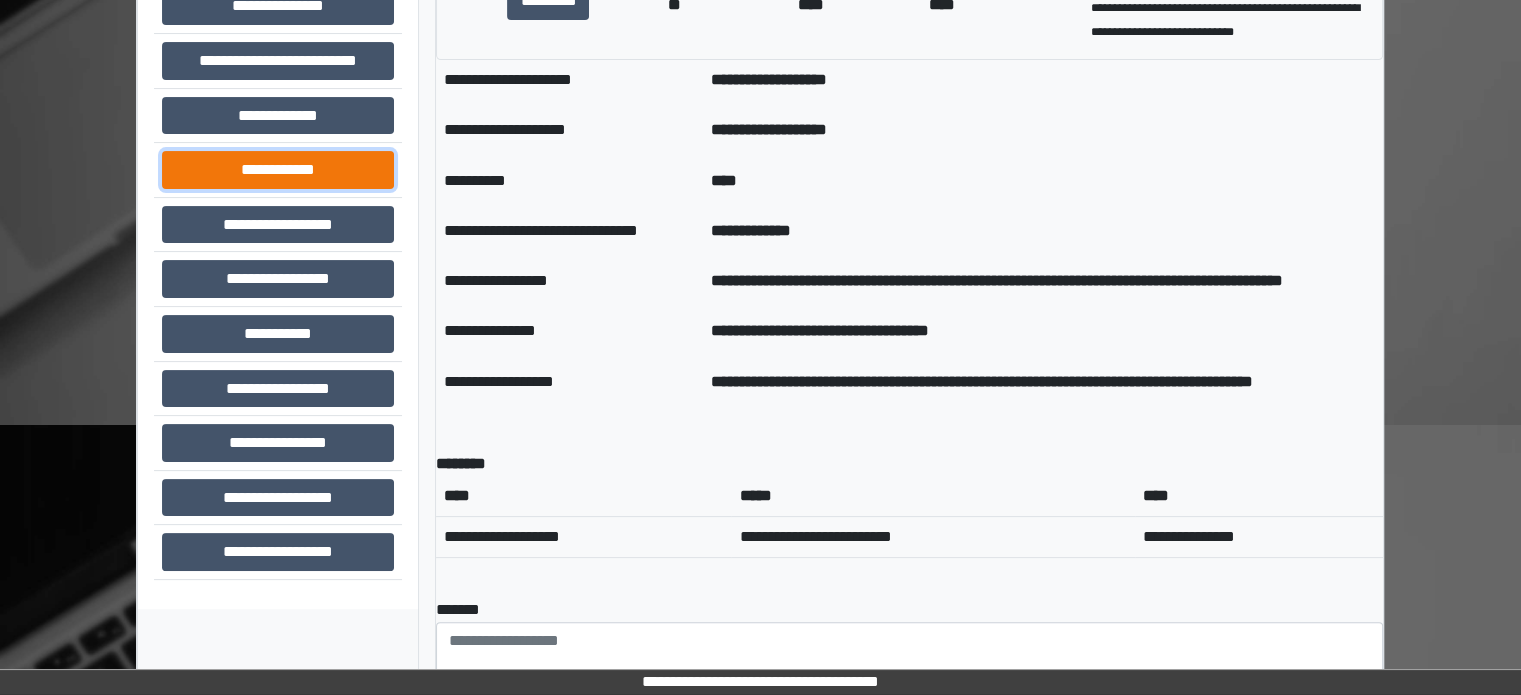 click on "**********" at bounding box center [278, 170] 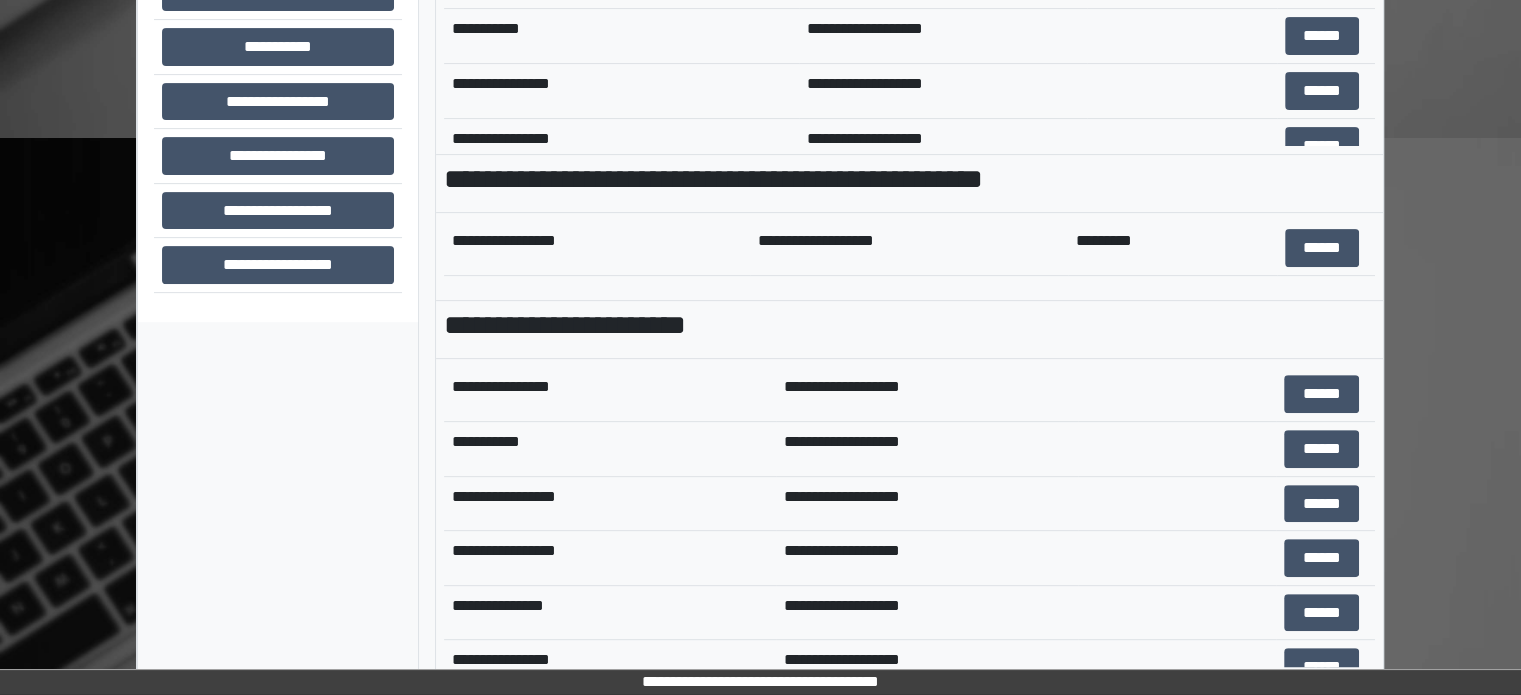 scroll, scrollTop: 708, scrollLeft: 0, axis: vertical 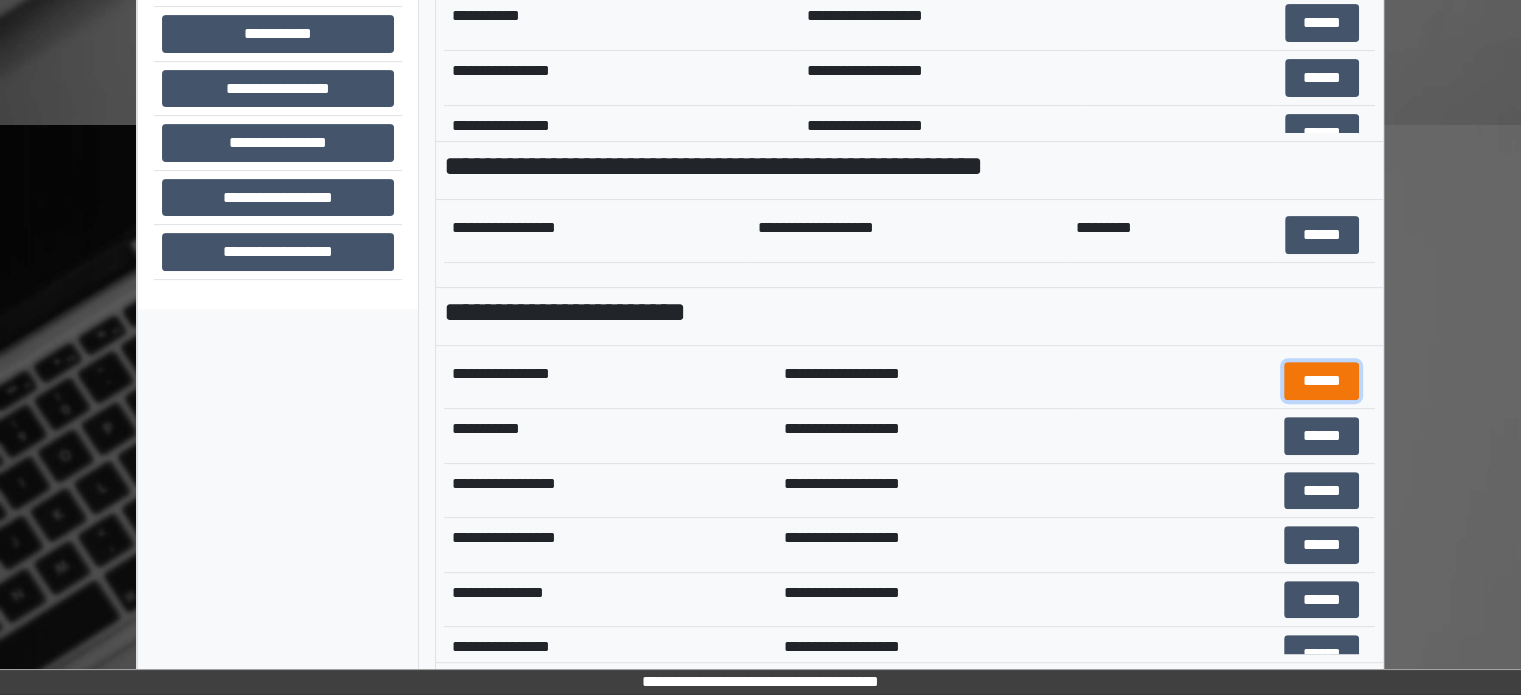 click on "******" at bounding box center [1321, 381] 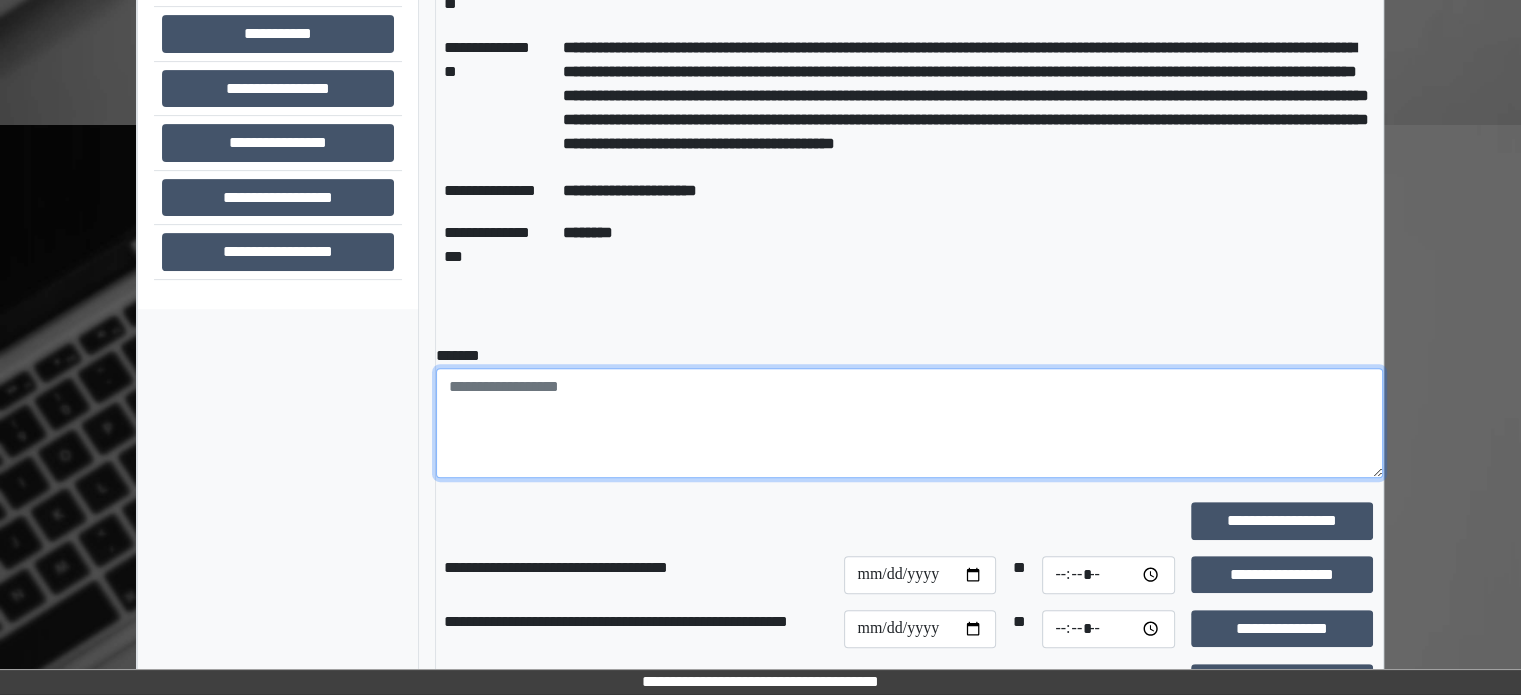 paste on "**********" 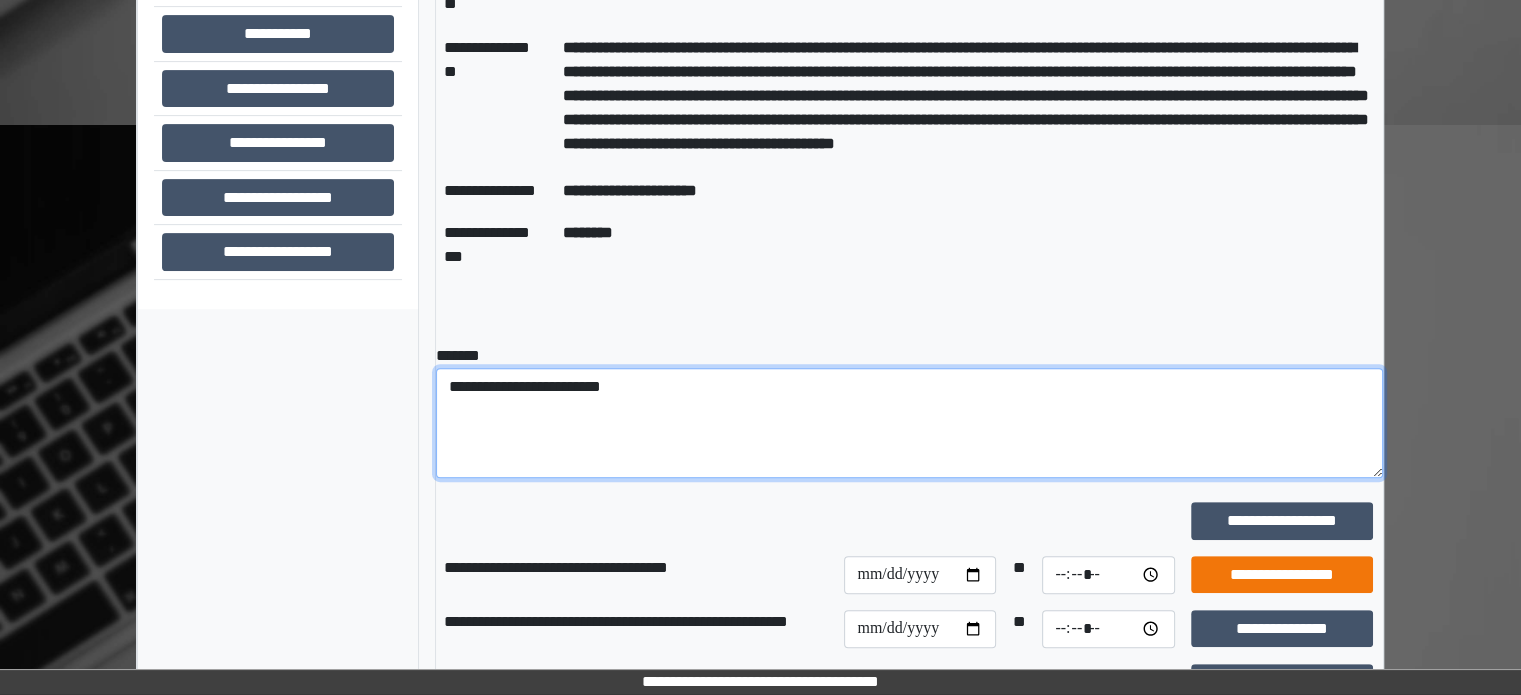 type on "**********" 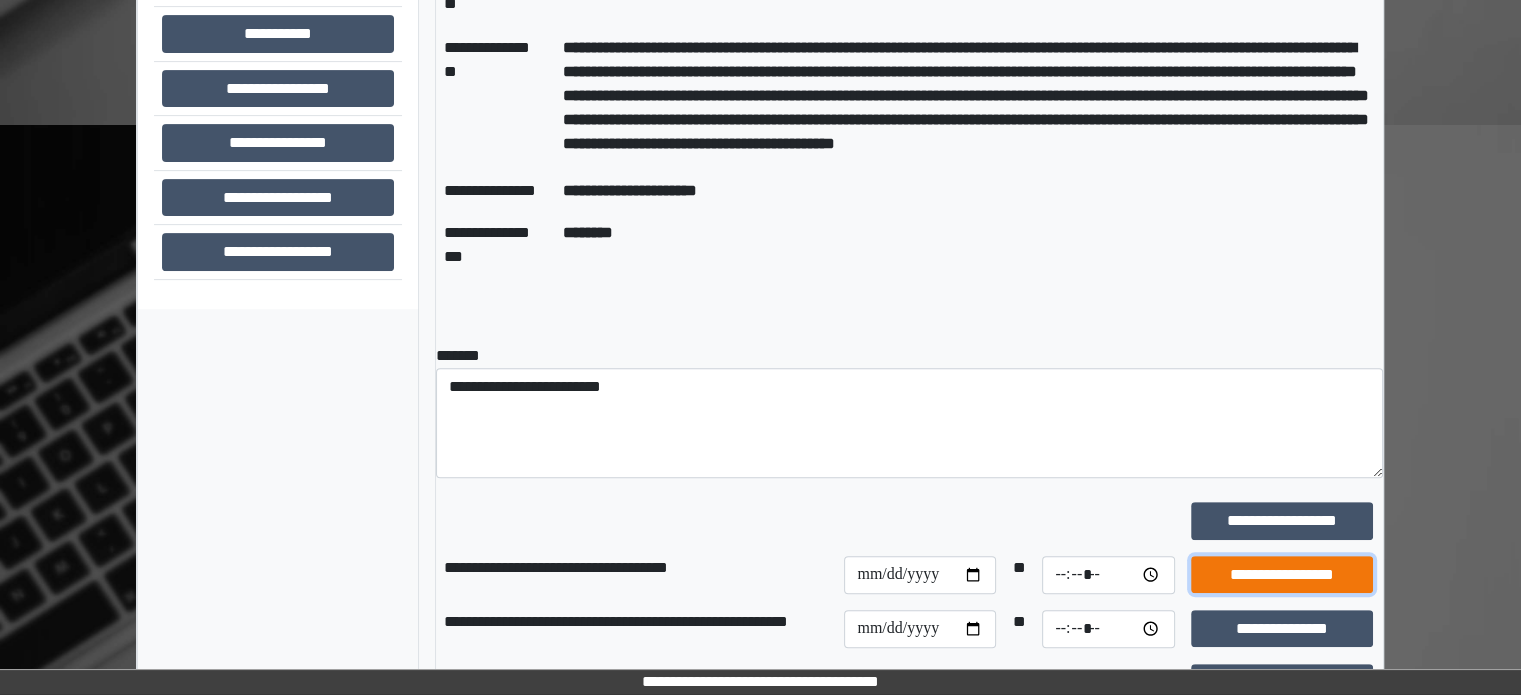 click on "**********" at bounding box center (1282, 575) 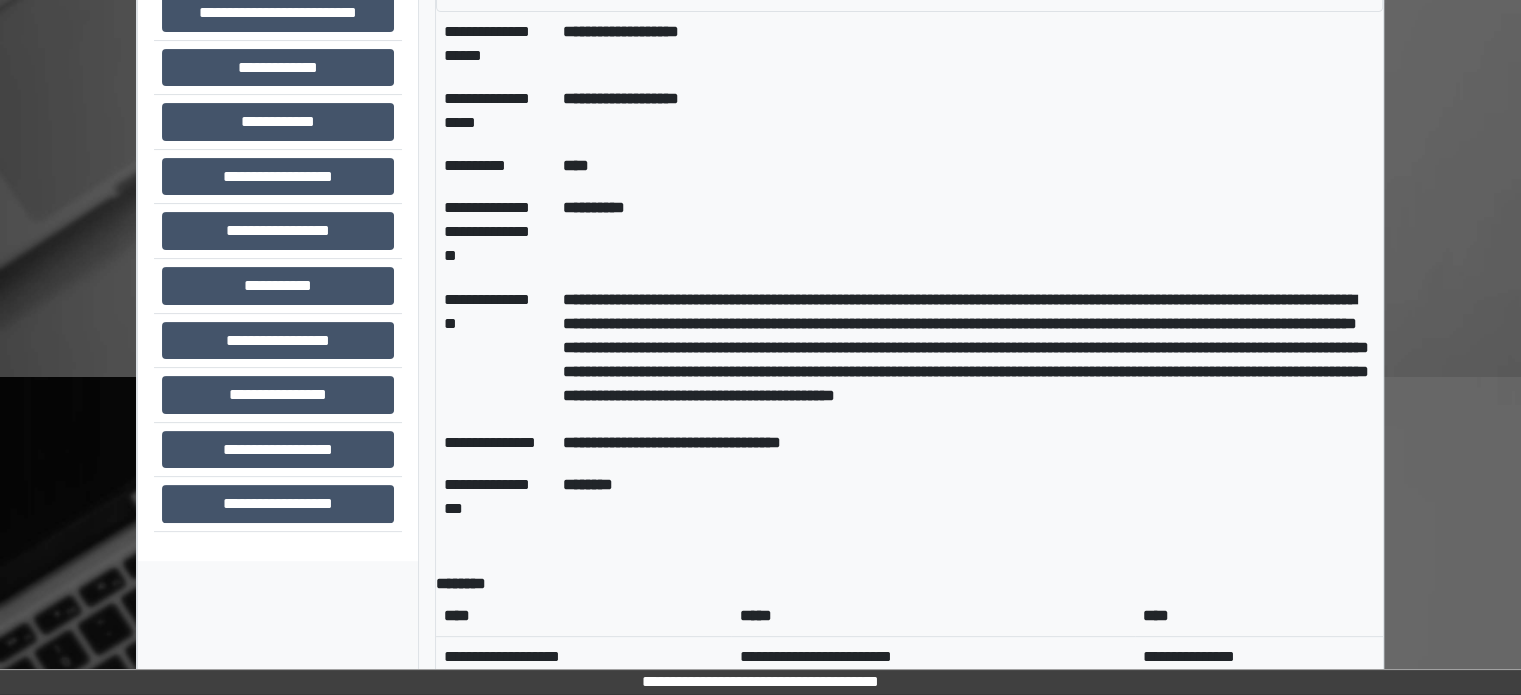 scroll, scrollTop: 408, scrollLeft: 0, axis: vertical 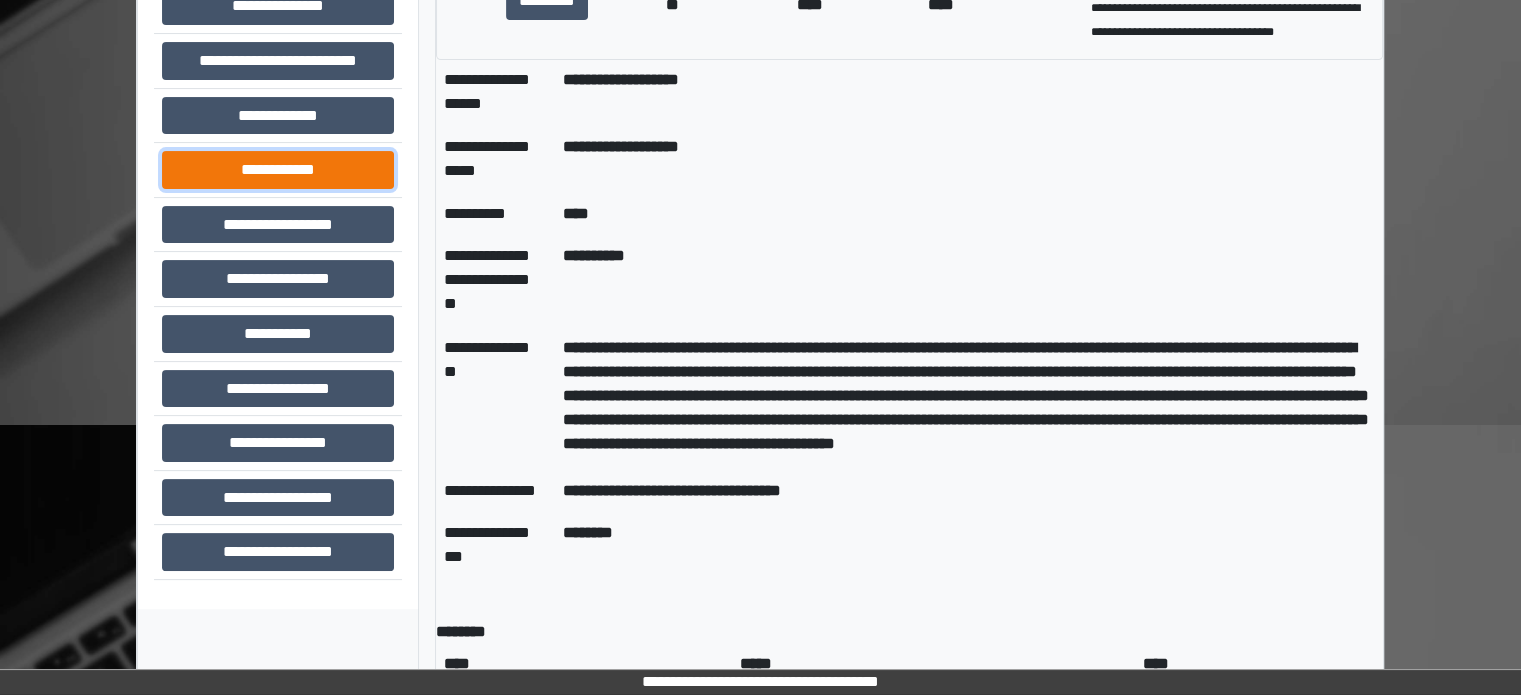 click on "**********" at bounding box center (278, 170) 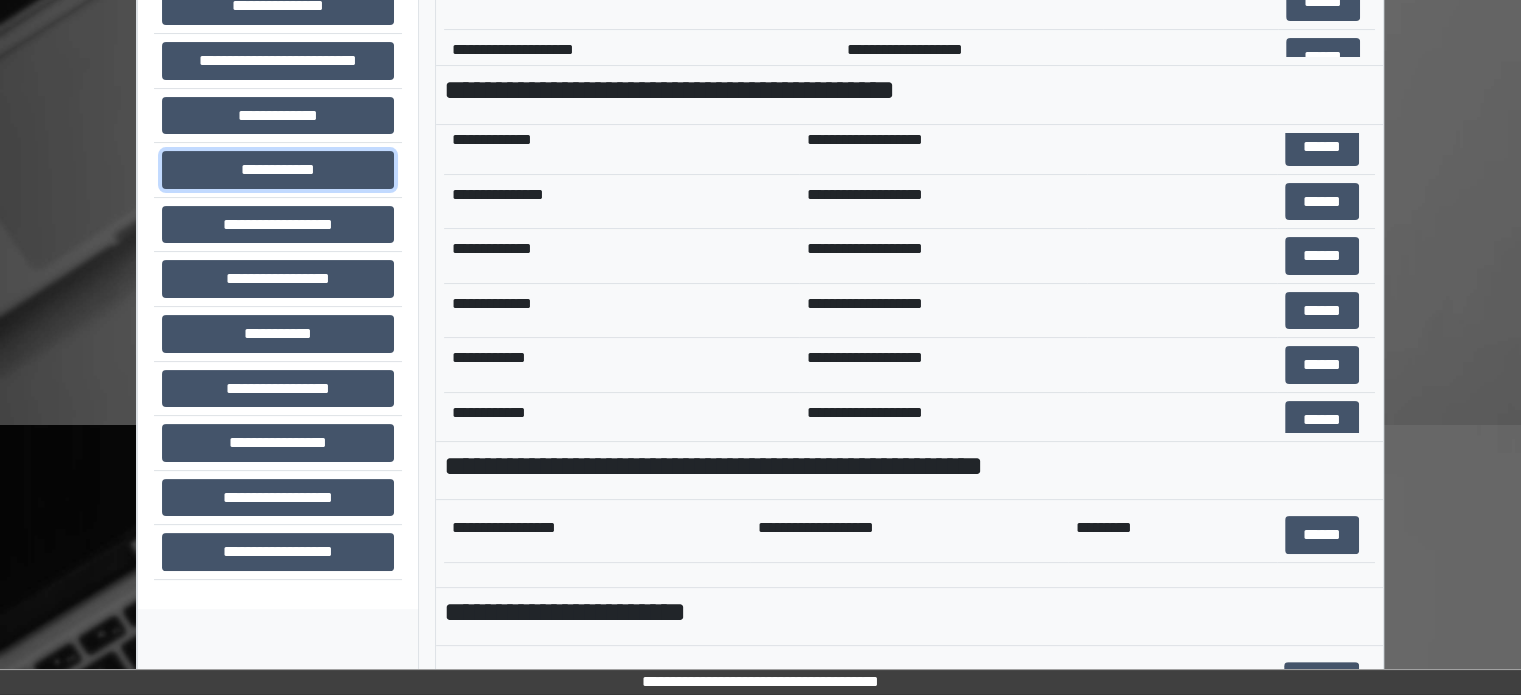 scroll, scrollTop: 700, scrollLeft: 0, axis: vertical 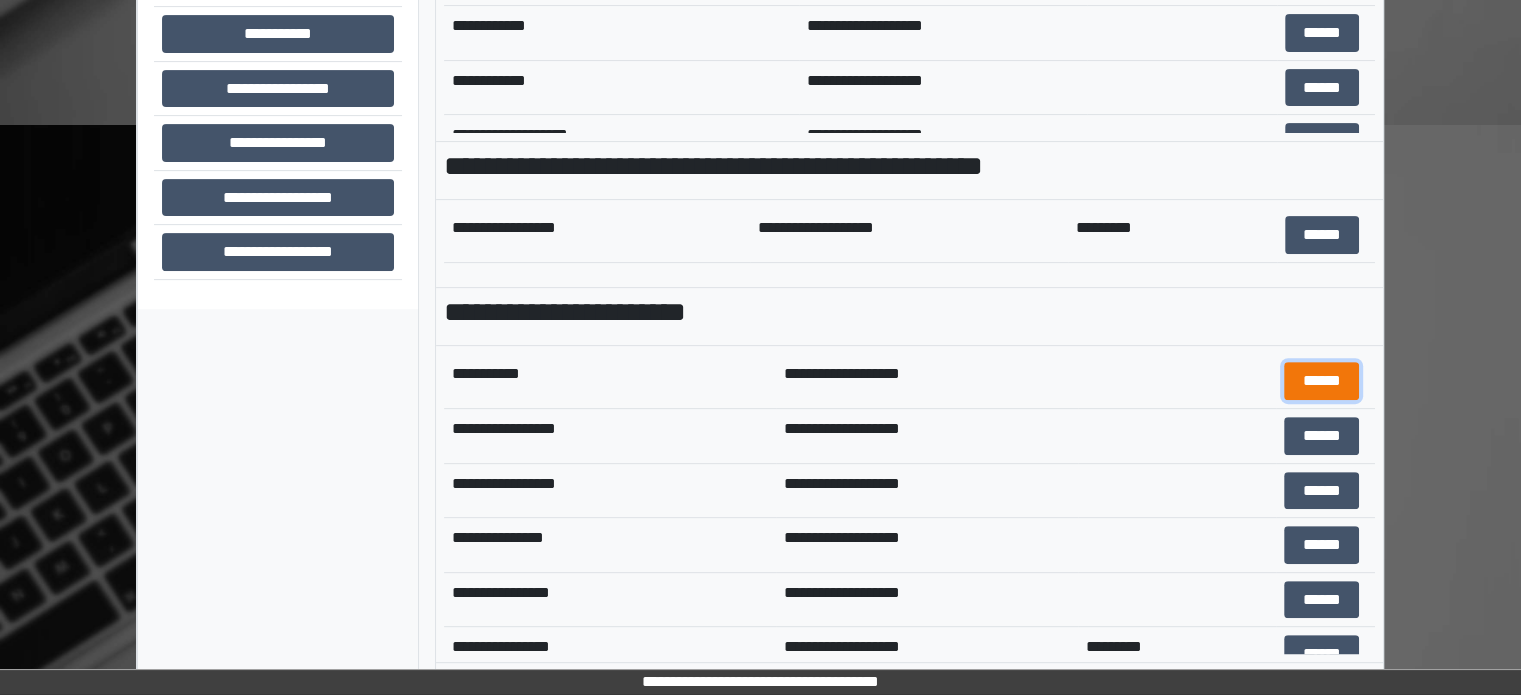 click on "******" at bounding box center (1321, 381) 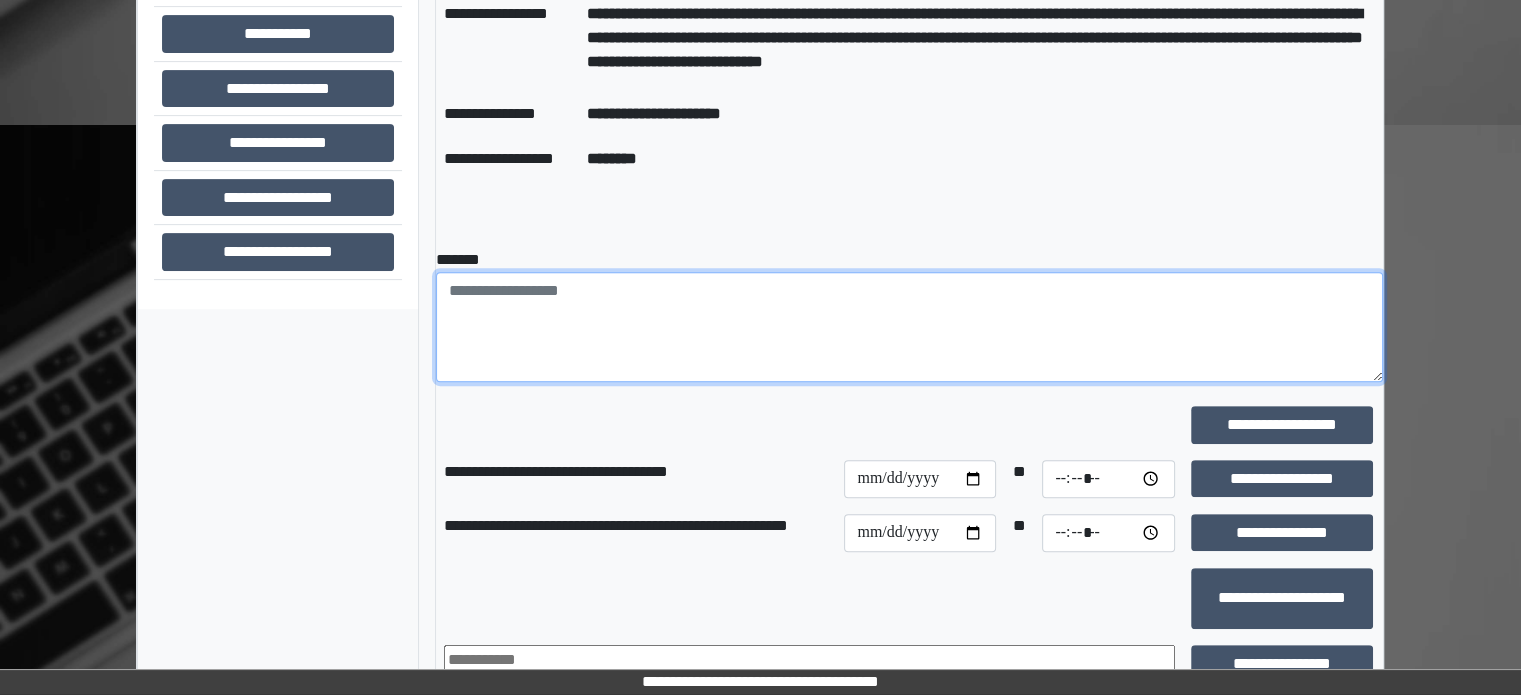 click at bounding box center (909, 327) 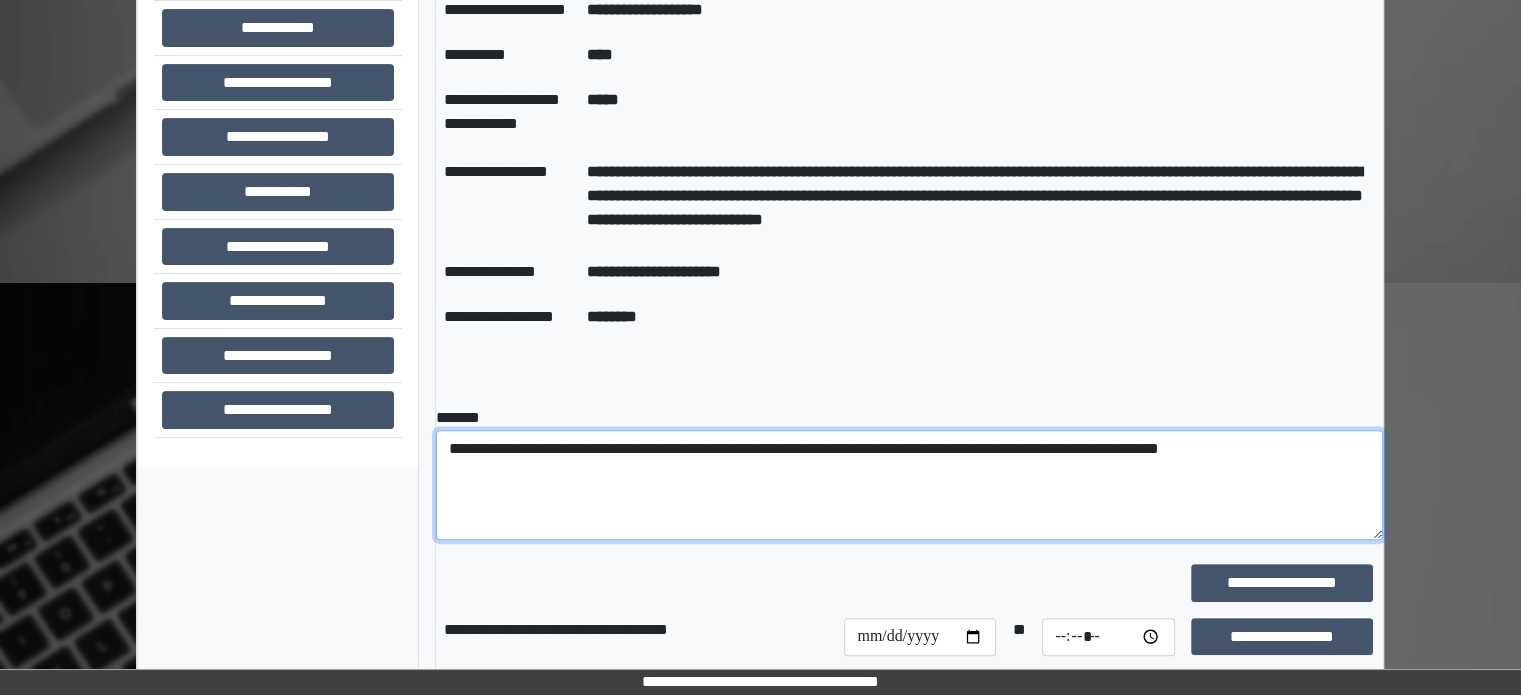 scroll, scrollTop: 508, scrollLeft: 0, axis: vertical 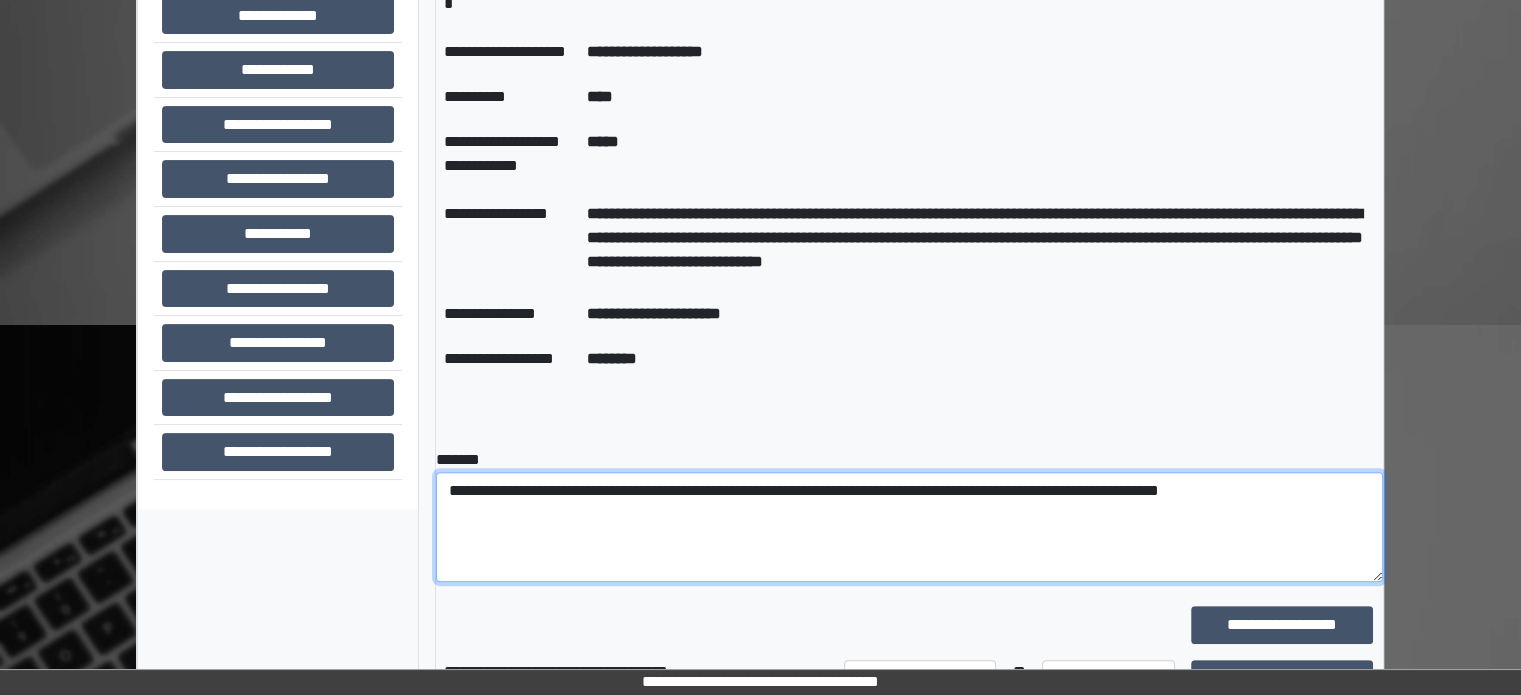 click on "**********" at bounding box center (909, 527) 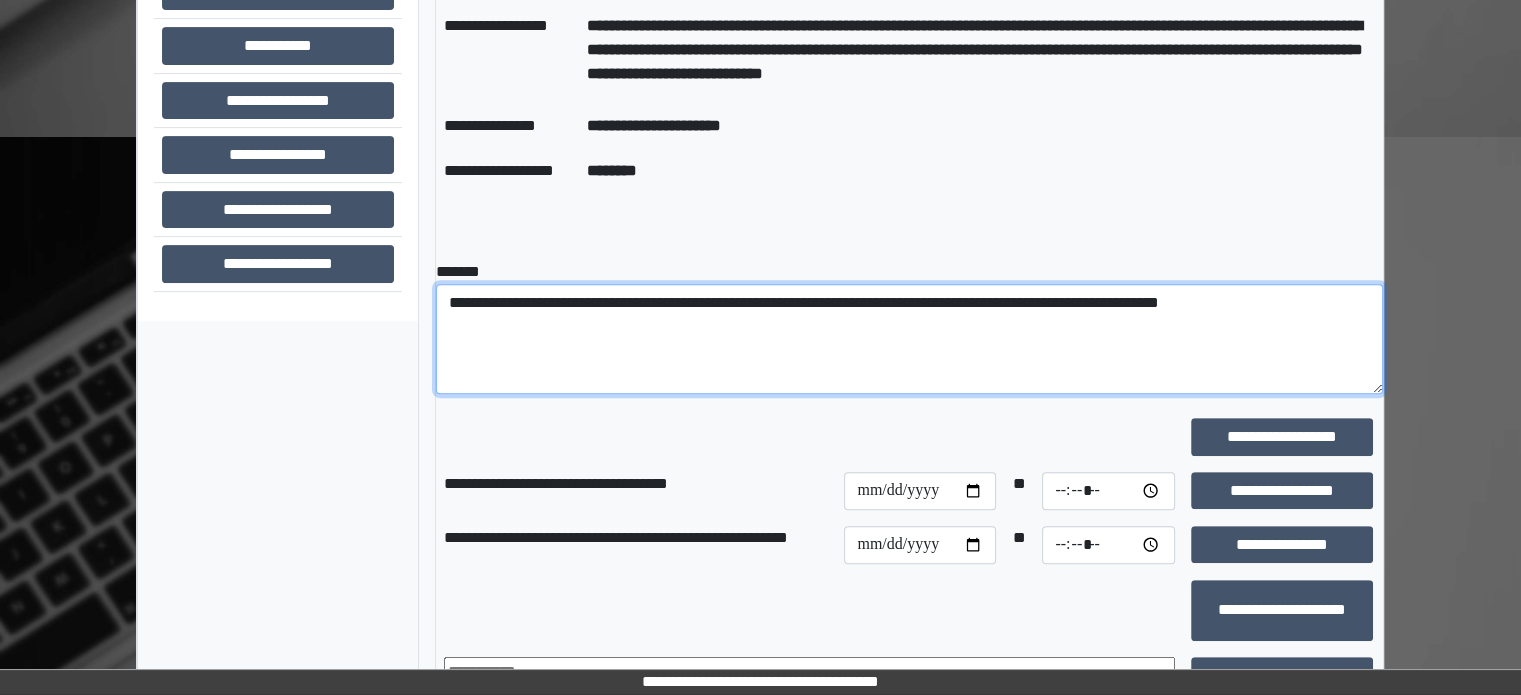 scroll, scrollTop: 708, scrollLeft: 0, axis: vertical 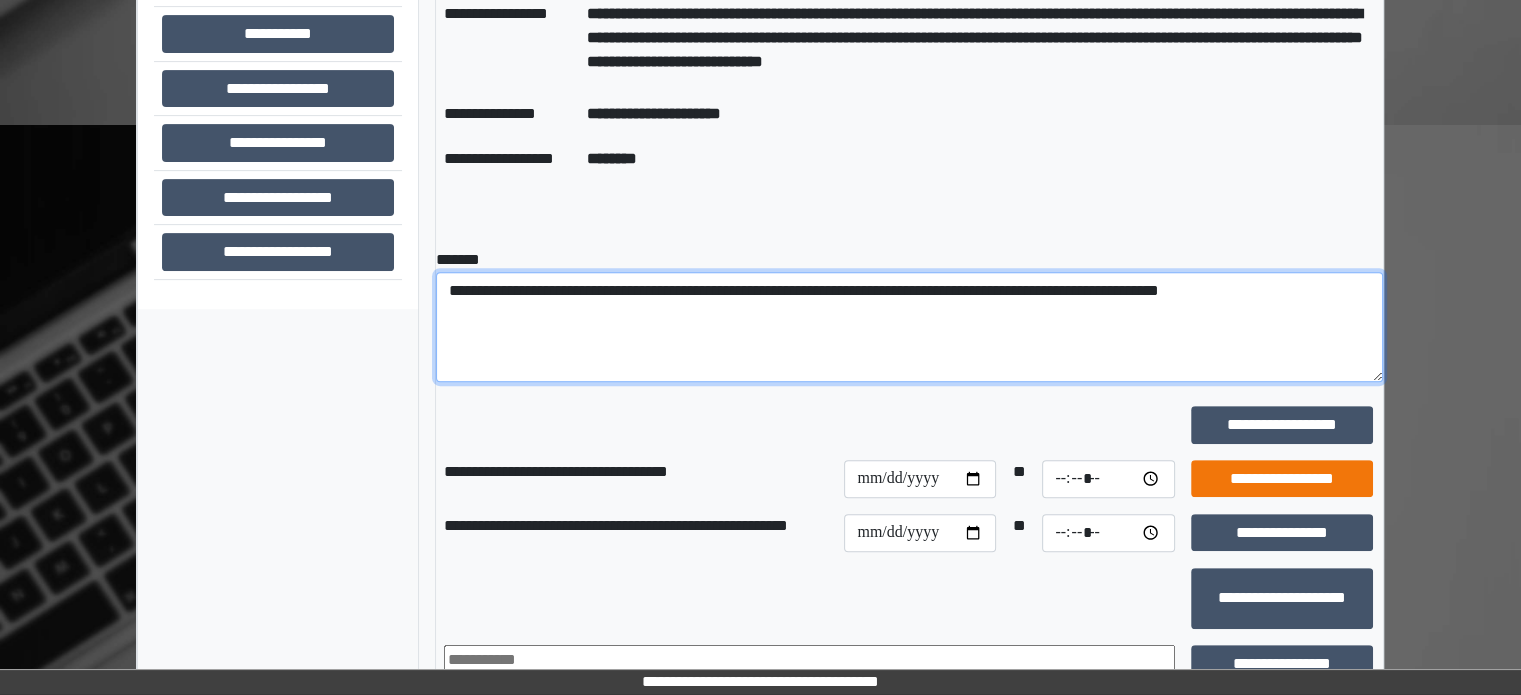 type on "**********" 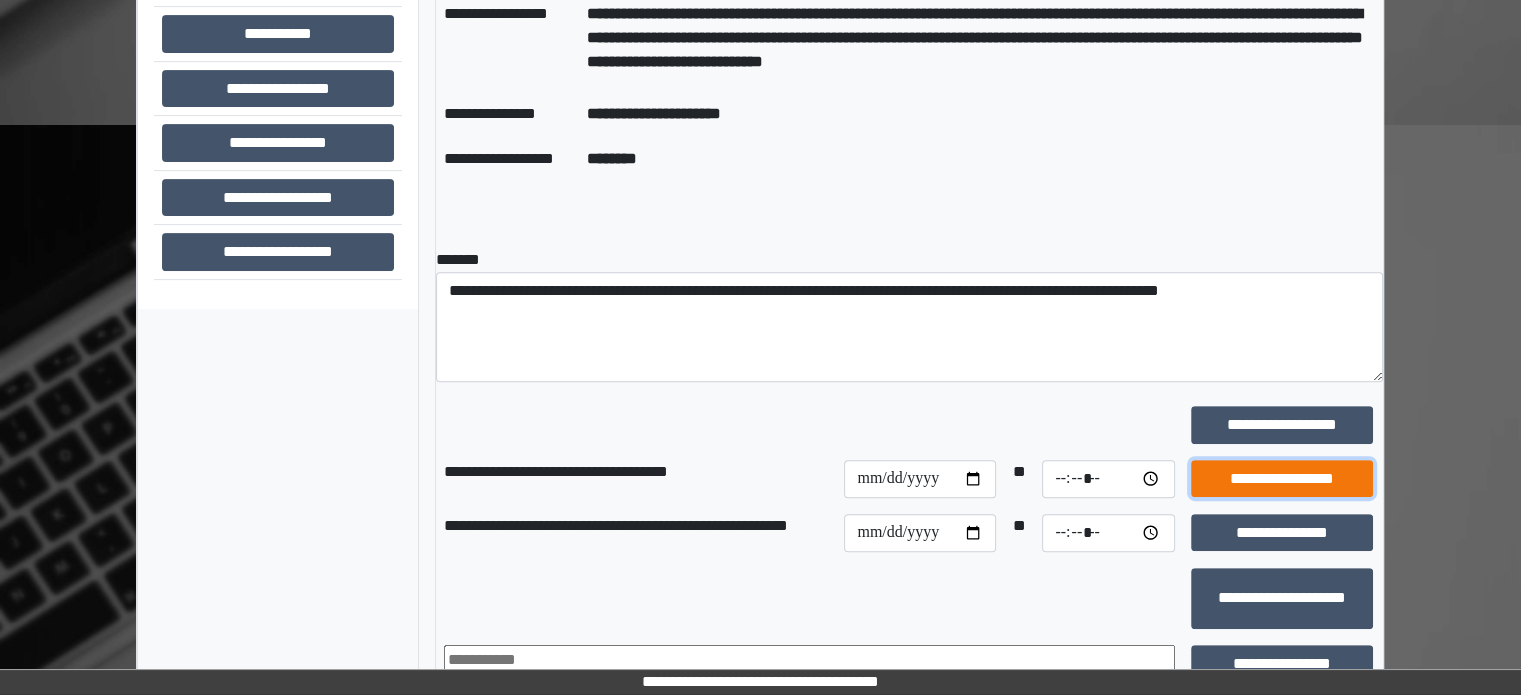 click on "**********" at bounding box center [1282, 479] 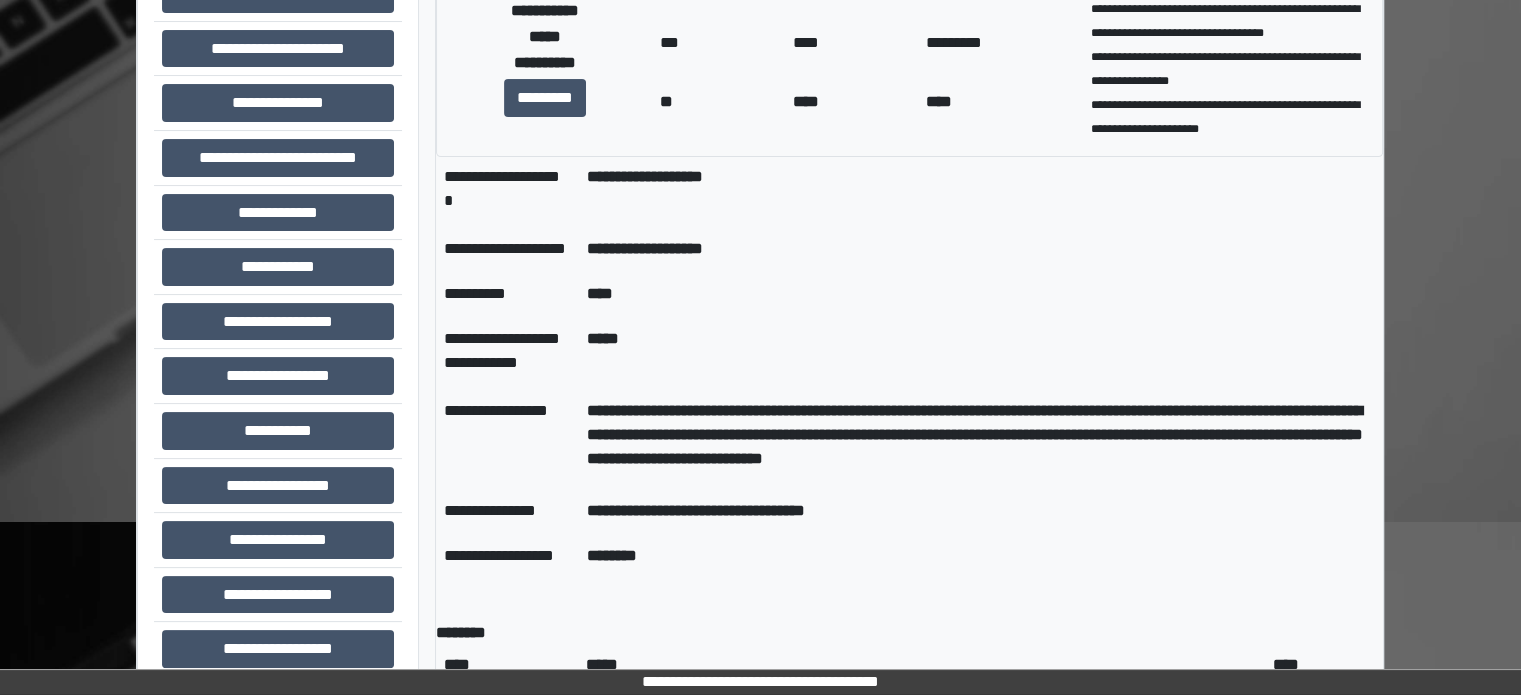 scroll, scrollTop: 308, scrollLeft: 0, axis: vertical 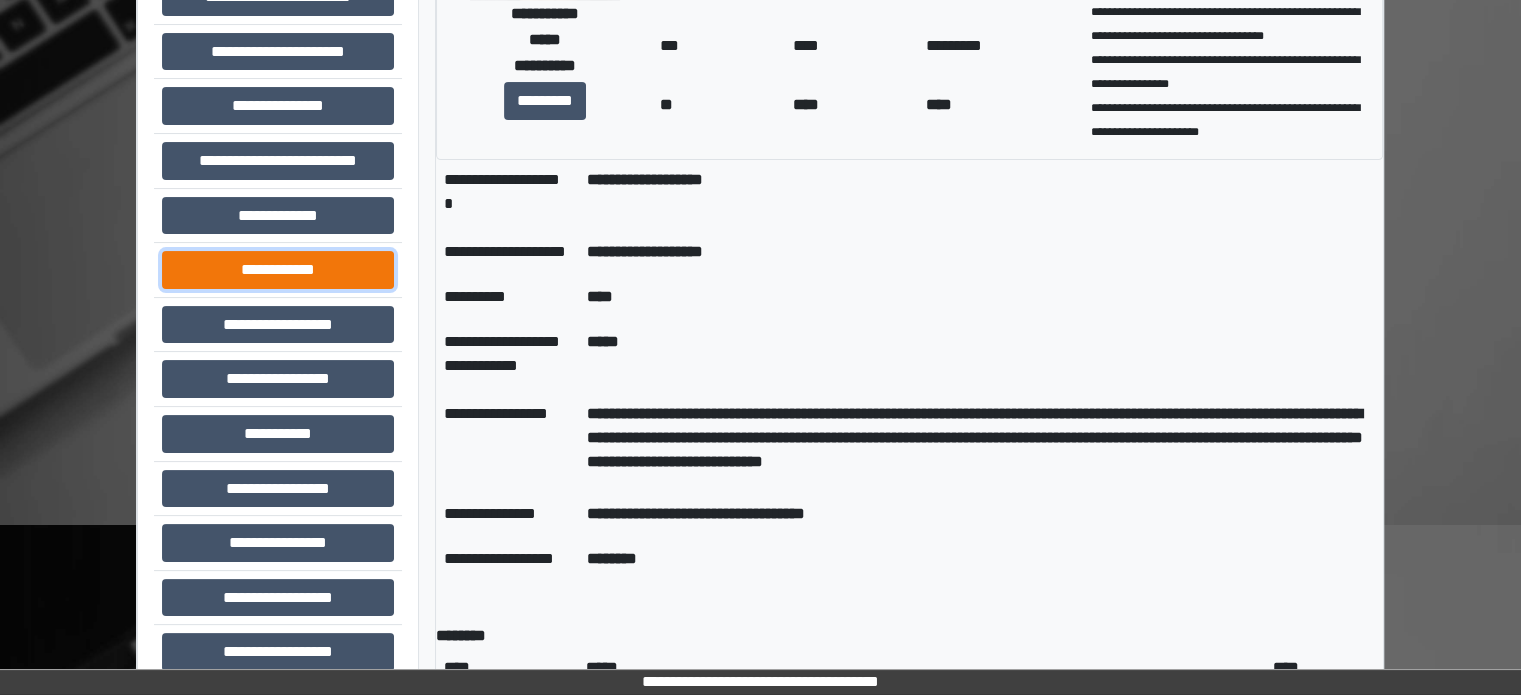 click on "**********" at bounding box center (278, 270) 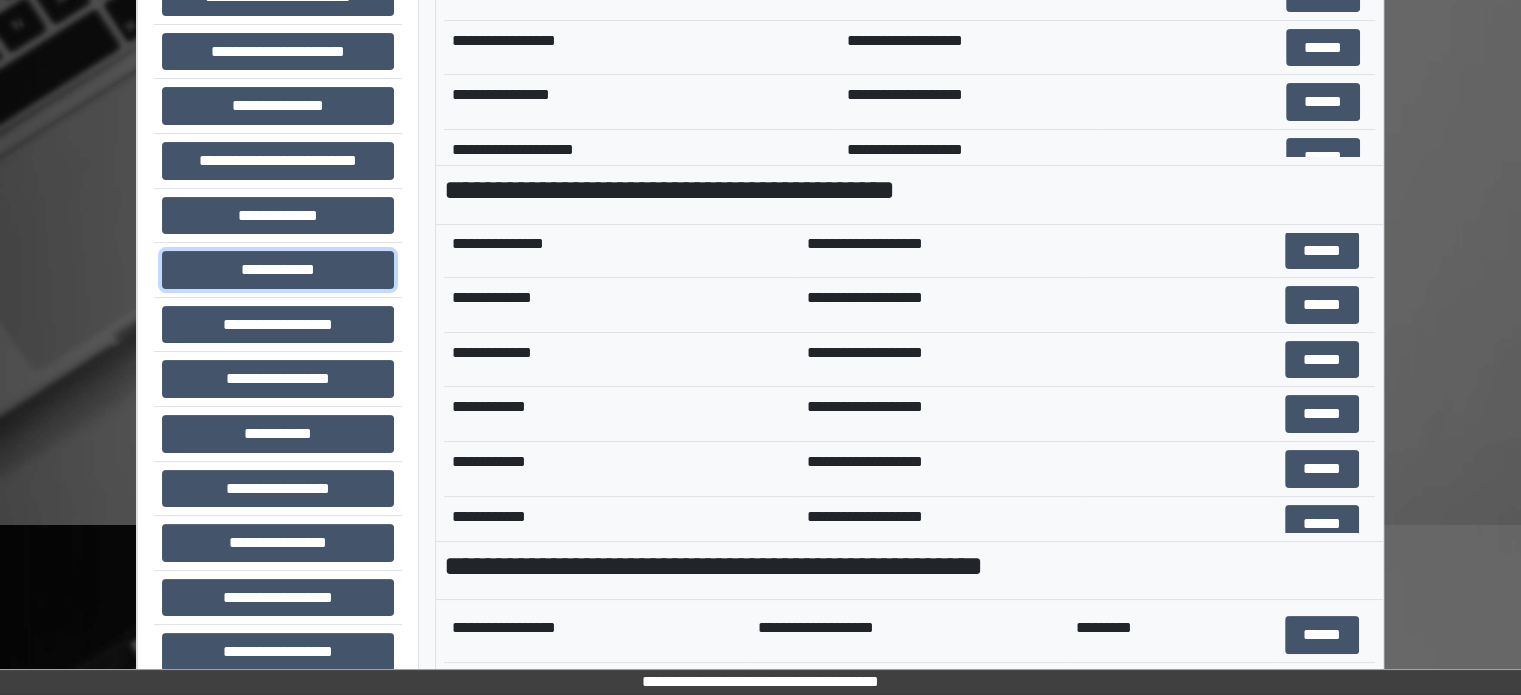 scroll, scrollTop: 800, scrollLeft: 0, axis: vertical 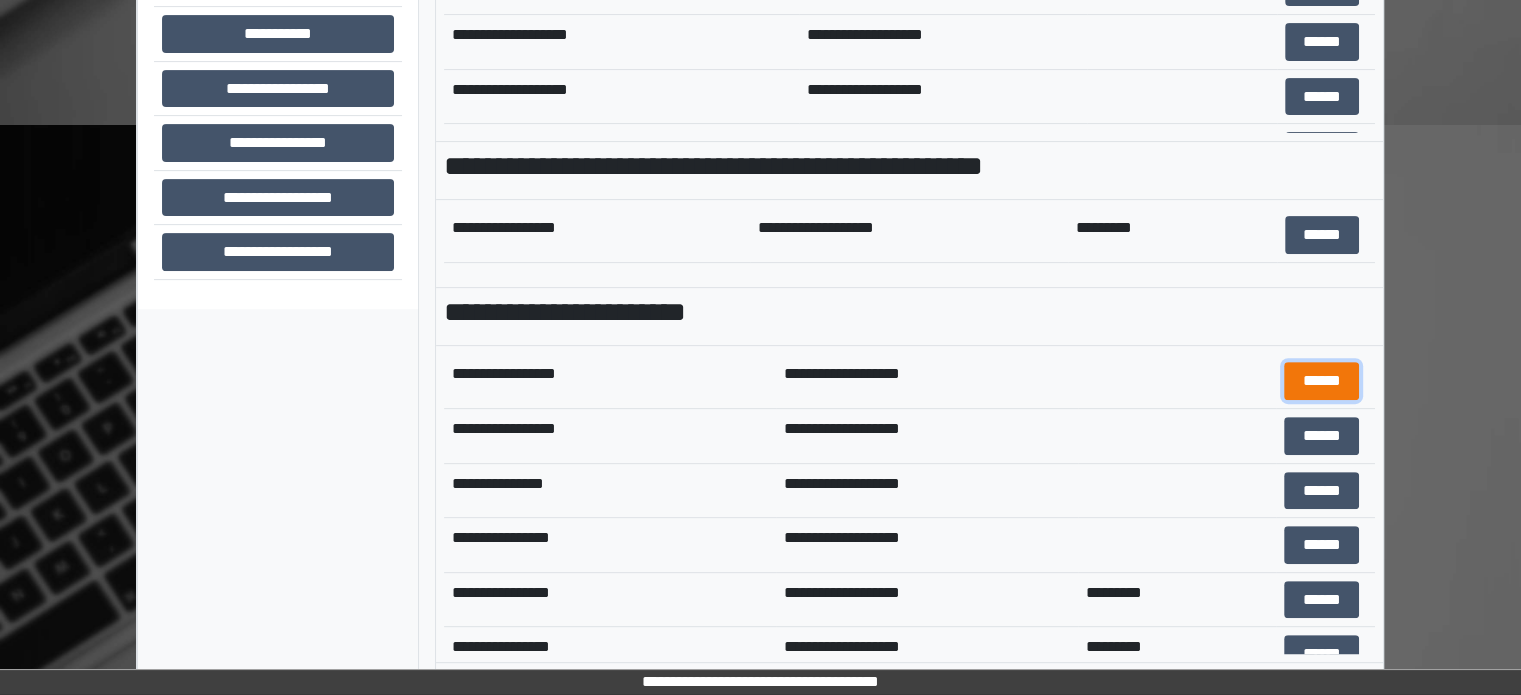 click on "******" at bounding box center (1321, 381) 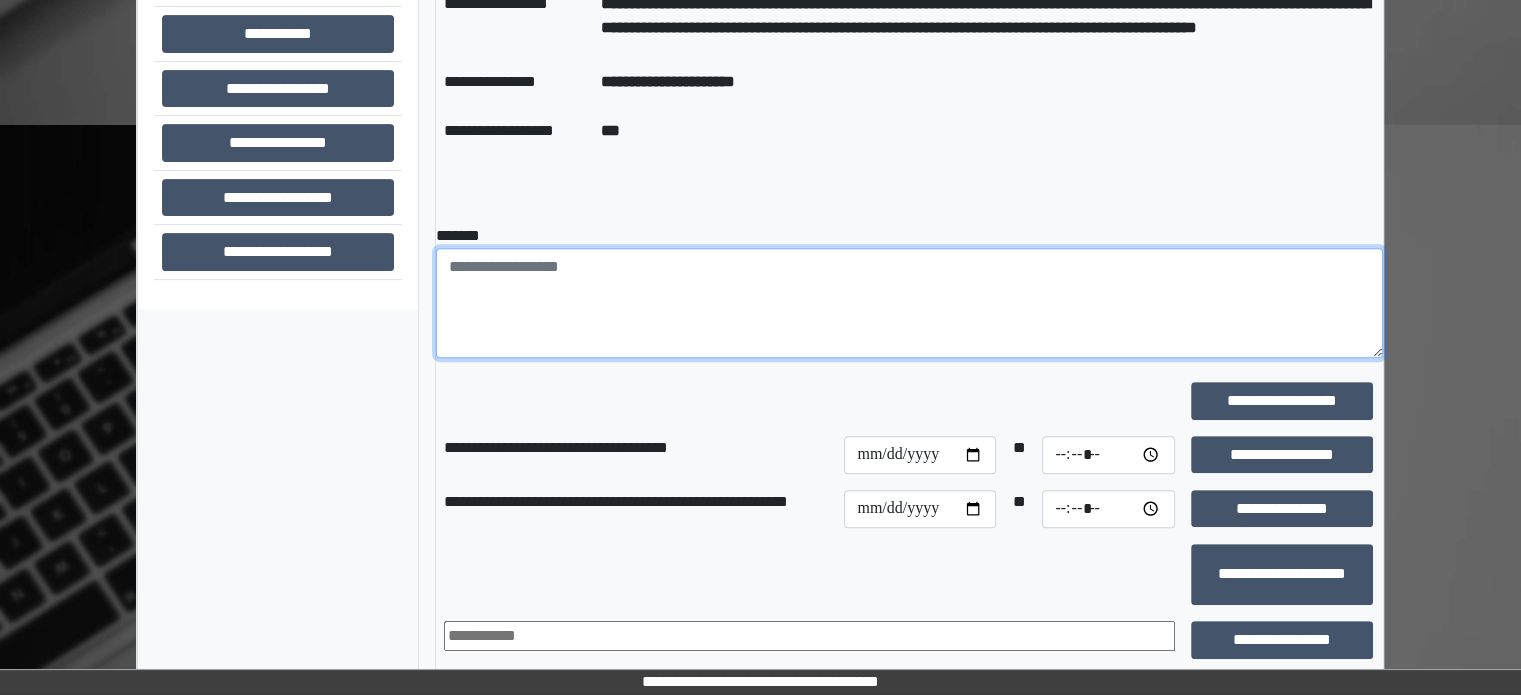 paste on "**********" 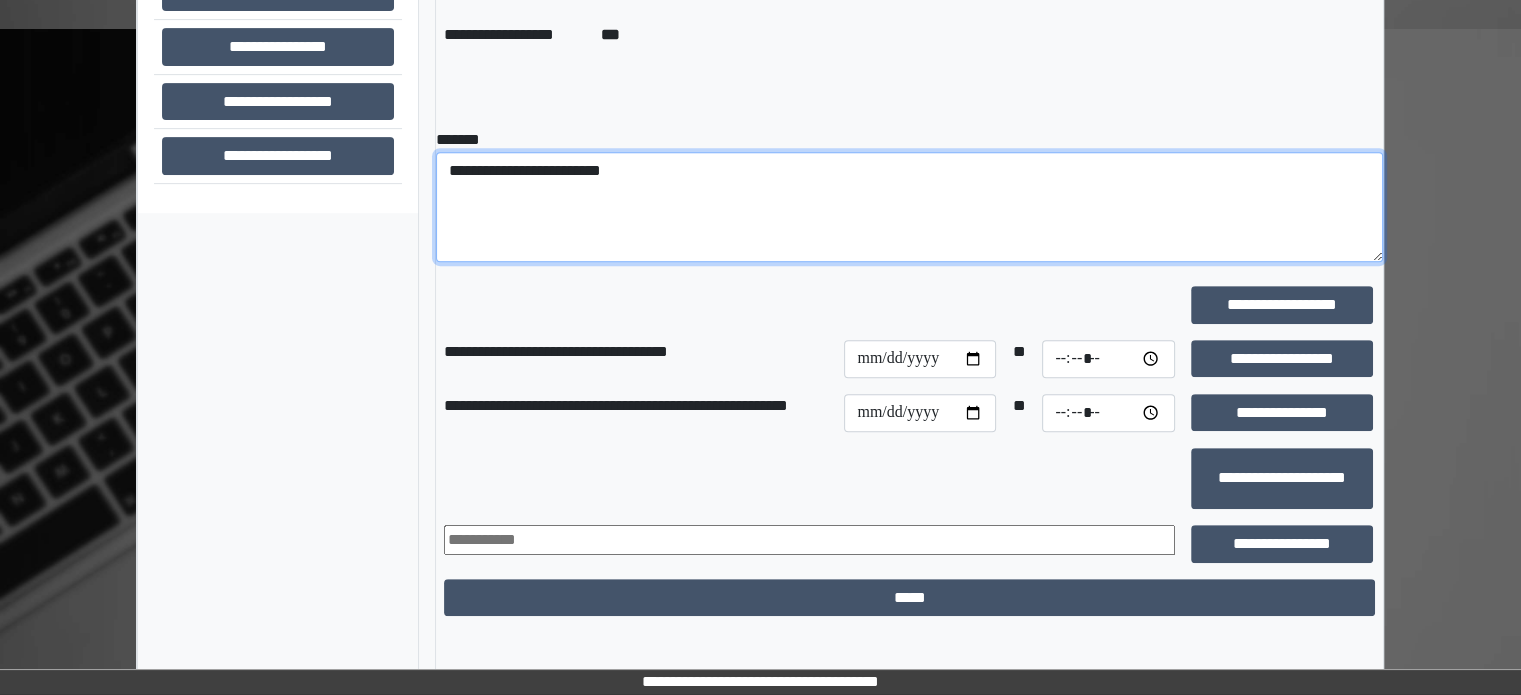 scroll, scrollTop: 808, scrollLeft: 0, axis: vertical 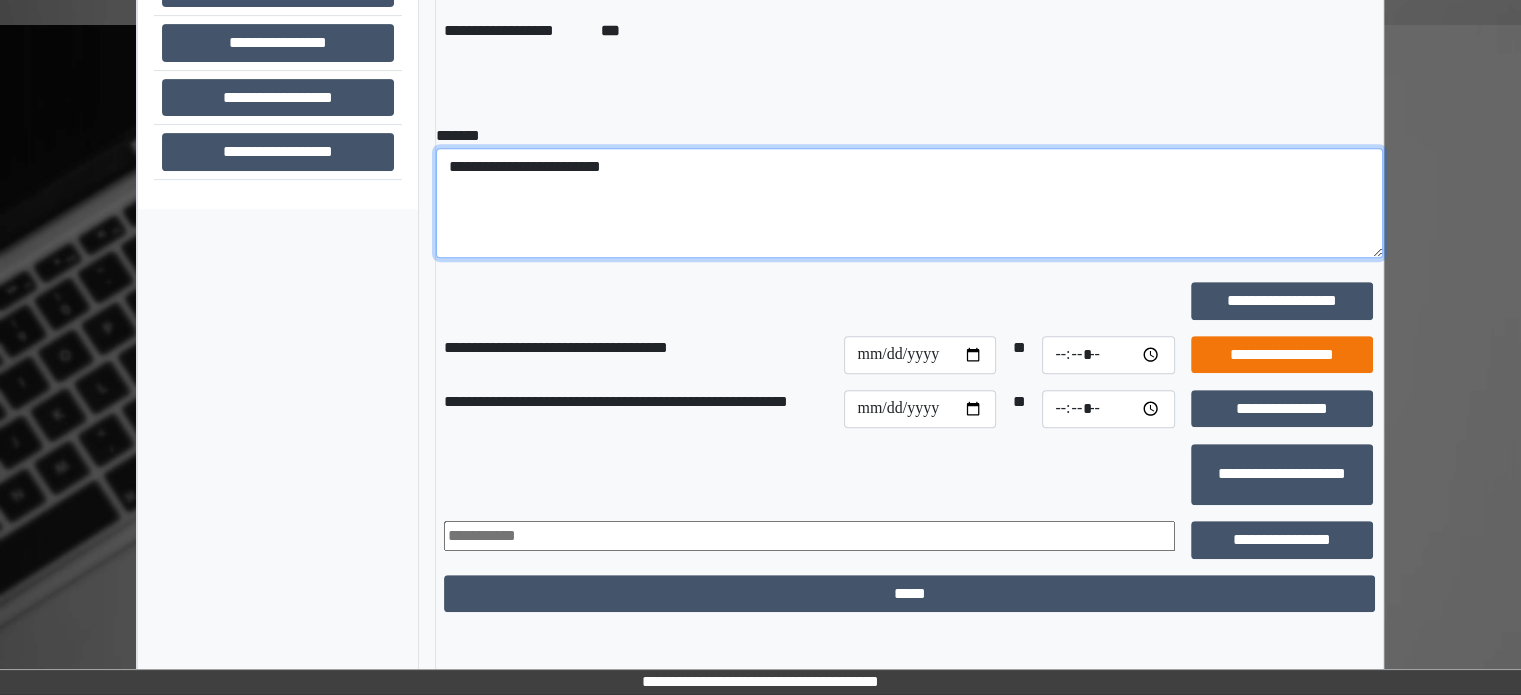 type on "**********" 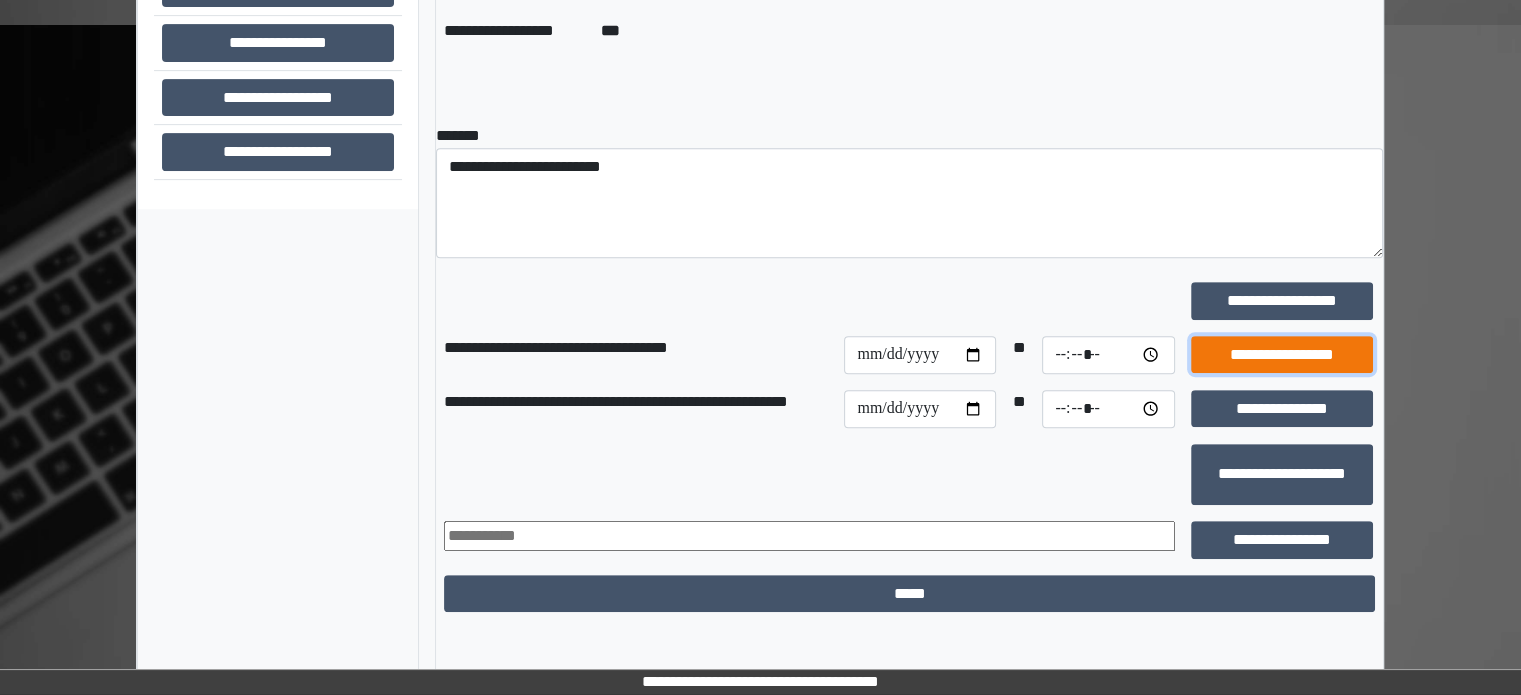 click on "**********" at bounding box center [1282, 355] 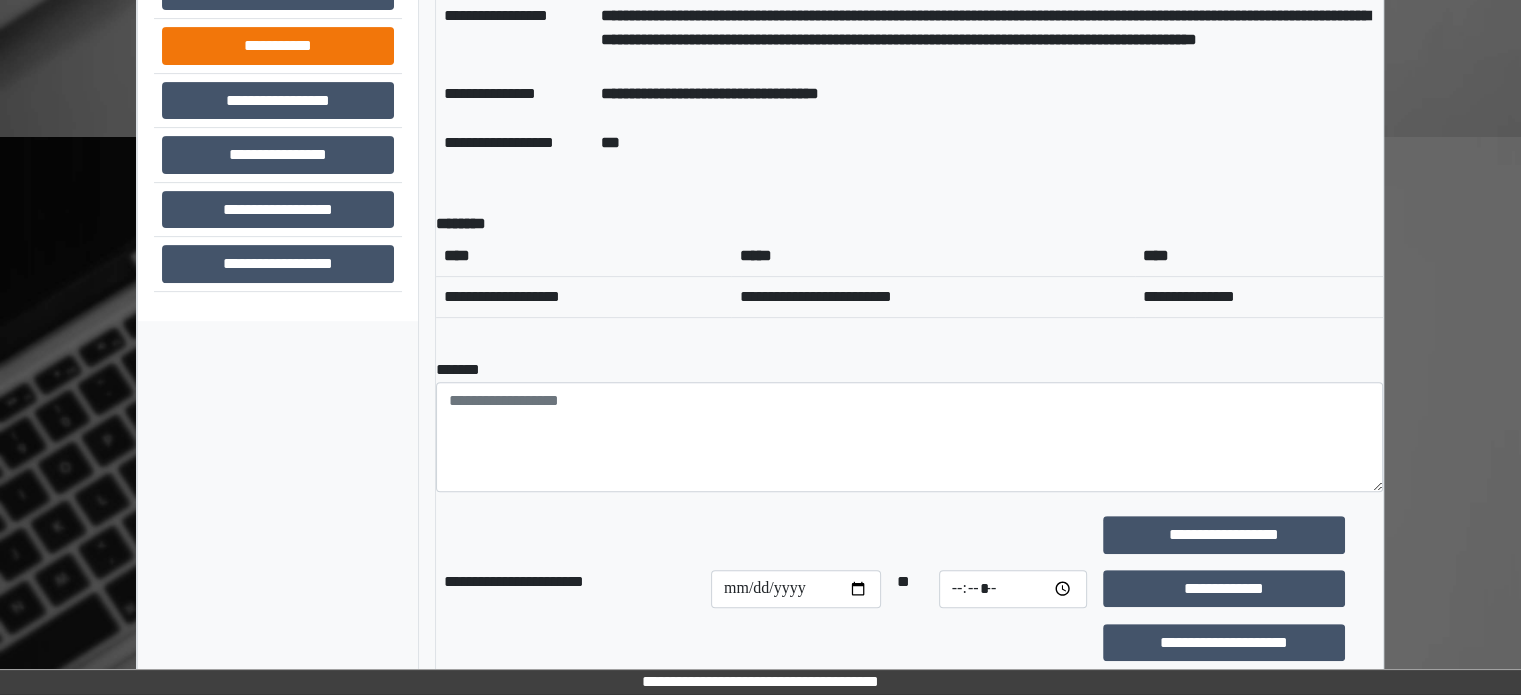 scroll, scrollTop: 508, scrollLeft: 0, axis: vertical 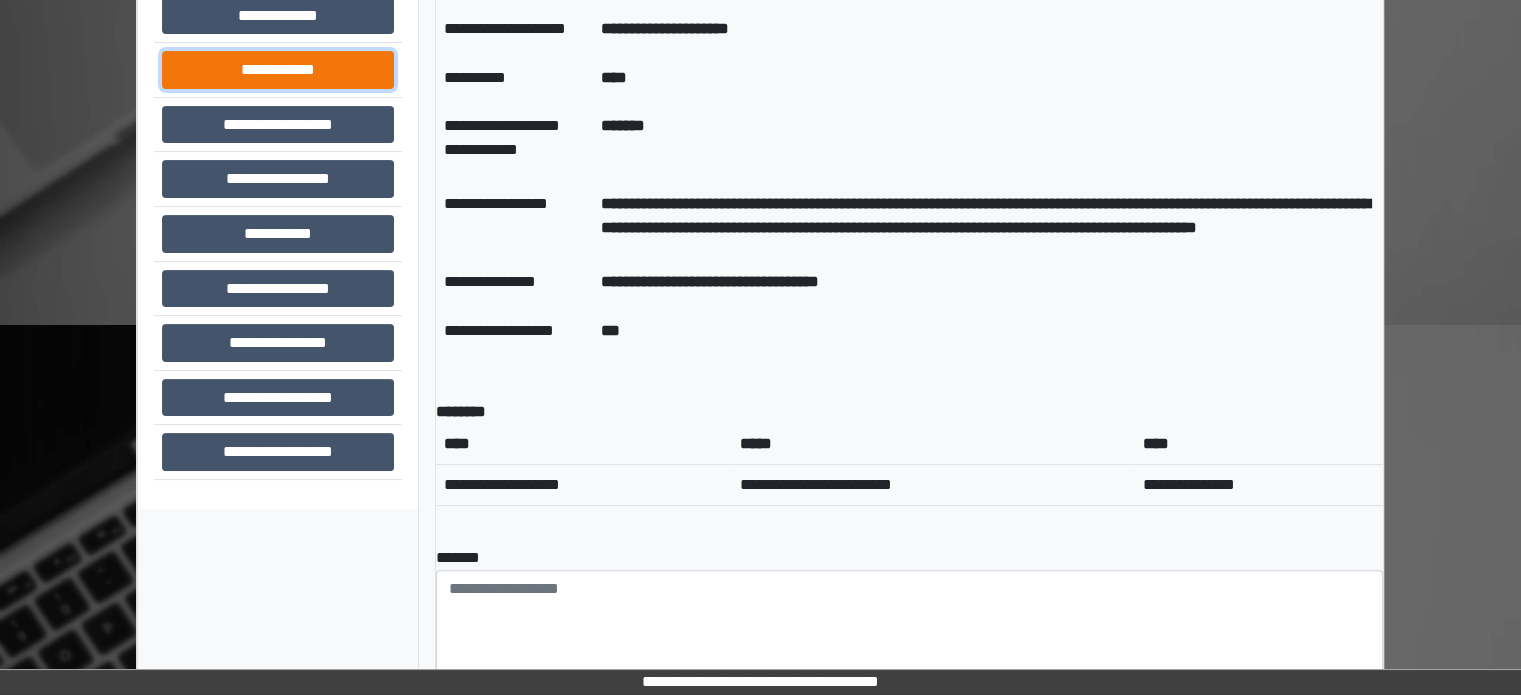 click on "**********" at bounding box center [278, 70] 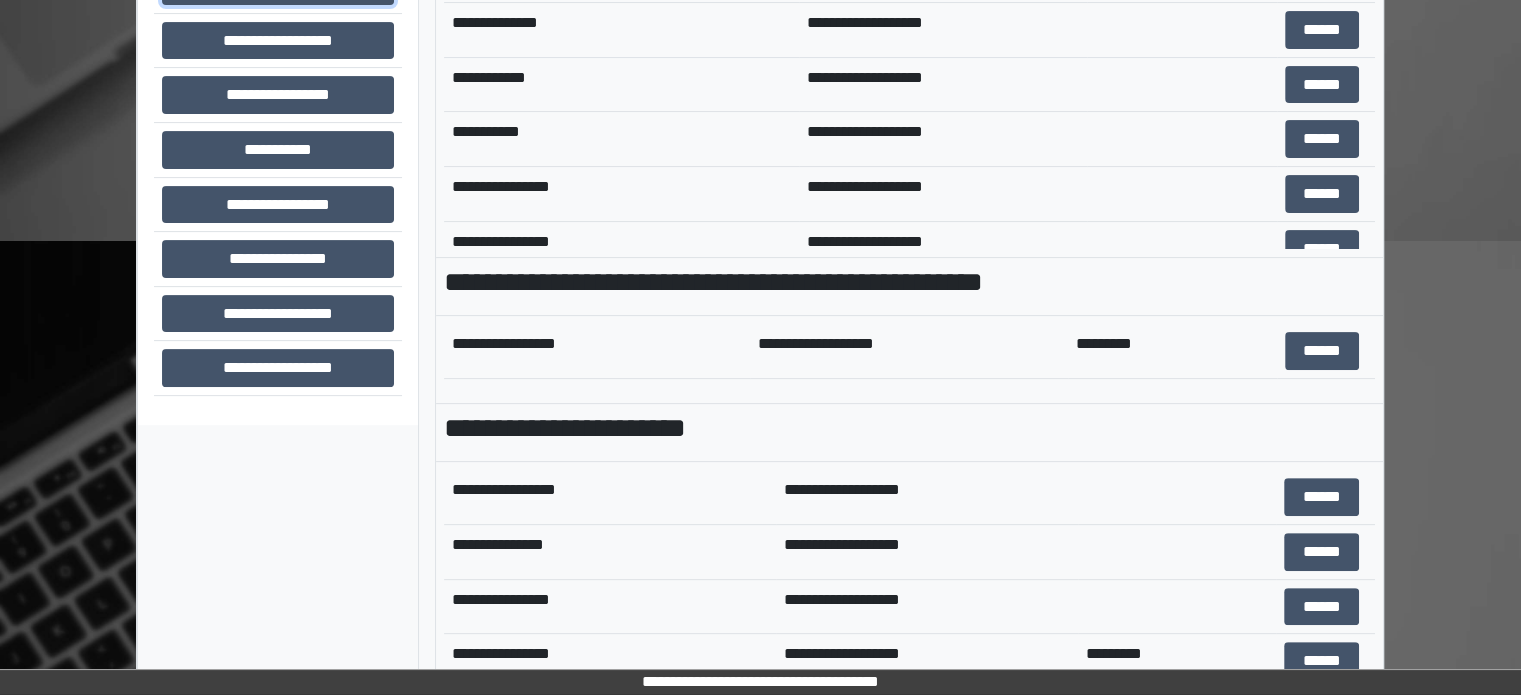scroll, scrollTop: 708, scrollLeft: 0, axis: vertical 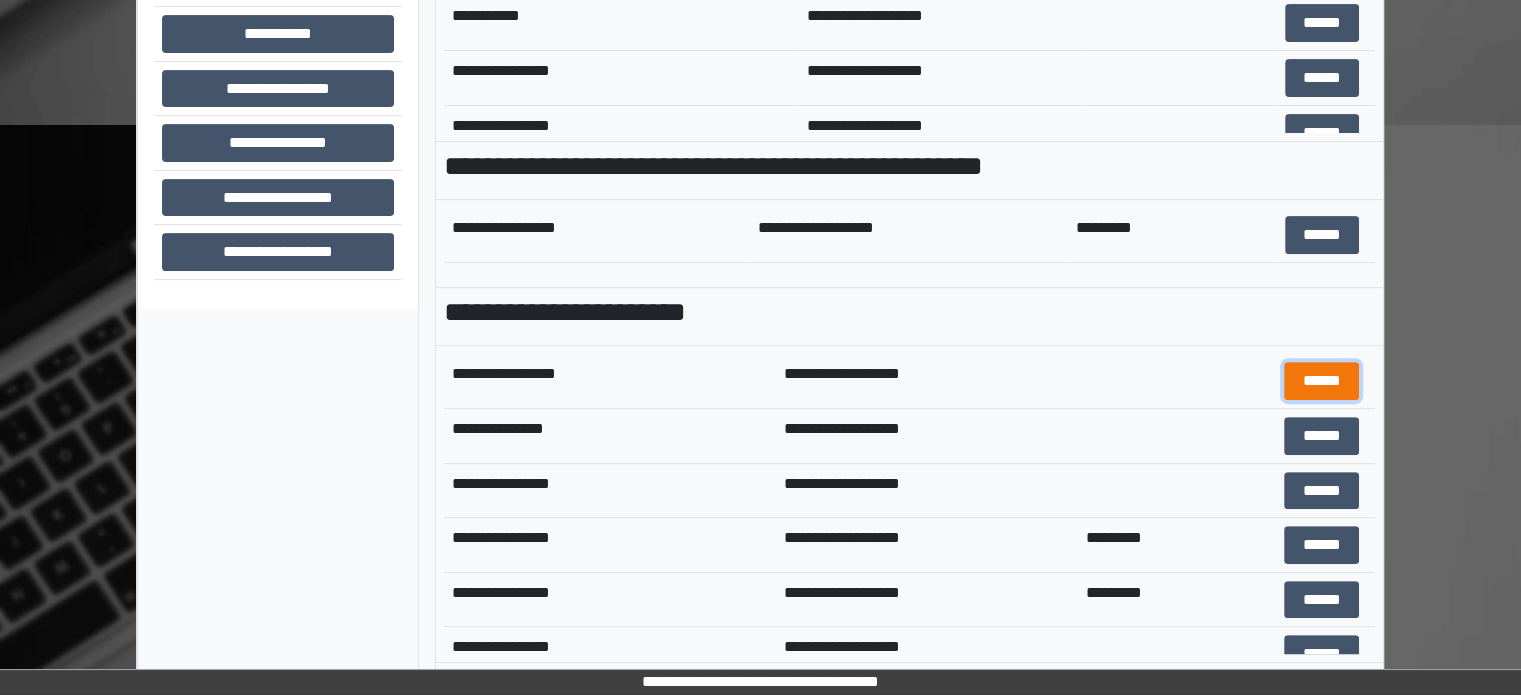 click on "******" at bounding box center [1321, 381] 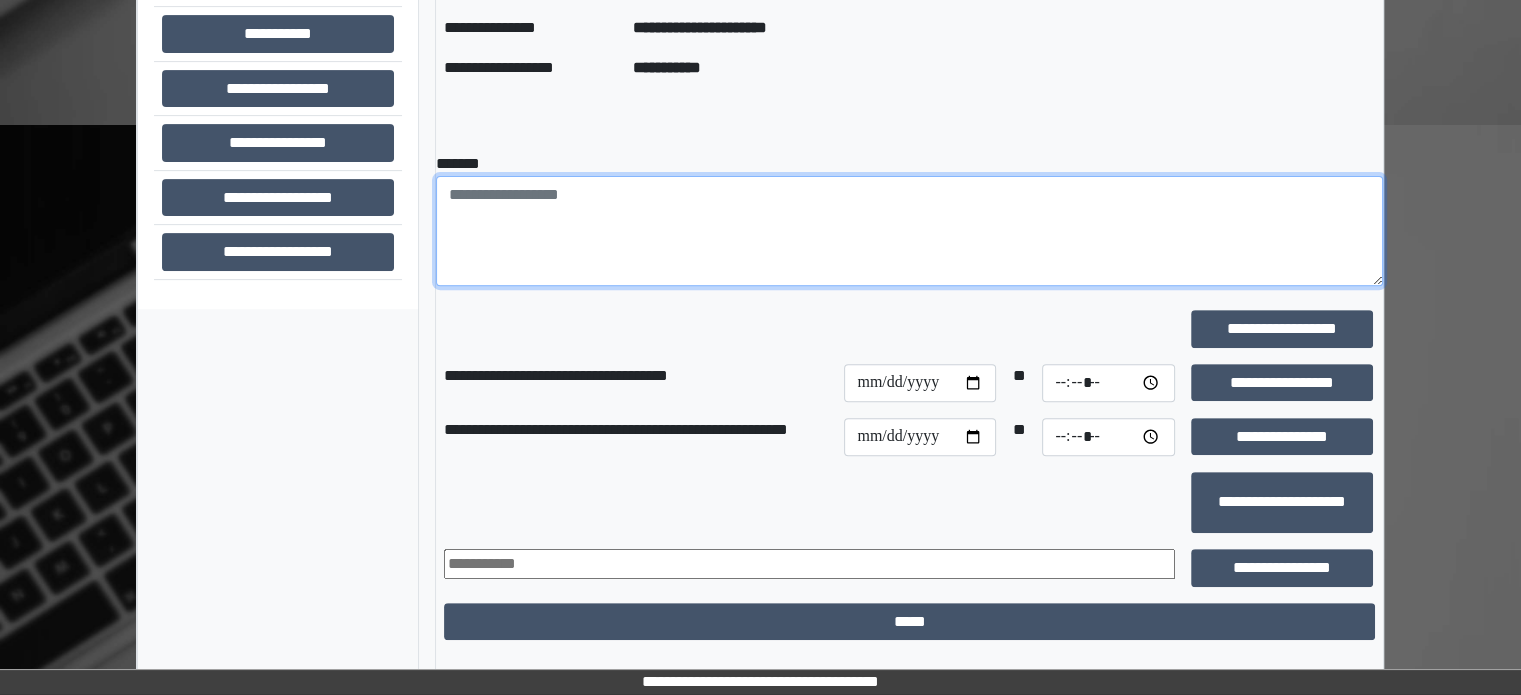 paste on "**********" 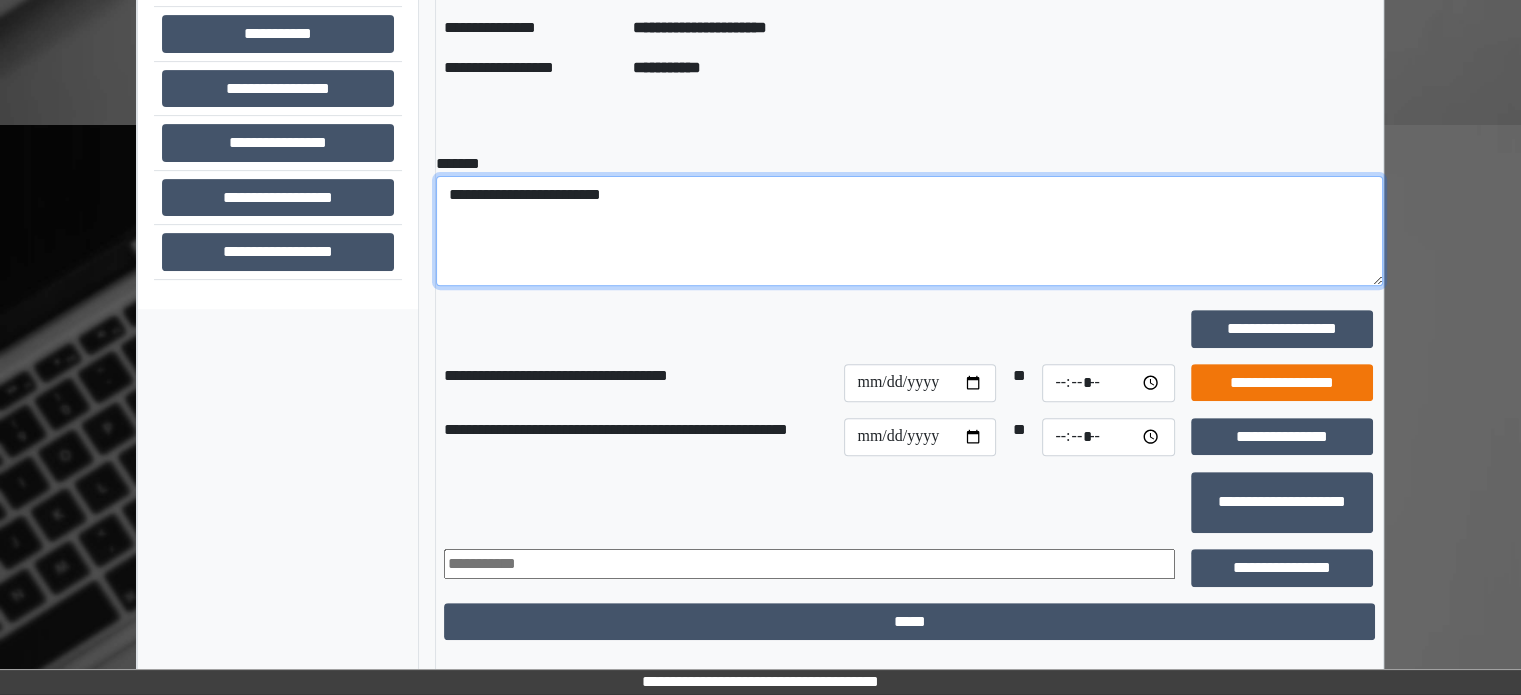 type on "**********" 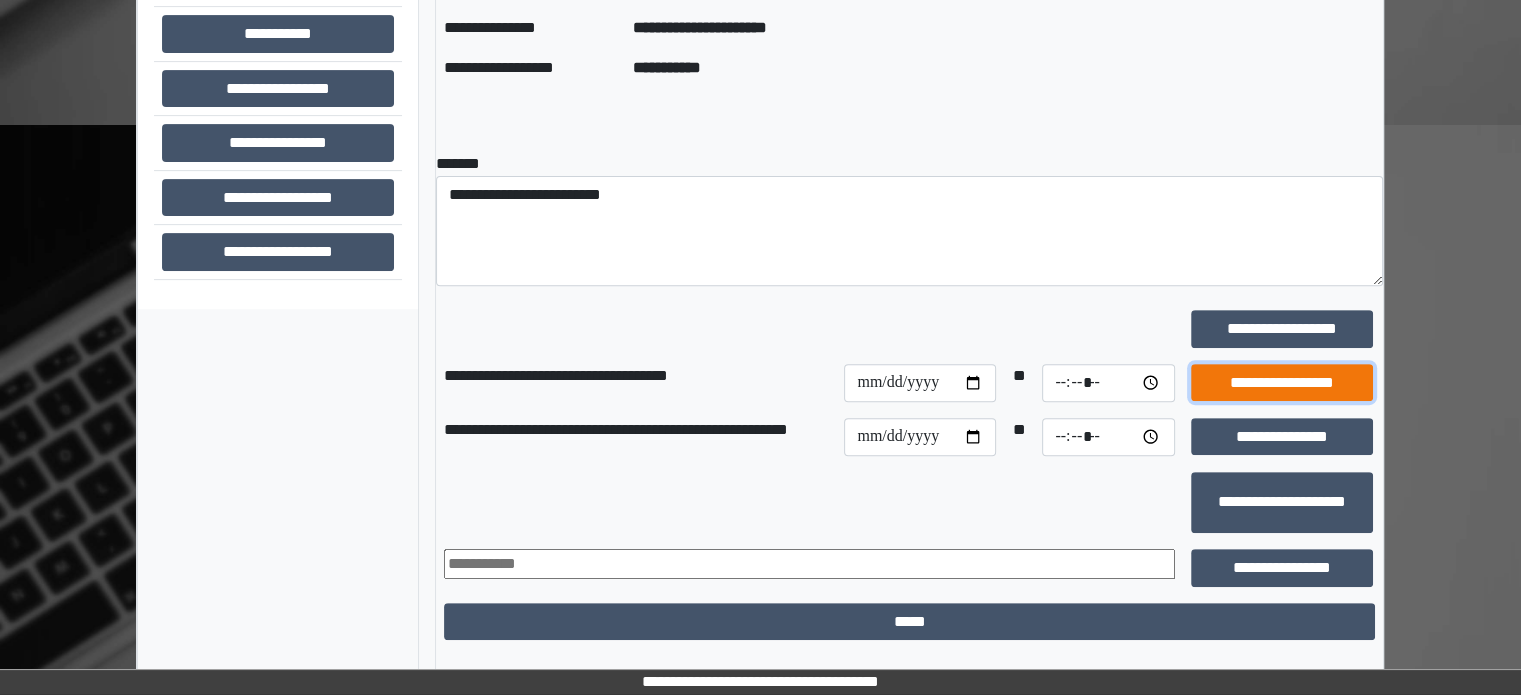 click on "**********" at bounding box center [1282, 383] 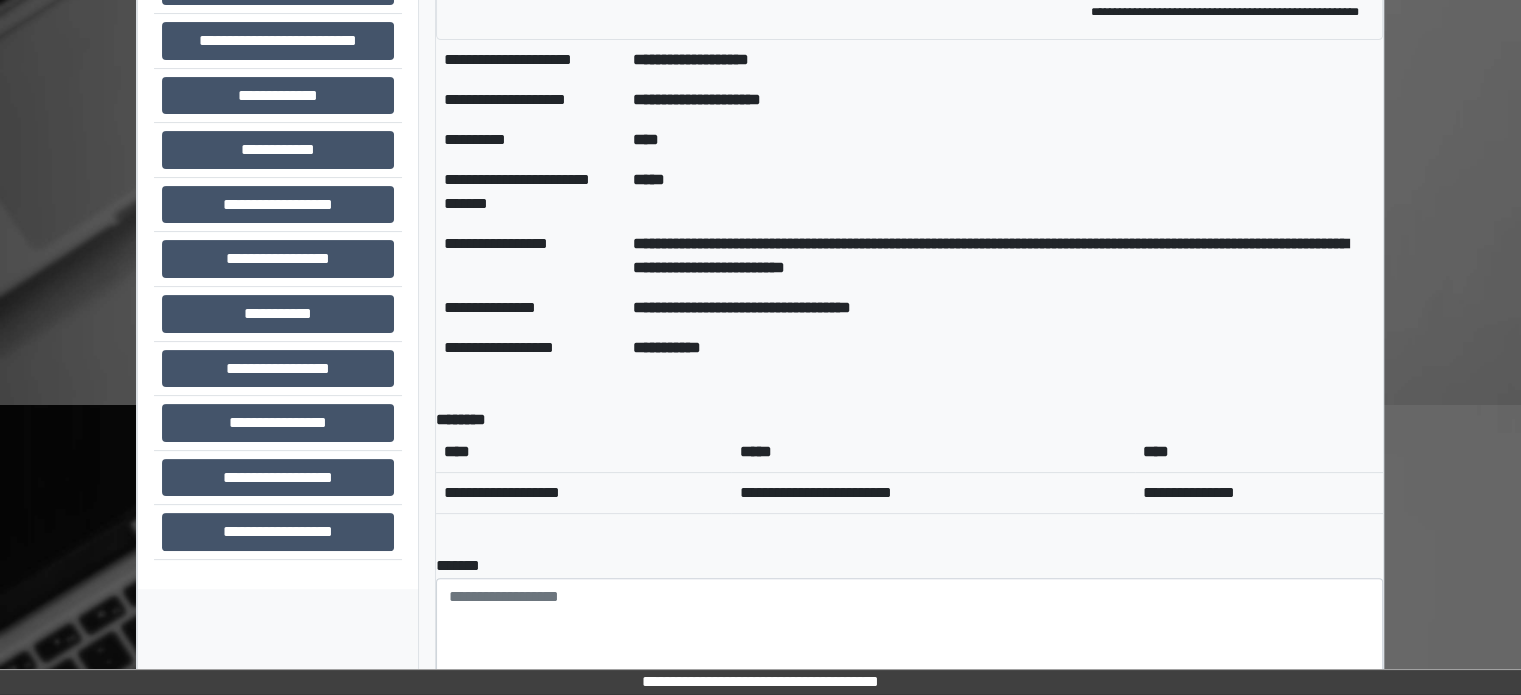 scroll, scrollTop: 408, scrollLeft: 0, axis: vertical 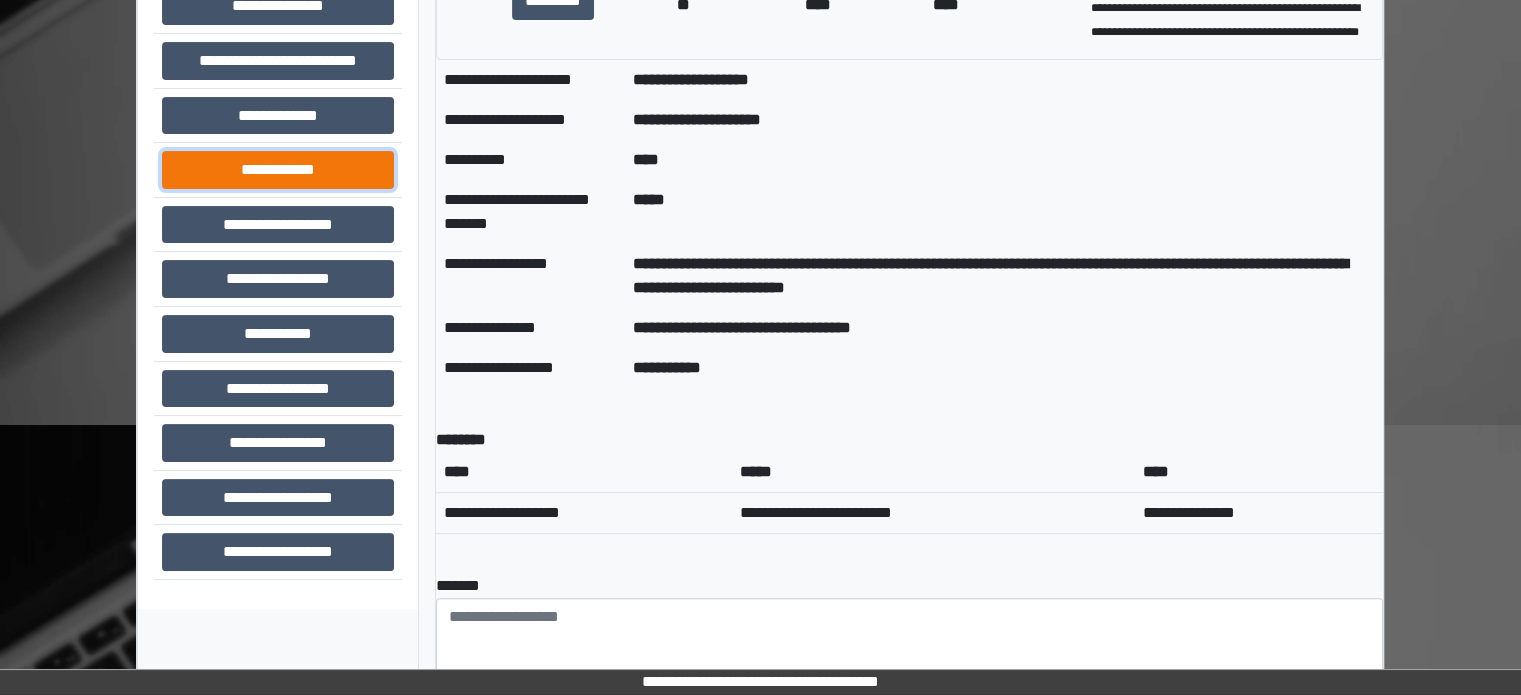click on "**********" at bounding box center (278, 170) 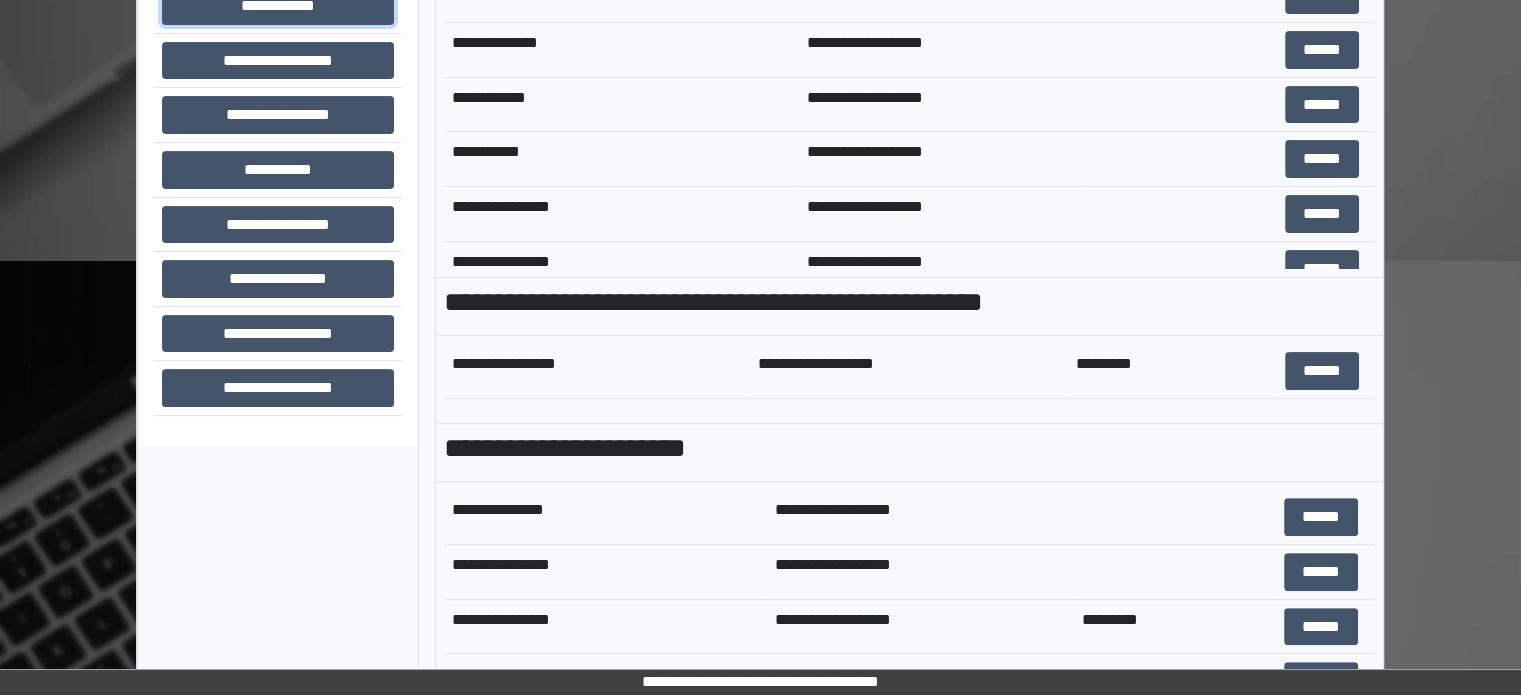 scroll, scrollTop: 708, scrollLeft: 0, axis: vertical 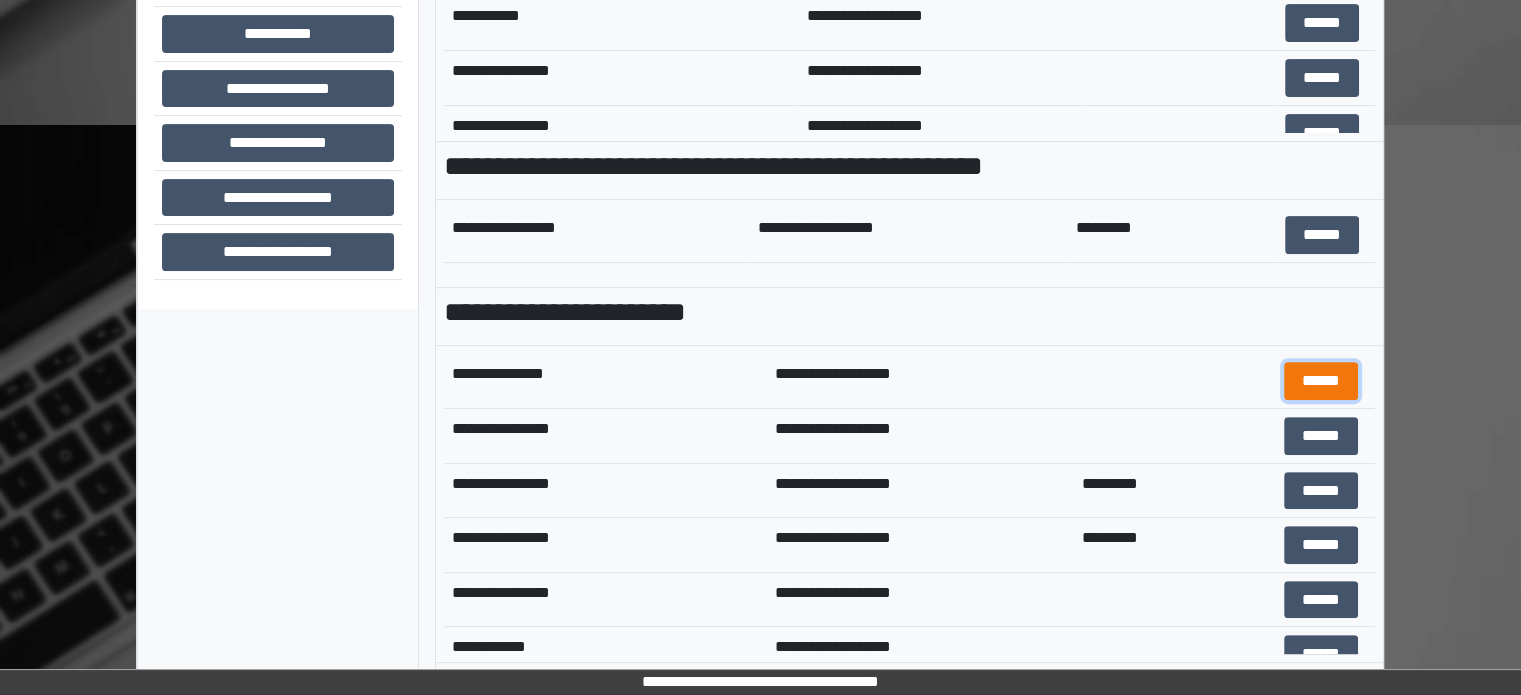 click on "******" at bounding box center (1321, 381) 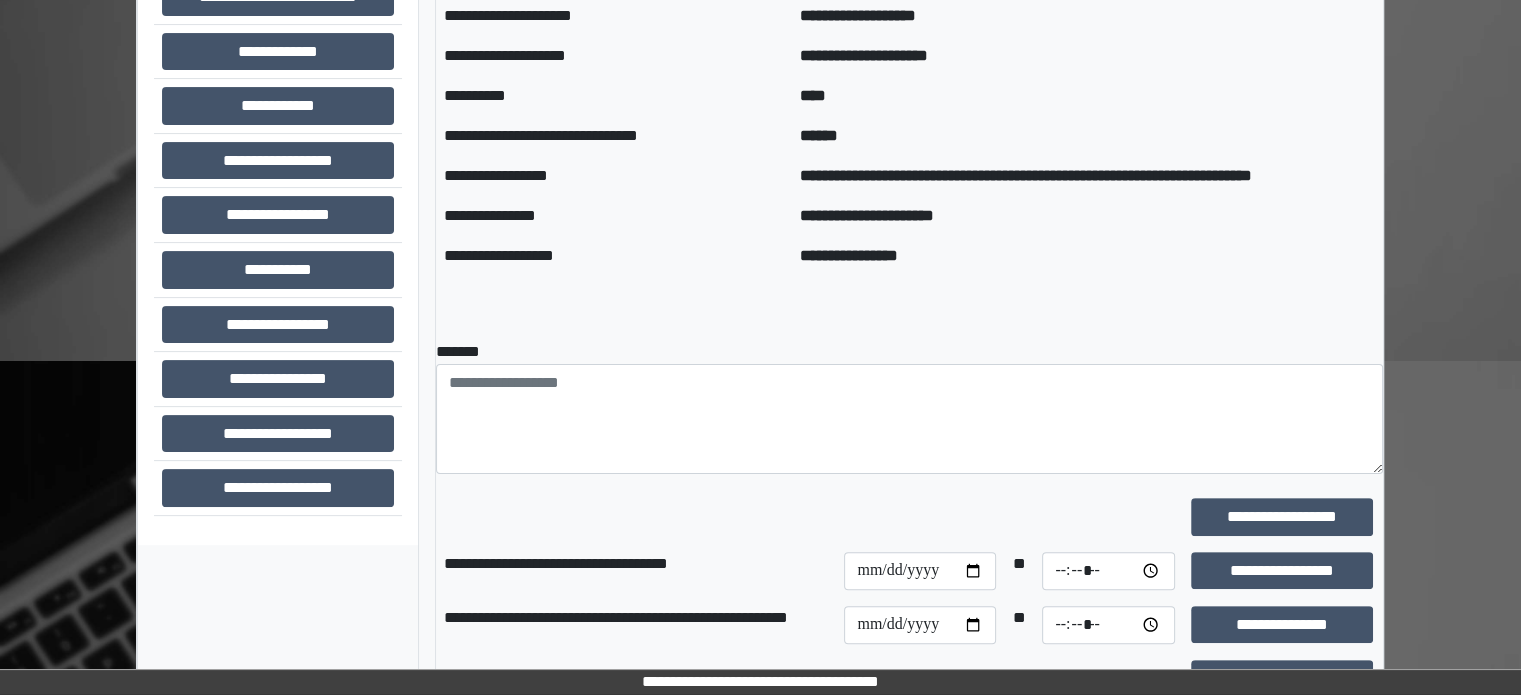 scroll, scrollTop: 308, scrollLeft: 0, axis: vertical 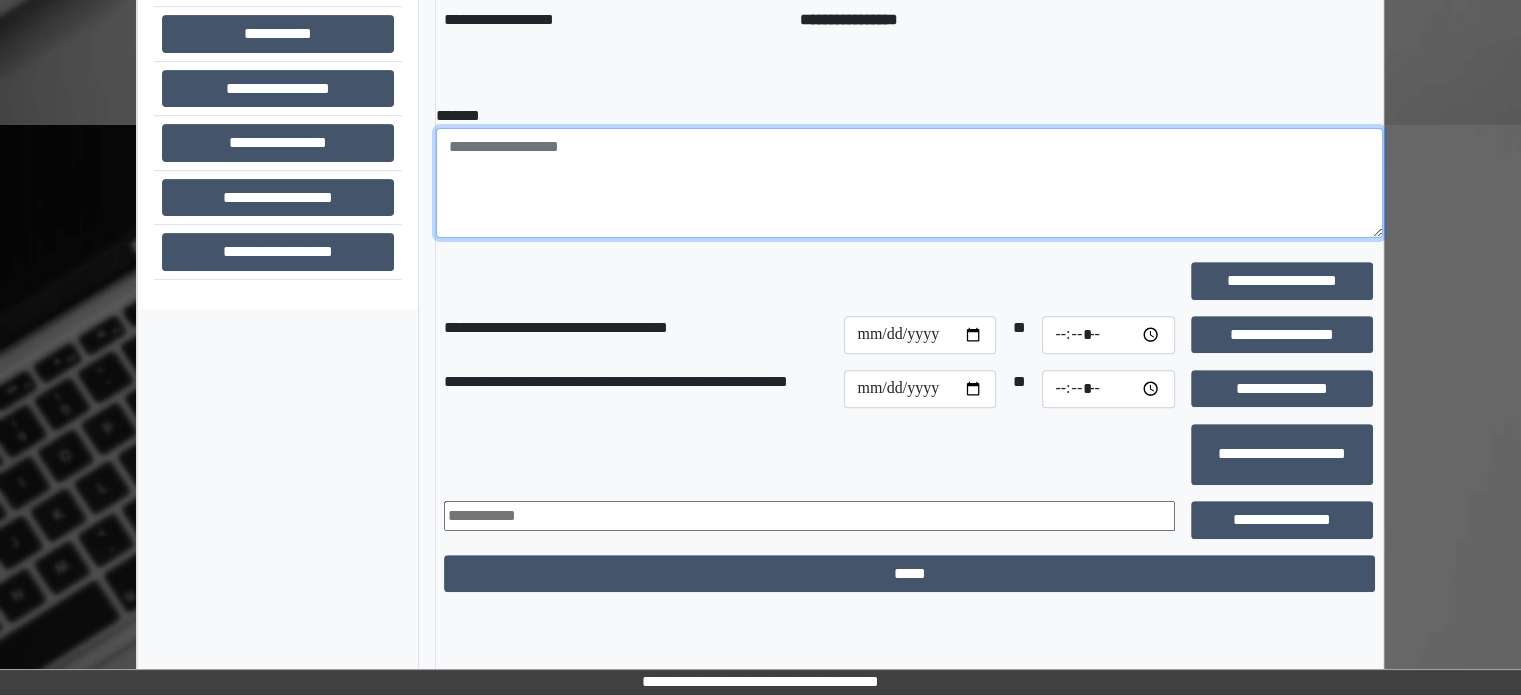 paste on "**********" 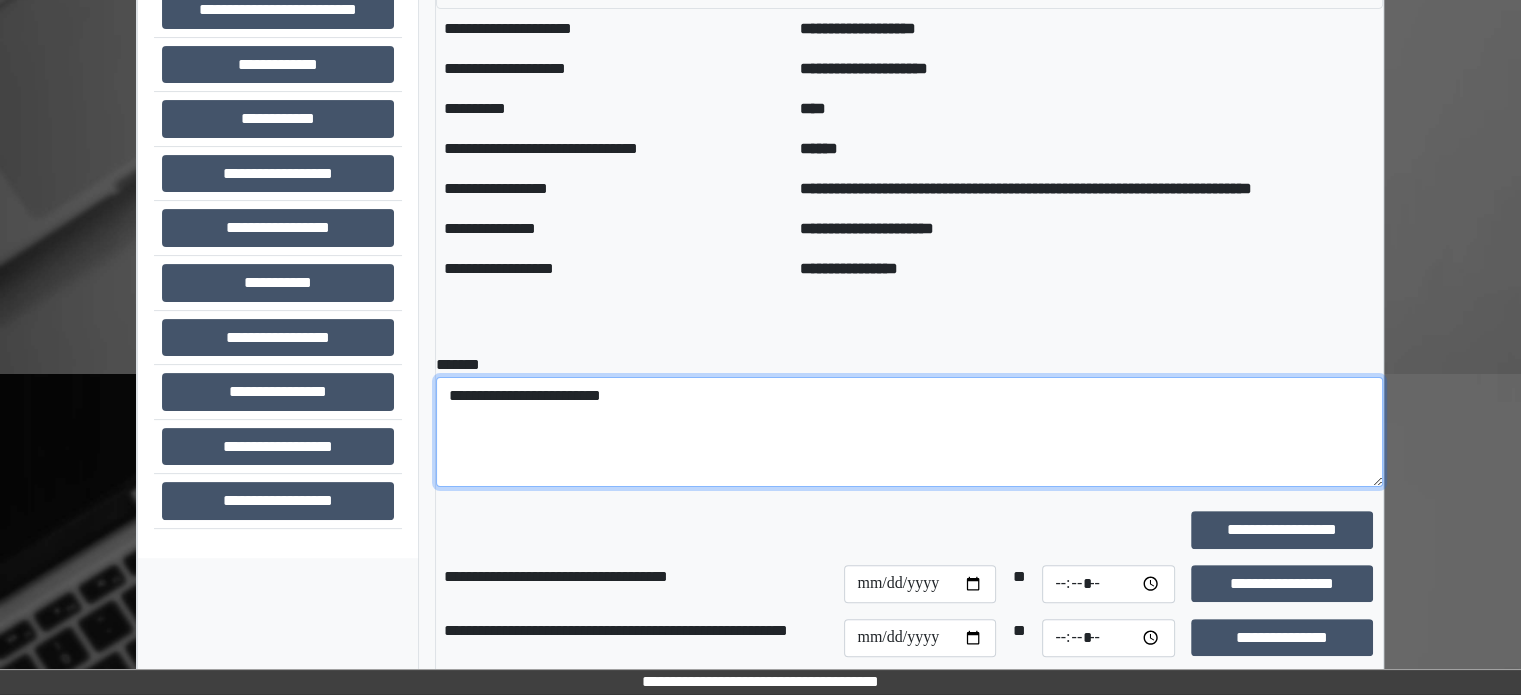 scroll, scrollTop: 608, scrollLeft: 0, axis: vertical 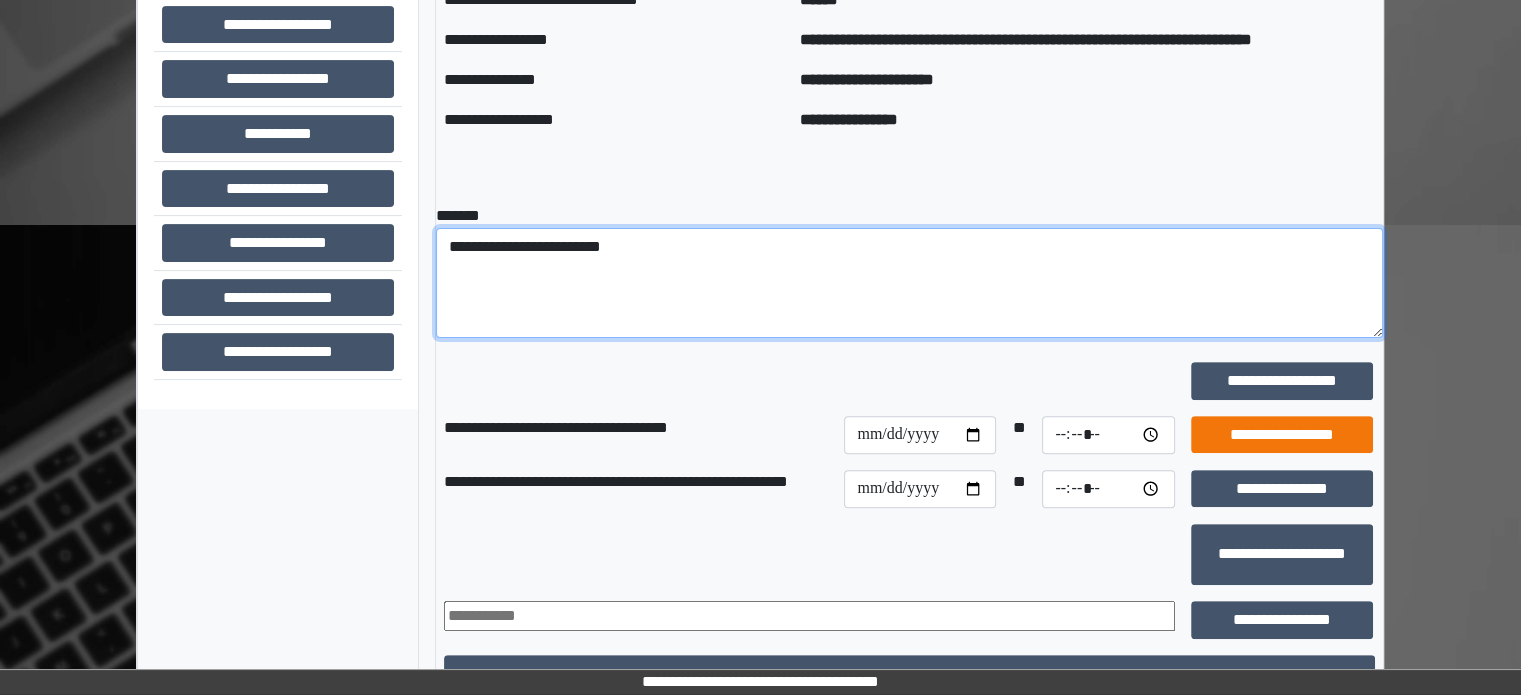 type on "**********" 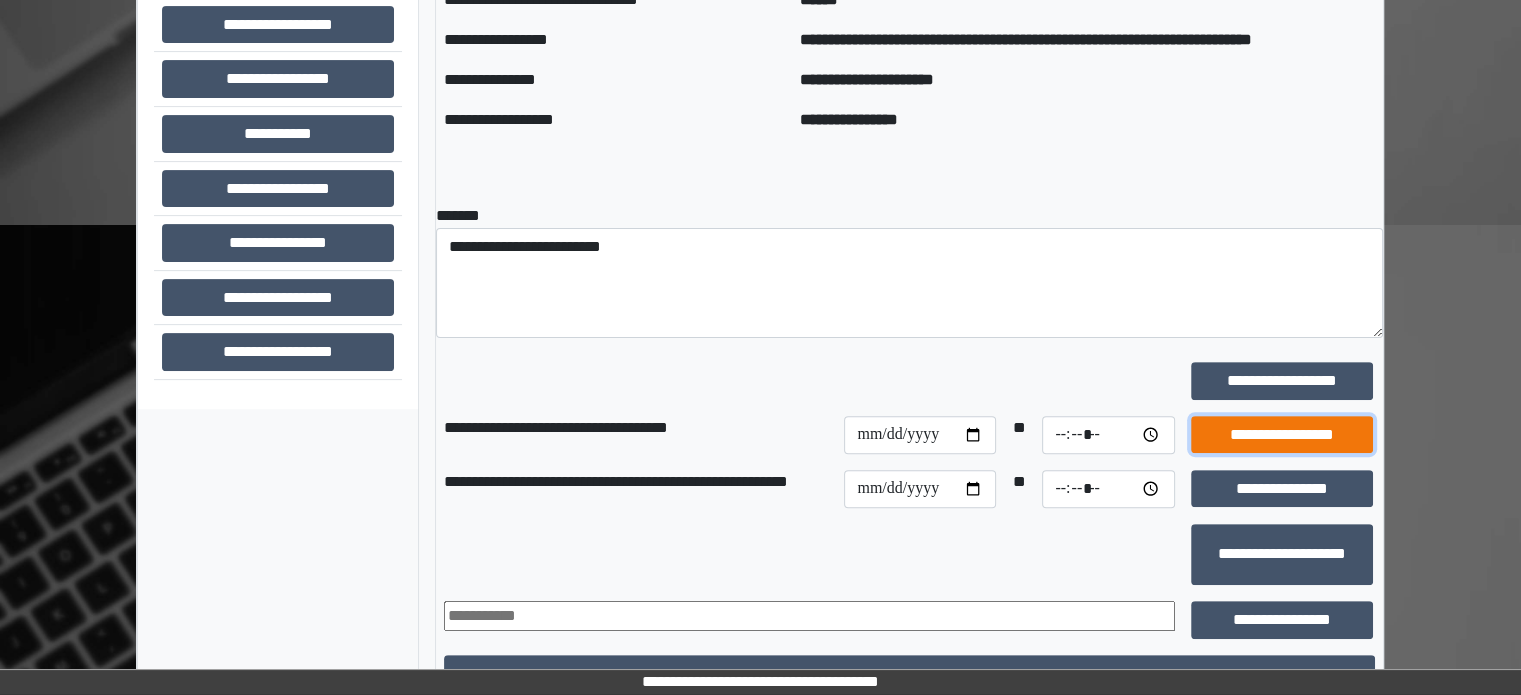 click on "**********" at bounding box center [1282, 435] 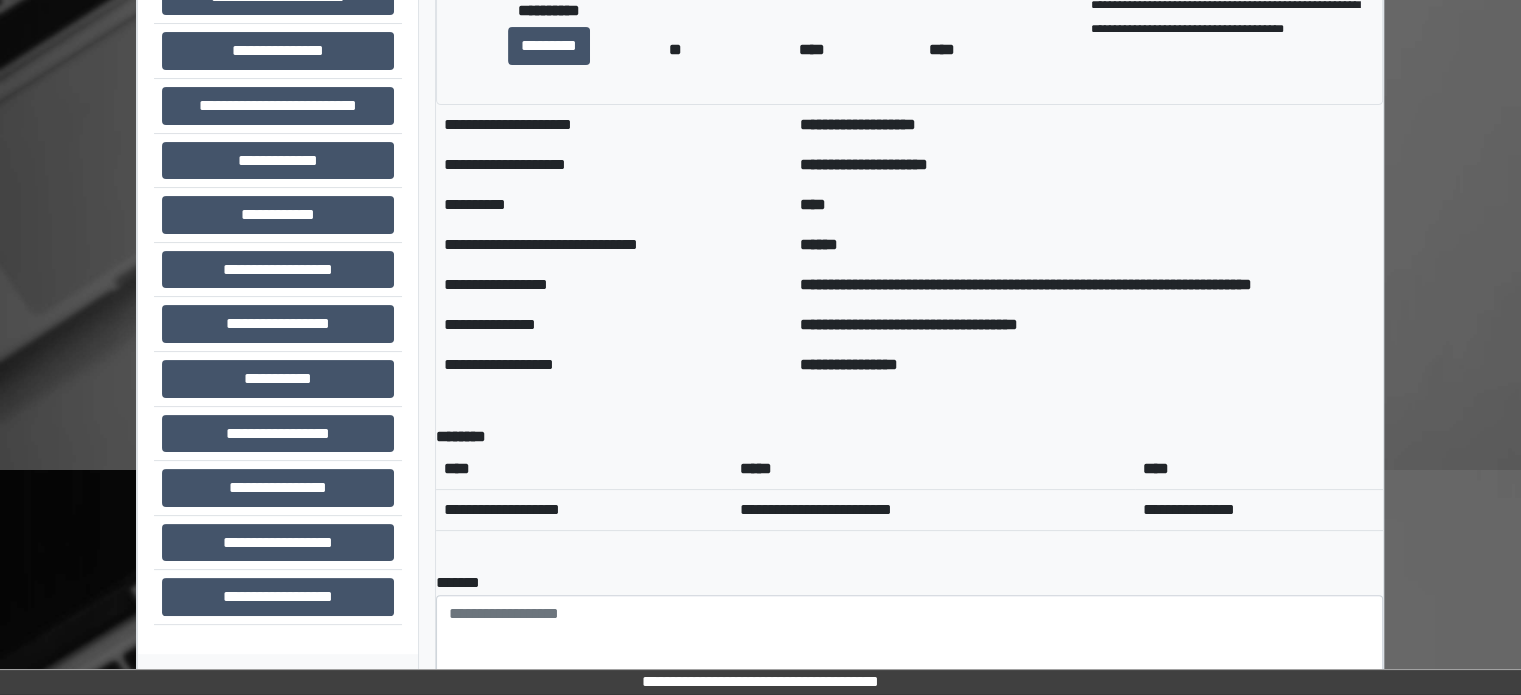 scroll, scrollTop: 361, scrollLeft: 0, axis: vertical 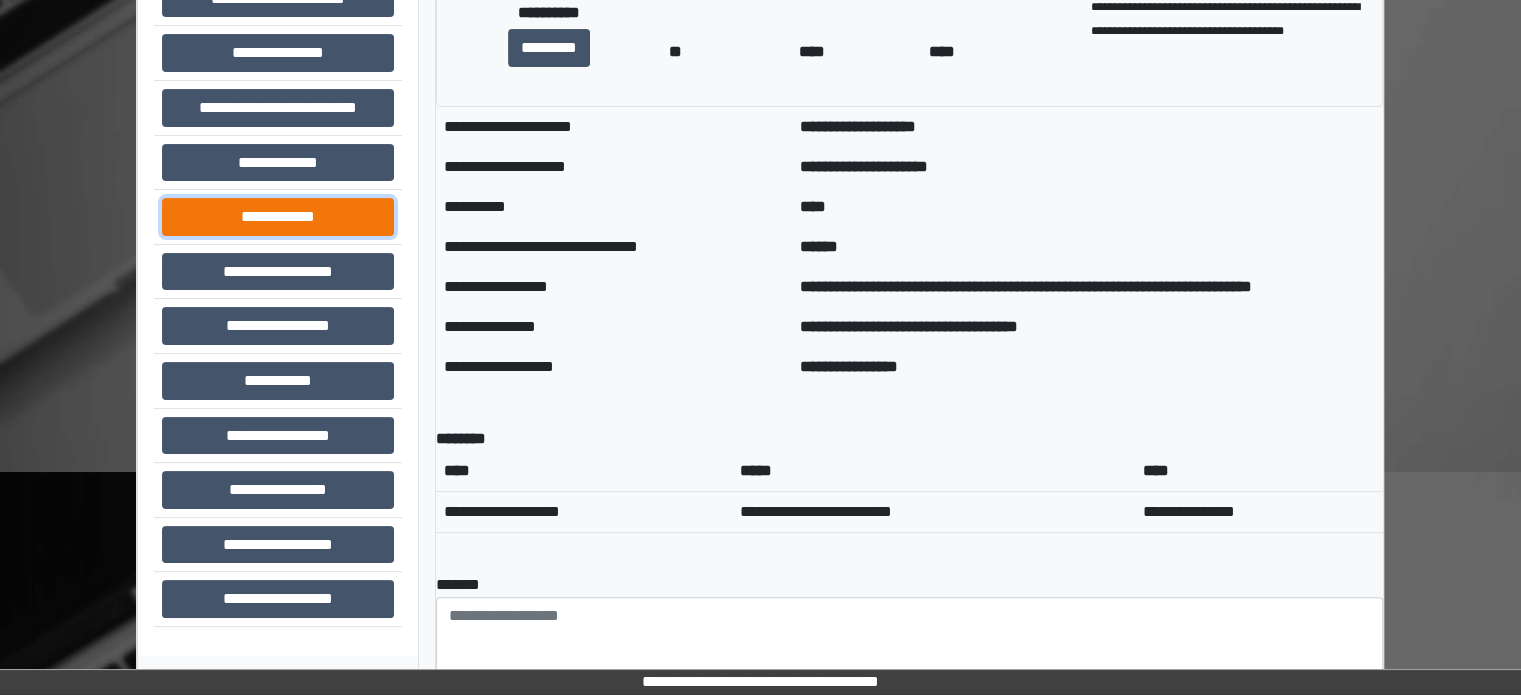 click on "**********" at bounding box center [278, 217] 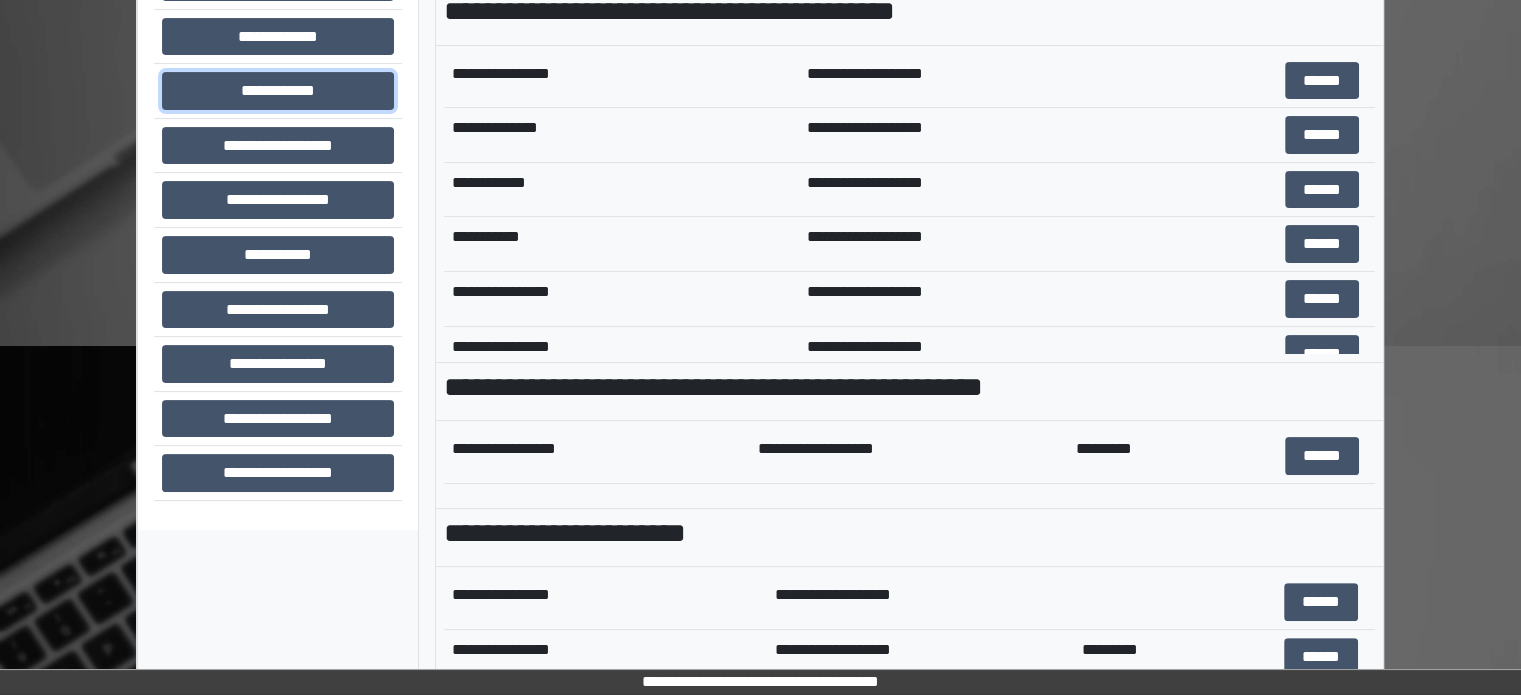 scroll, scrollTop: 708, scrollLeft: 0, axis: vertical 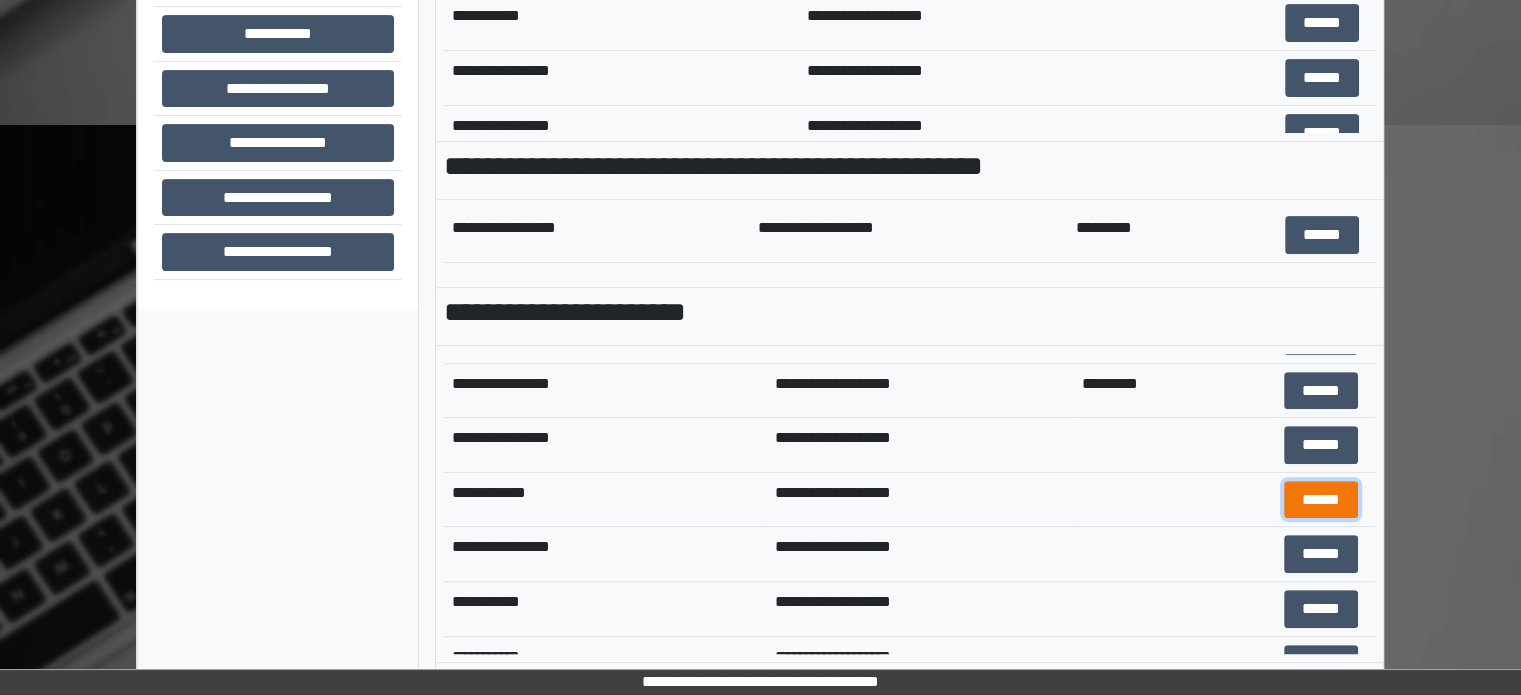 click on "******" at bounding box center [1321, 500] 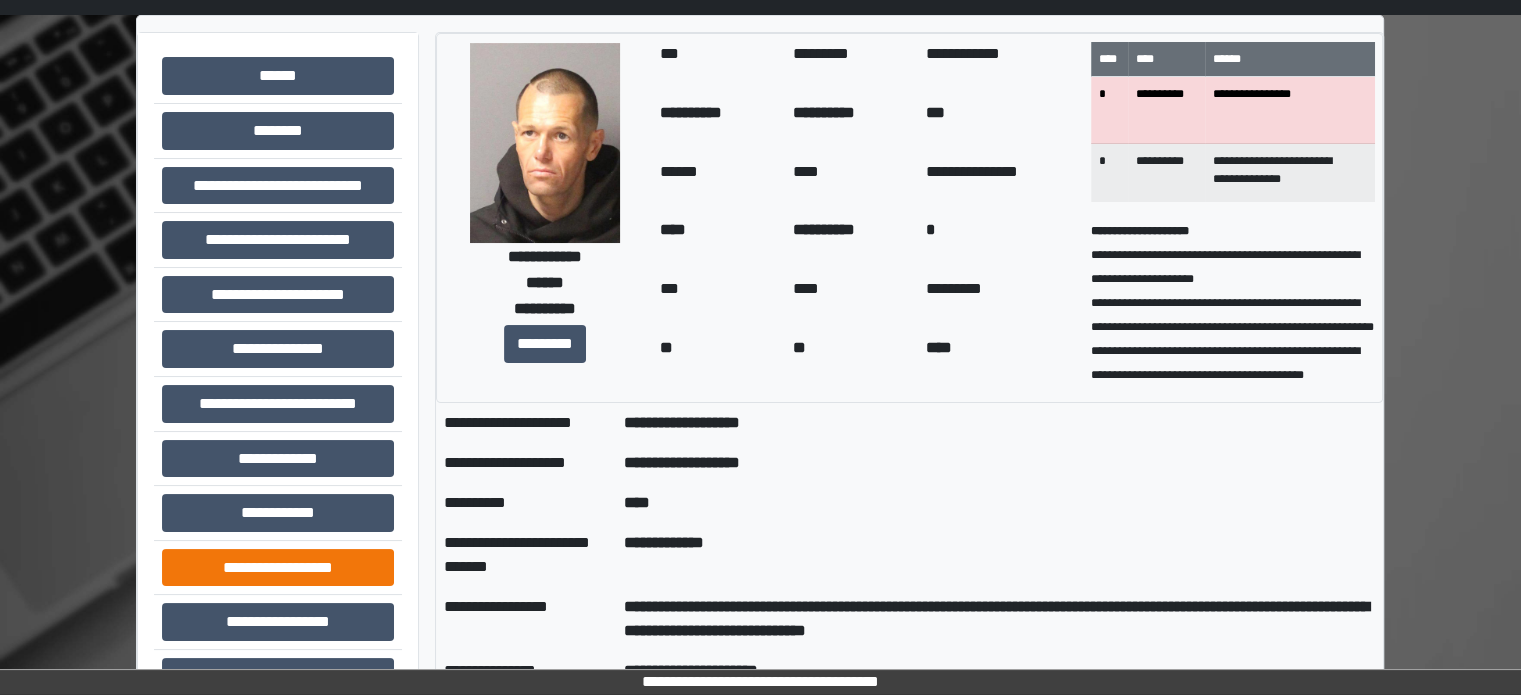 scroll, scrollTop: 100, scrollLeft: 0, axis: vertical 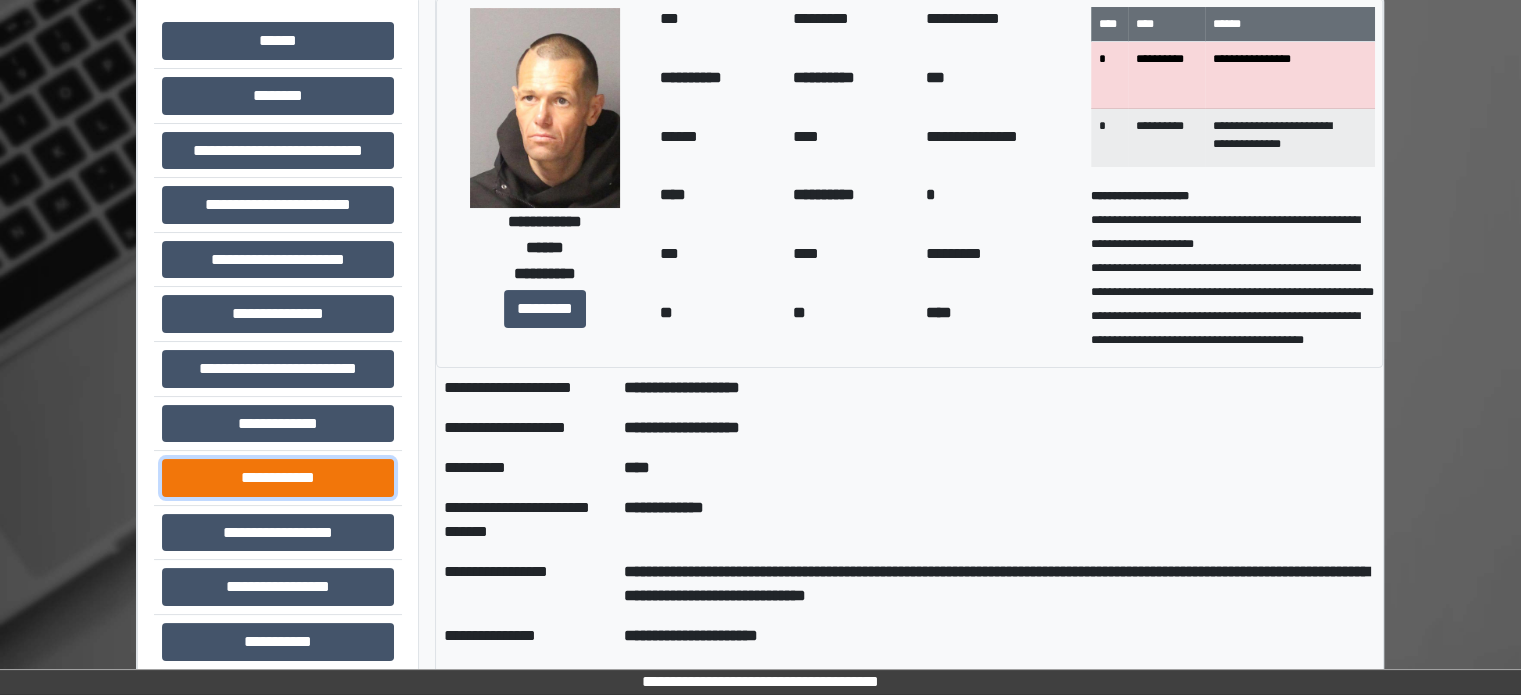 click on "**********" at bounding box center (278, 478) 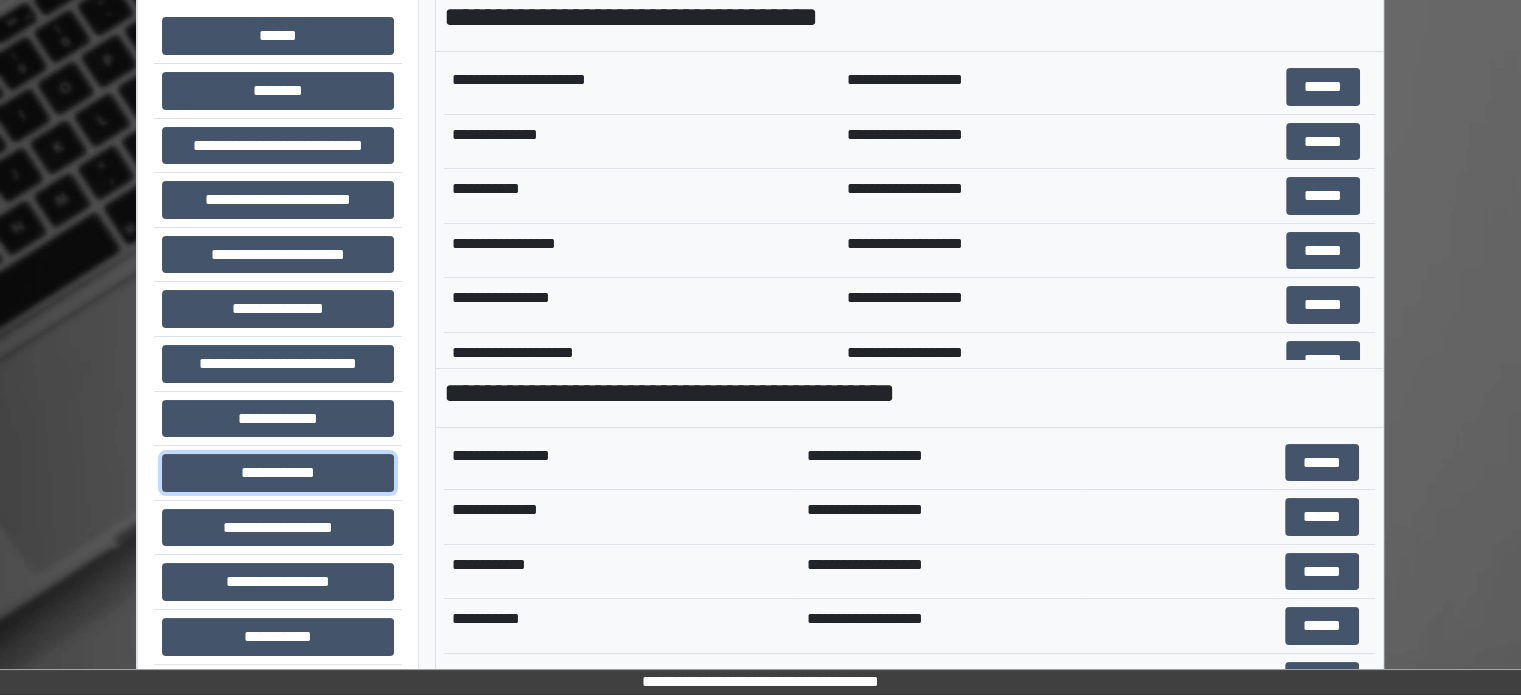 scroll, scrollTop: 708, scrollLeft: 0, axis: vertical 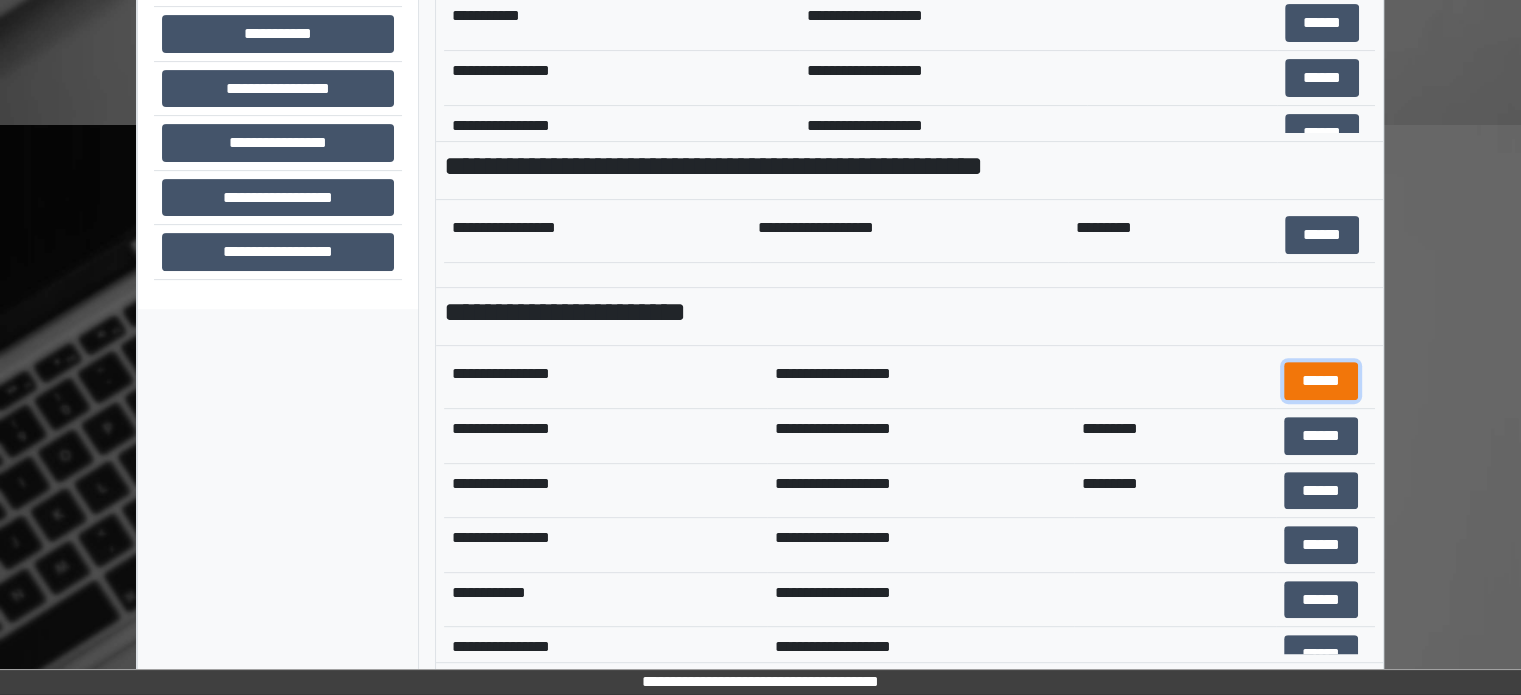 click on "******" at bounding box center [1321, 381] 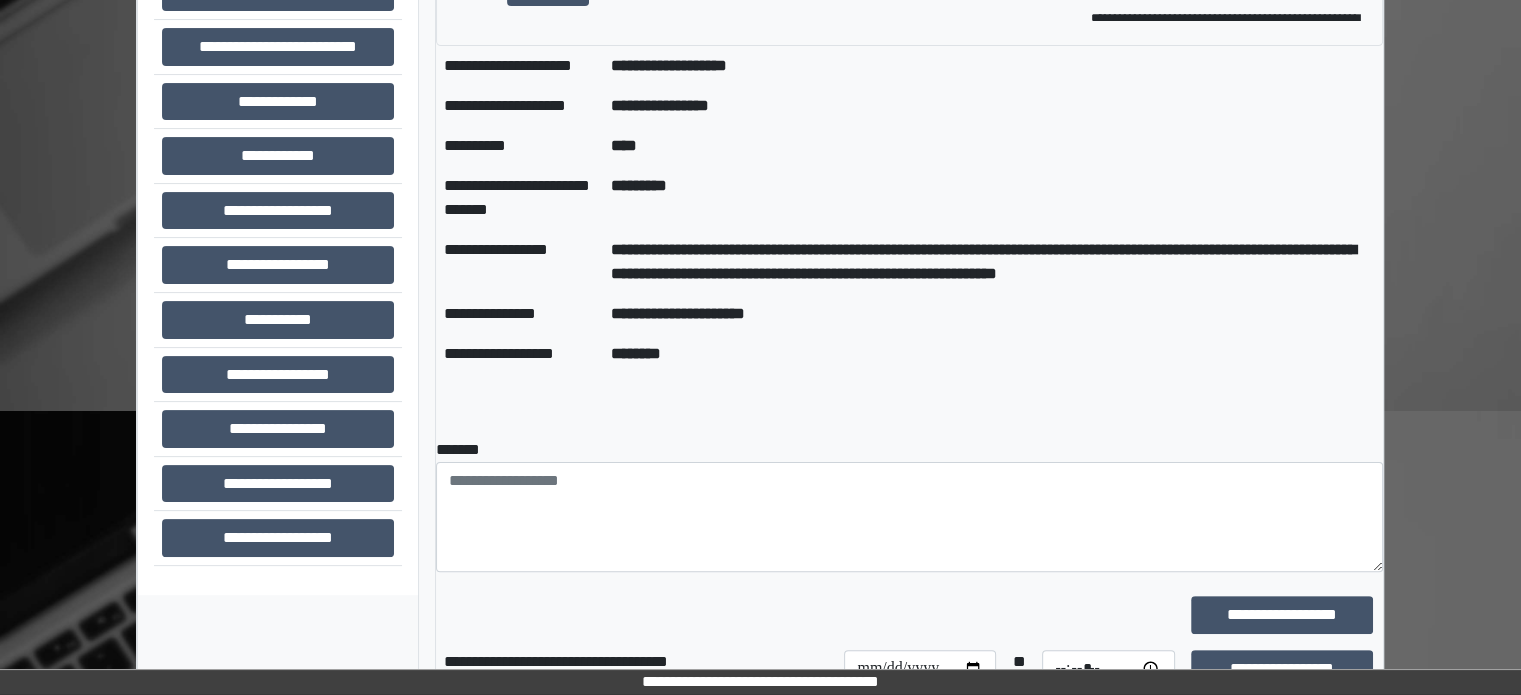 scroll, scrollTop: 408, scrollLeft: 0, axis: vertical 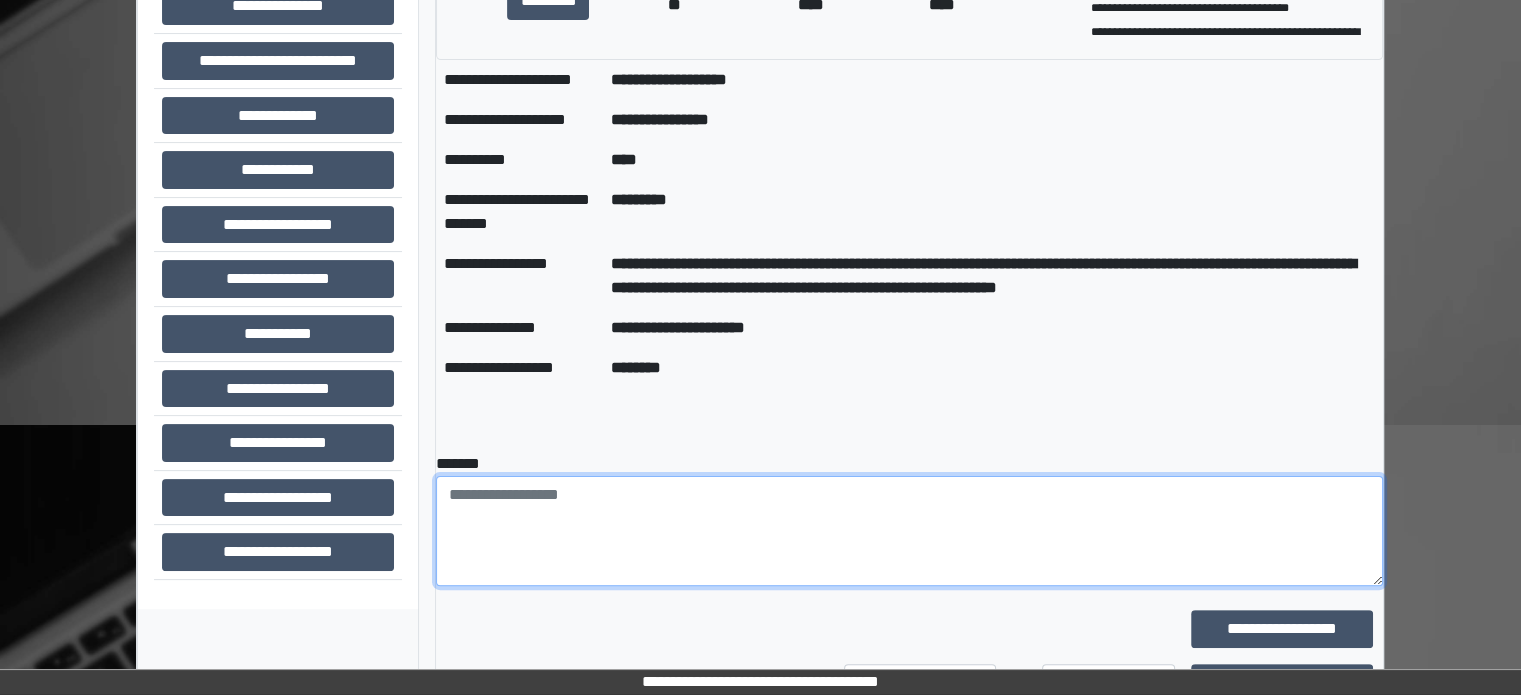 drag, startPoint x: 628, startPoint y: 516, endPoint x: 612, endPoint y: 511, distance: 16.763054 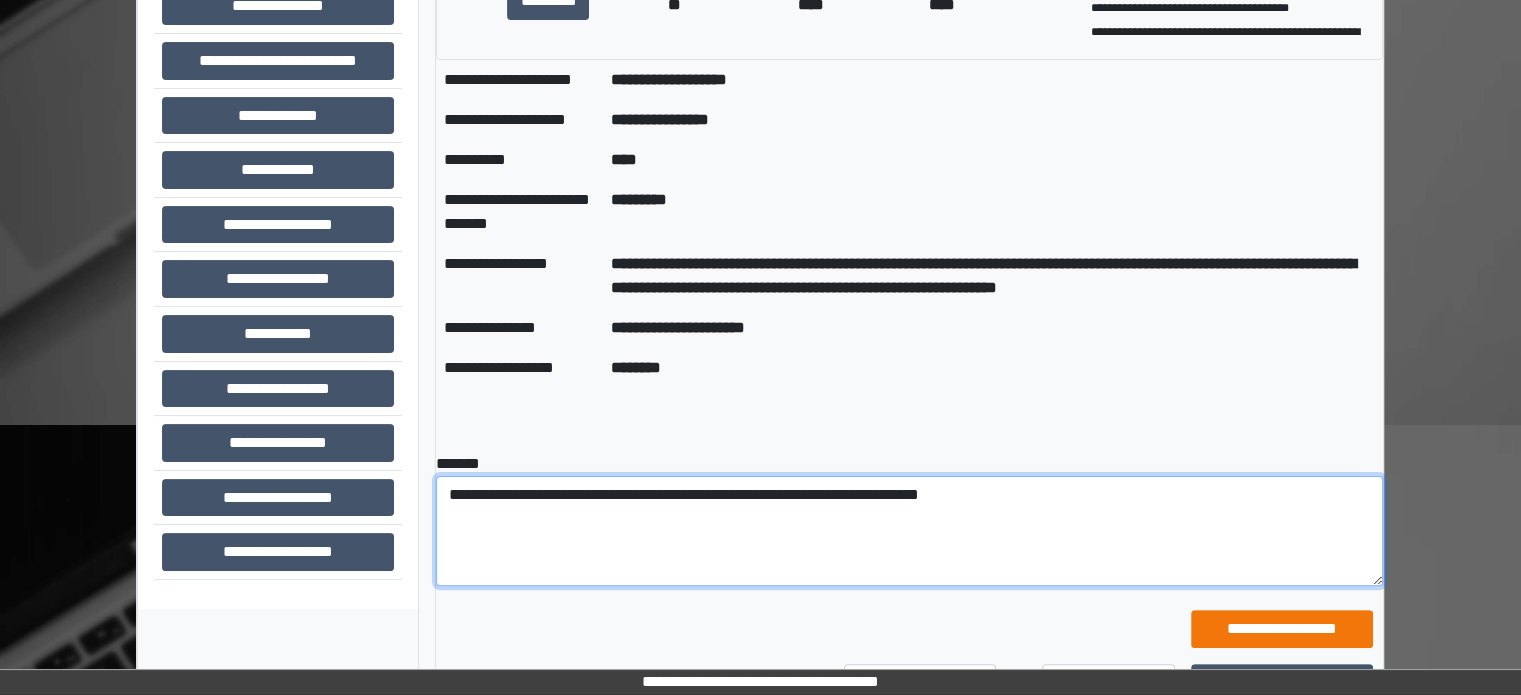 scroll, scrollTop: 608, scrollLeft: 0, axis: vertical 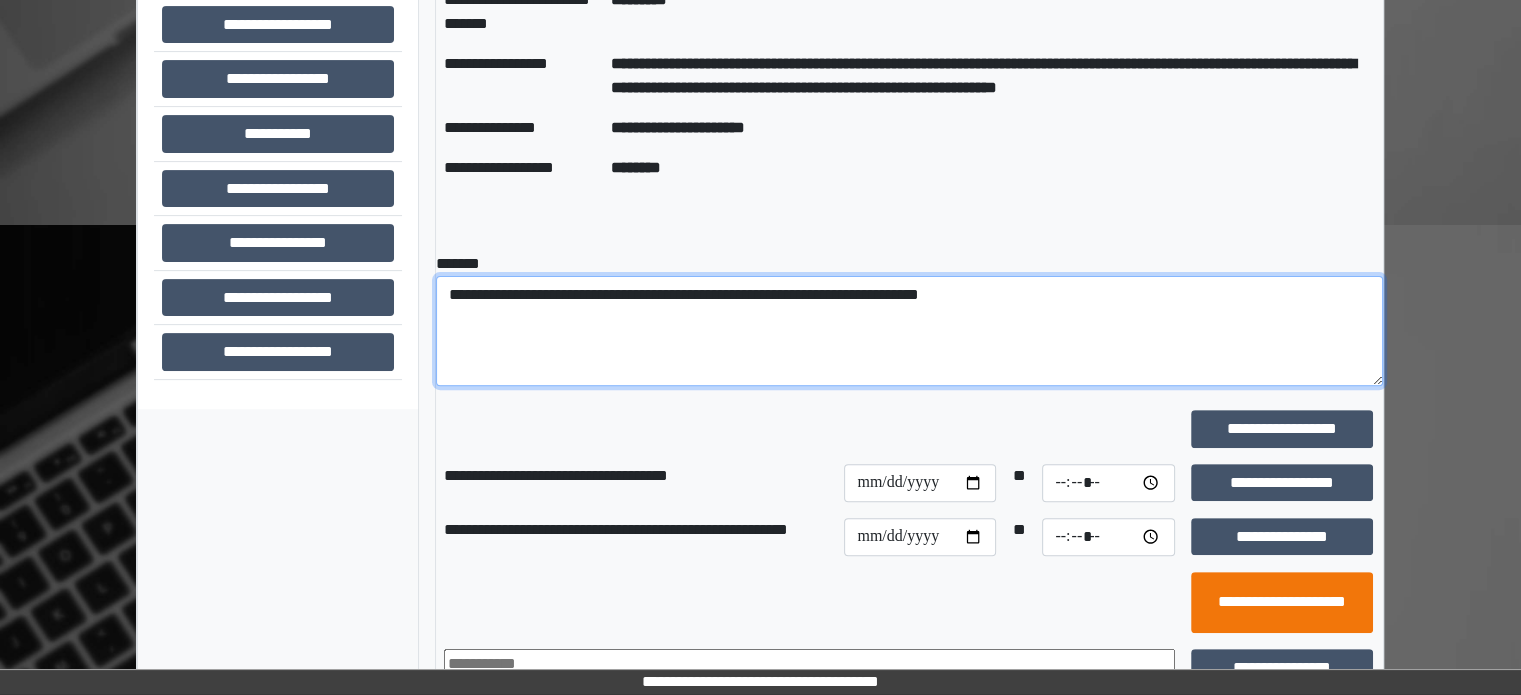 type on "**********" 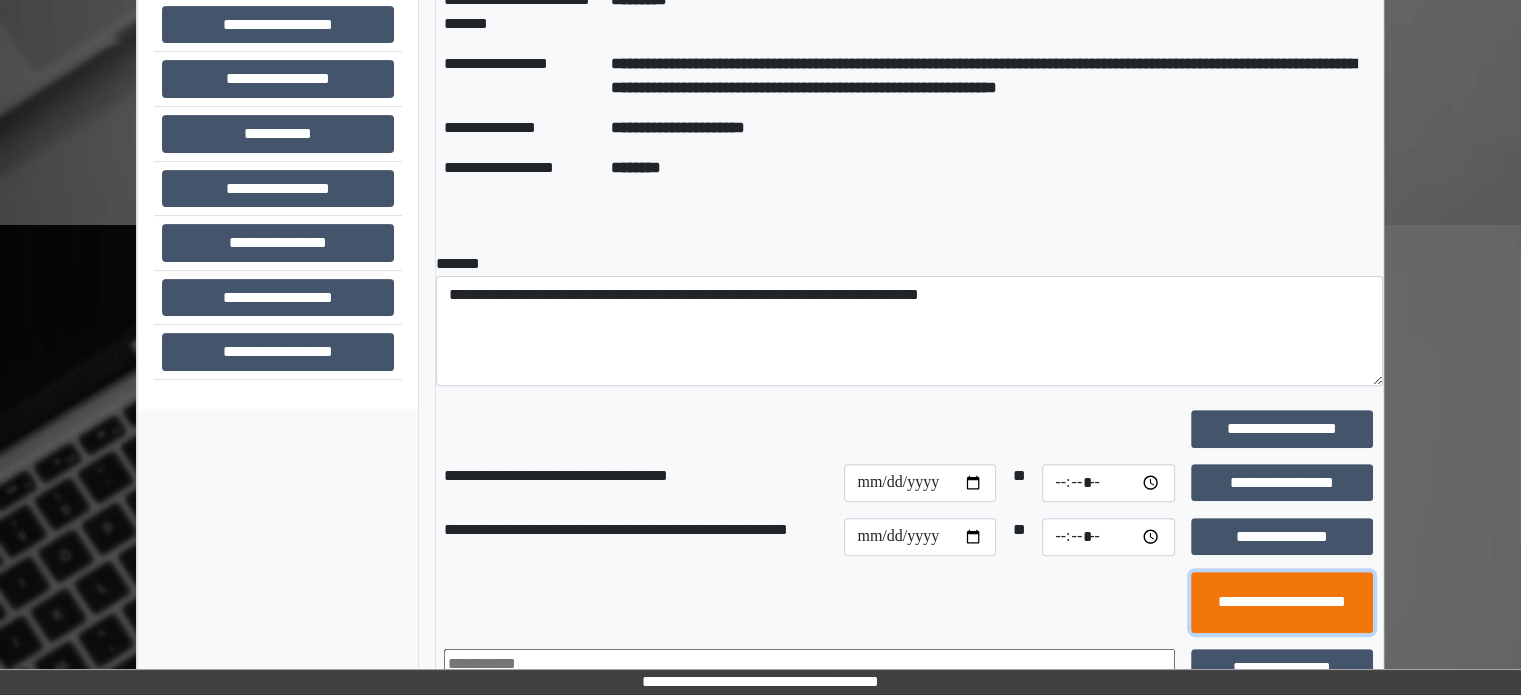 click on "**********" at bounding box center [1282, 603] 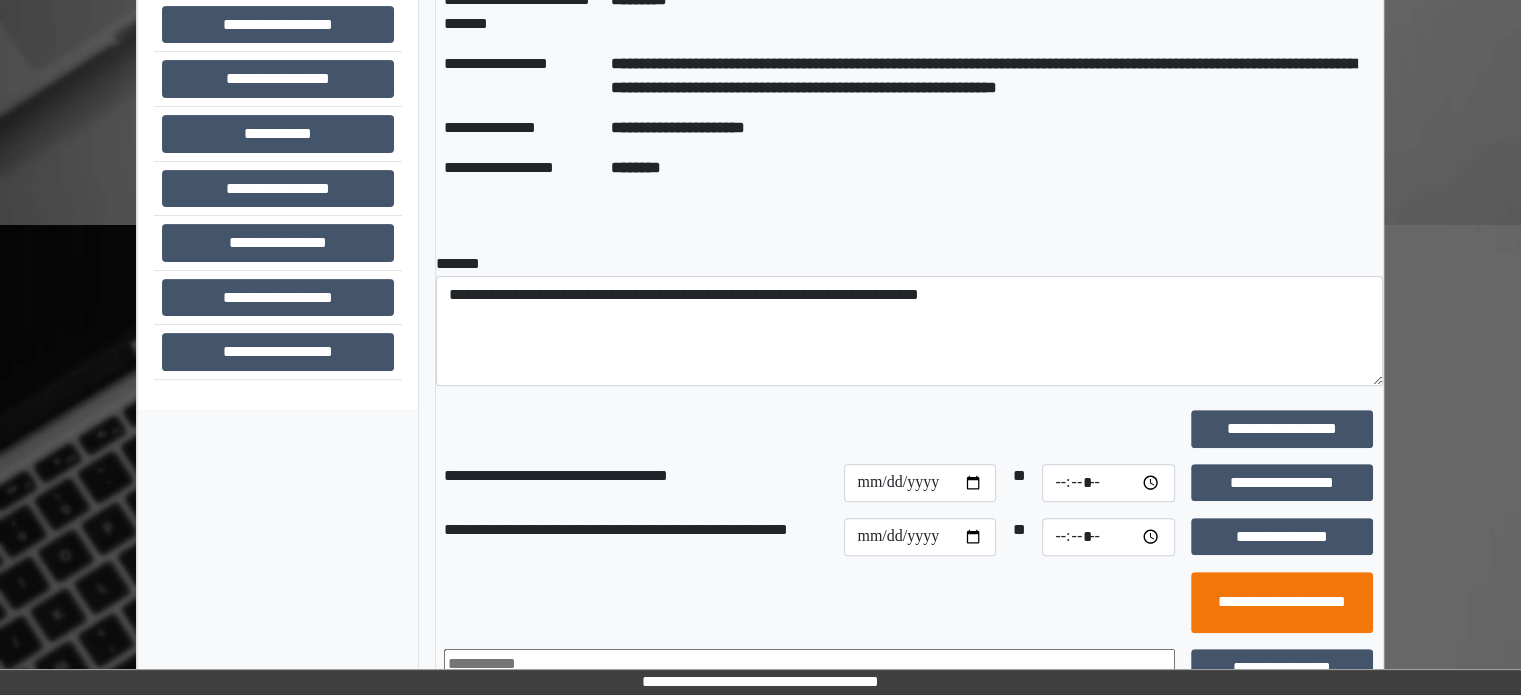 scroll, scrollTop: 376, scrollLeft: 0, axis: vertical 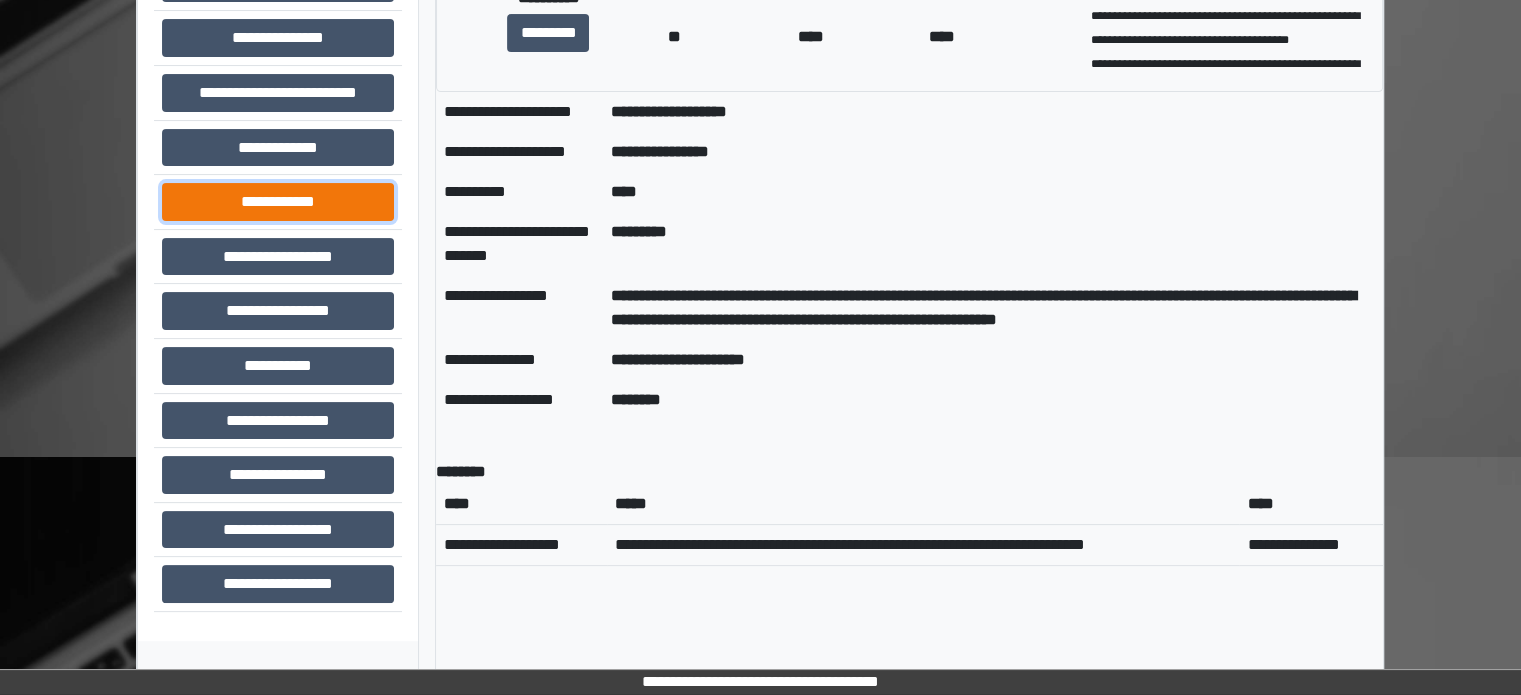 click on "**********" at bounding box center [278, 202] 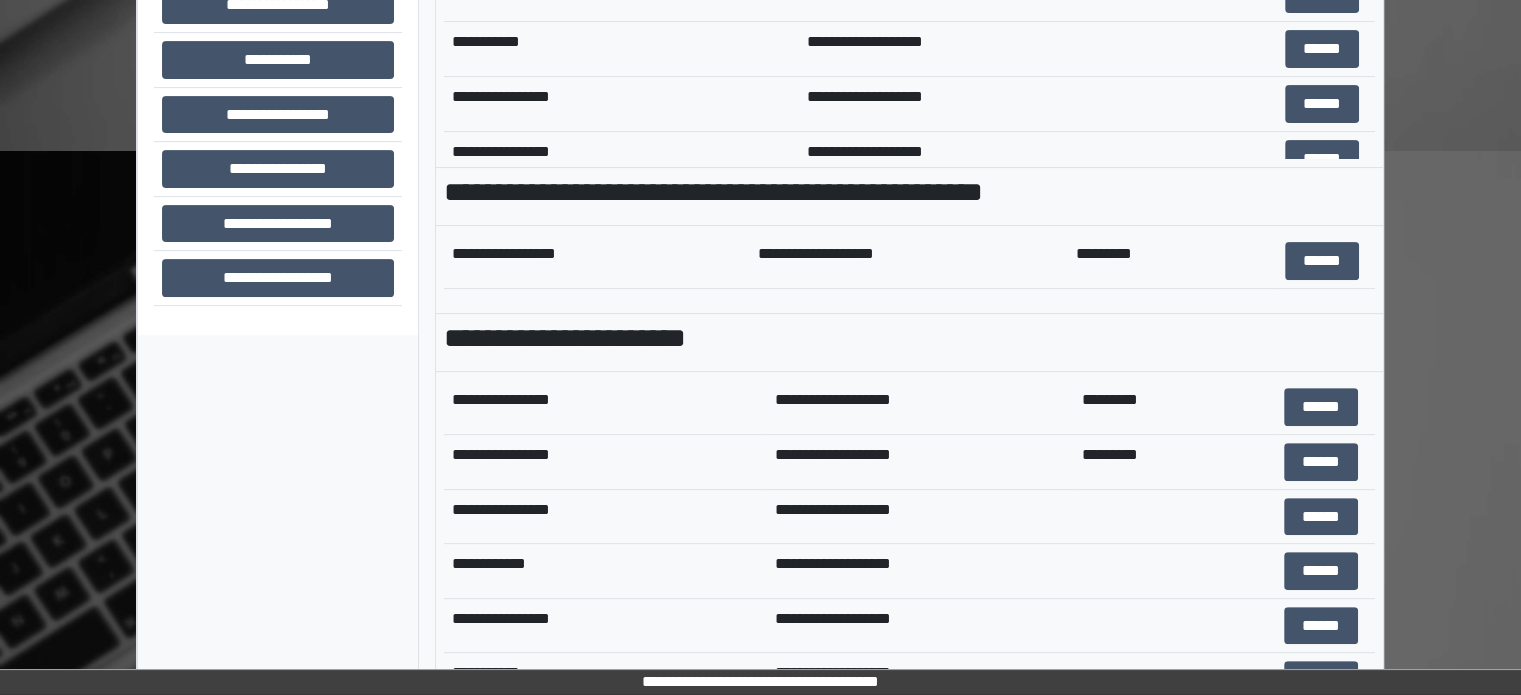 scroll, scrollTop: 708, scrollLeft: 0, axis: vertical 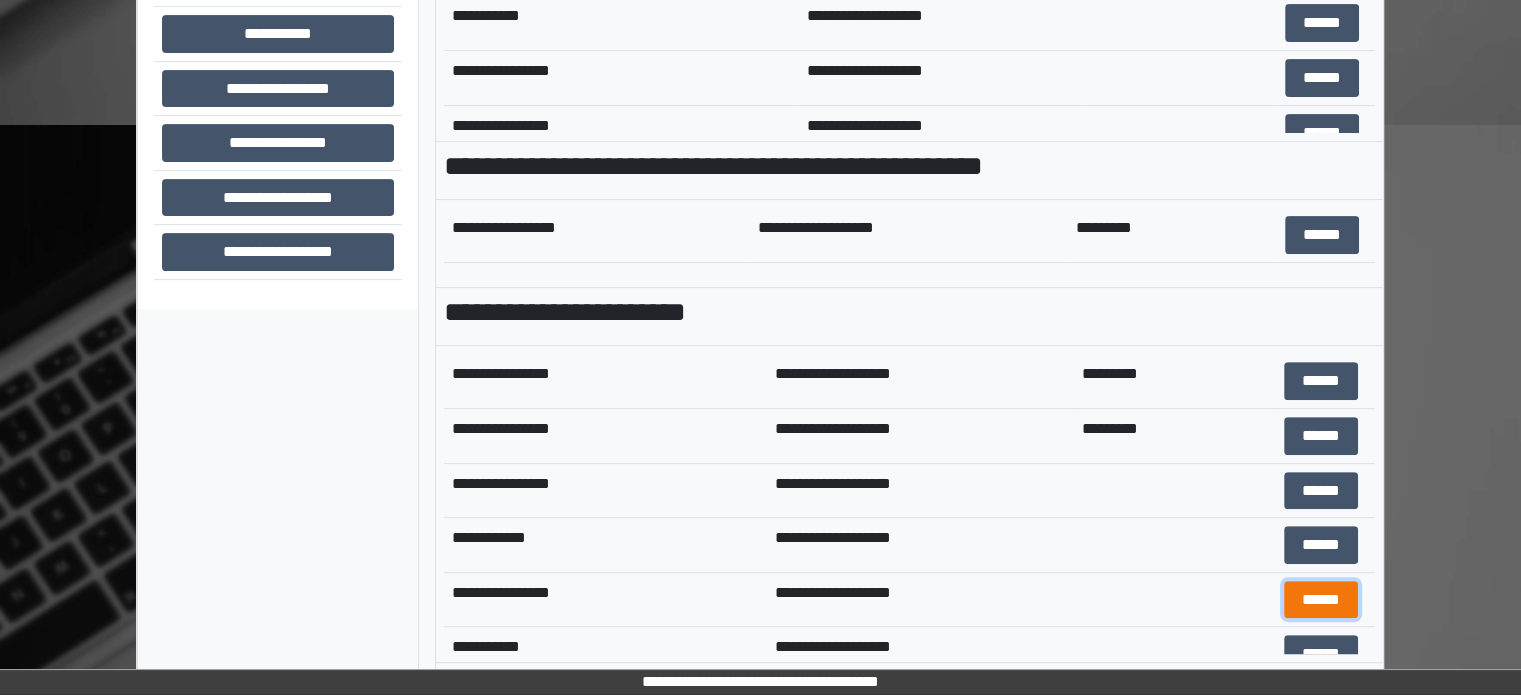 click on "******" at bounding box center [1321, 600] 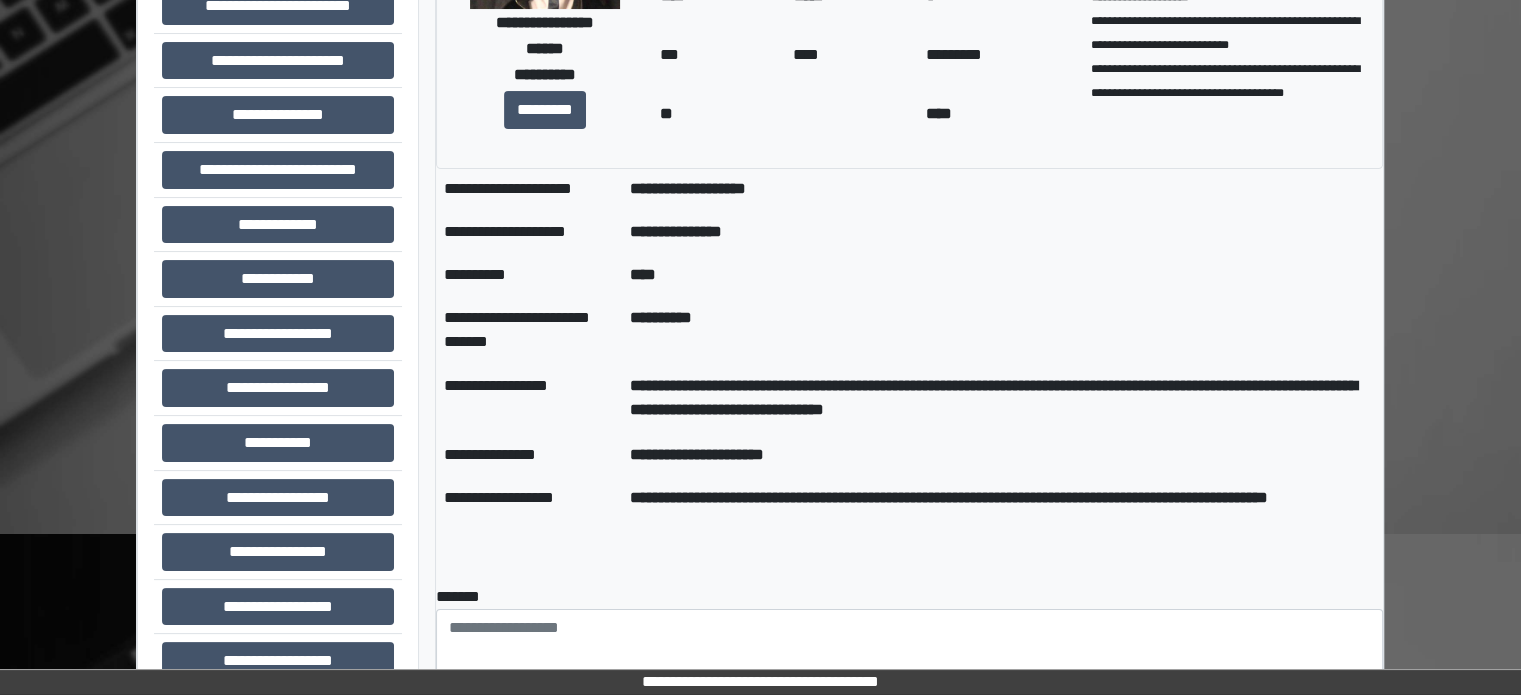 scroll, scrollTop: 308, scrollLeft: 0, axis: vertical 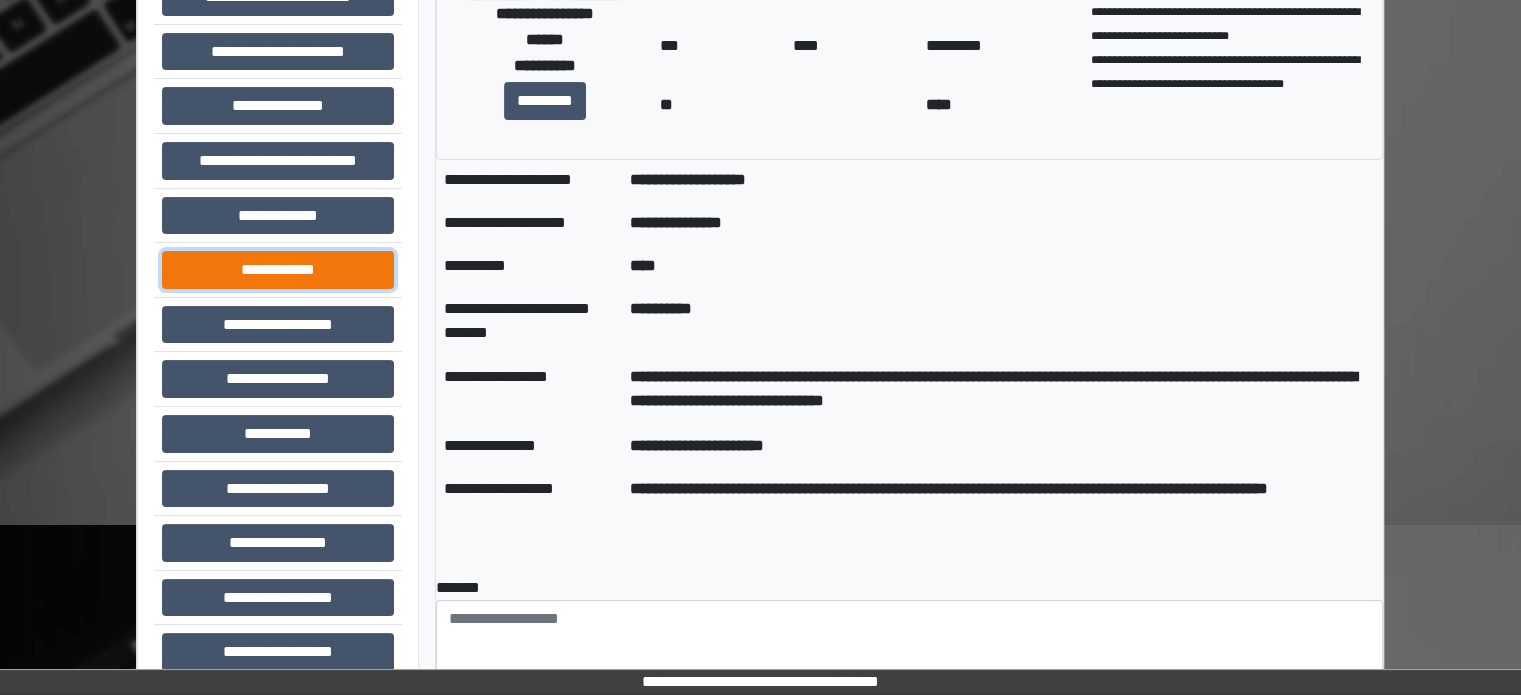 click on "**********" at bounding box center [278, 270] 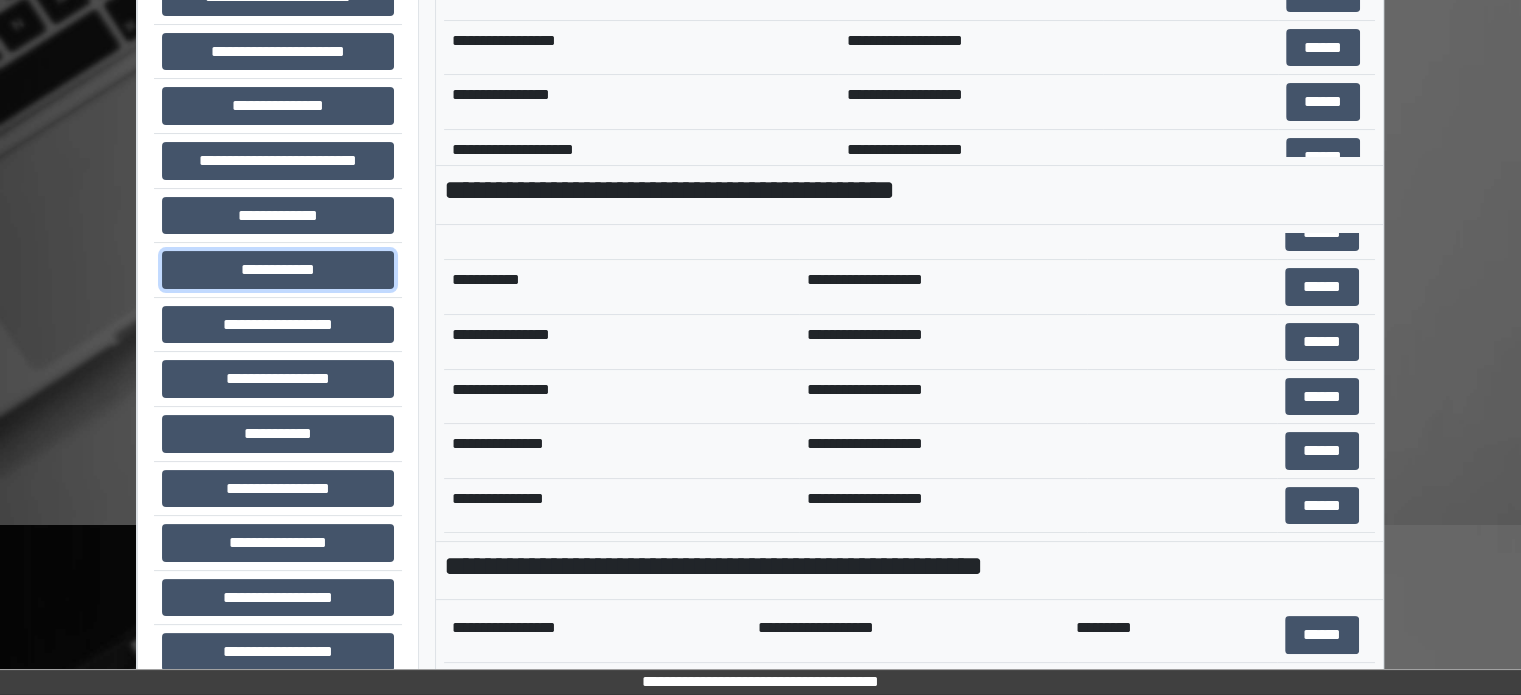 scroll, scrollTop: 300, scrollLeft: 0, axis: vertical 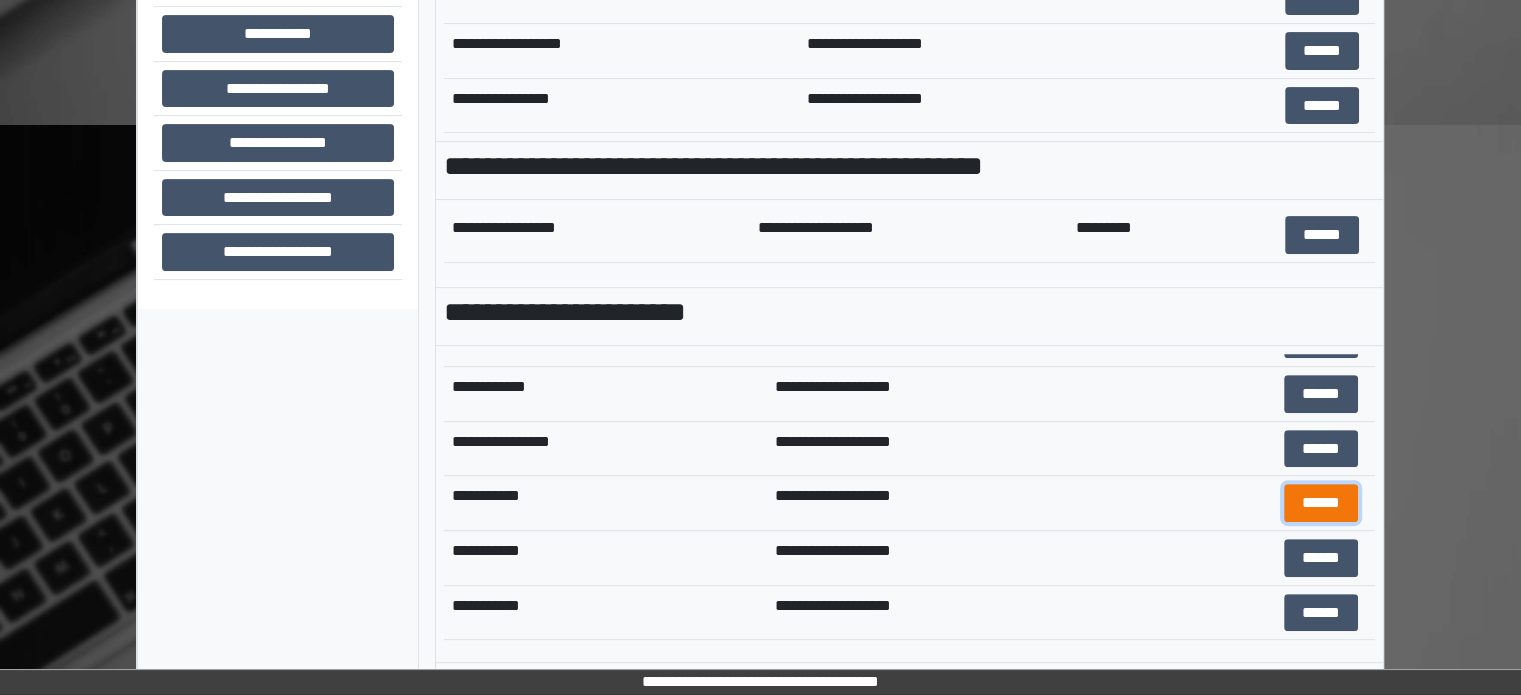 click on "******" at bounding box center (1321, 503) 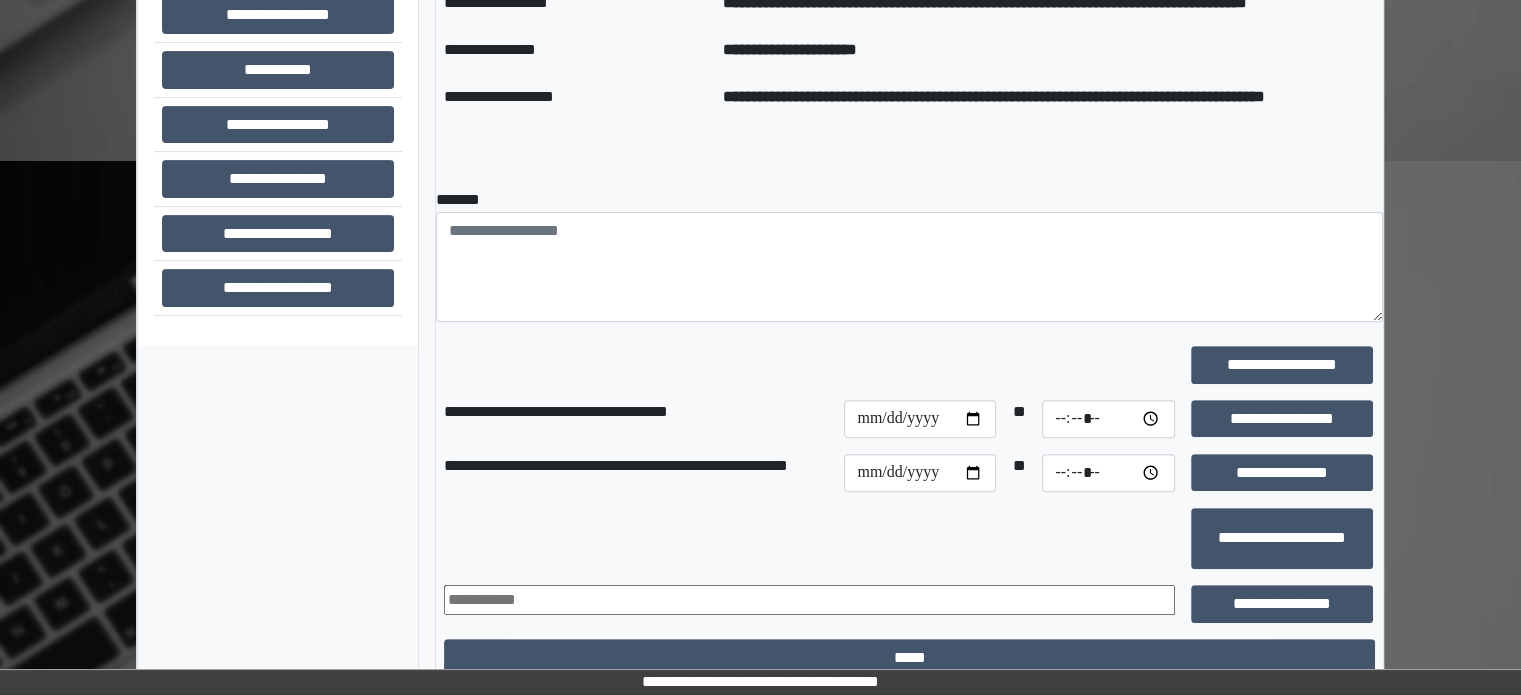 scroll, scrollTop: 676, scrollLeft: 0, axis: vertical 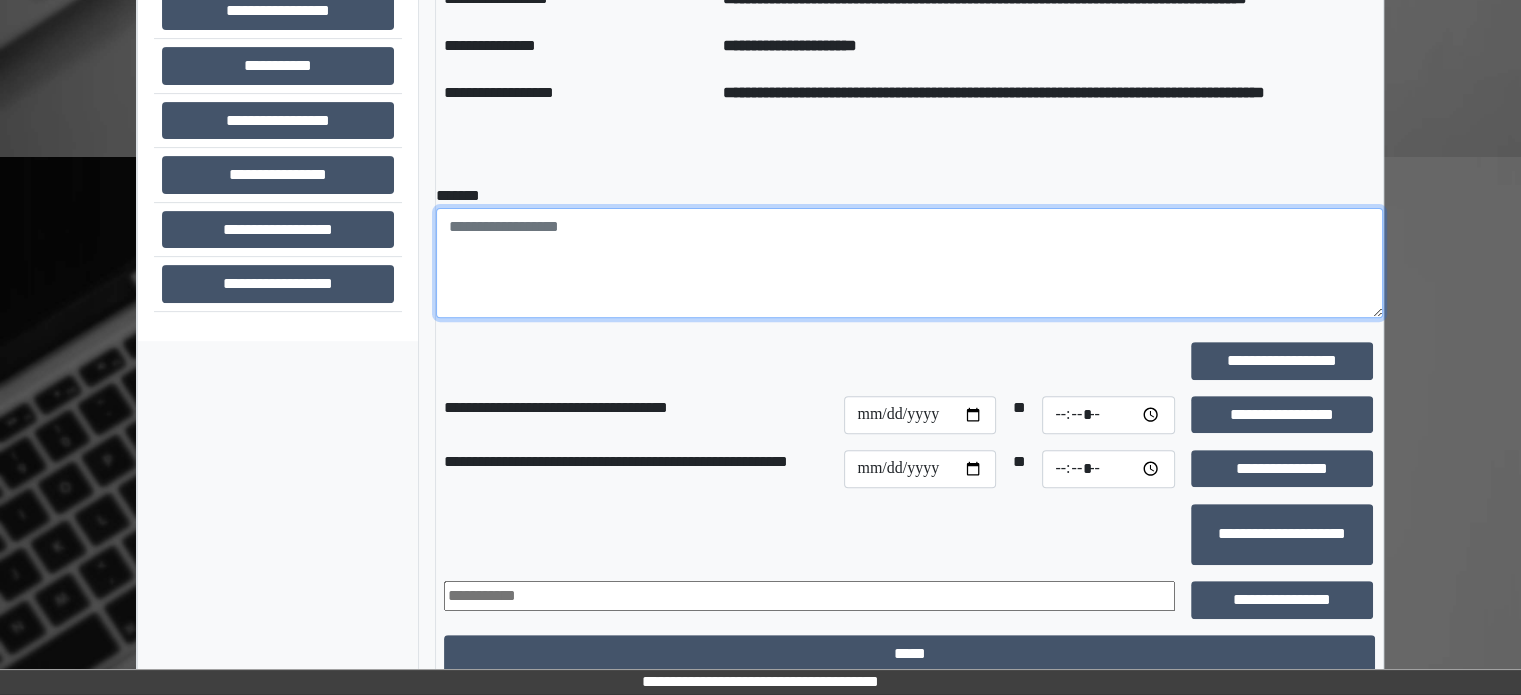 paste on "**********" 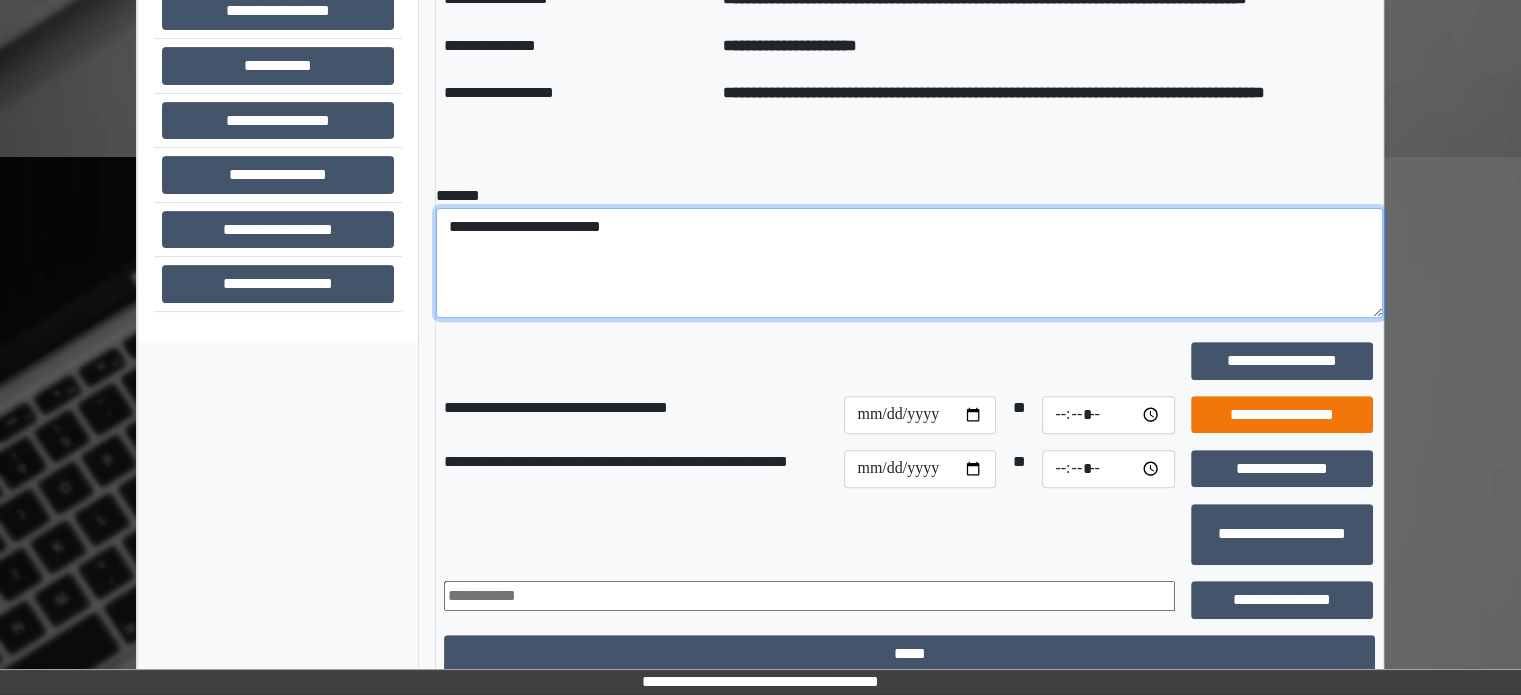 type on "**********" 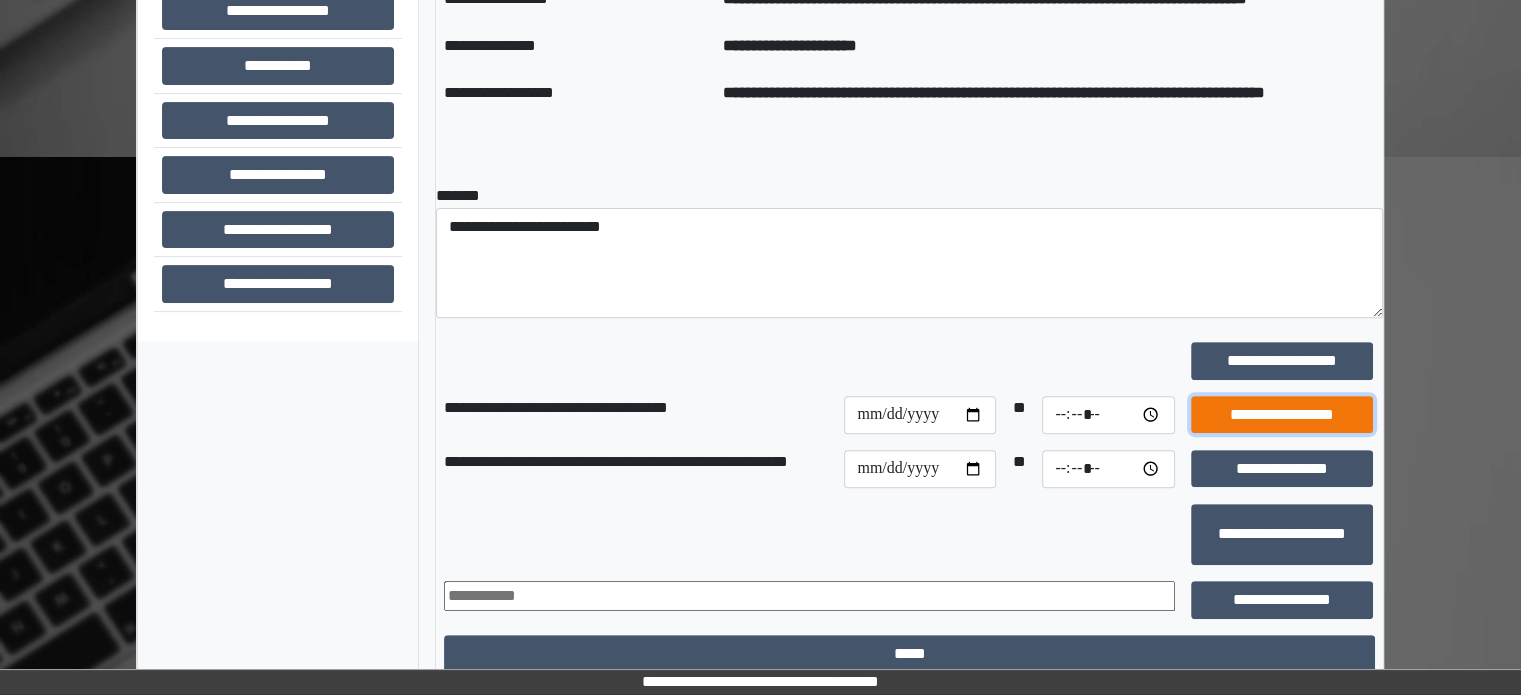 click on "**********" at bounding box center [1282, 415] 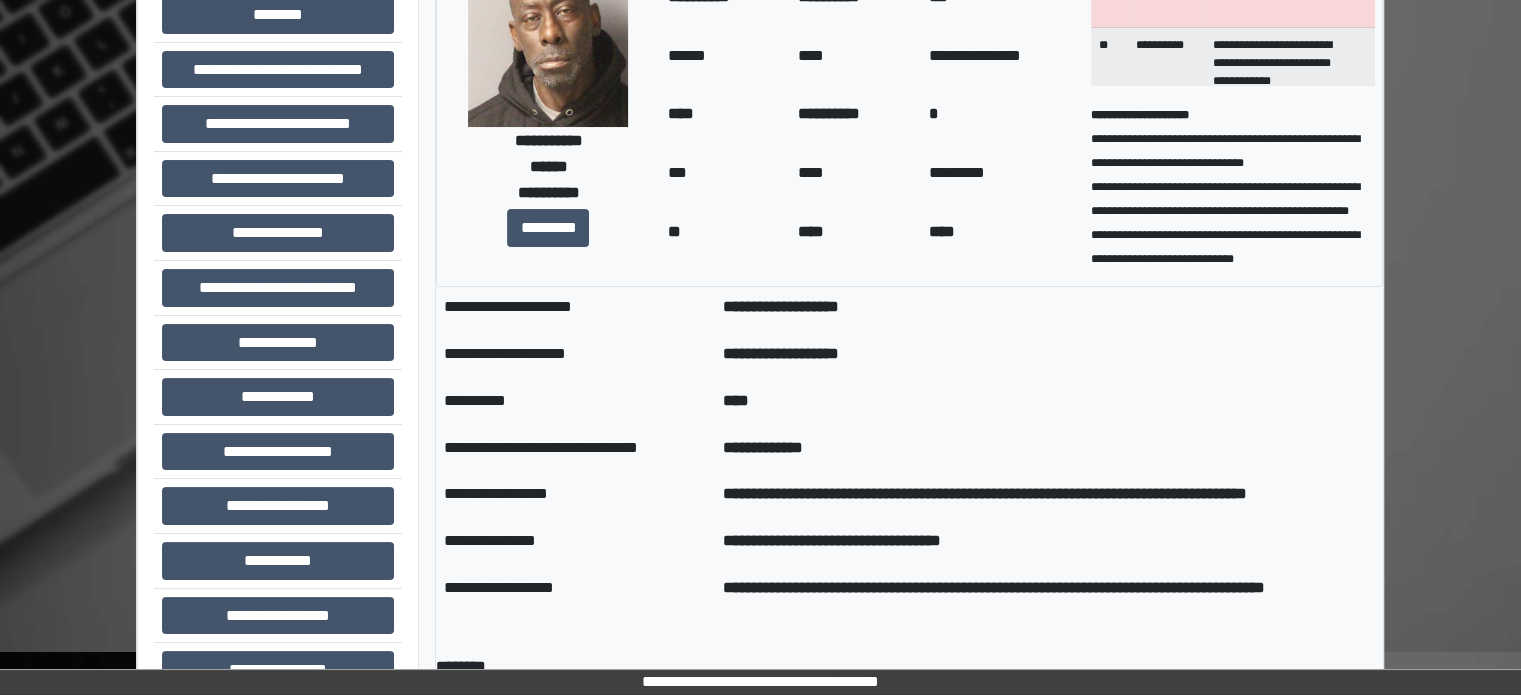 scroll, scrollTop: 176, scrollLeft: 0, axis: vertical 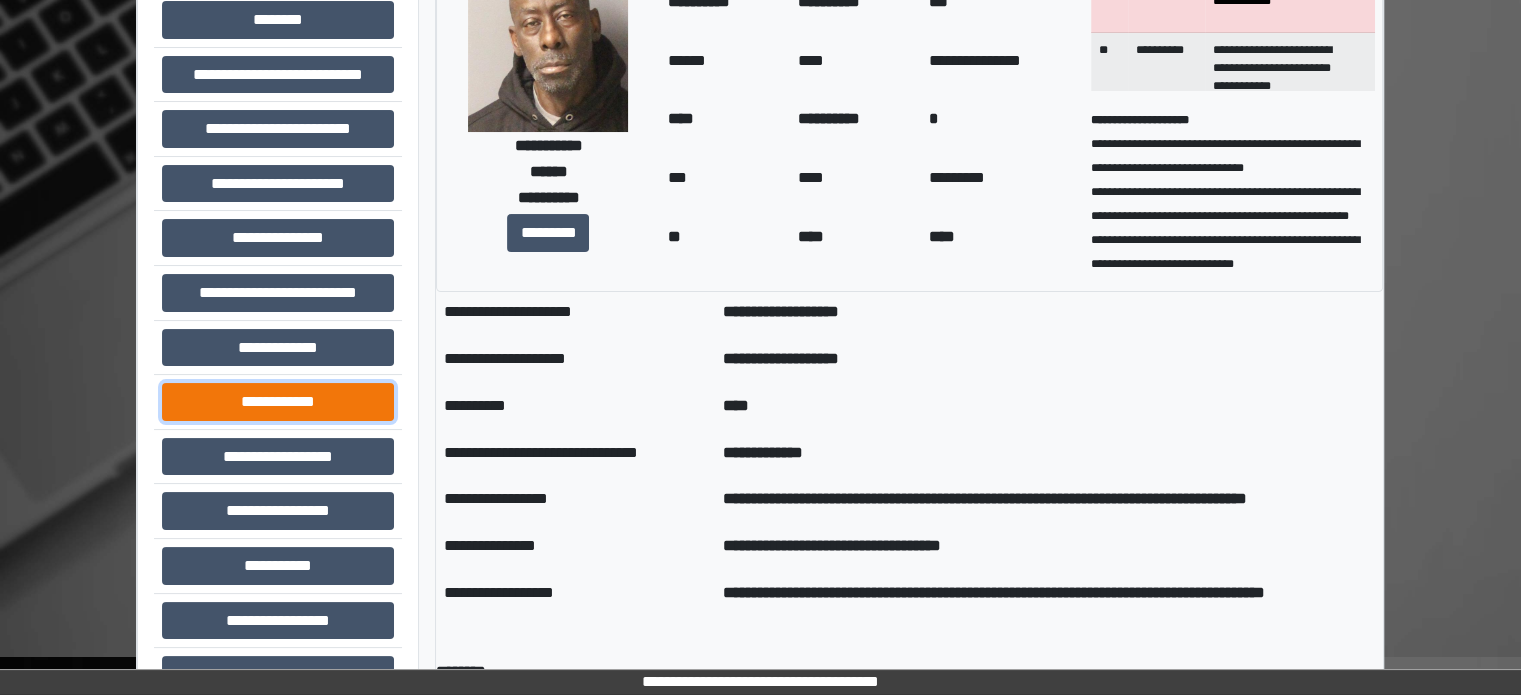click on "**********" at bounding box center [278, 402] 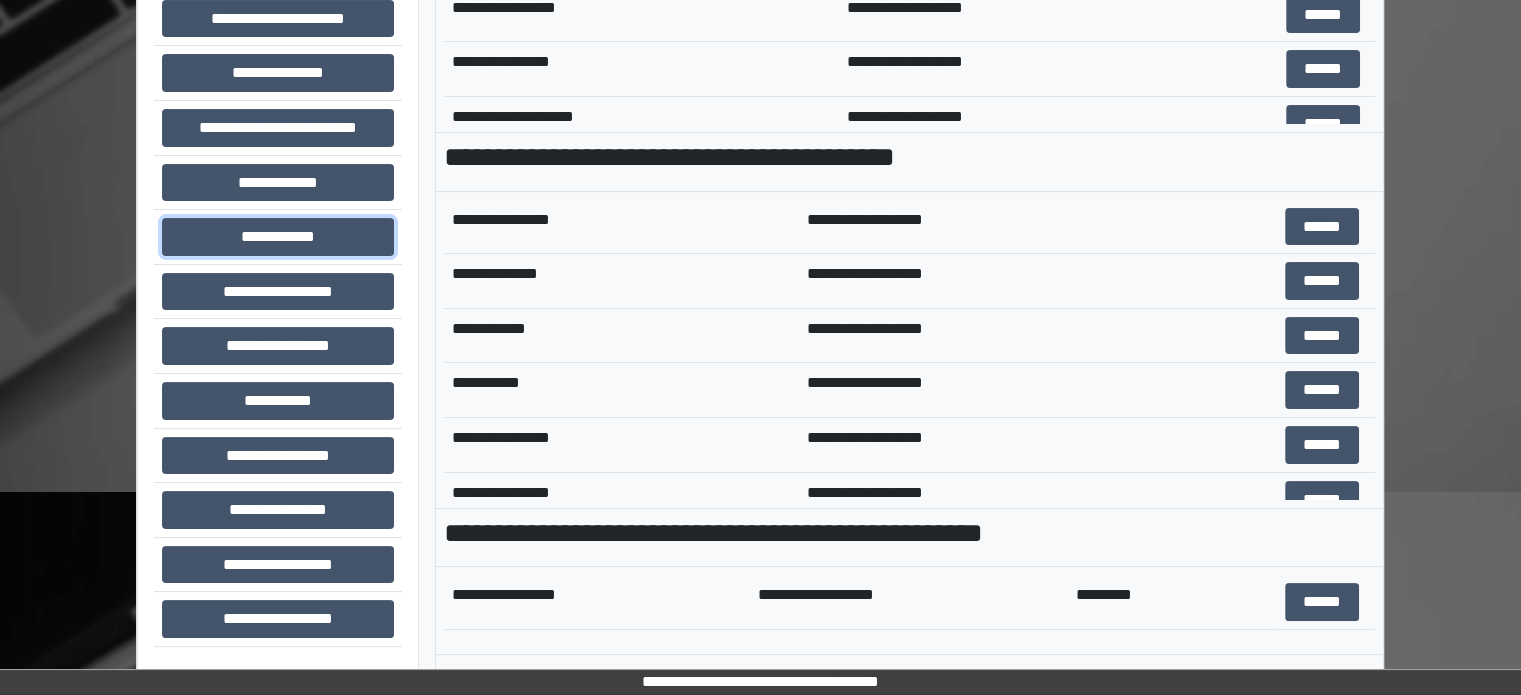 scroll, scrollTop: 708, scrollLeft: 0, axis: vertical 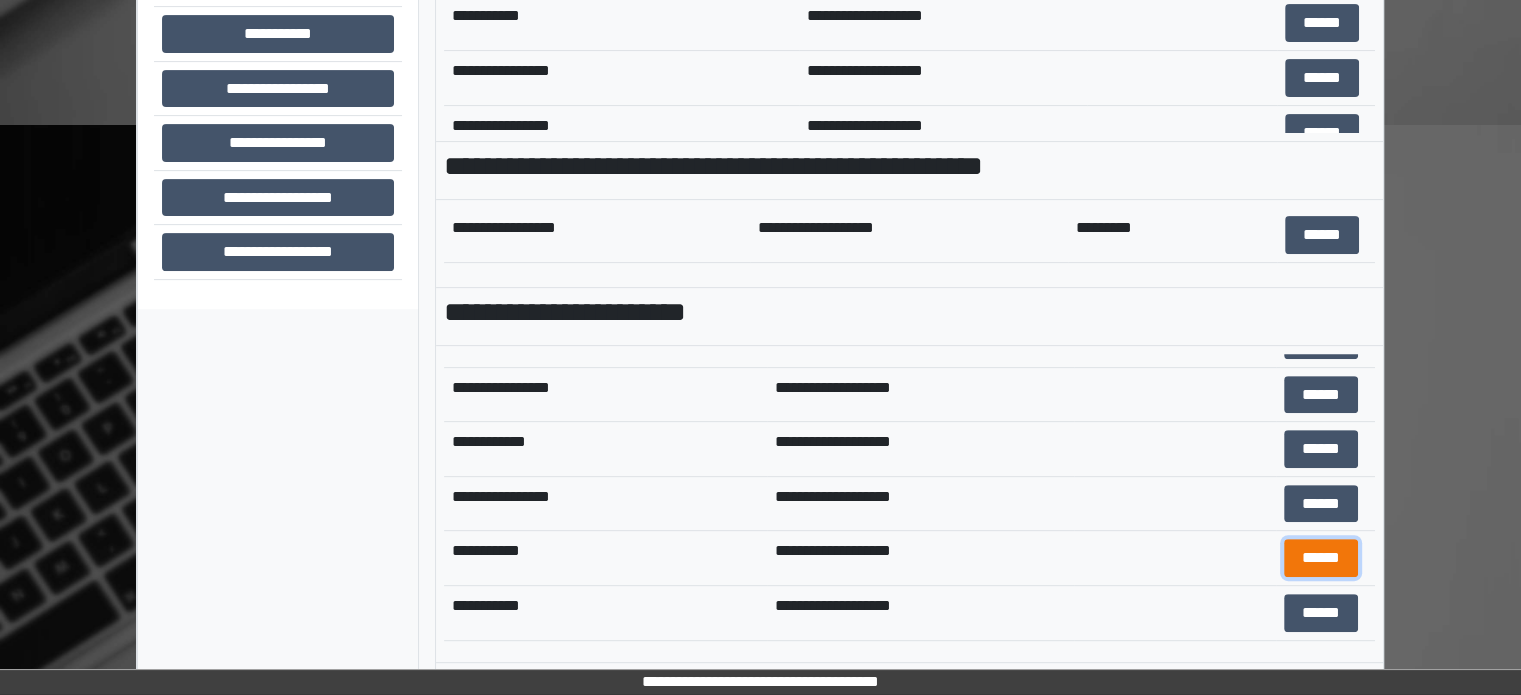 click on "******" at bounding box center [1321, 558] 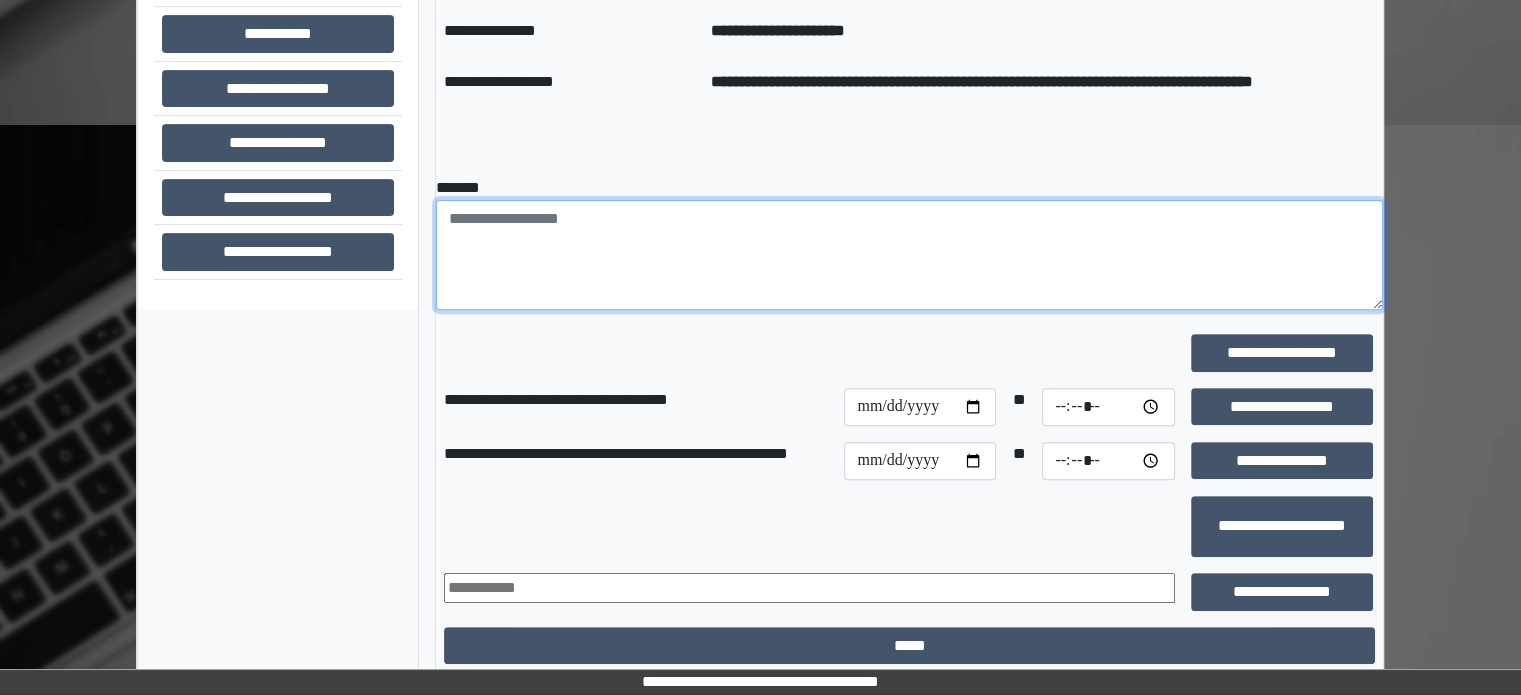 paste on "**********" 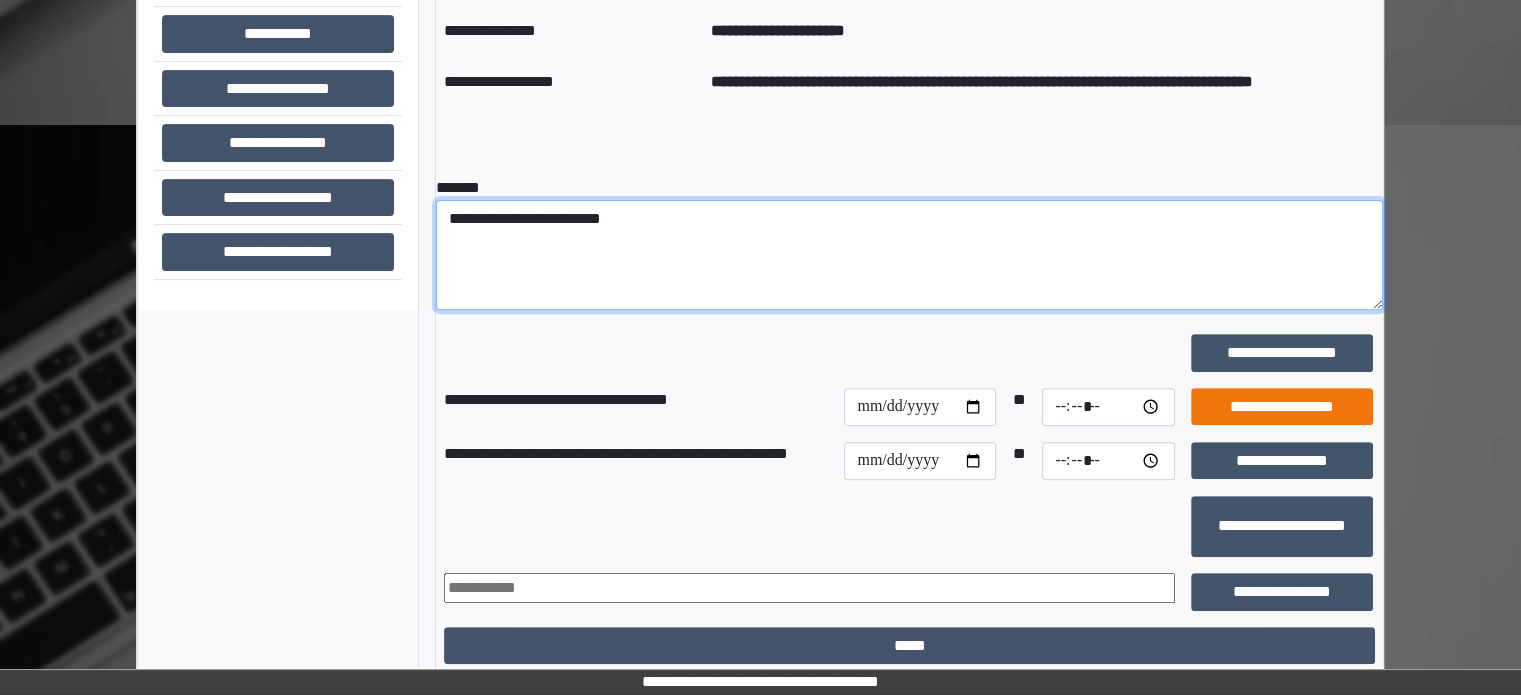 type on "**********" 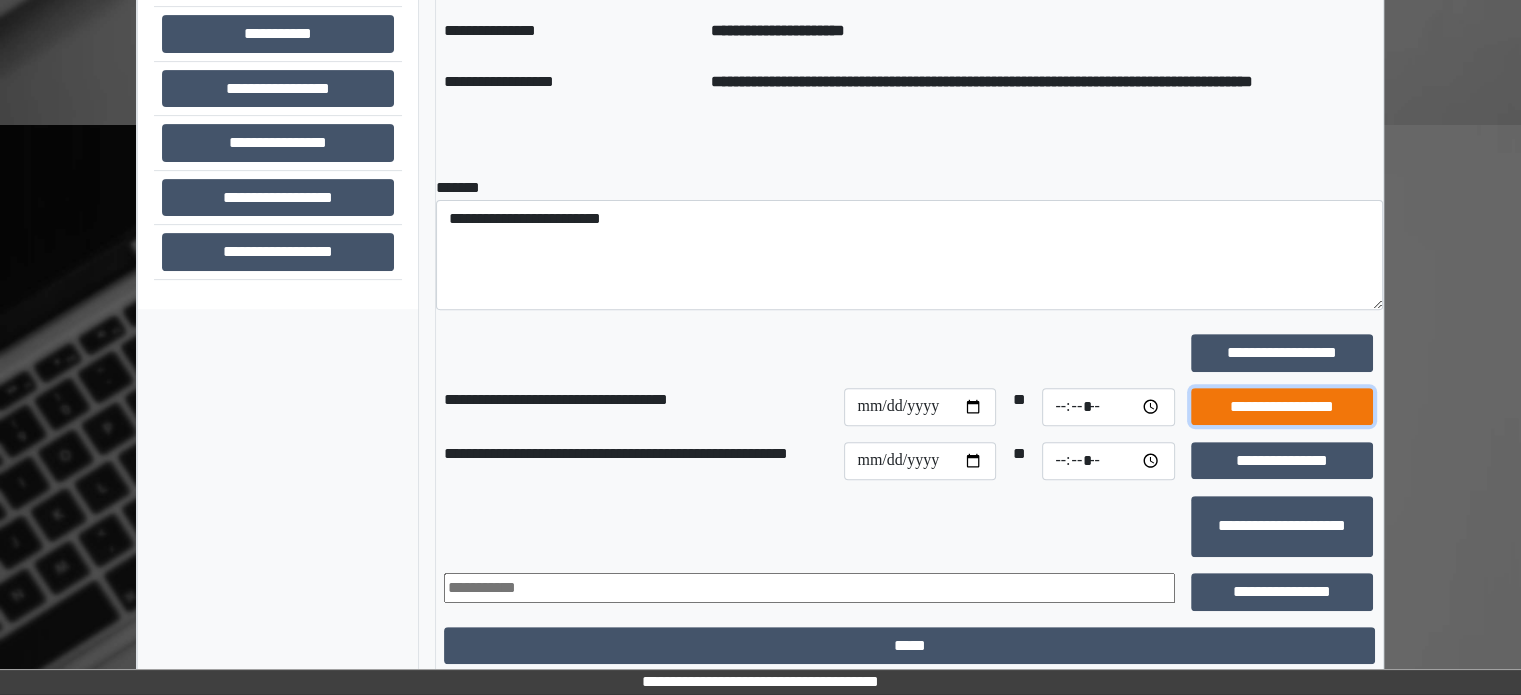 click on "**********" at bounding box center [1282, 407] 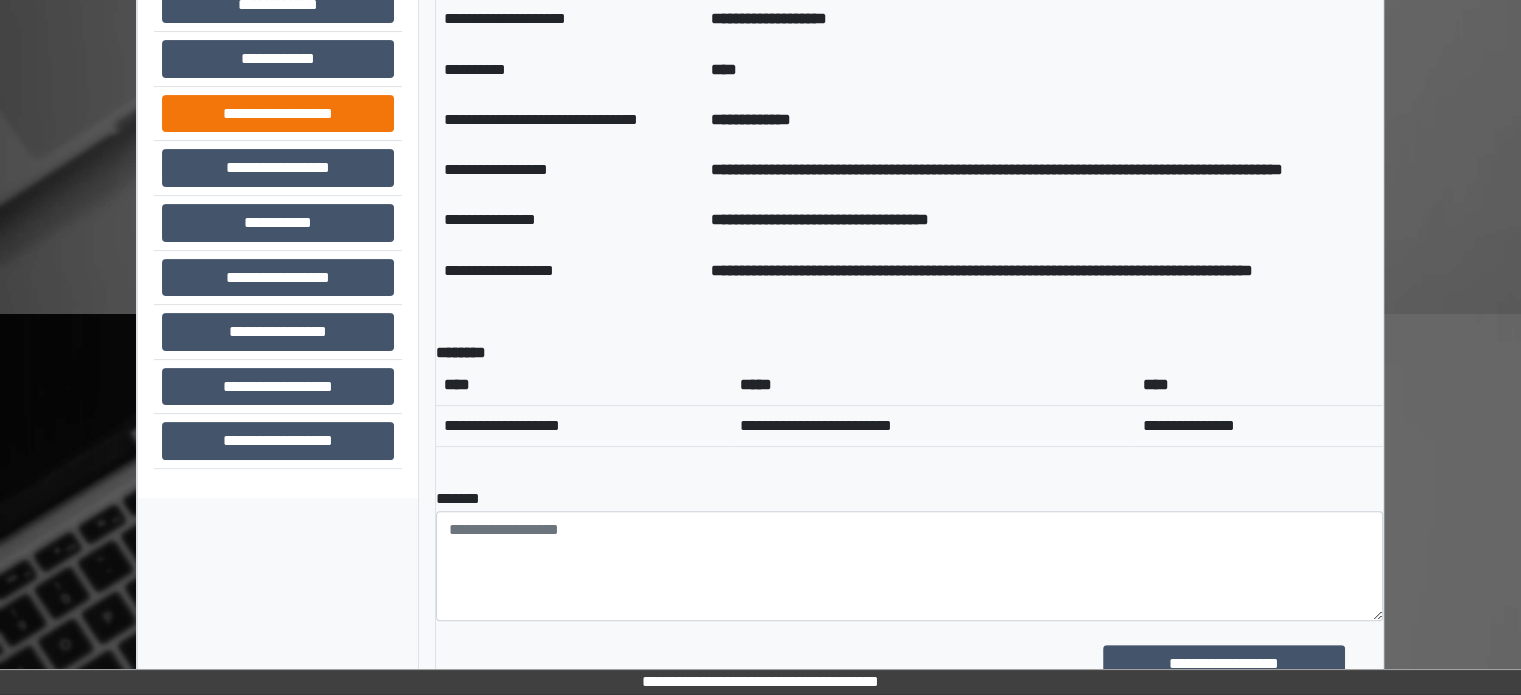 scroll, scrollTop: 508, scrollLeft: 0, axis: vertical 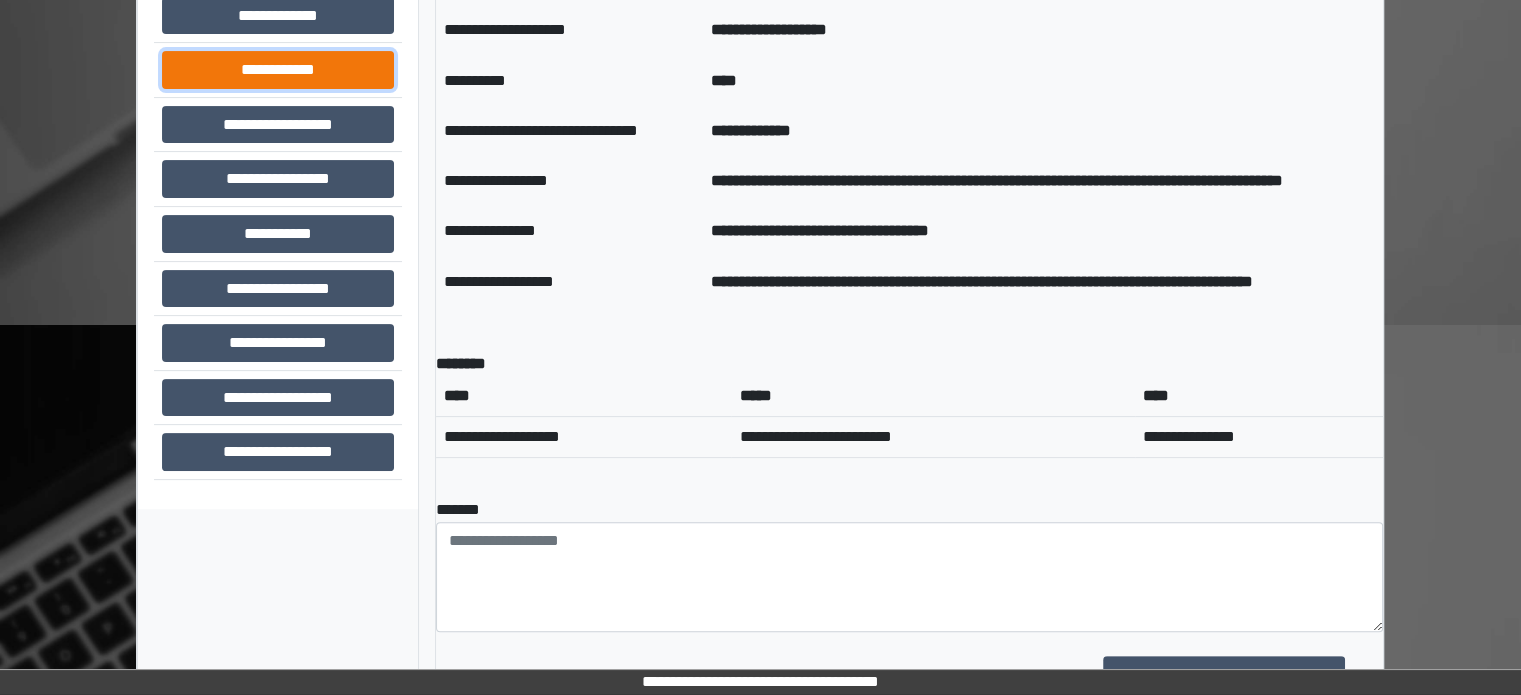 click on "**********" at bounding box center [278, 70] 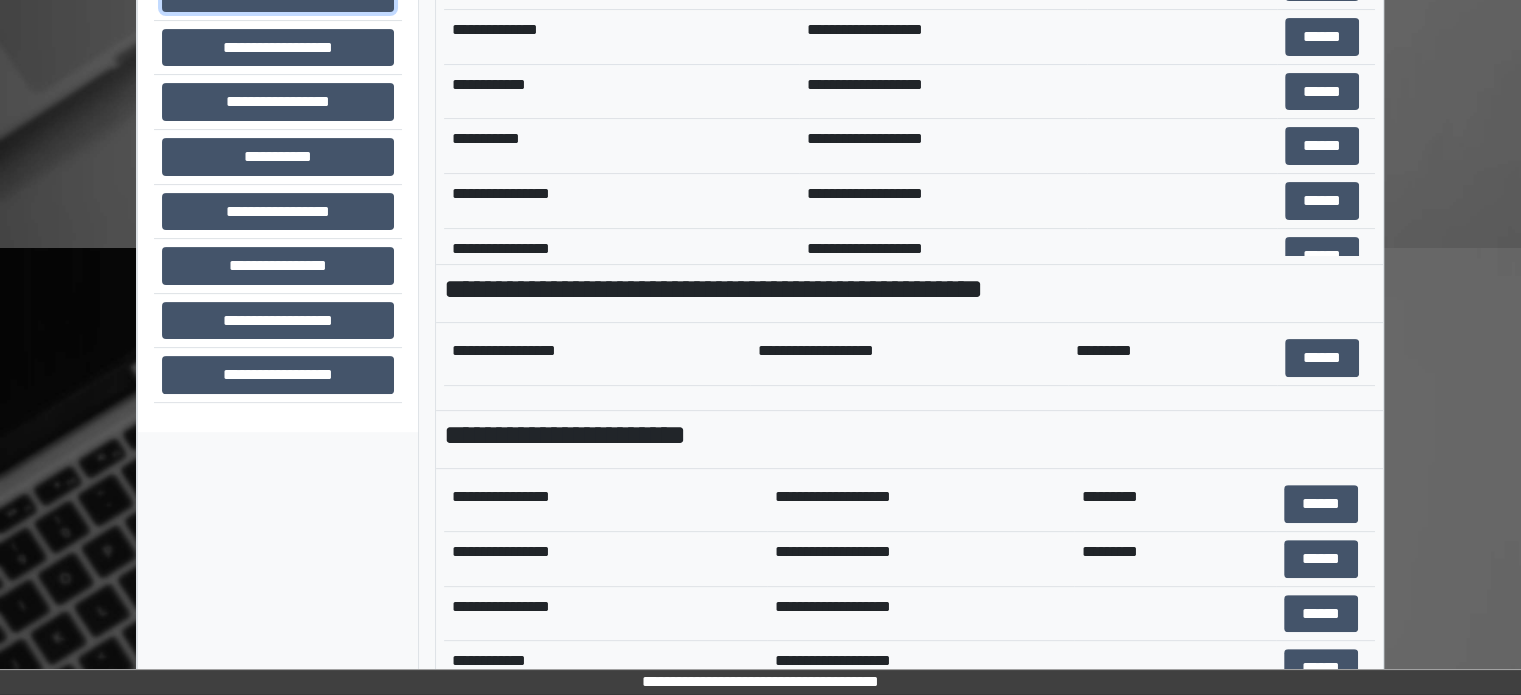 scroll, scrollTop: 708, scrollLeft: 0, axis: vertical 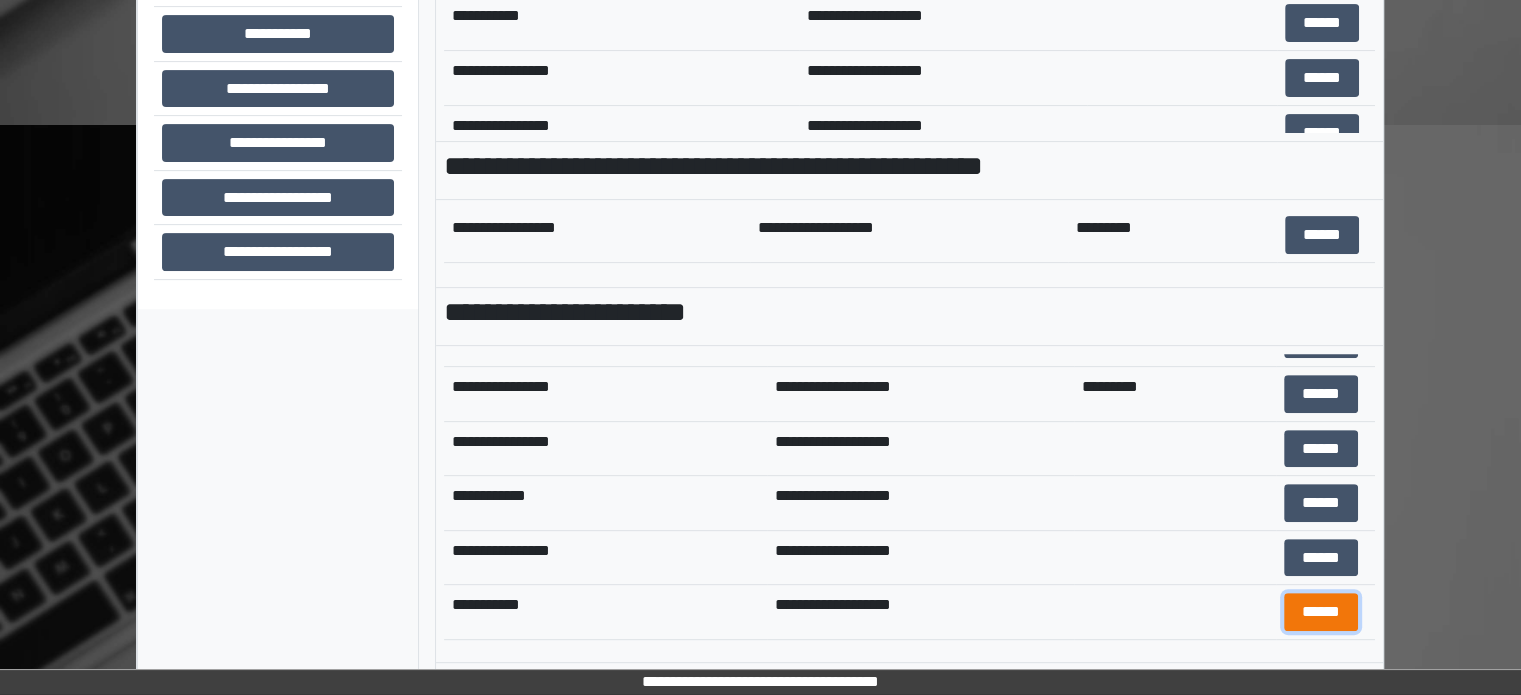 click on "******" at bounding box center (1321, 612) 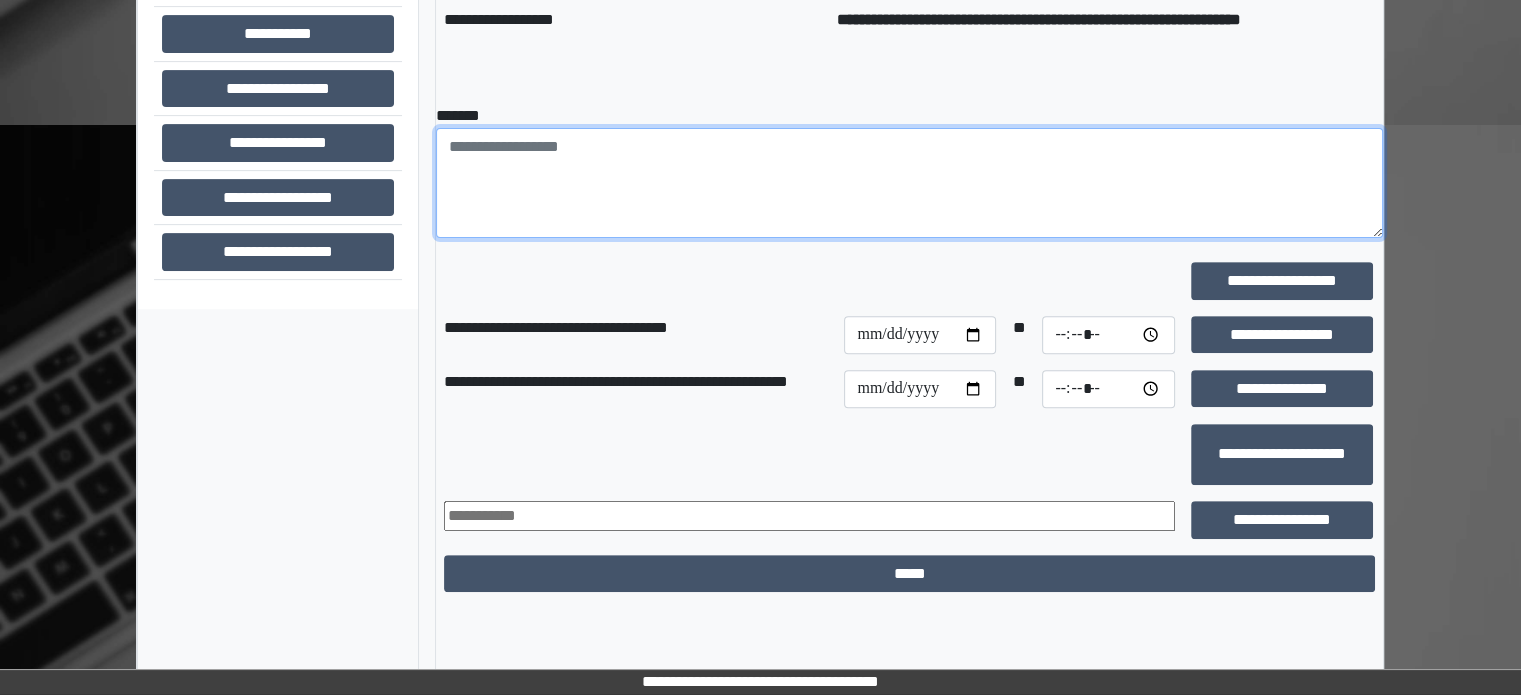 paste on "**********" 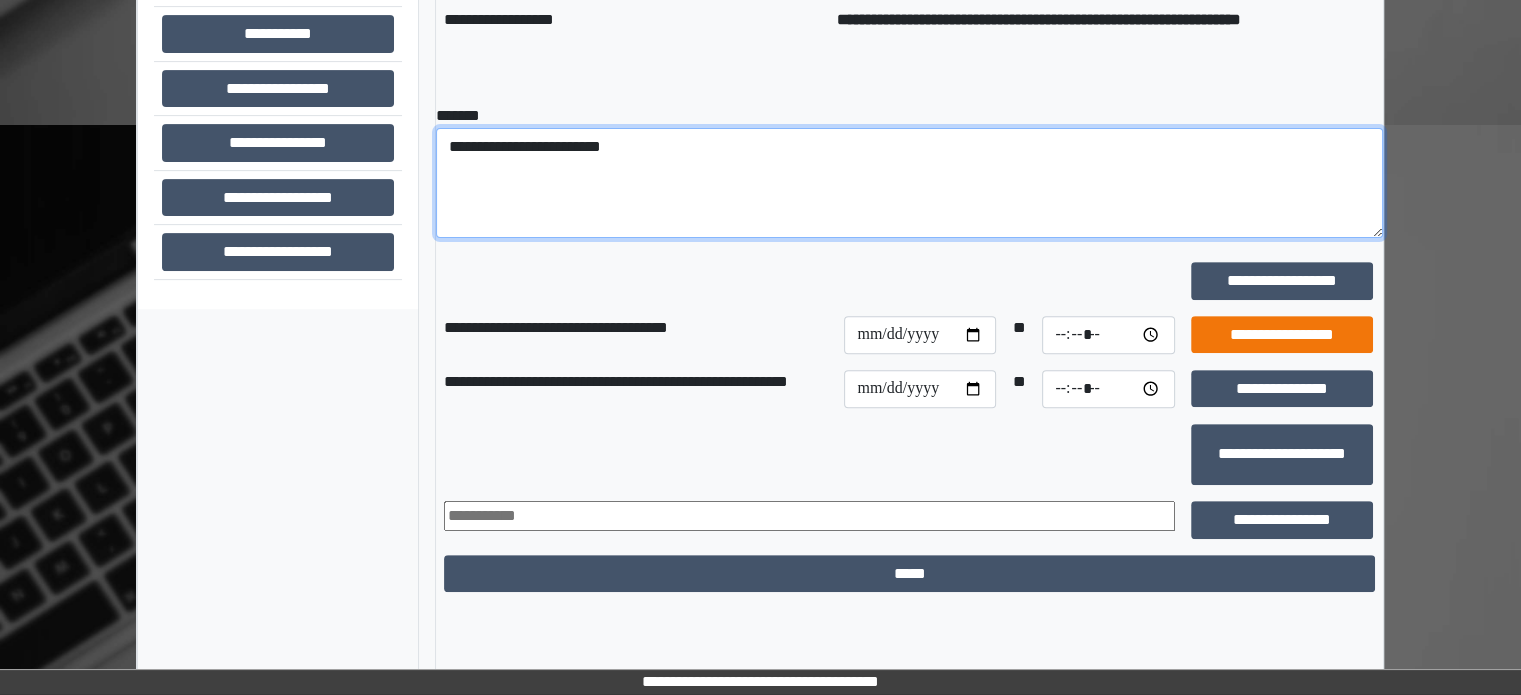 type on "**********" 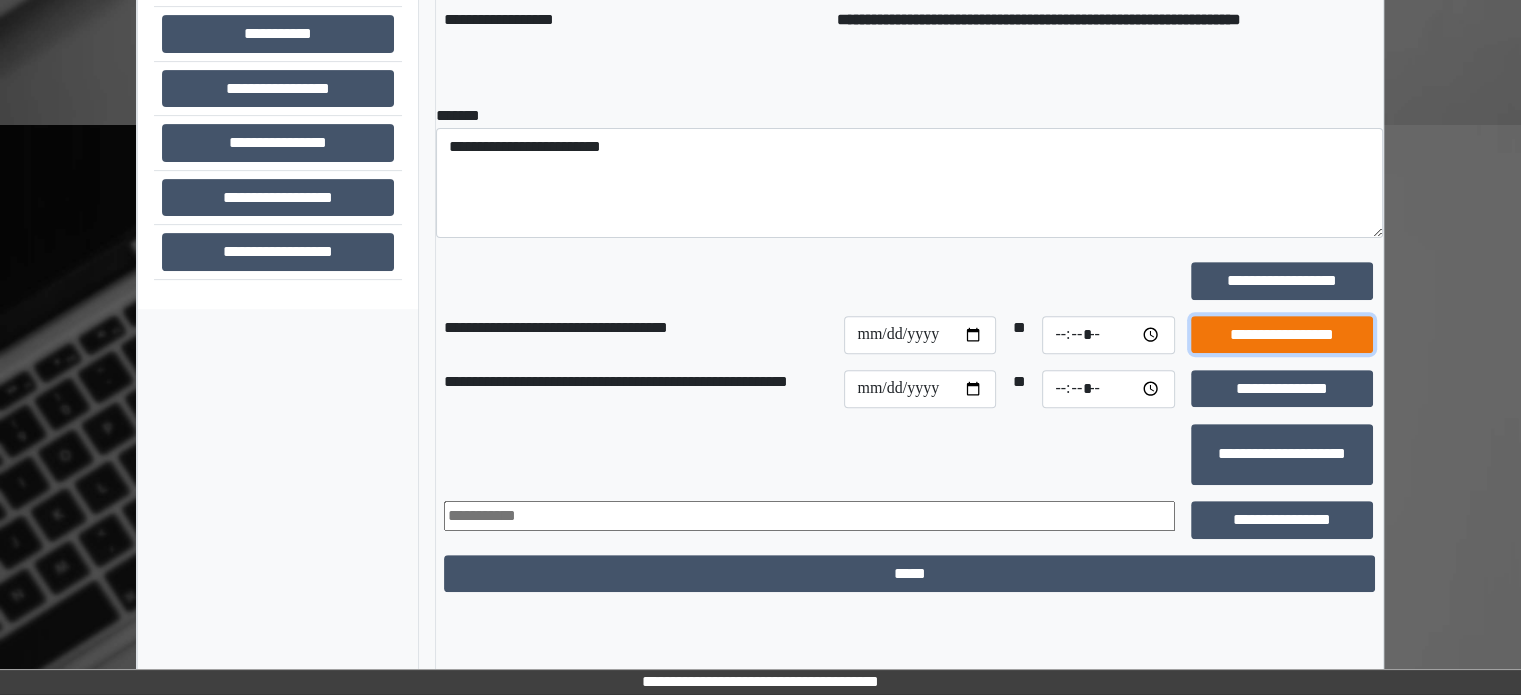 click on "**********" at bounding box center [1282, 335] 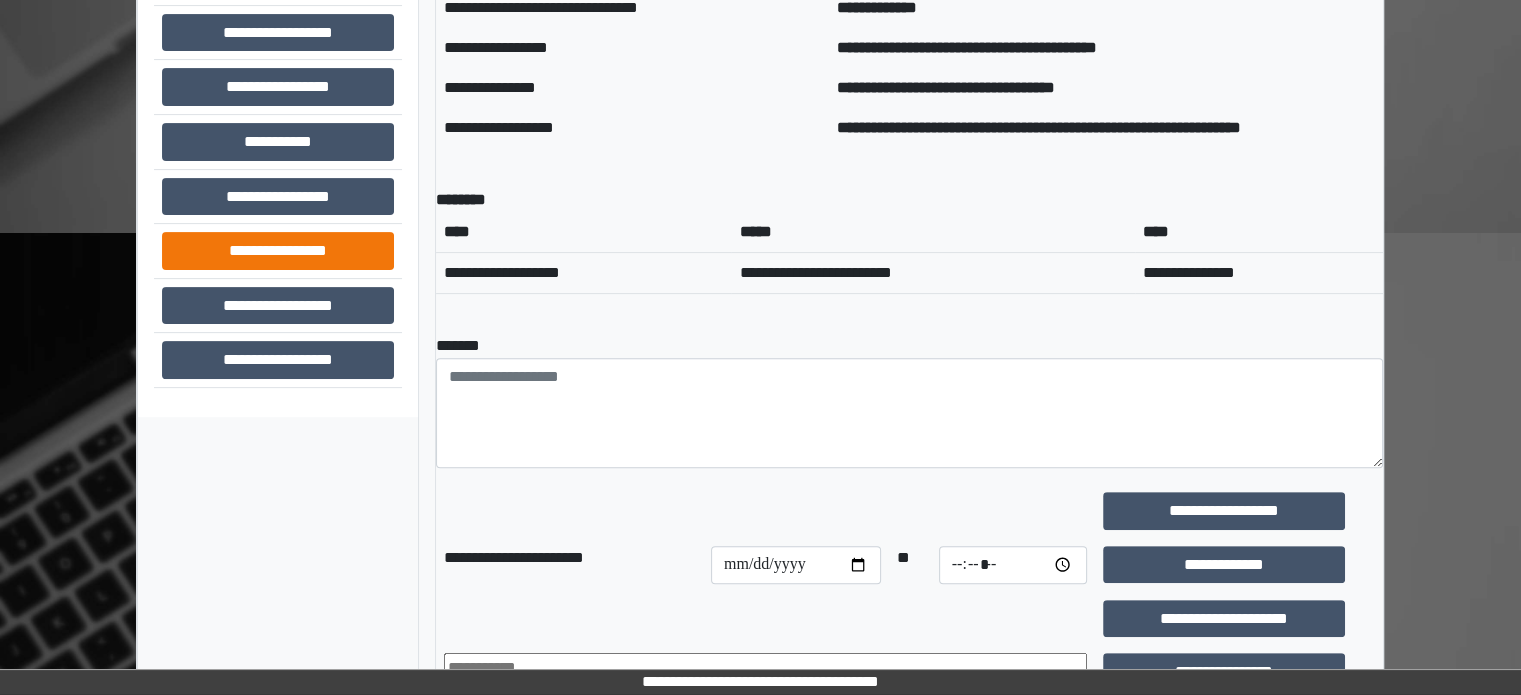 scroll, scrollTop: 308, scrollLeft: 0, axis: vertical 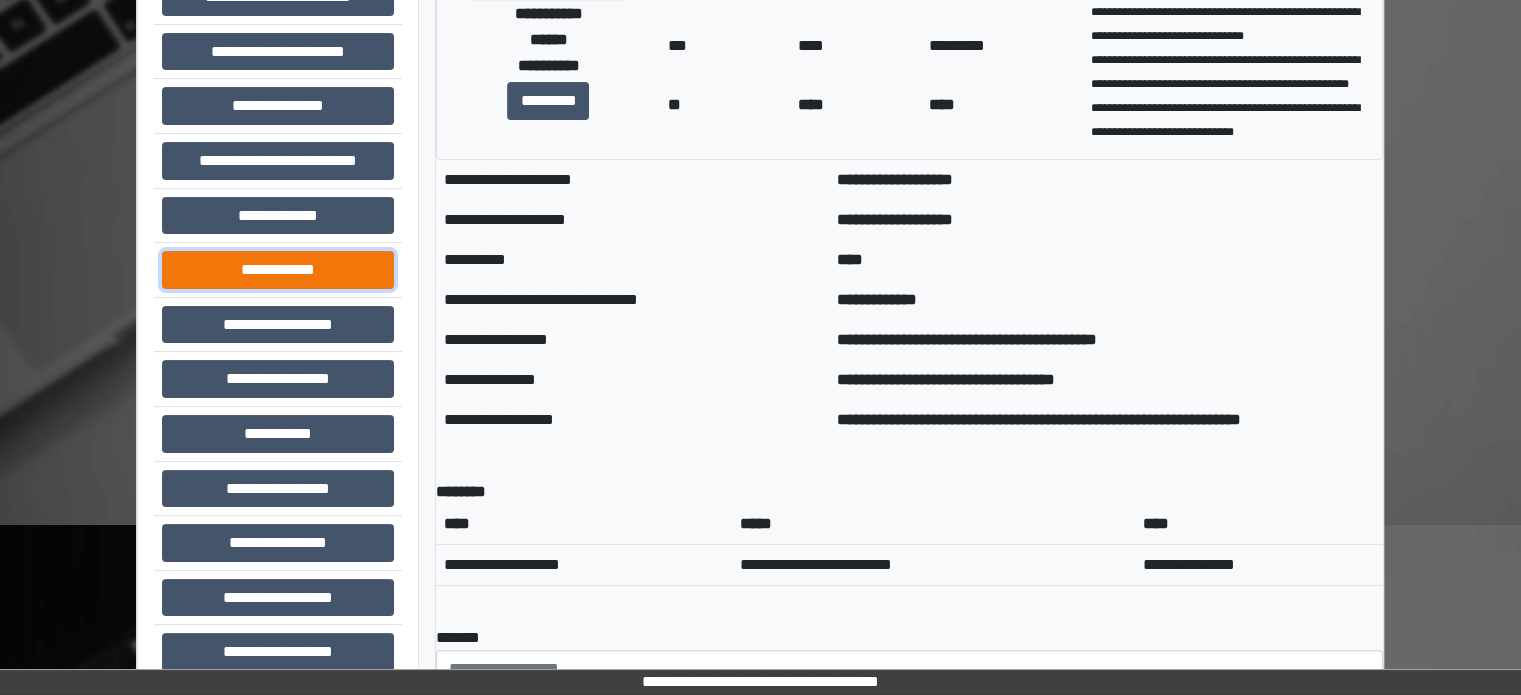 click on "**********" at bounding box center (278, 270) 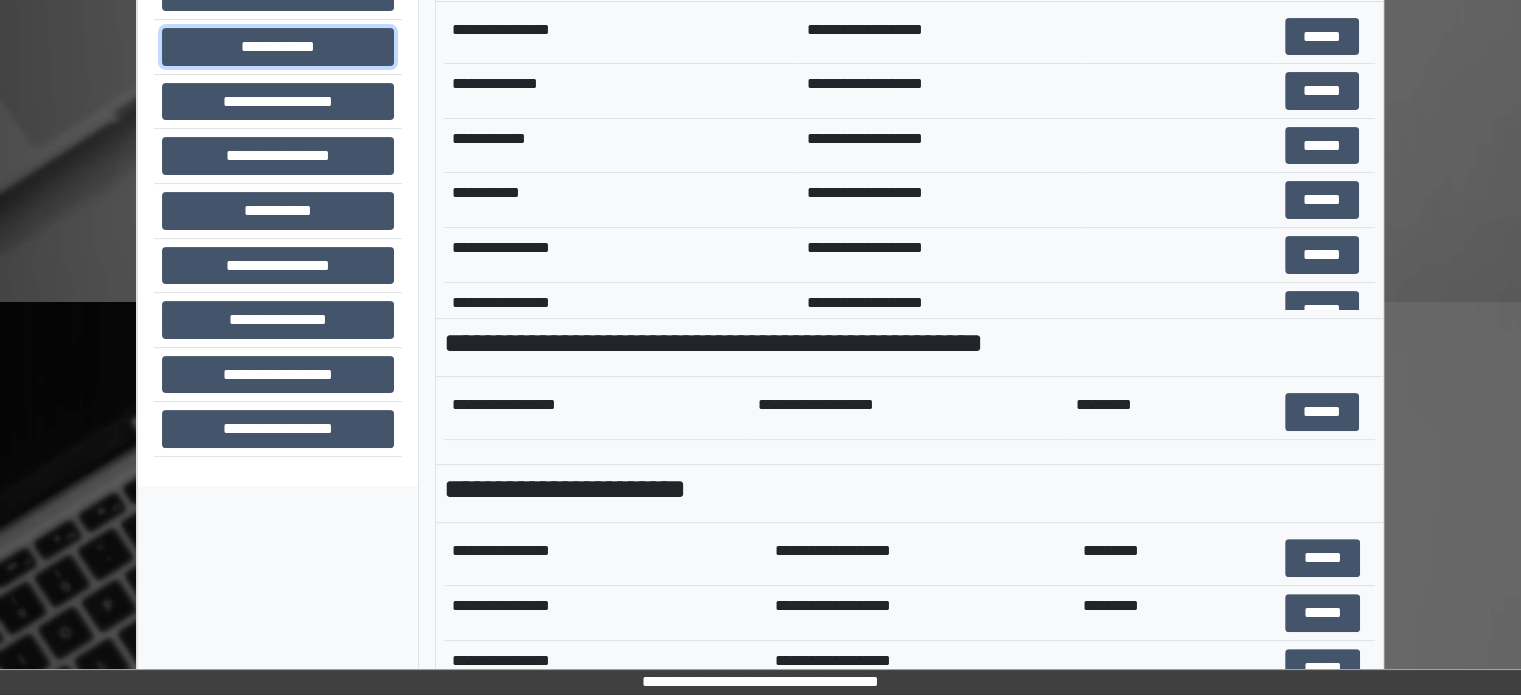 scroll, scrollTop: 696, scrollLeft: 0, axis: vertical 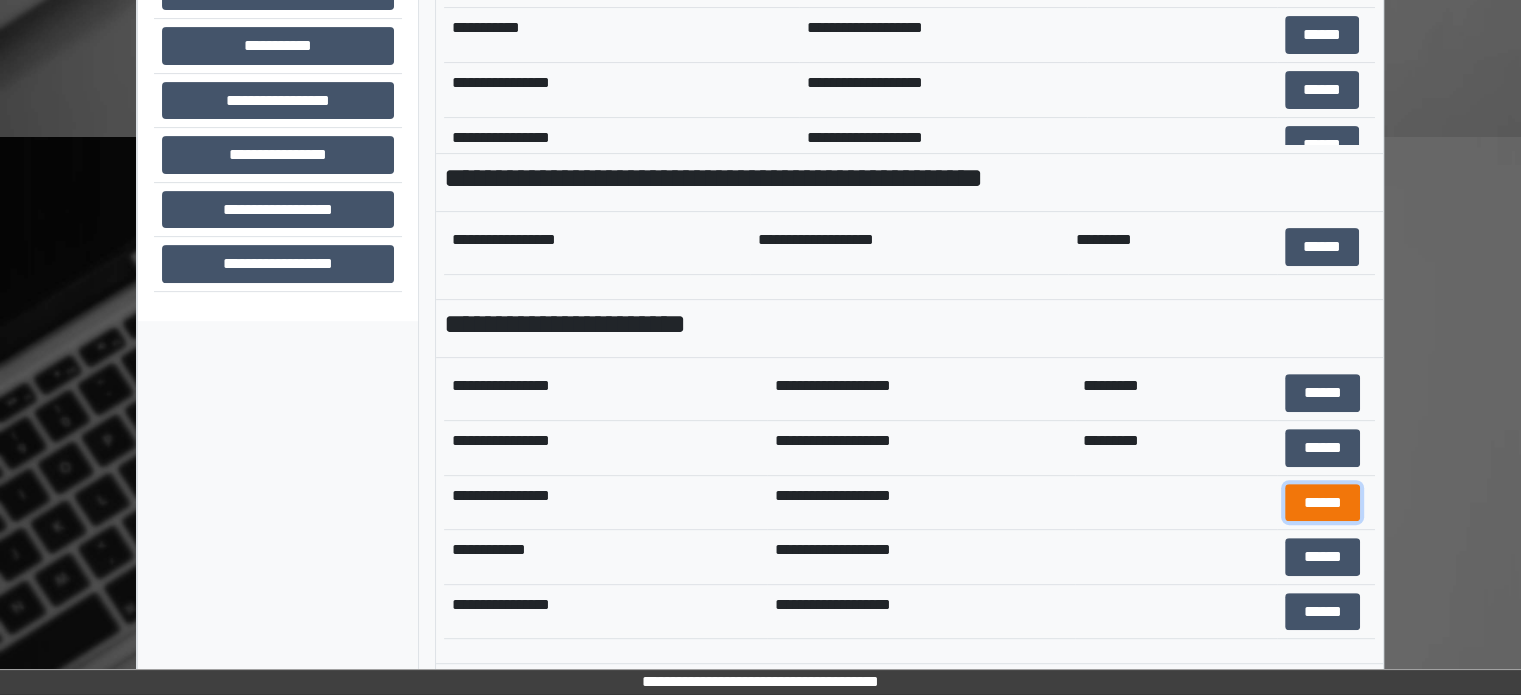 click on "******" at bounding box center [1322, 503] 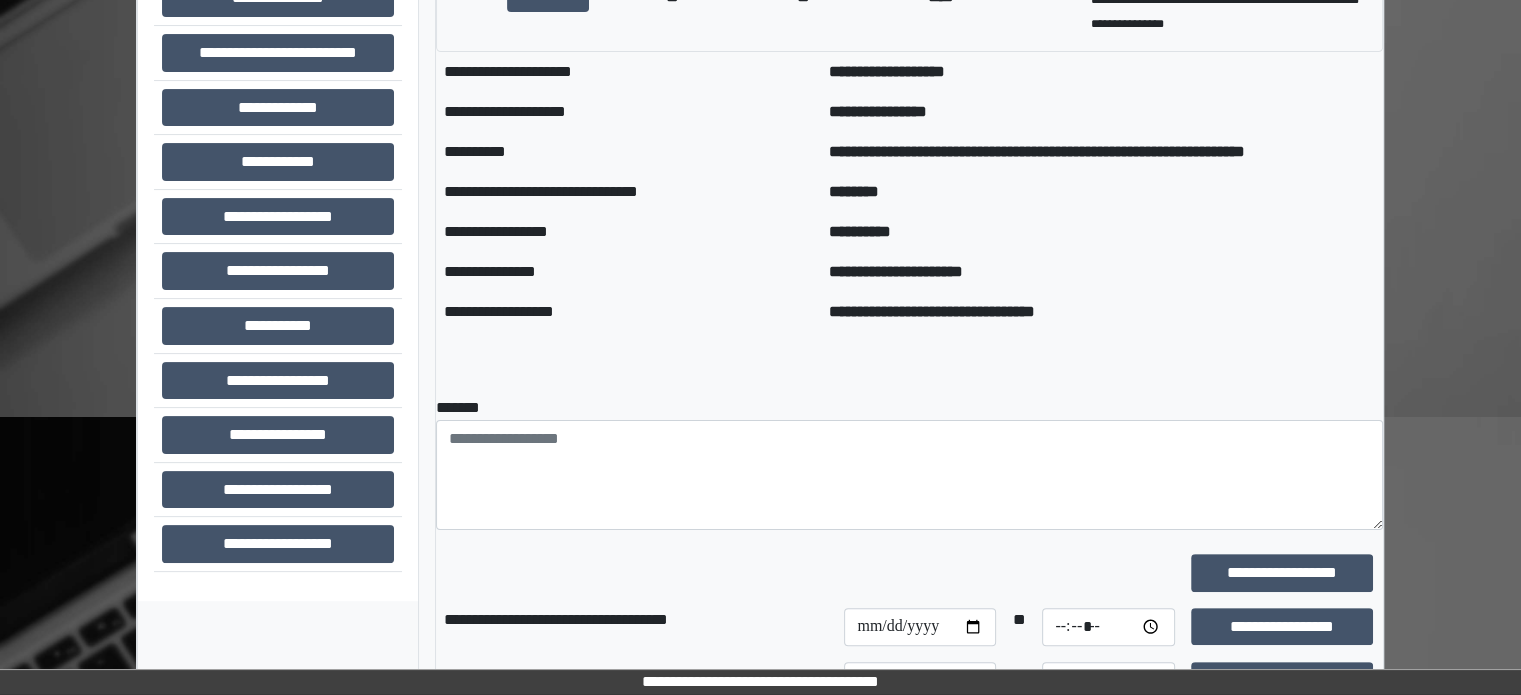 scroll, scrollTop: 396, scrollLeft: 0, axis: vertical 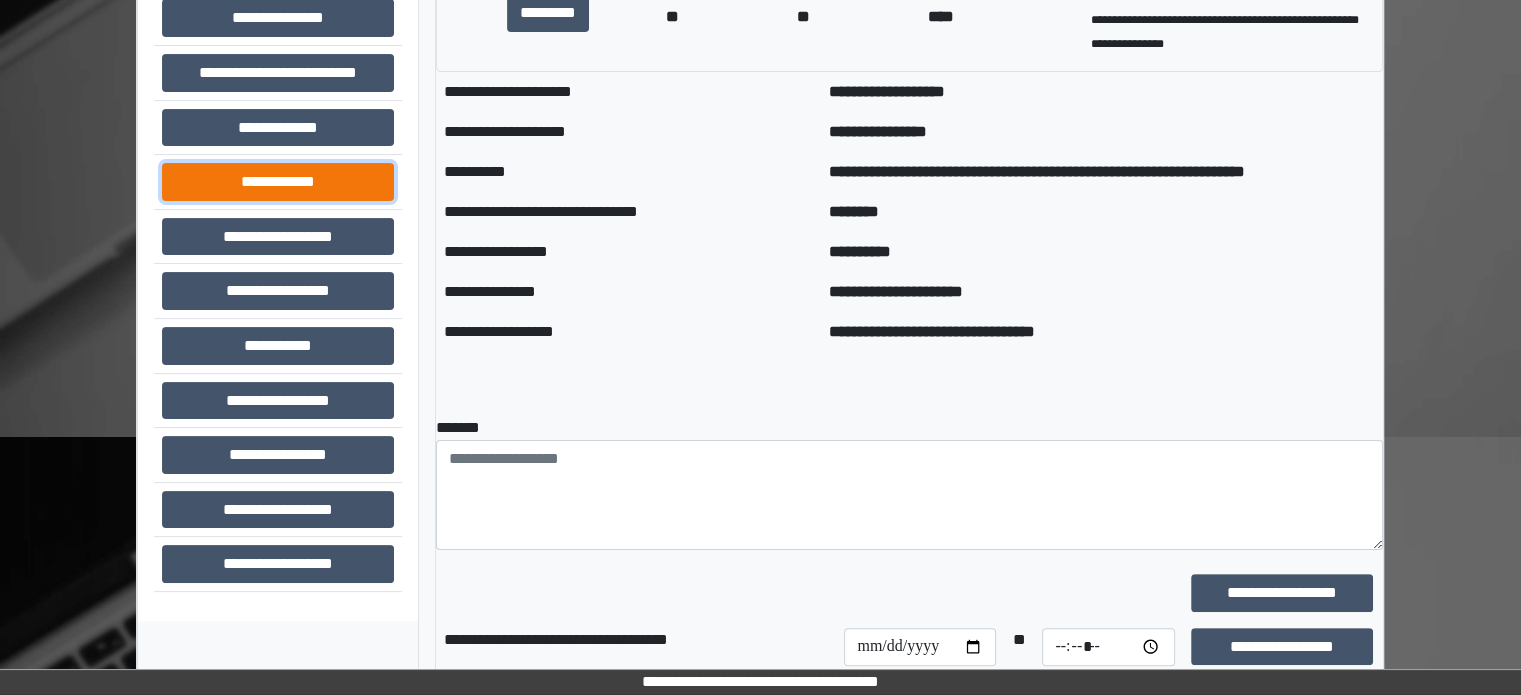 click on "**********" at bounding box center [278, 182] 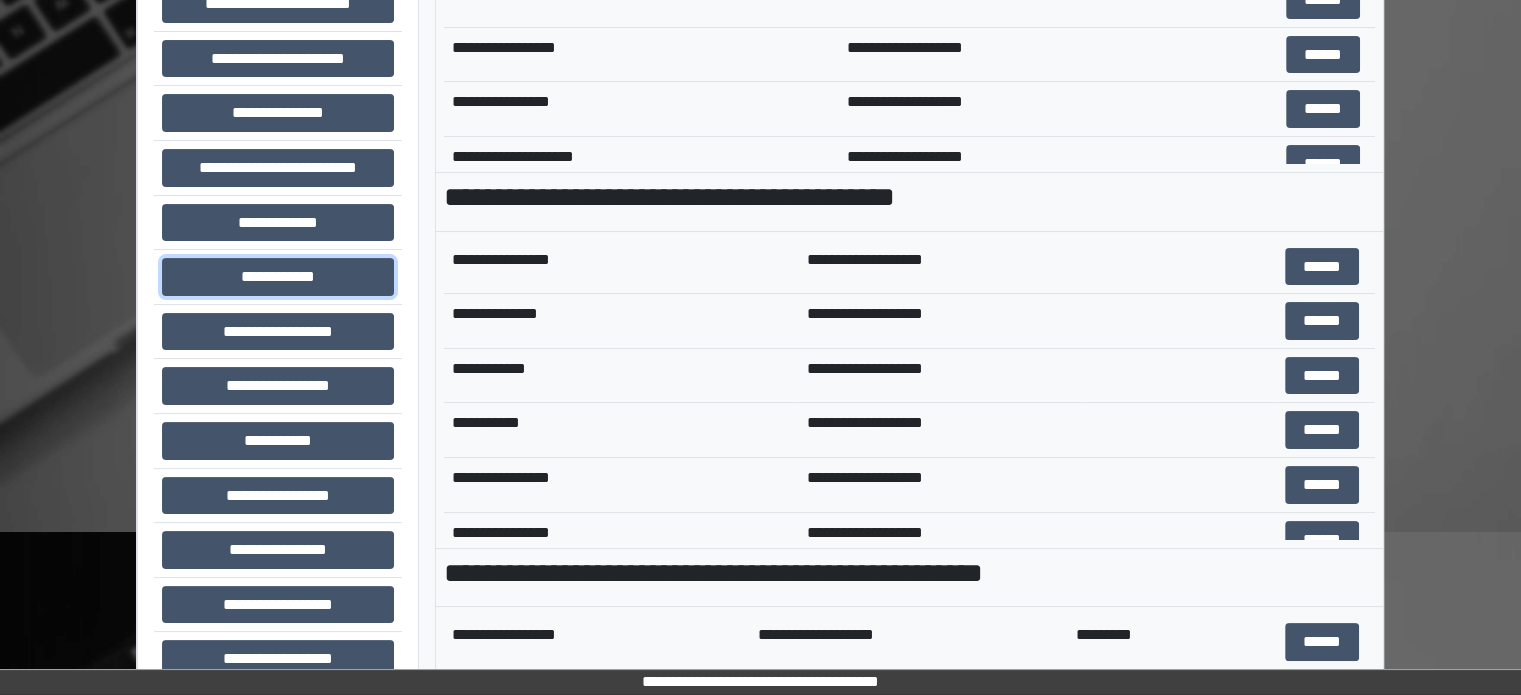 scroll, scrollTop: 0, scrollLeft: 0, axis: both 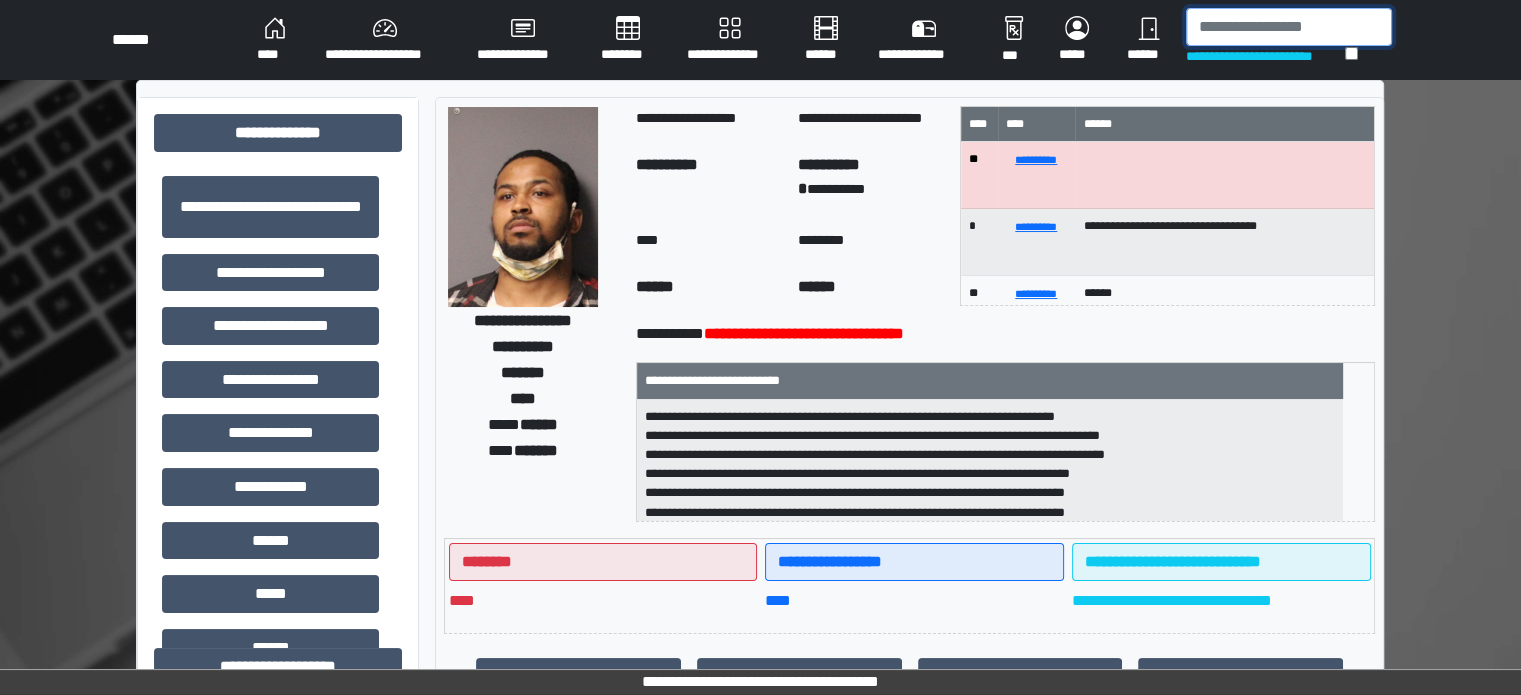 click at bounding box center (1289, 27) 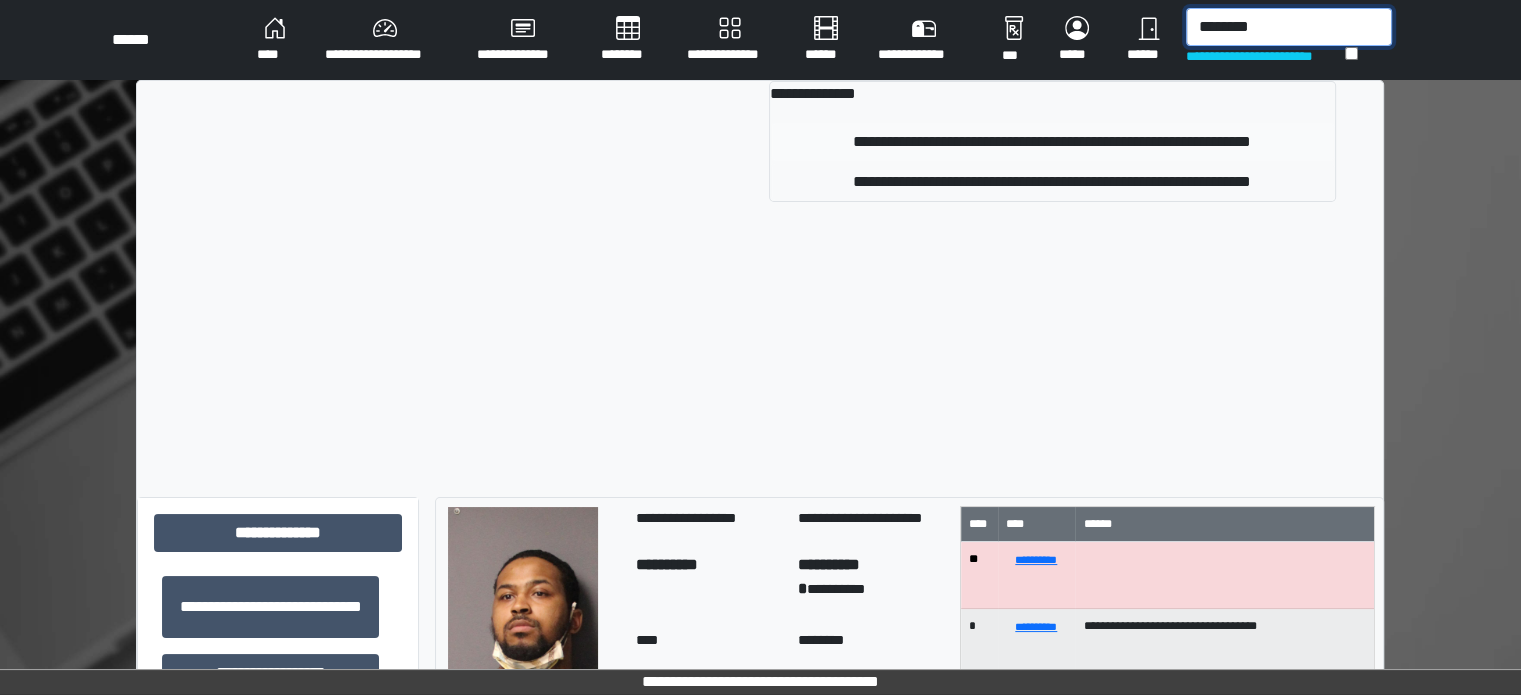 type on "********" 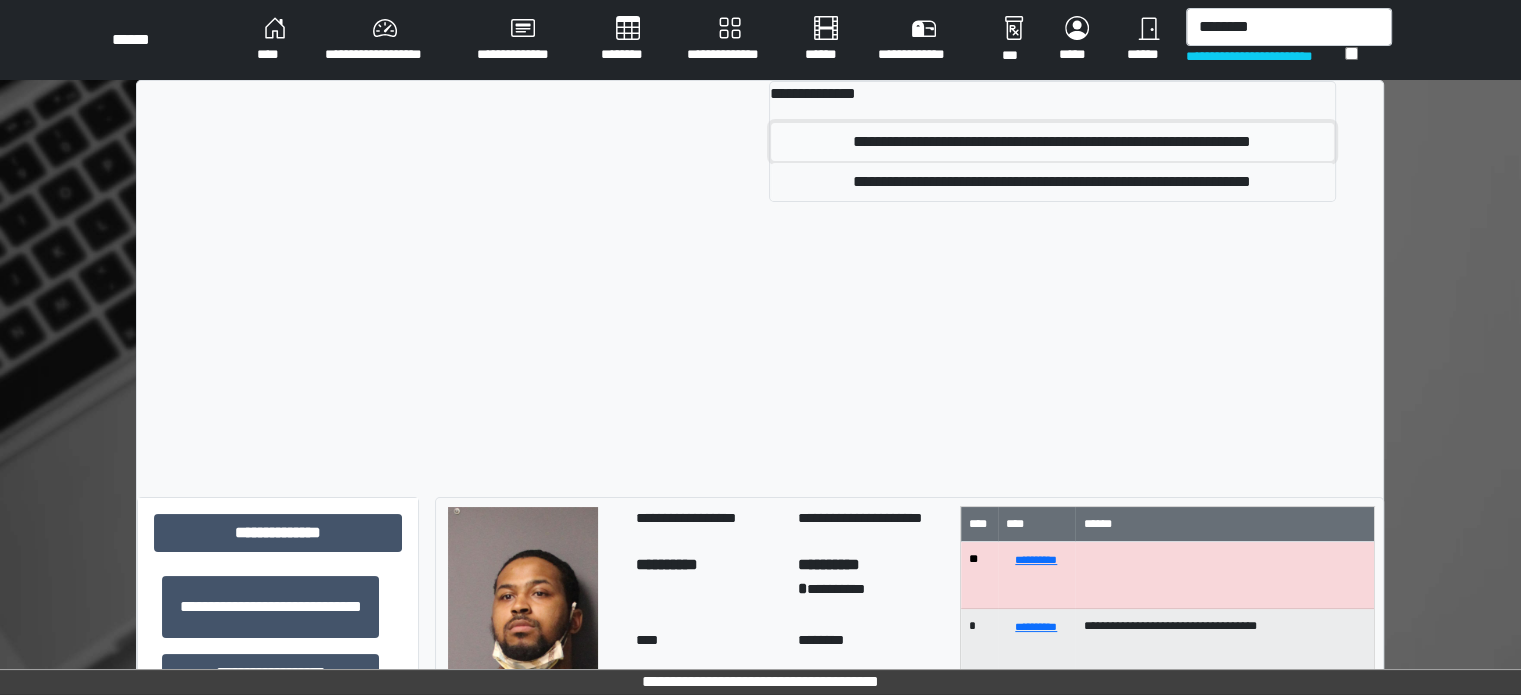 click on "**********" at bounding box center (1052, 142) 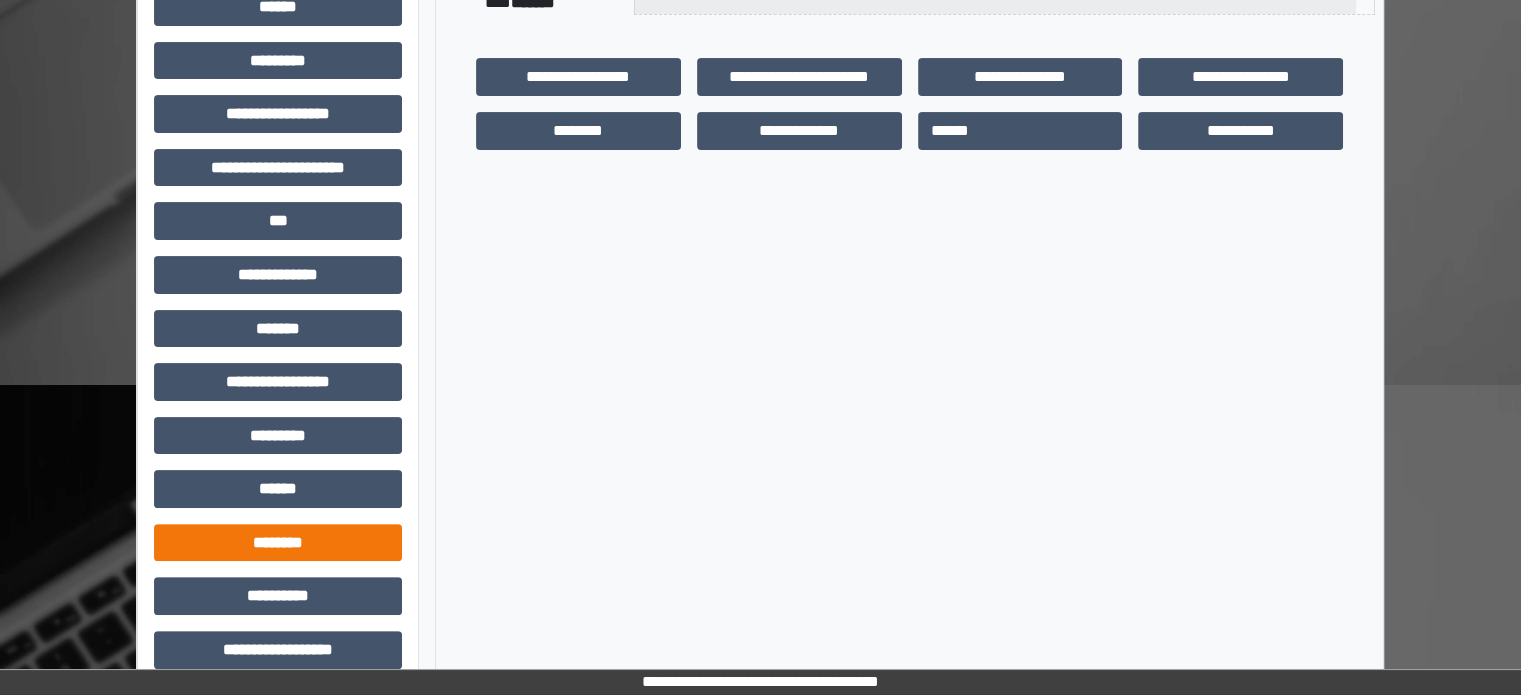 scroll, scrollTop: 471, scrollLeft: 0, axis: vertical 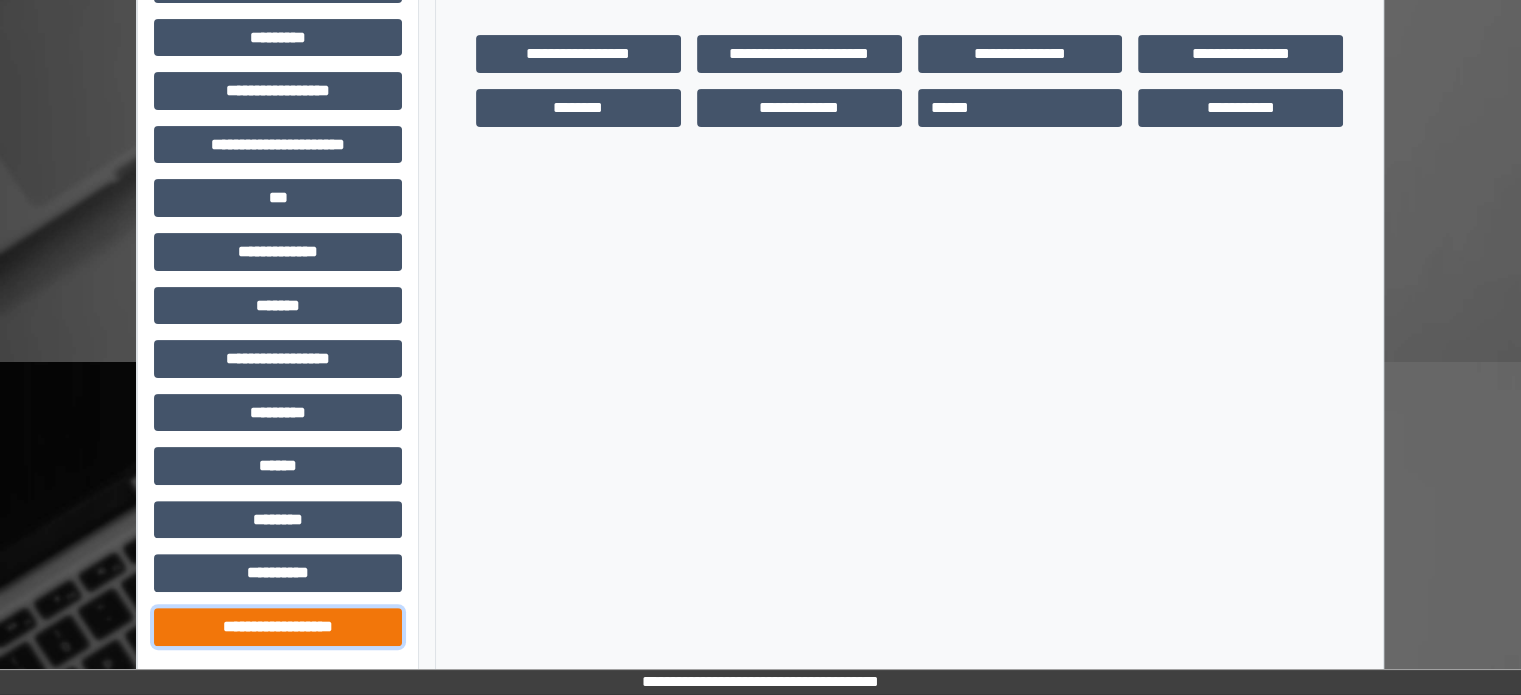 click on "**********" at bounding box center (278, 627) 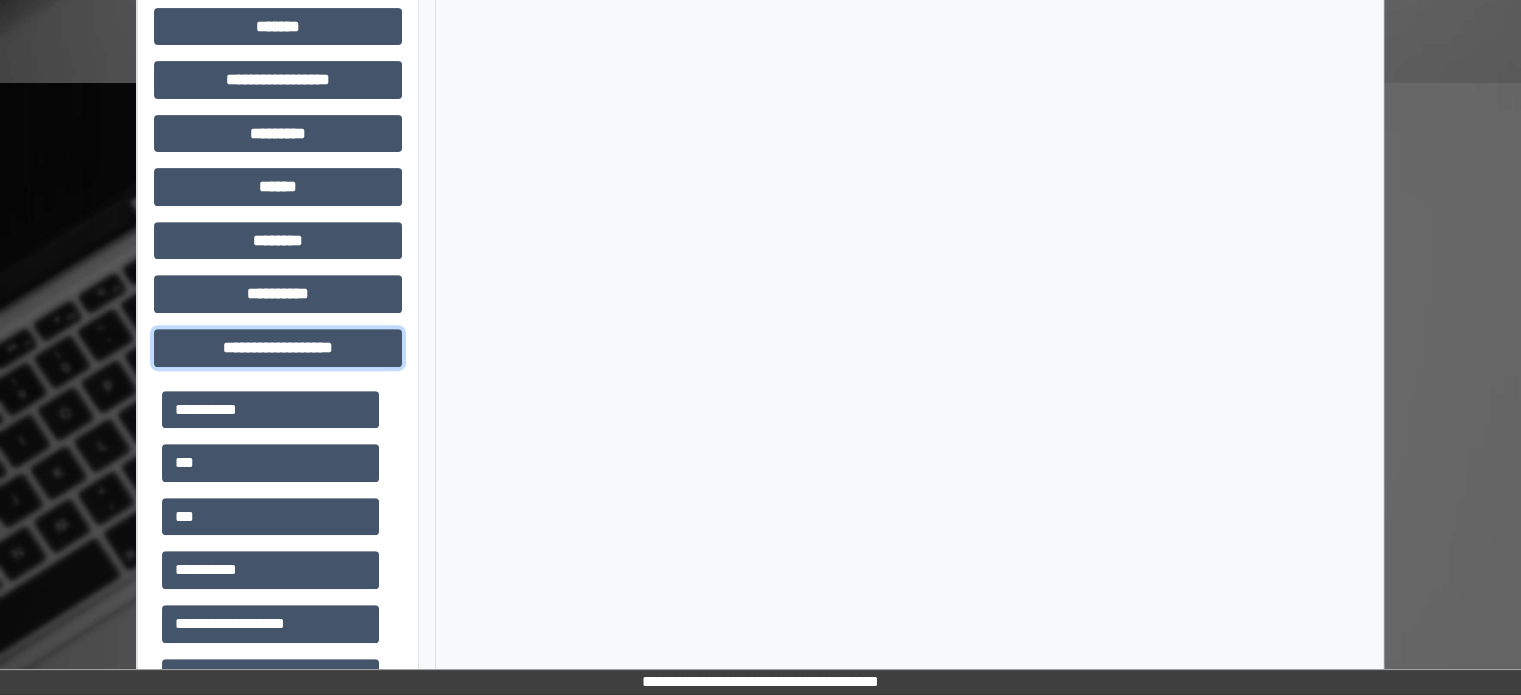scroll, scrollTop: 771, scrollLeft: 0, axis: vertical 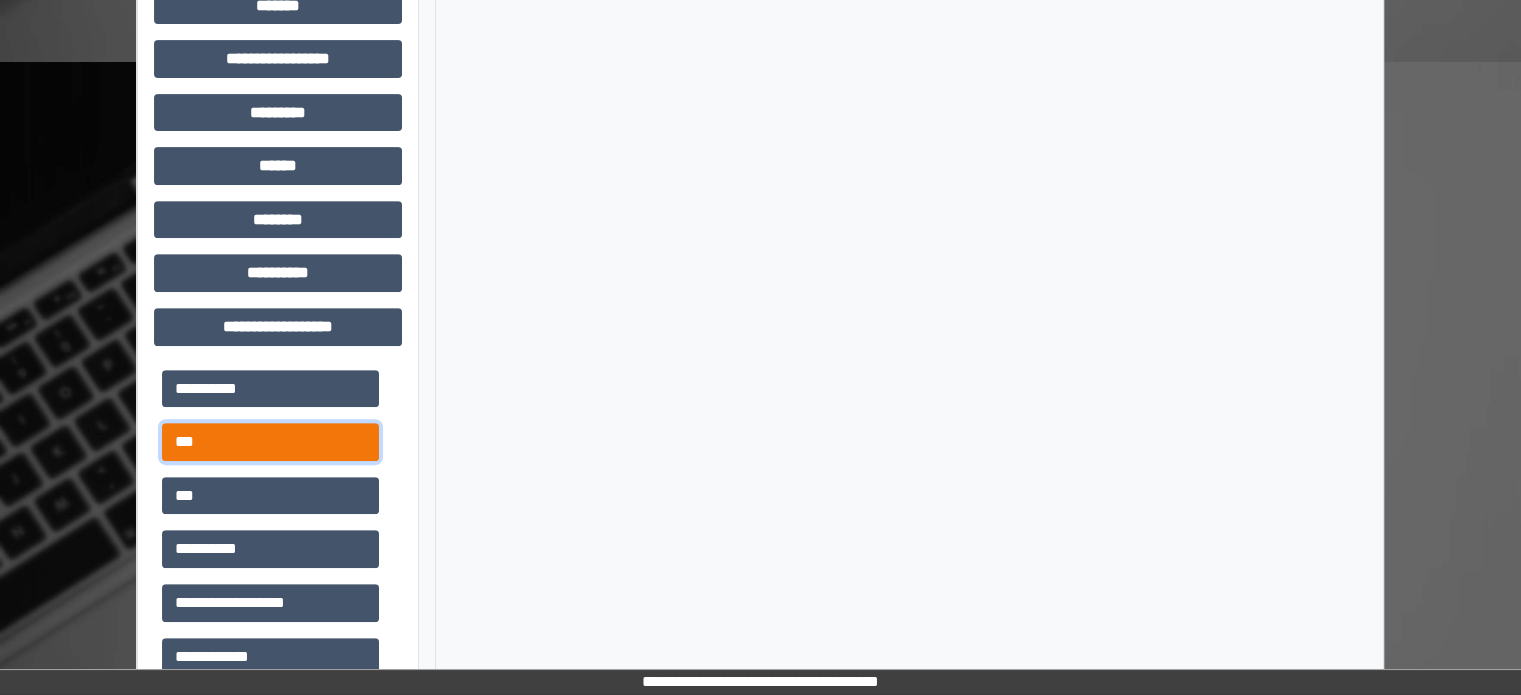 click on "***" at bounding box center [270, 442] 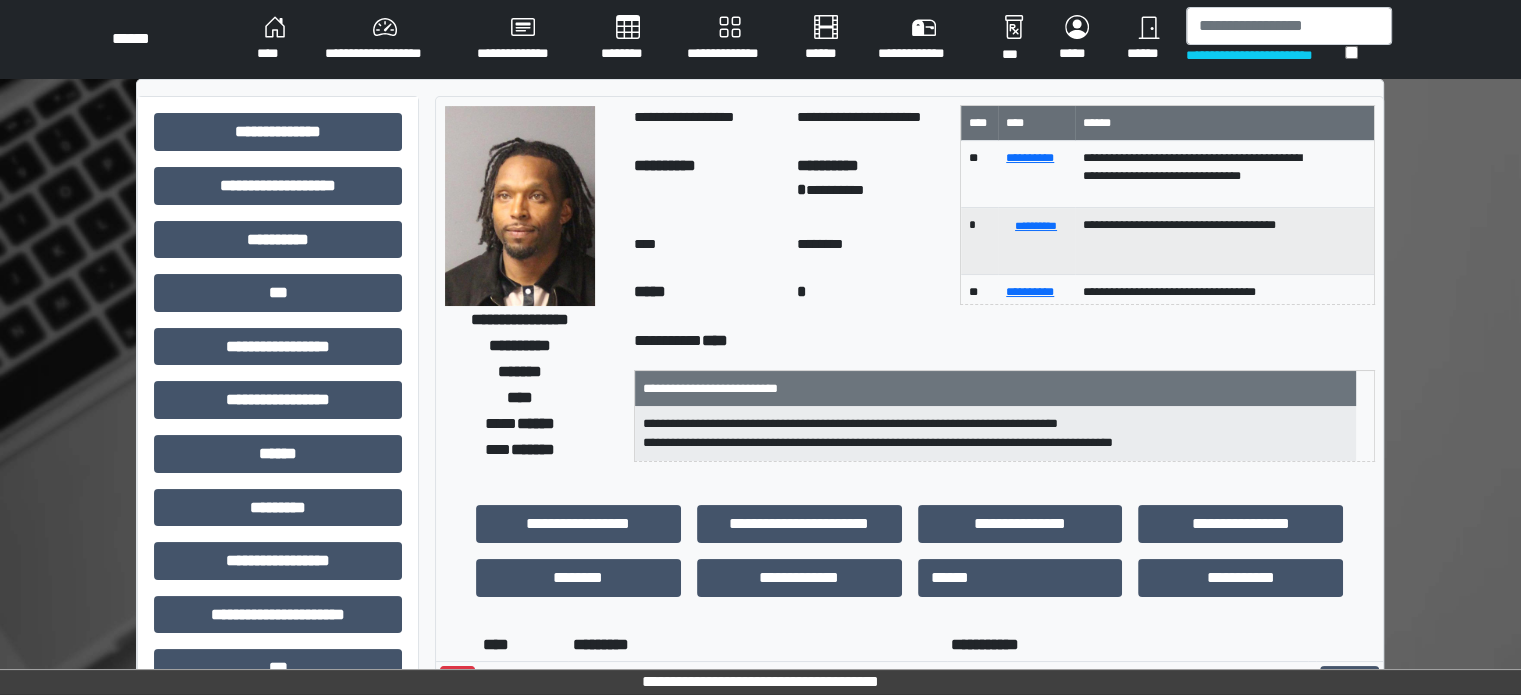 scroll, scrollTop: 0, scrollLeft: 0, axis: both 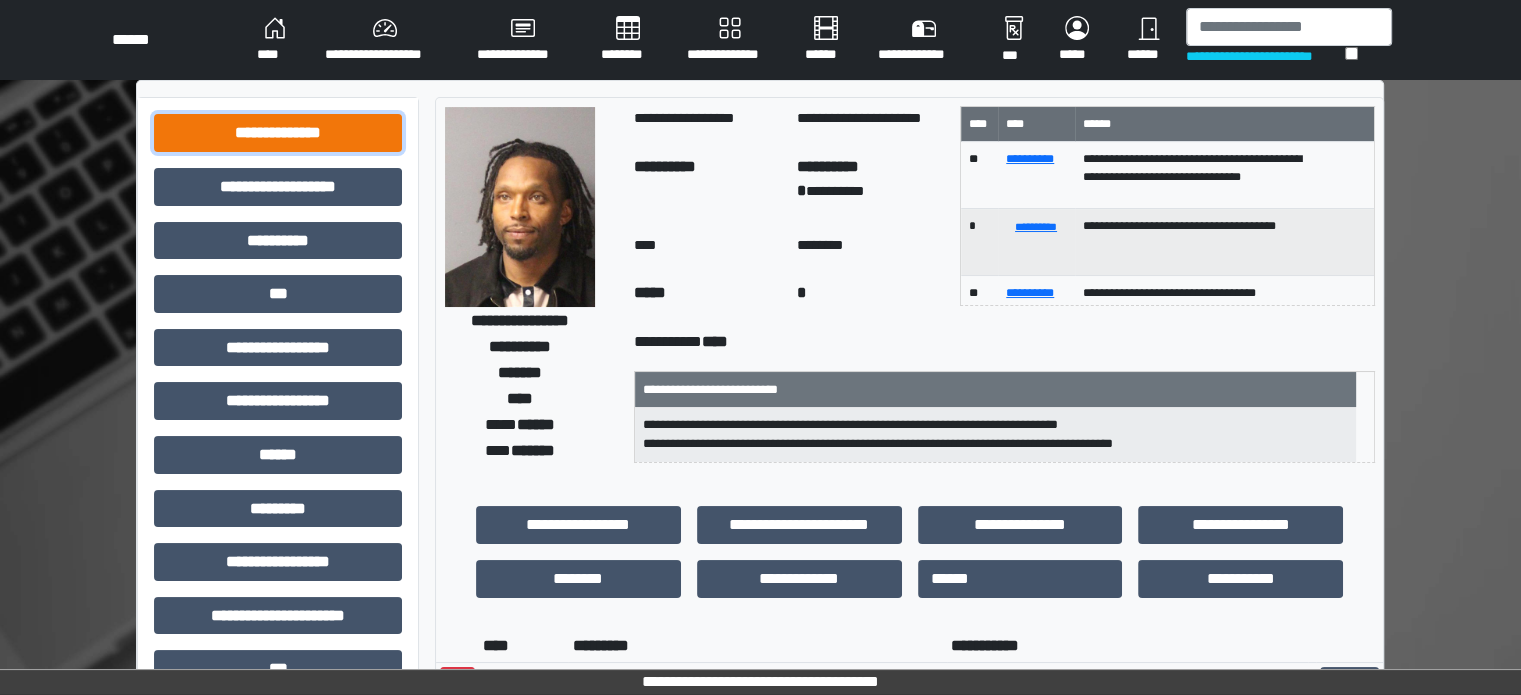 click on "**********" at bounding box center (278, 133) 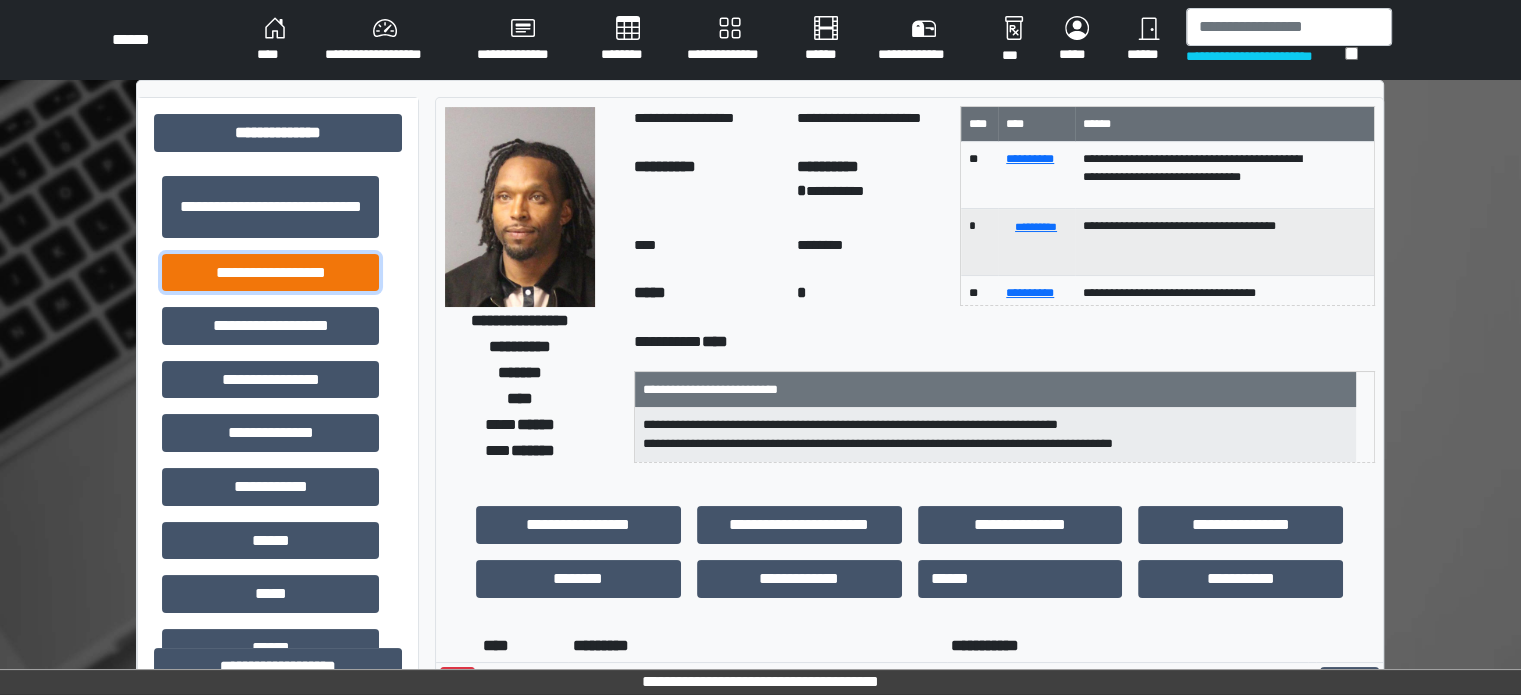 click on "**********" at bounding box center (270, 273) 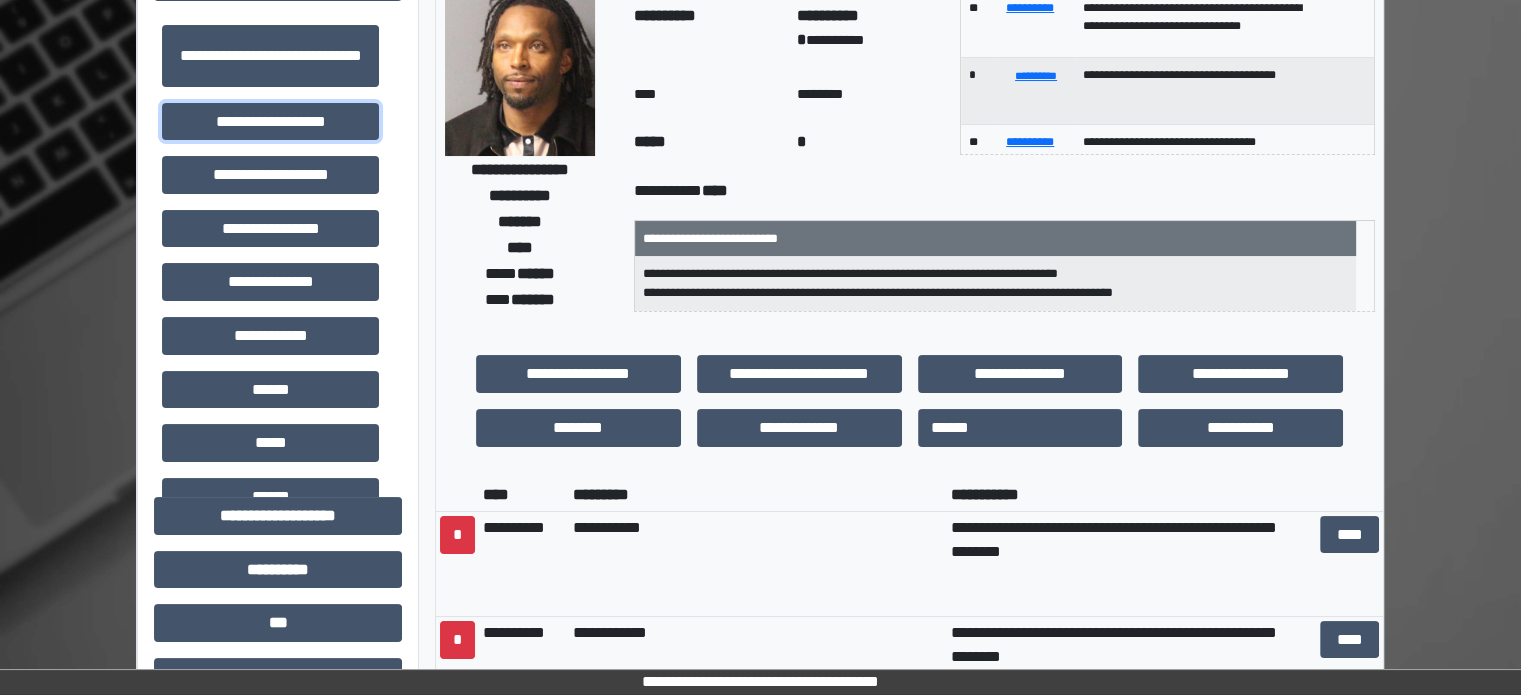 scroll, scrollTop: 500, scrollLeft: 0, axis: vertical 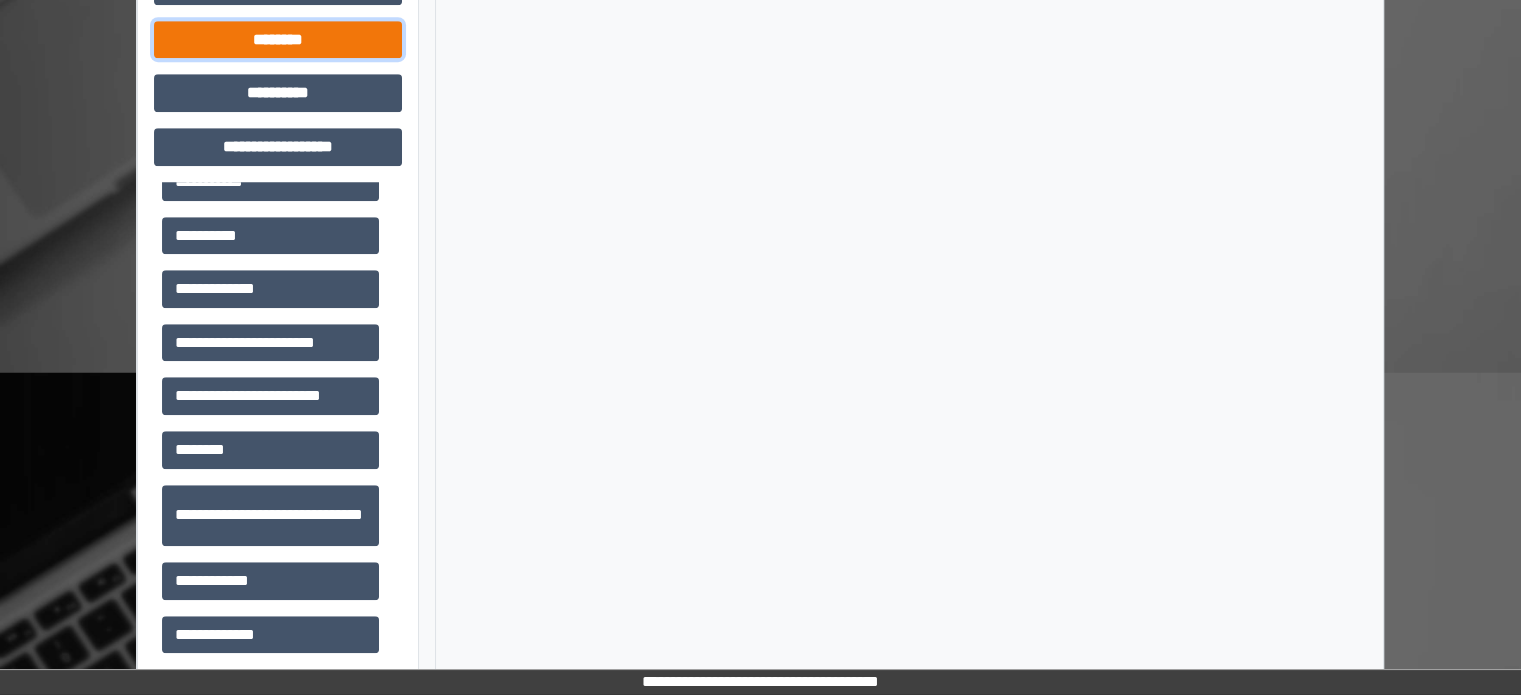 click on "********" at bounding box center [278, 40] 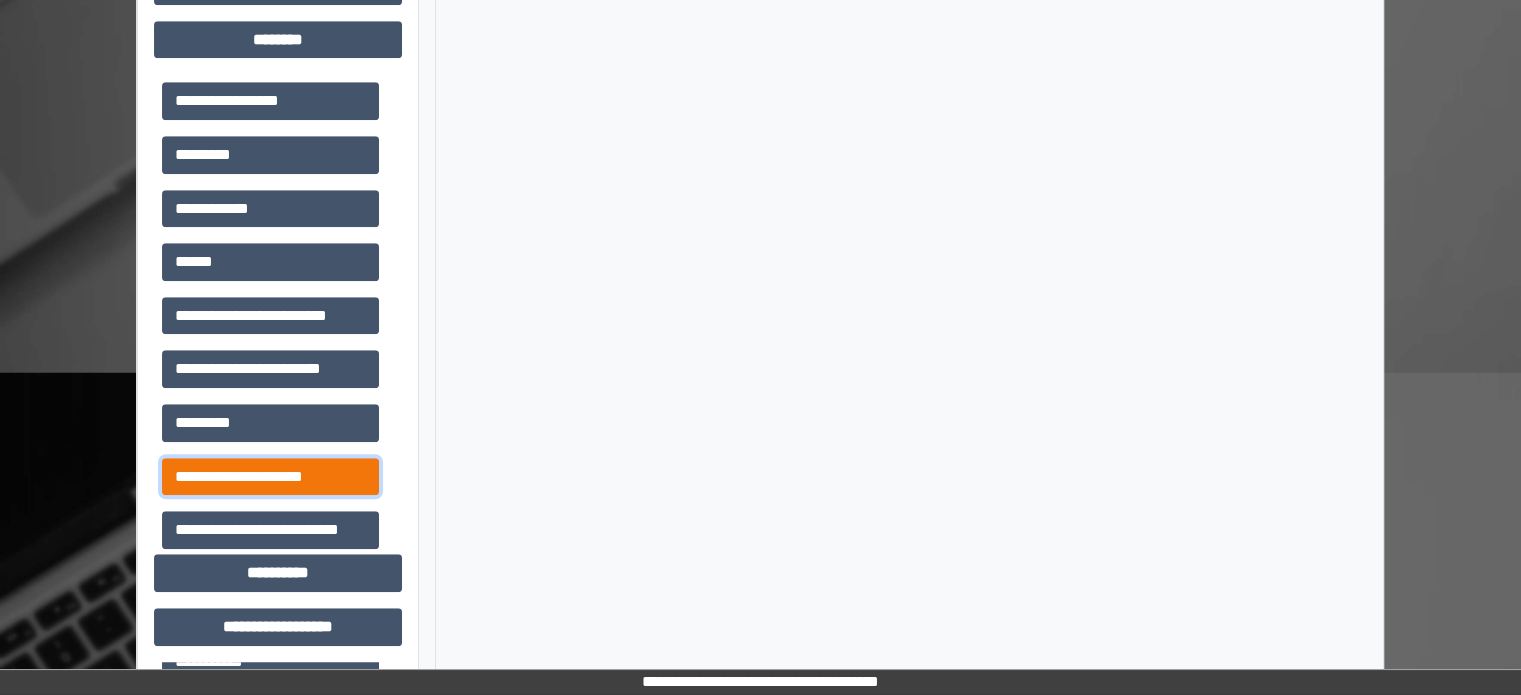 click on "**********" at bounding box center (270, 477) 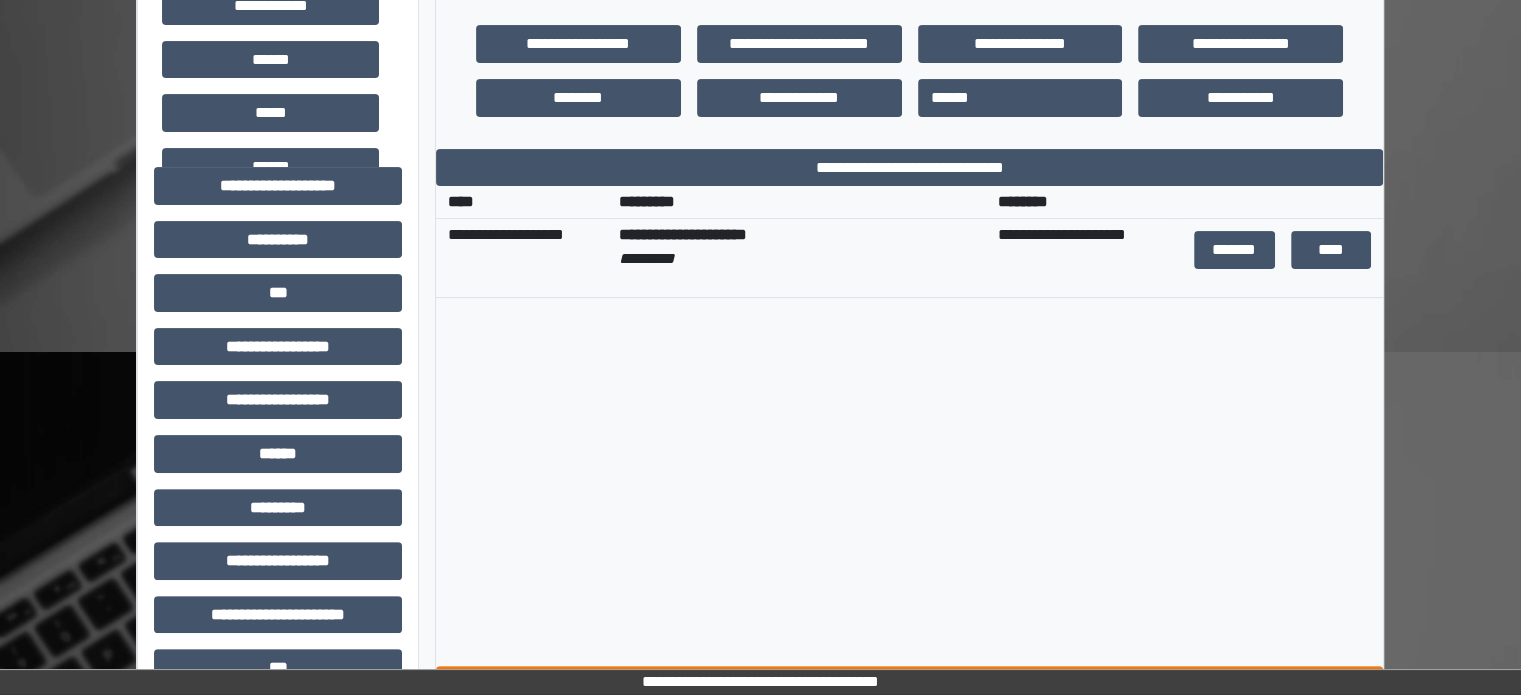 scroll, scrollTop: 431, scrollLeft: 0, axis: vertical 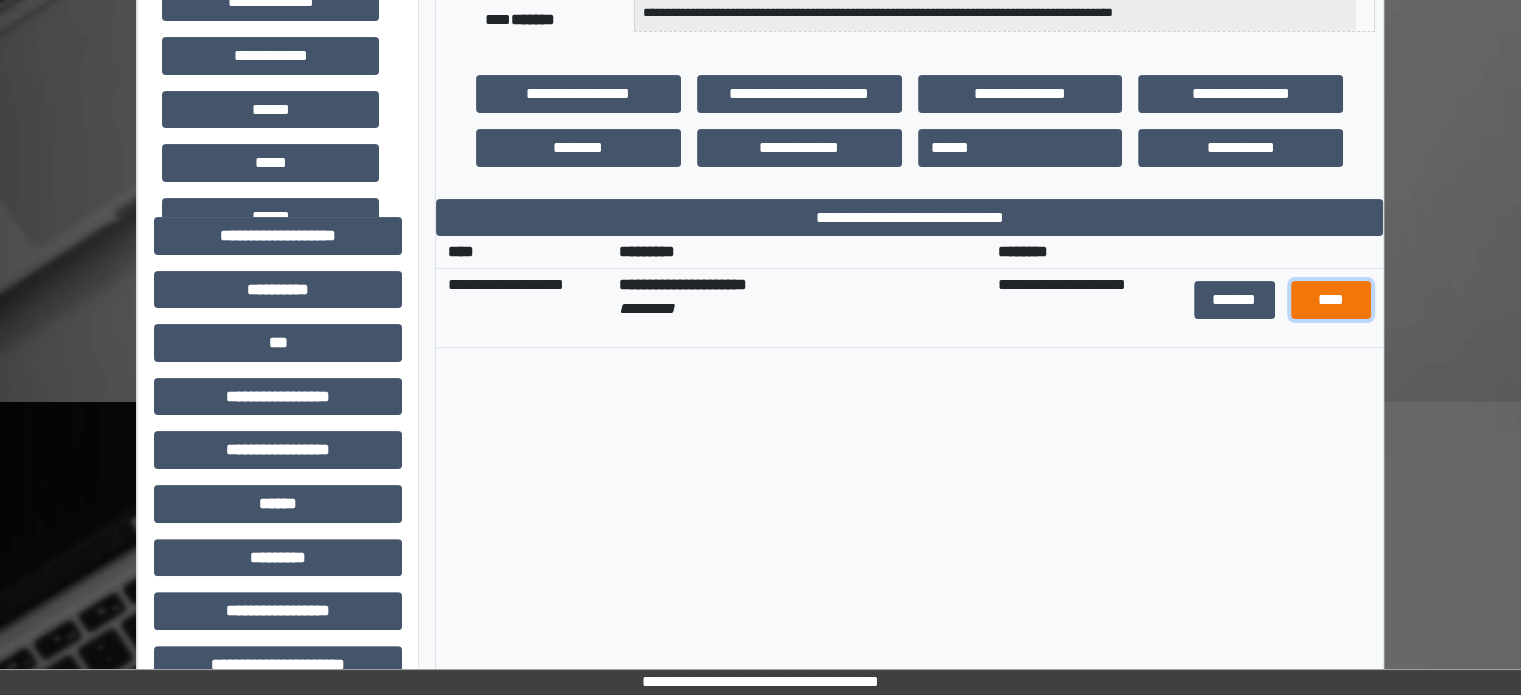 click on "****" at bounding box center [1331, 300] 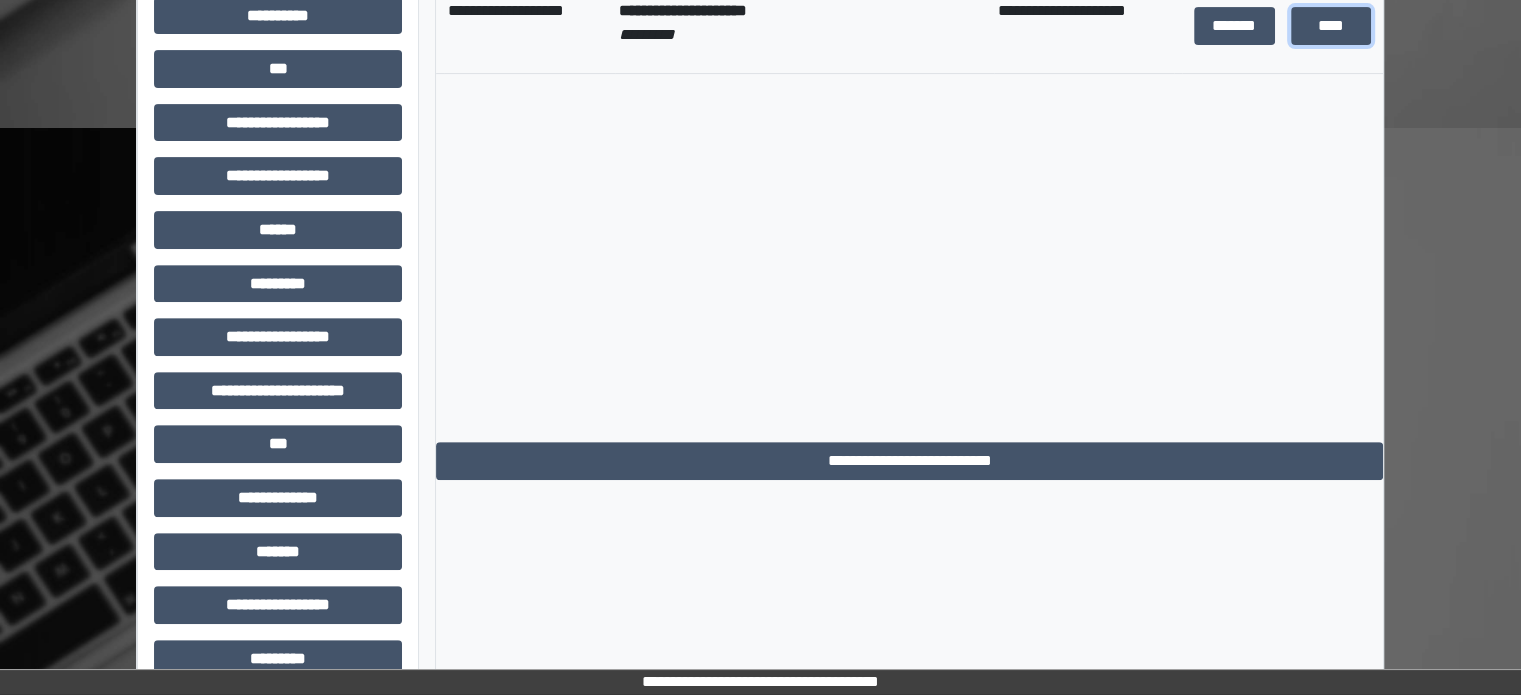 scroll, scrollTop: 931, scrollLeft: 0, axis: vertical 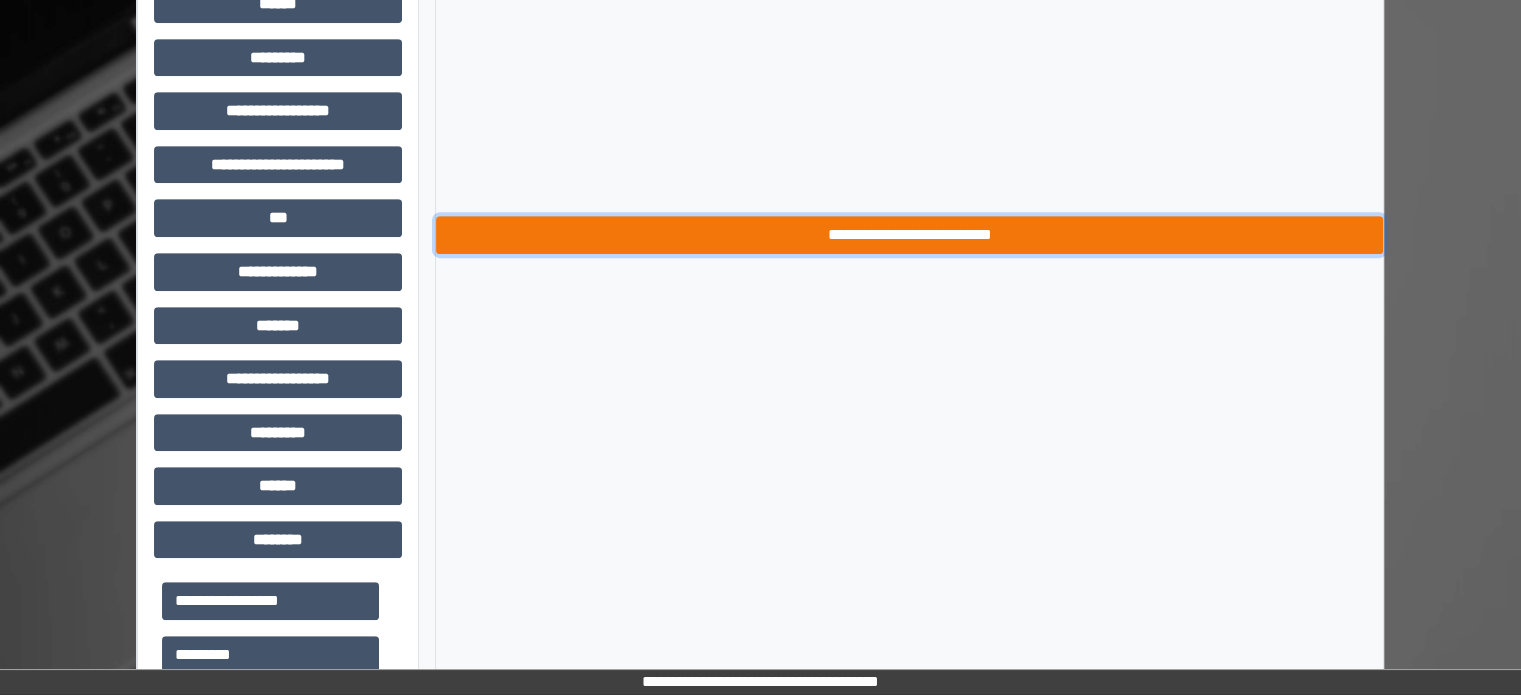click on "**********" at bounding box center (909, 235) 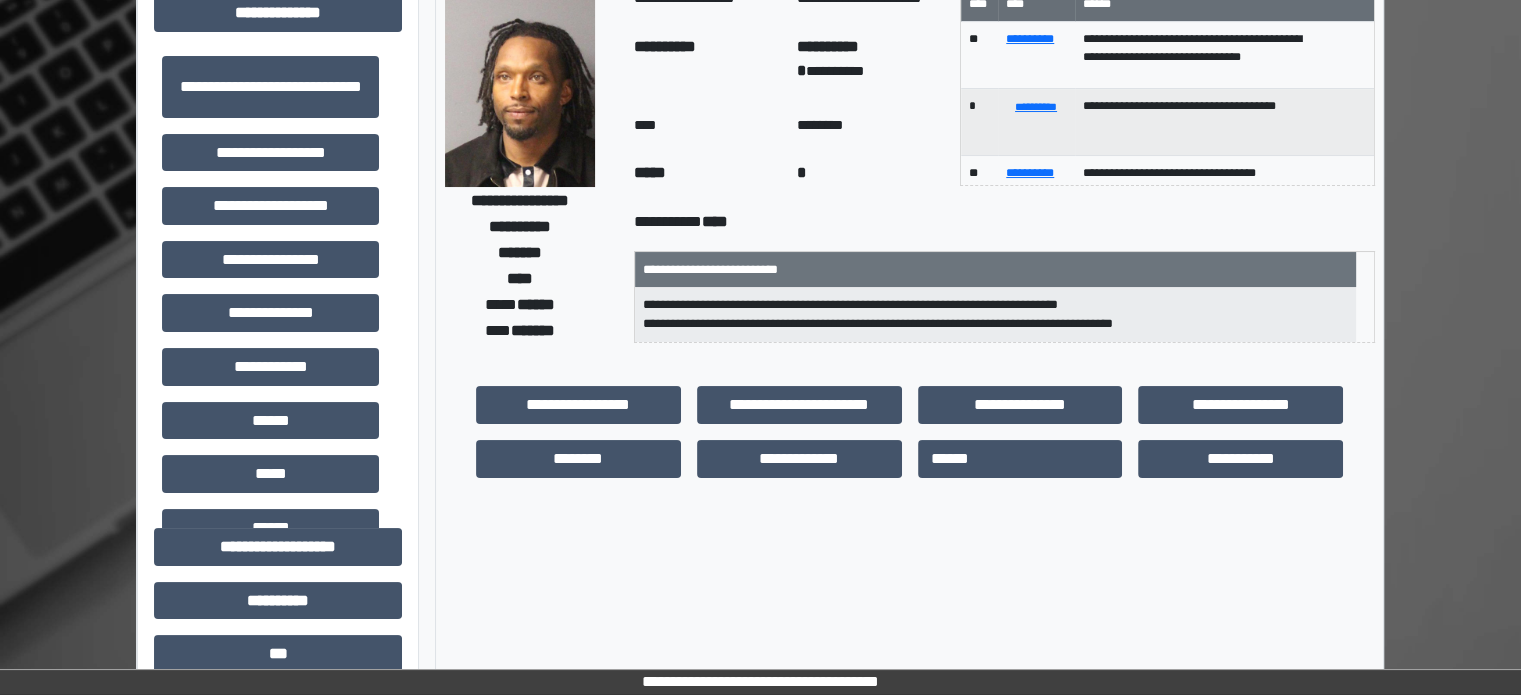 scroll, scrollTop: 0, scrollLeft: 0, axis: both 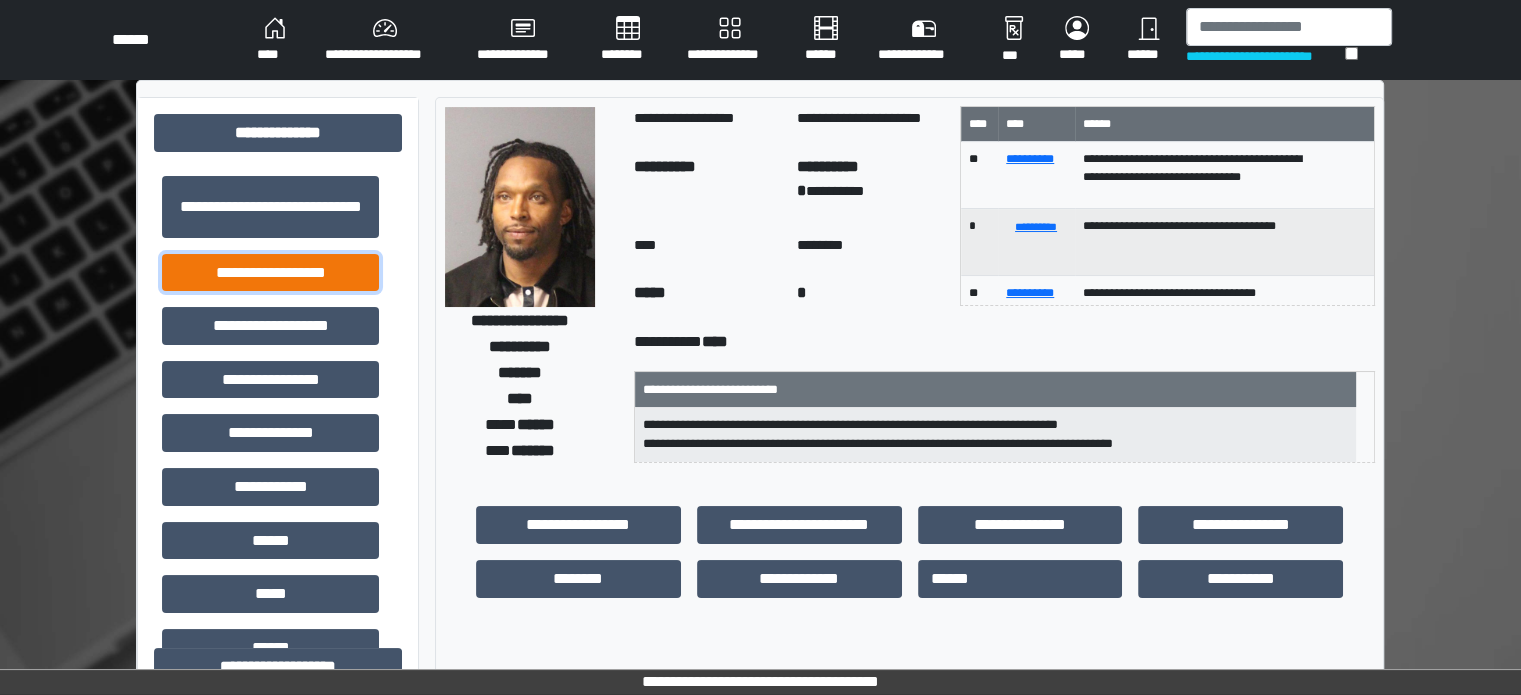 click on "**********" at bounding box center (270, 273) 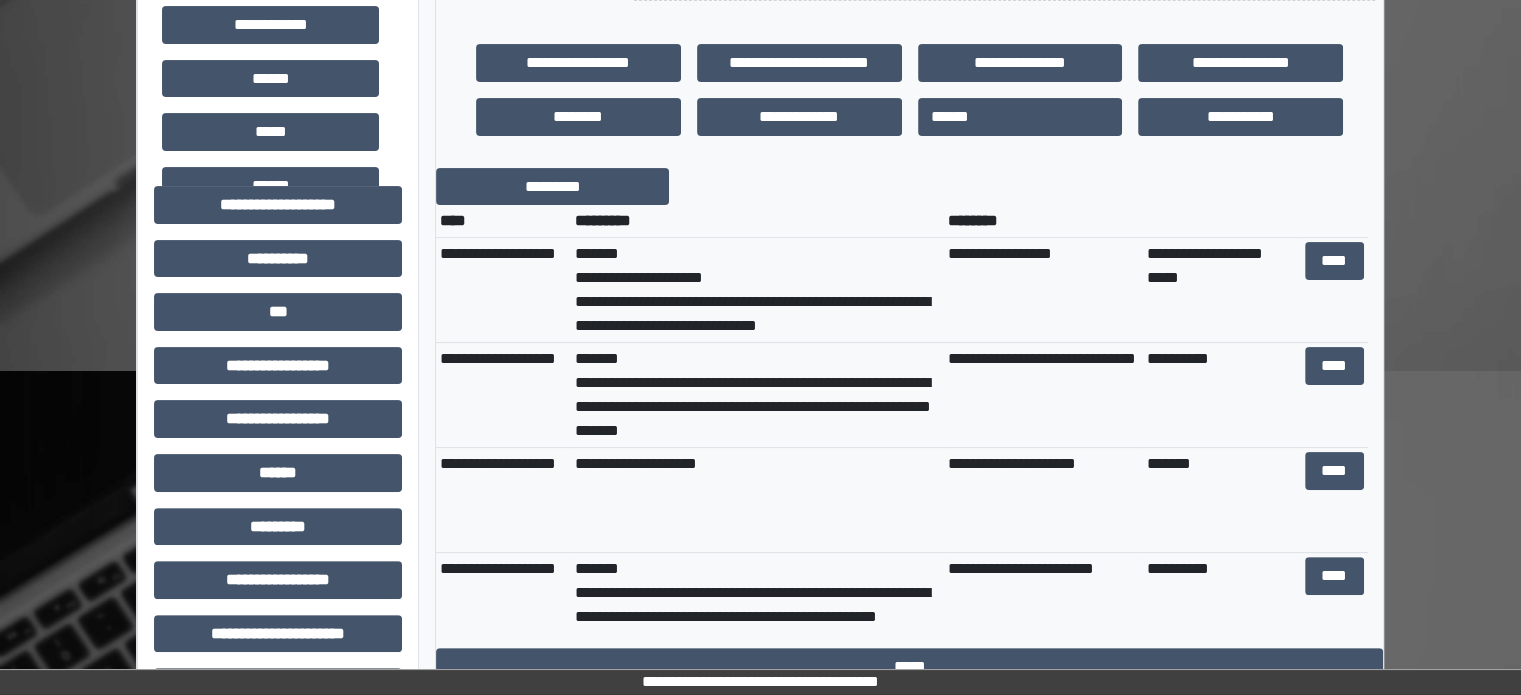 scroll, scrollTop: 500, scrollLeft: 0, axis: vertical 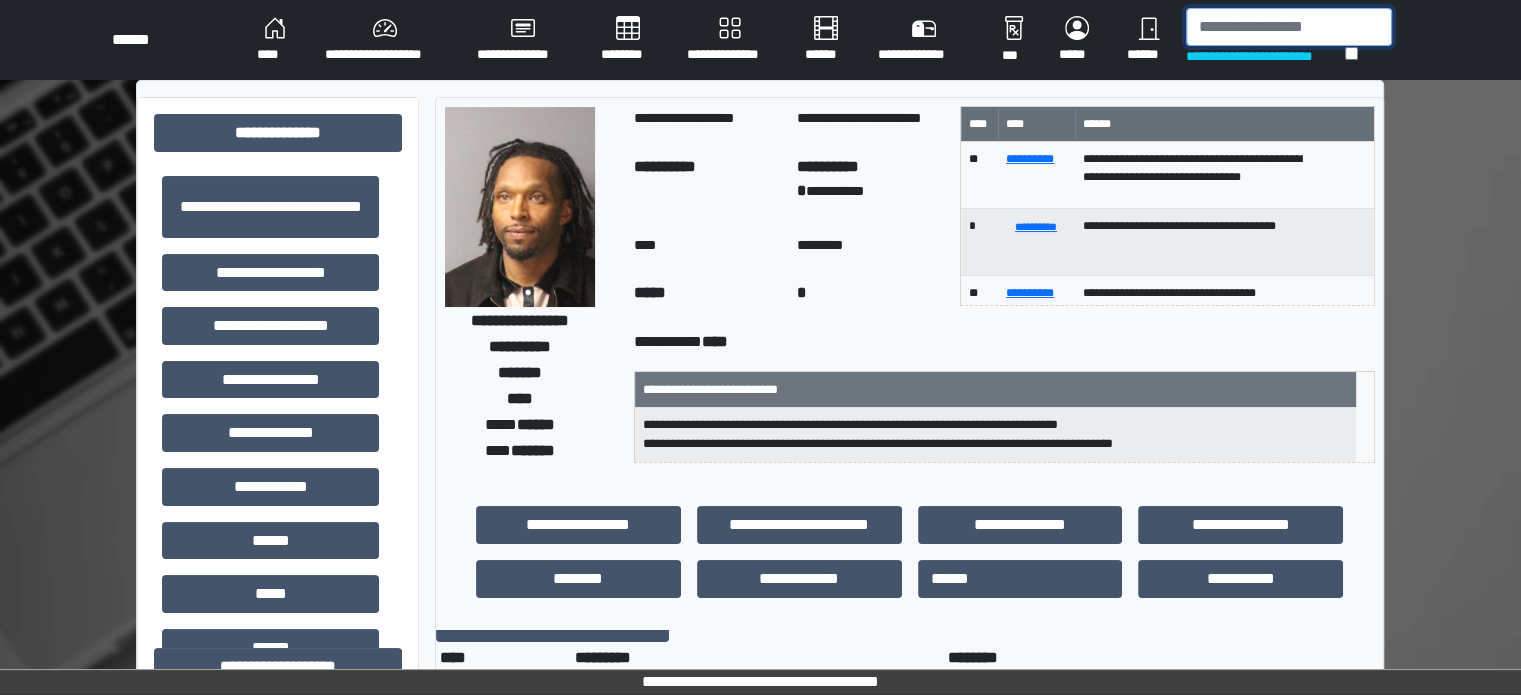 click at bounding box center [1289, 27] 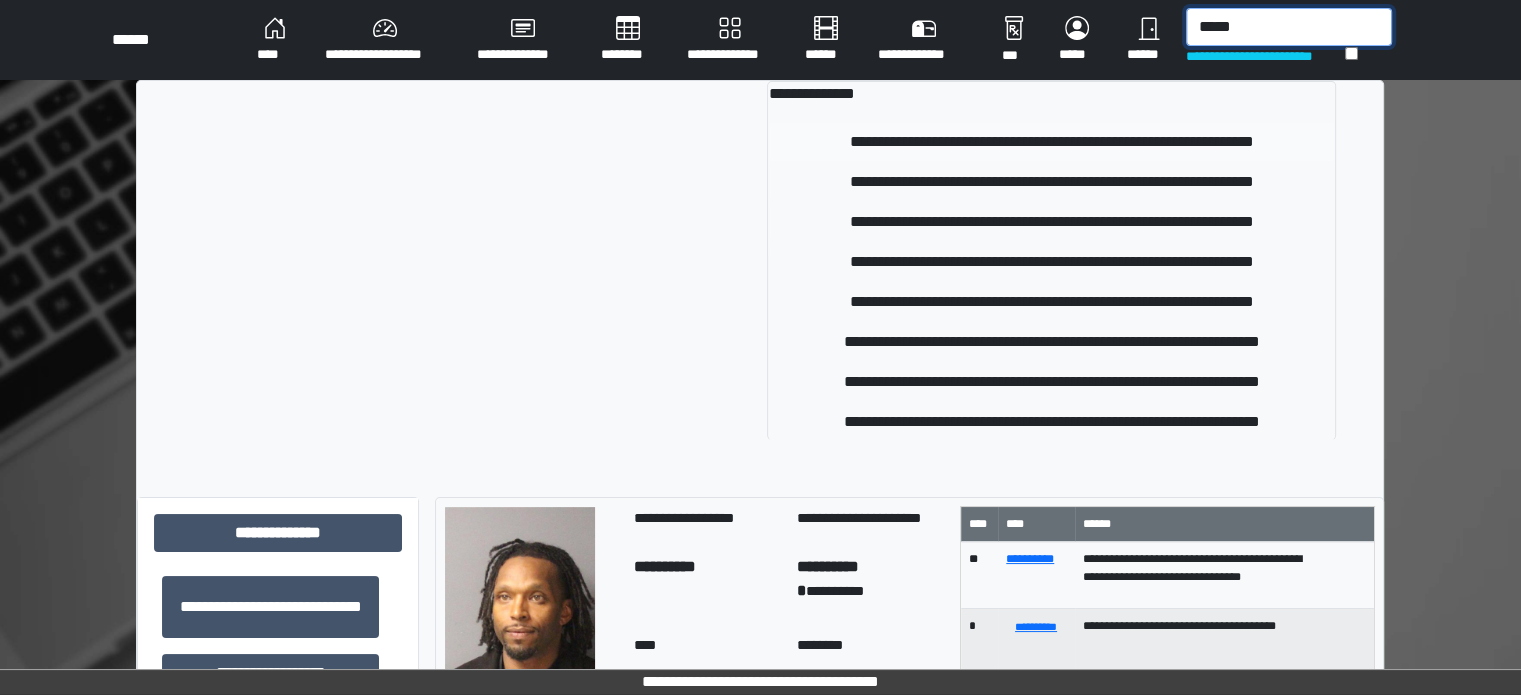 type on "*****" 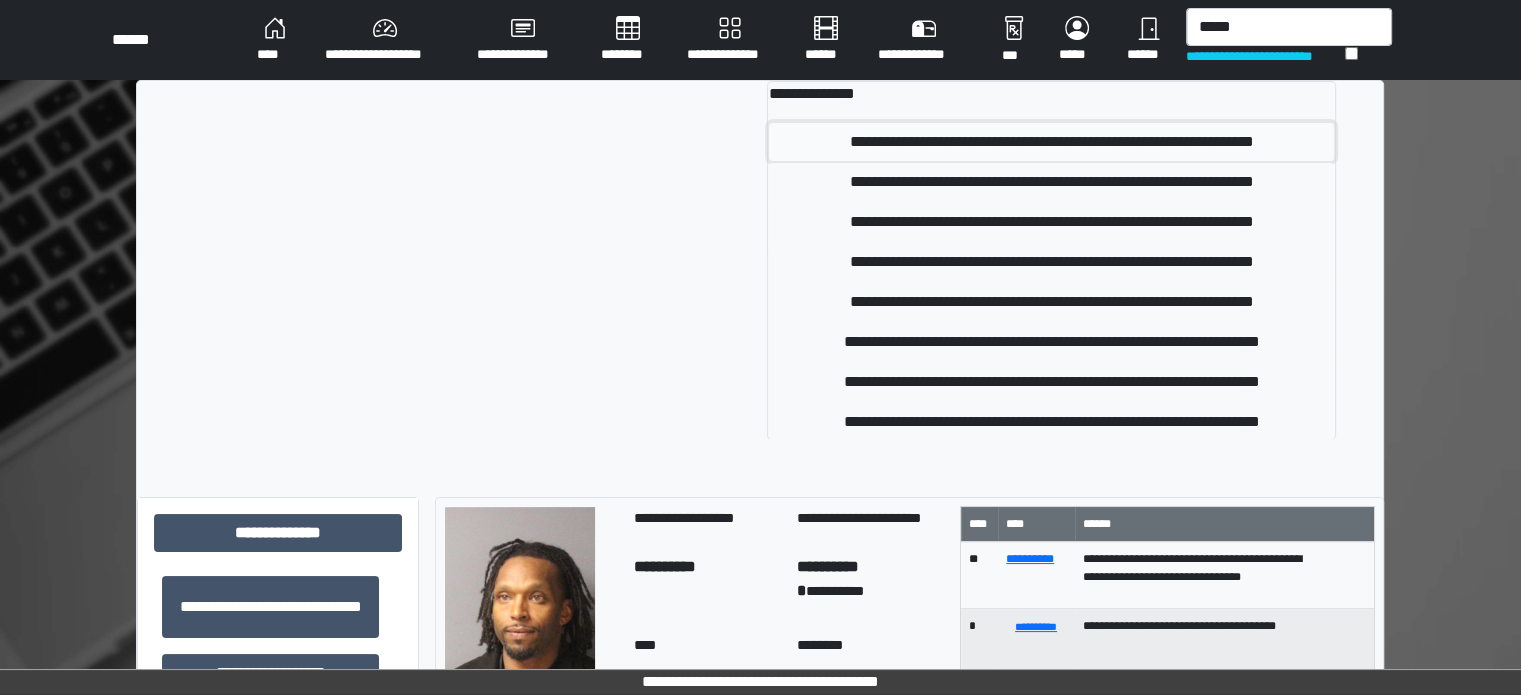 click on "**********" at bounding box center (1051, 142) 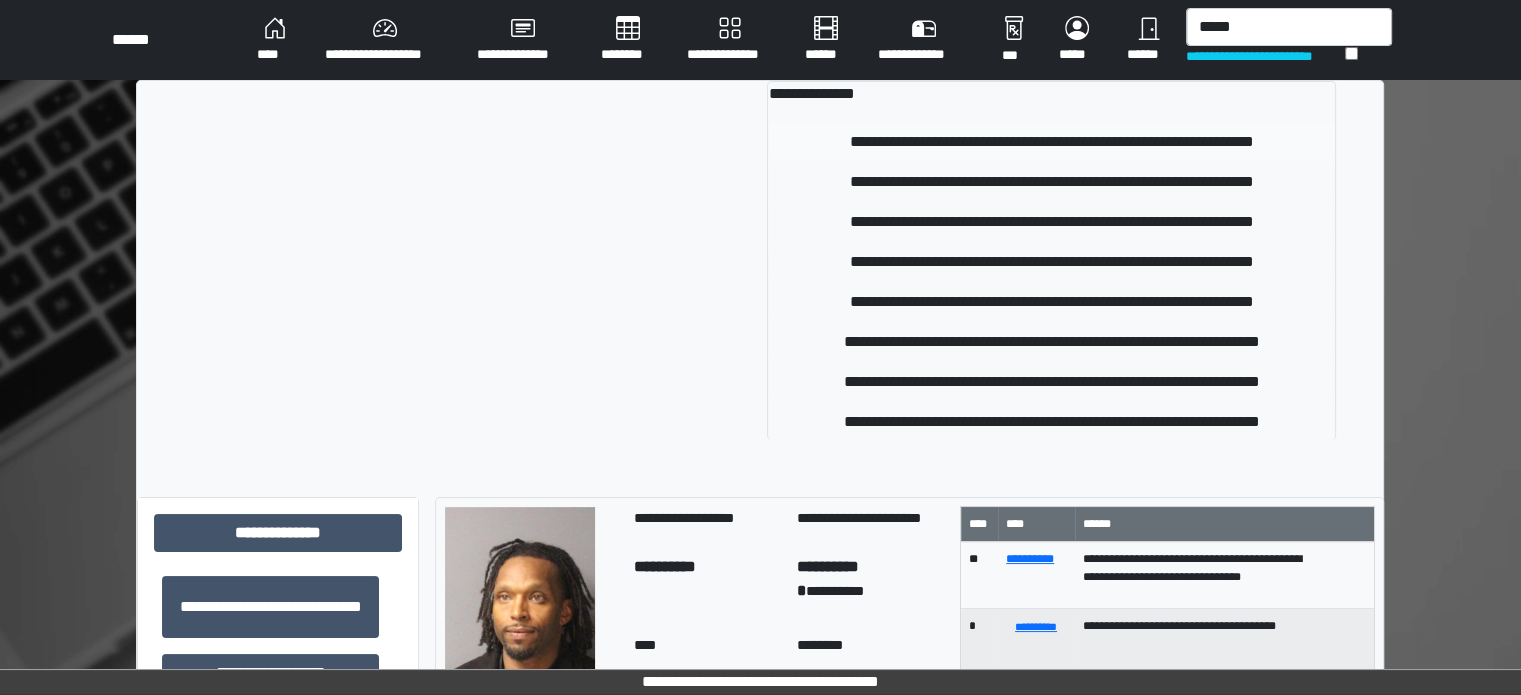 type 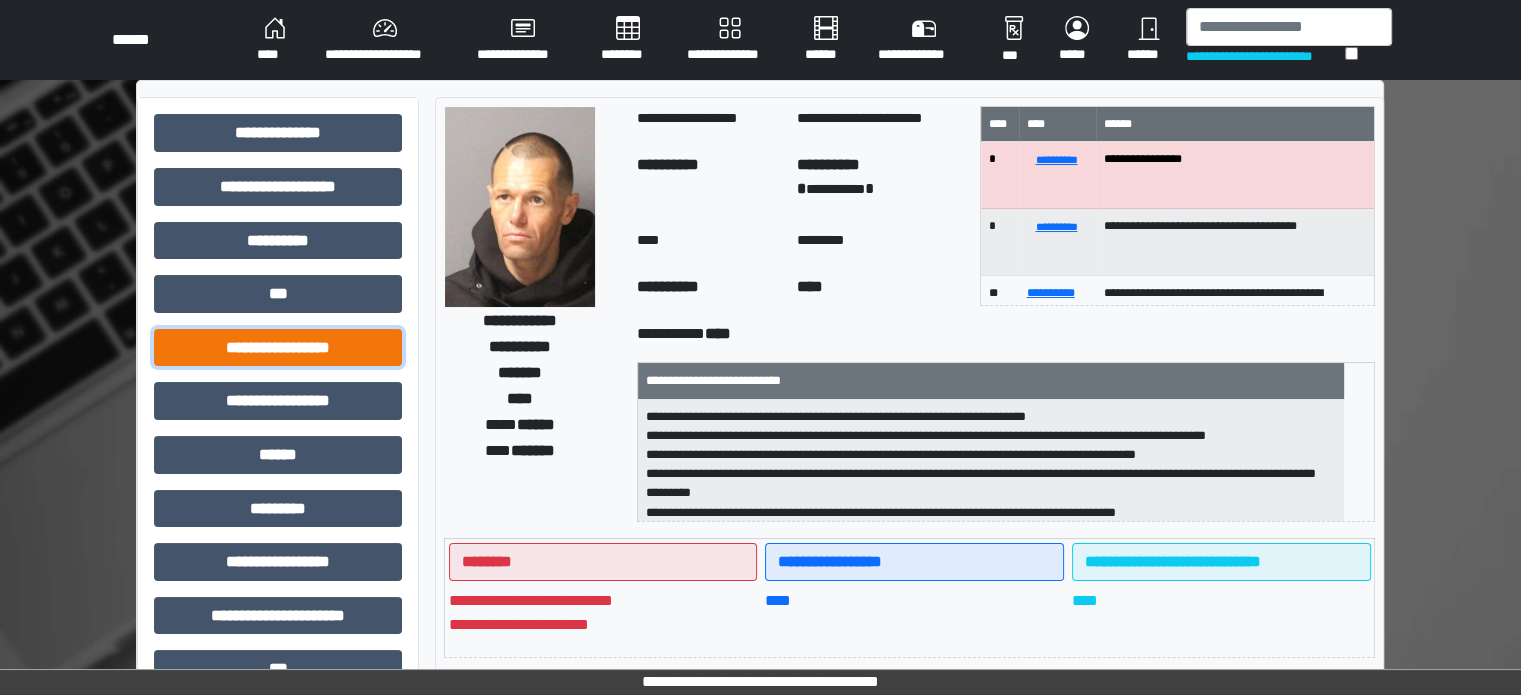 click on "**********" at bounding box center [278, 348] 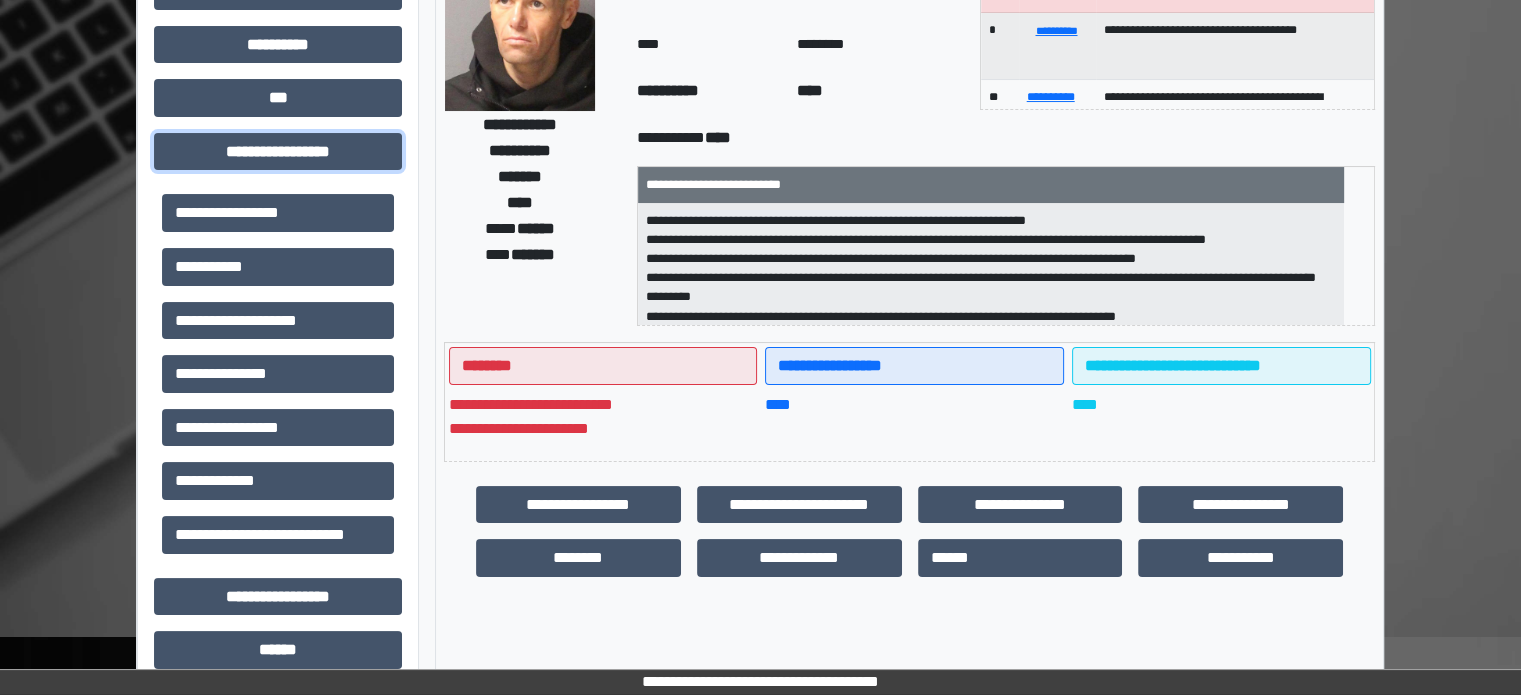 scroll, scrollTop: 200, scrollLeft: 0, axis: vertical 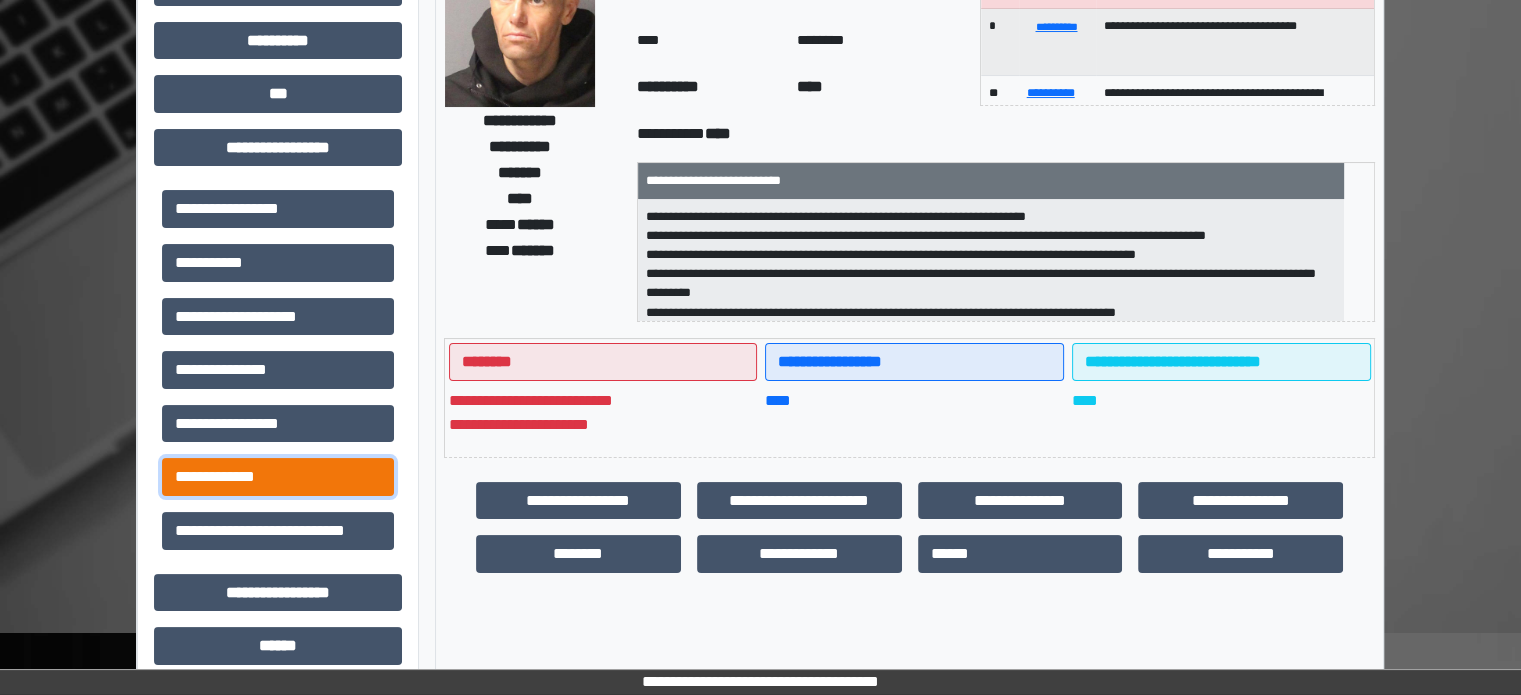 click on "**********" at bounding box center [278, 477] 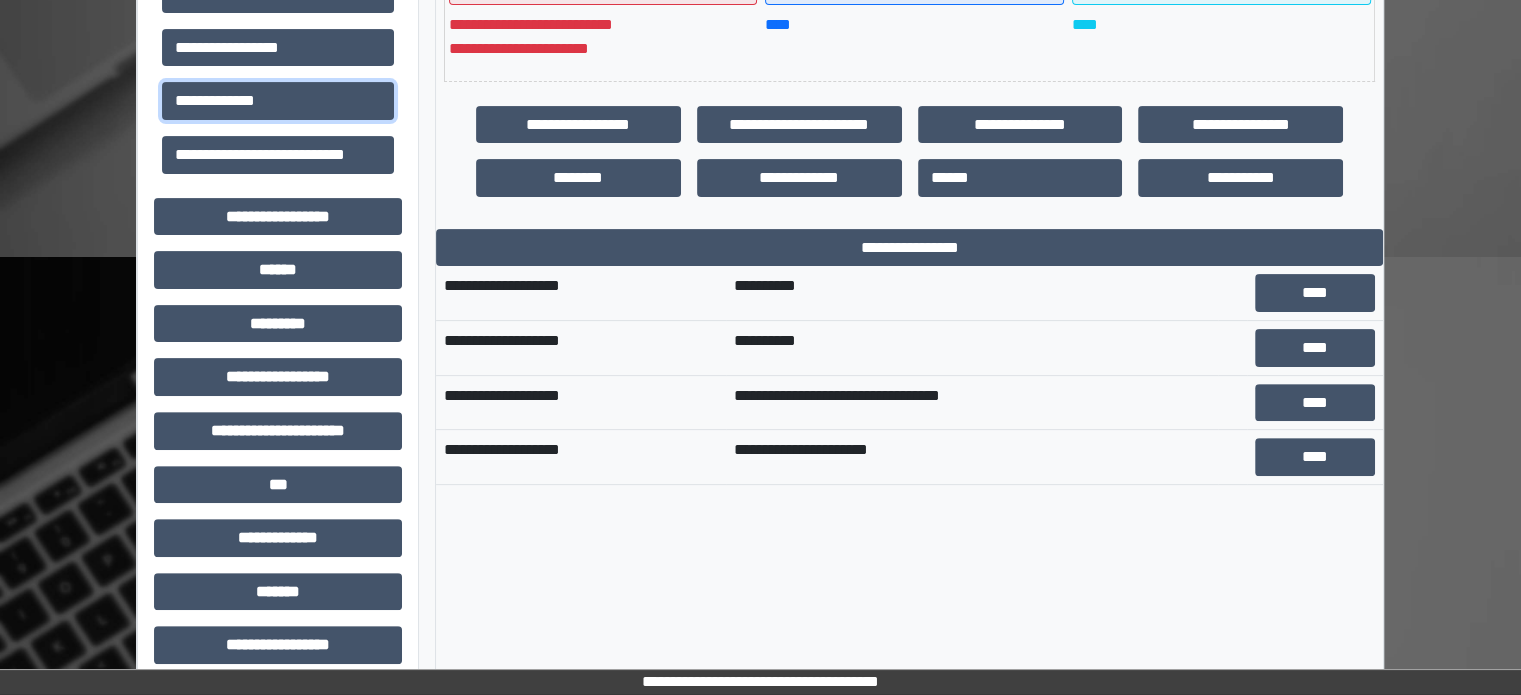 scroll, scrollTop: 600, scrollLeft: 0, axis: vertical 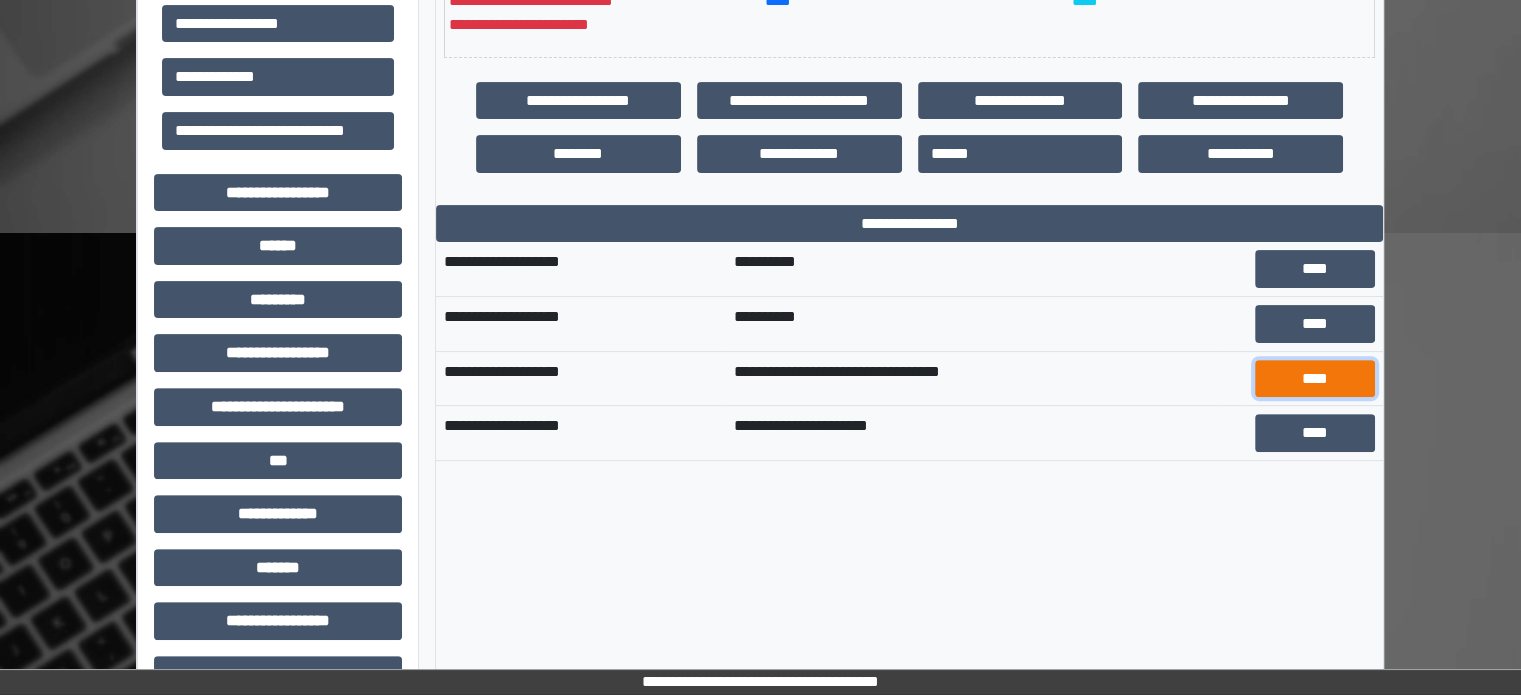 click on "****" at bounding box center [1315, 379] 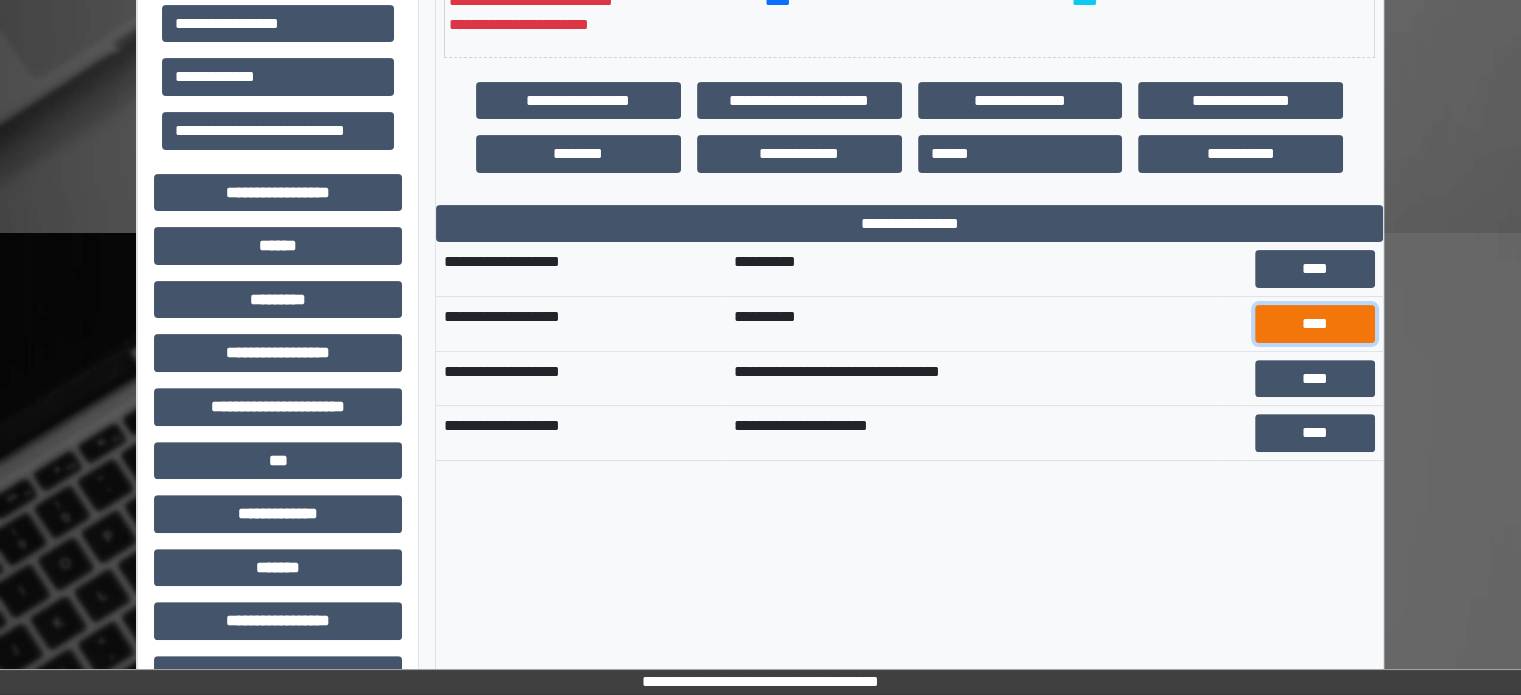 click on "****" at bounding box center [1315, 324] 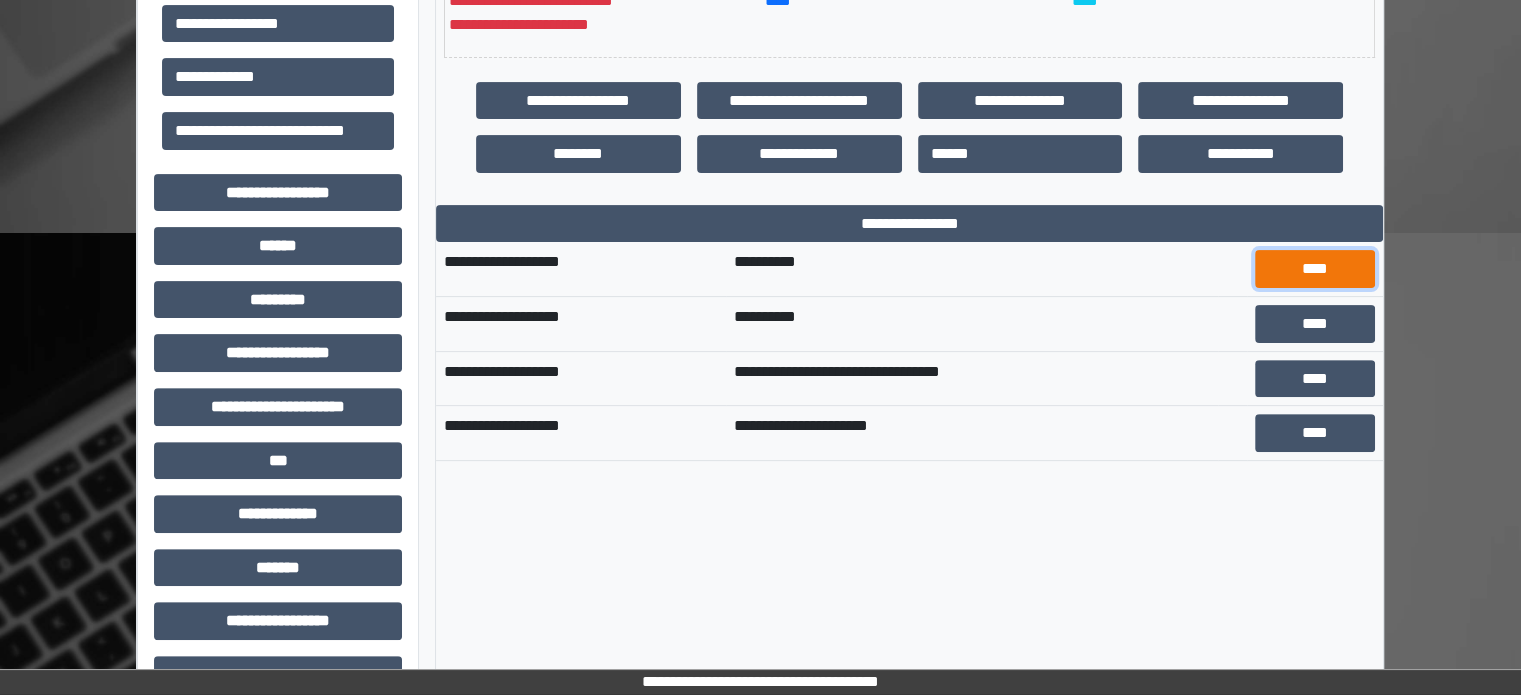 click on "****" at bounding box center [1315, 269] 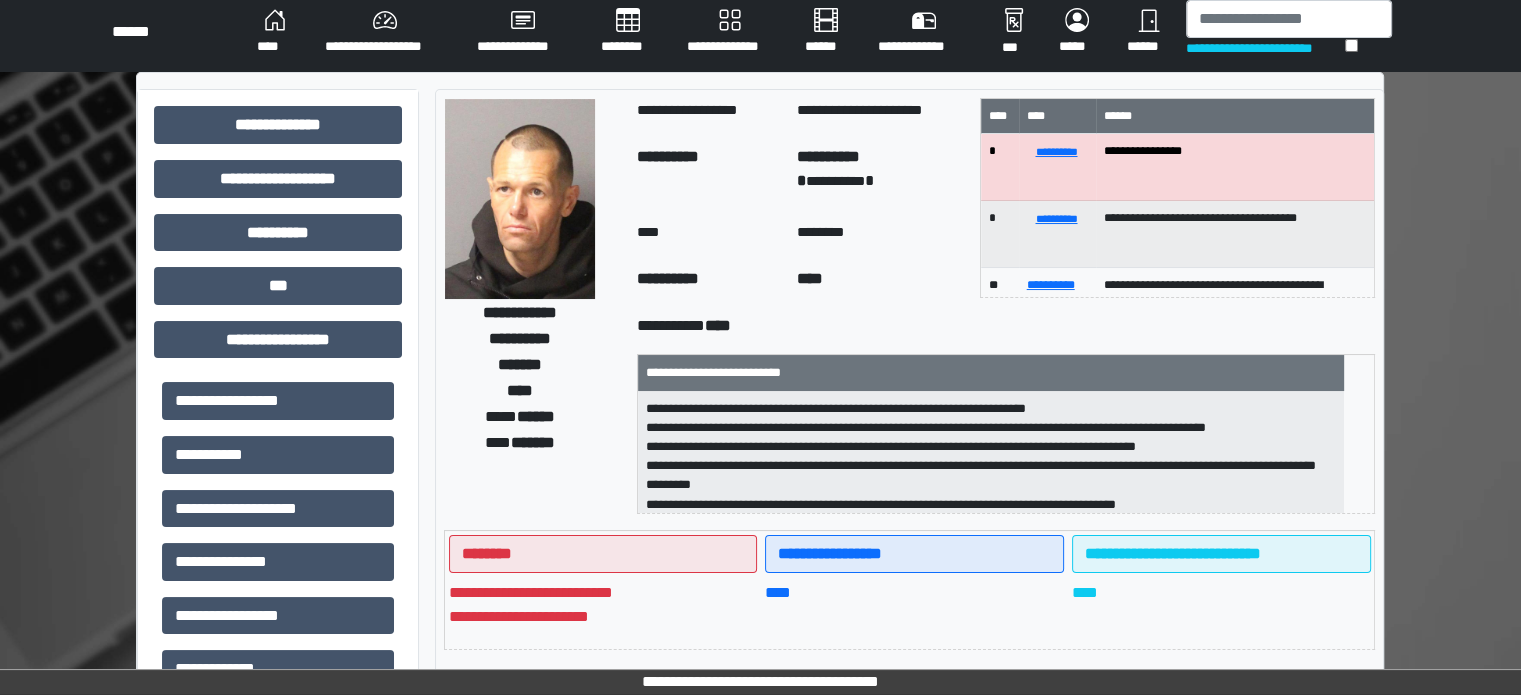 scroll, scrollTop: 0, scrollLeft: 0, axis: both 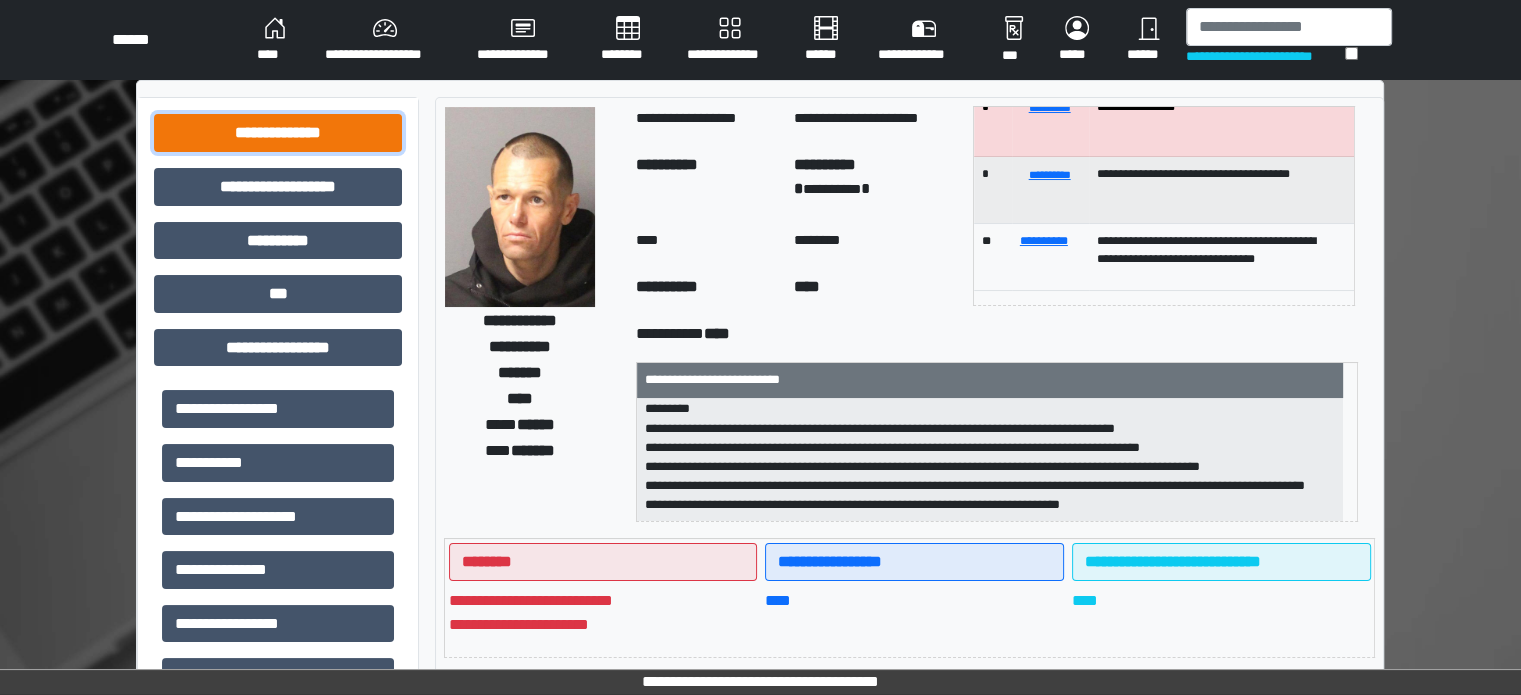 click on "**********" at bounding box center [278, 133] 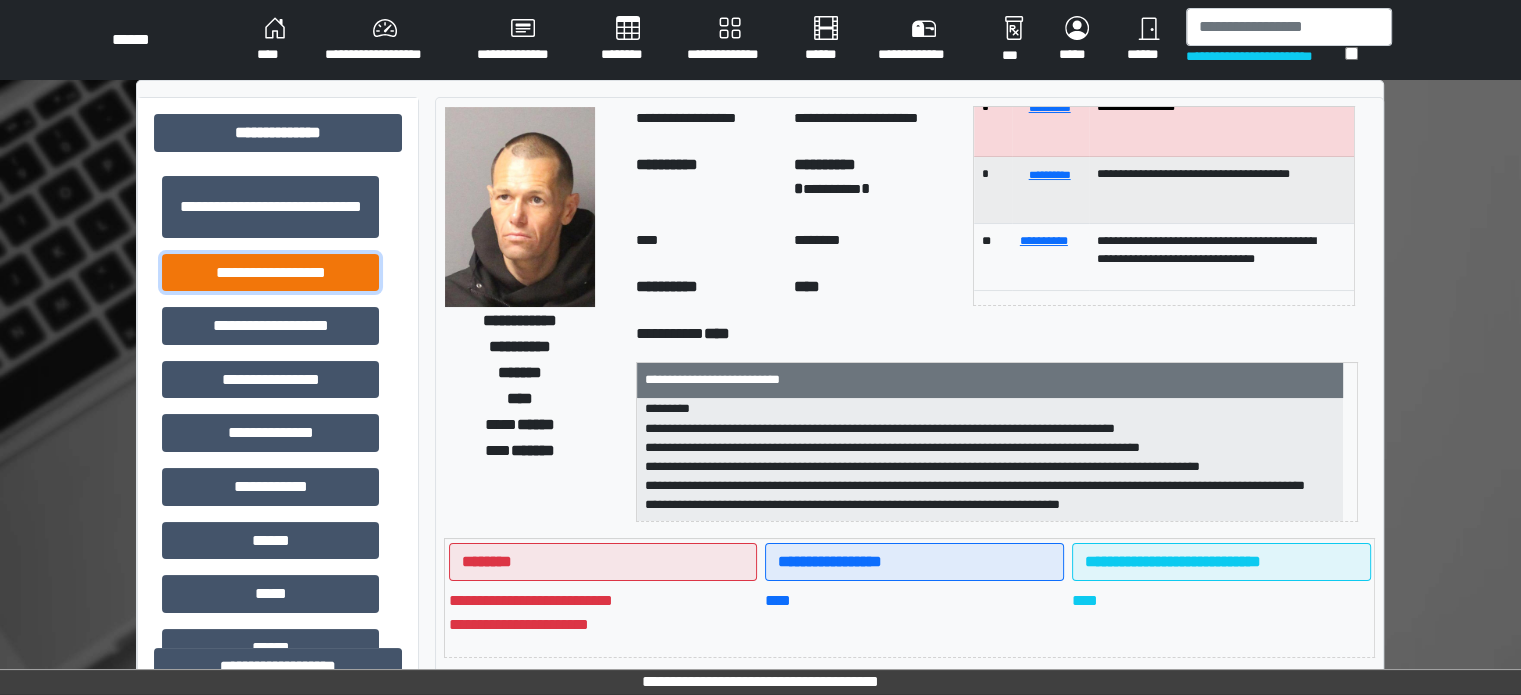 click on "**********" at bounding box center [270, 273] 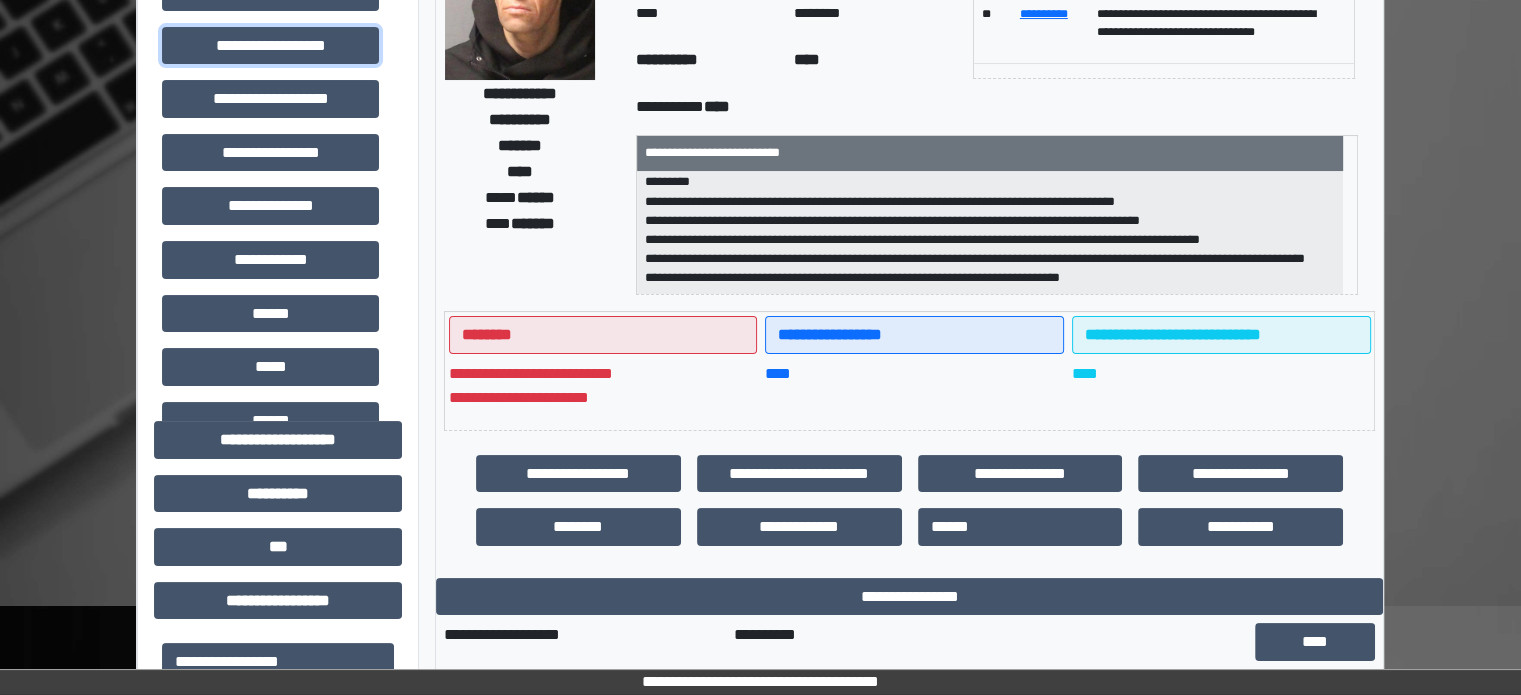 scroll, scrollTop: 600, scrollLeft: 0, axis: vertical 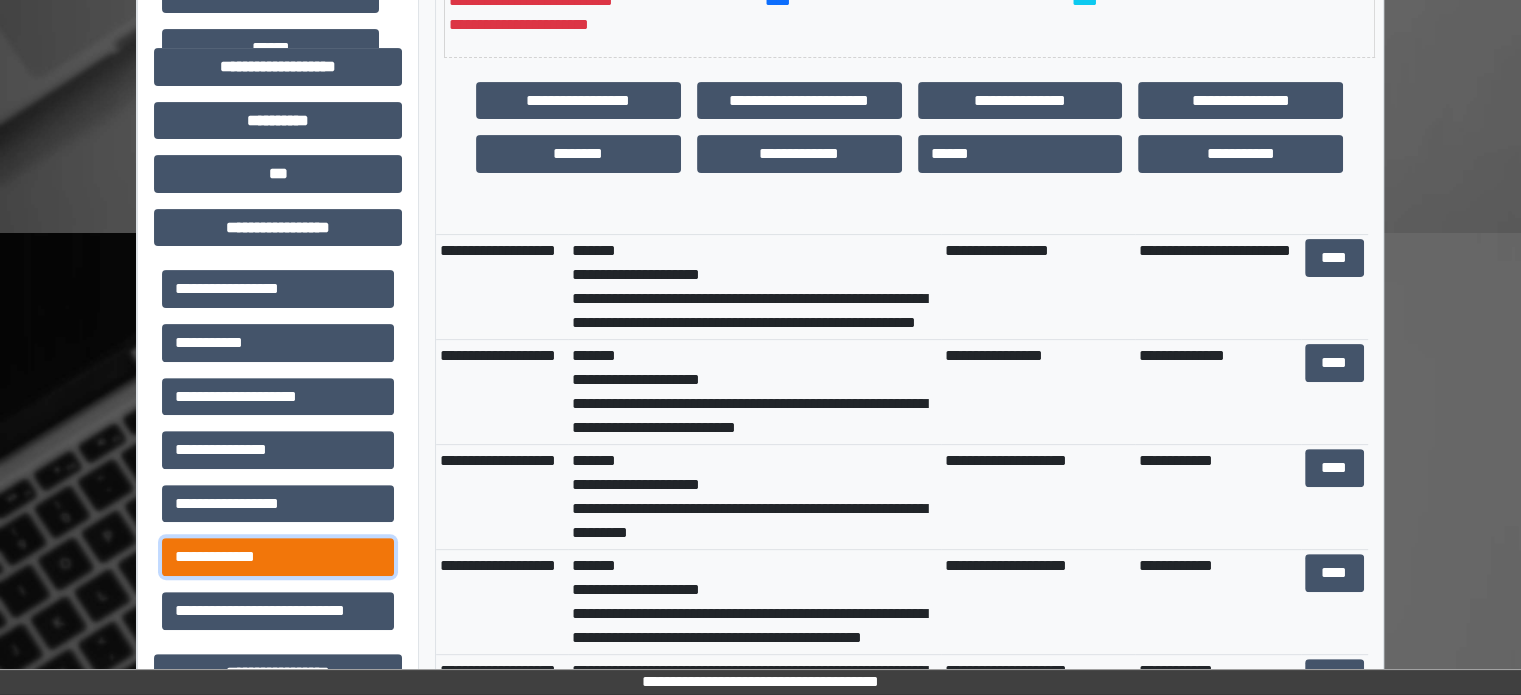 click on "**********" at bounding box center [278, 557] 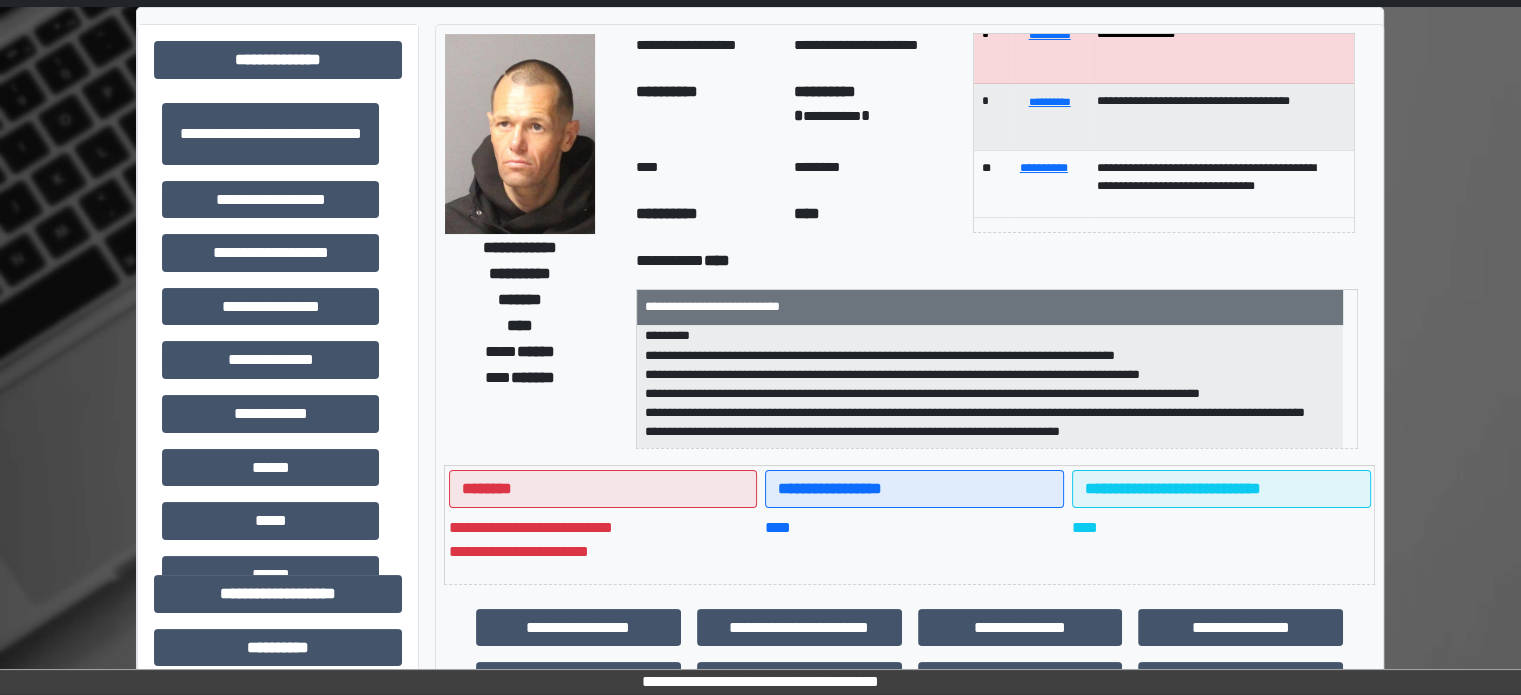 scroll, scrollTop: 0, scrollLeft: 0, axis: both 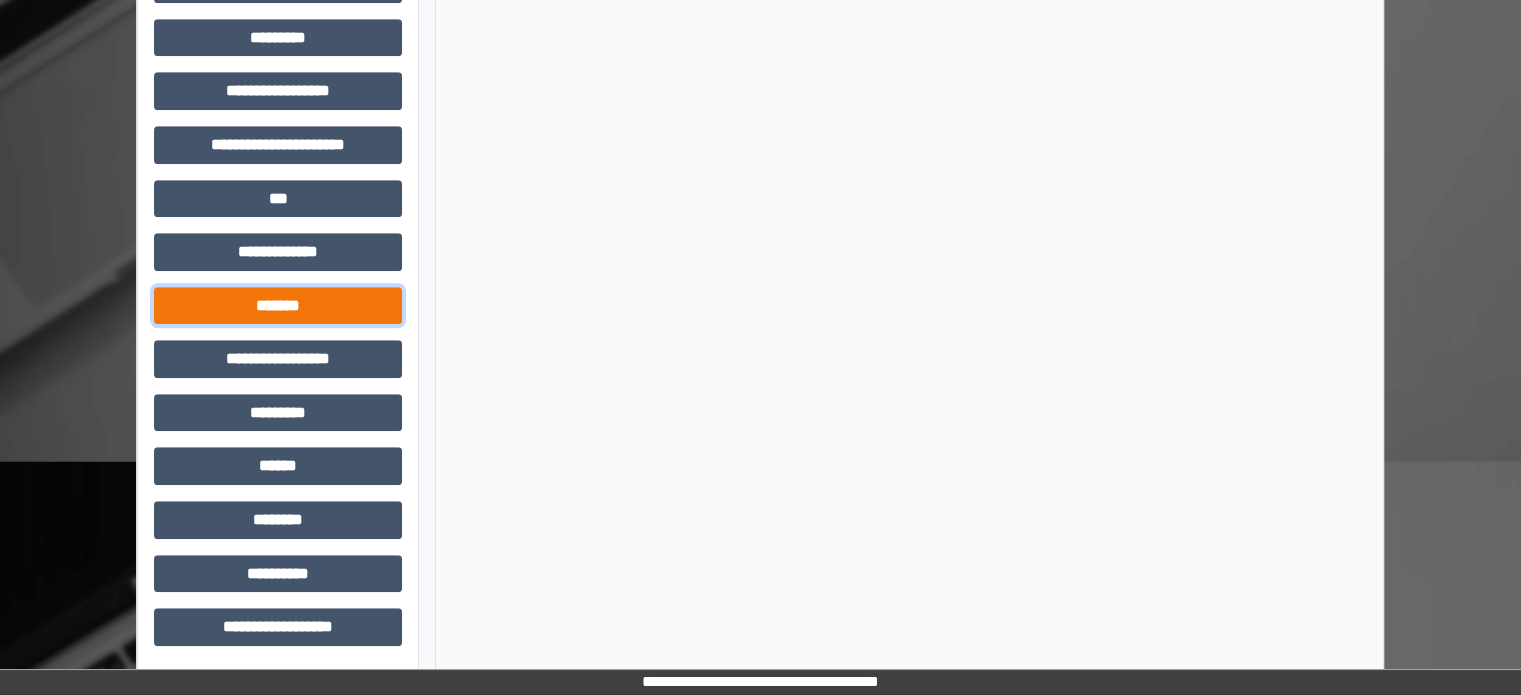 click on "*******" at bounding box center (278, 306) 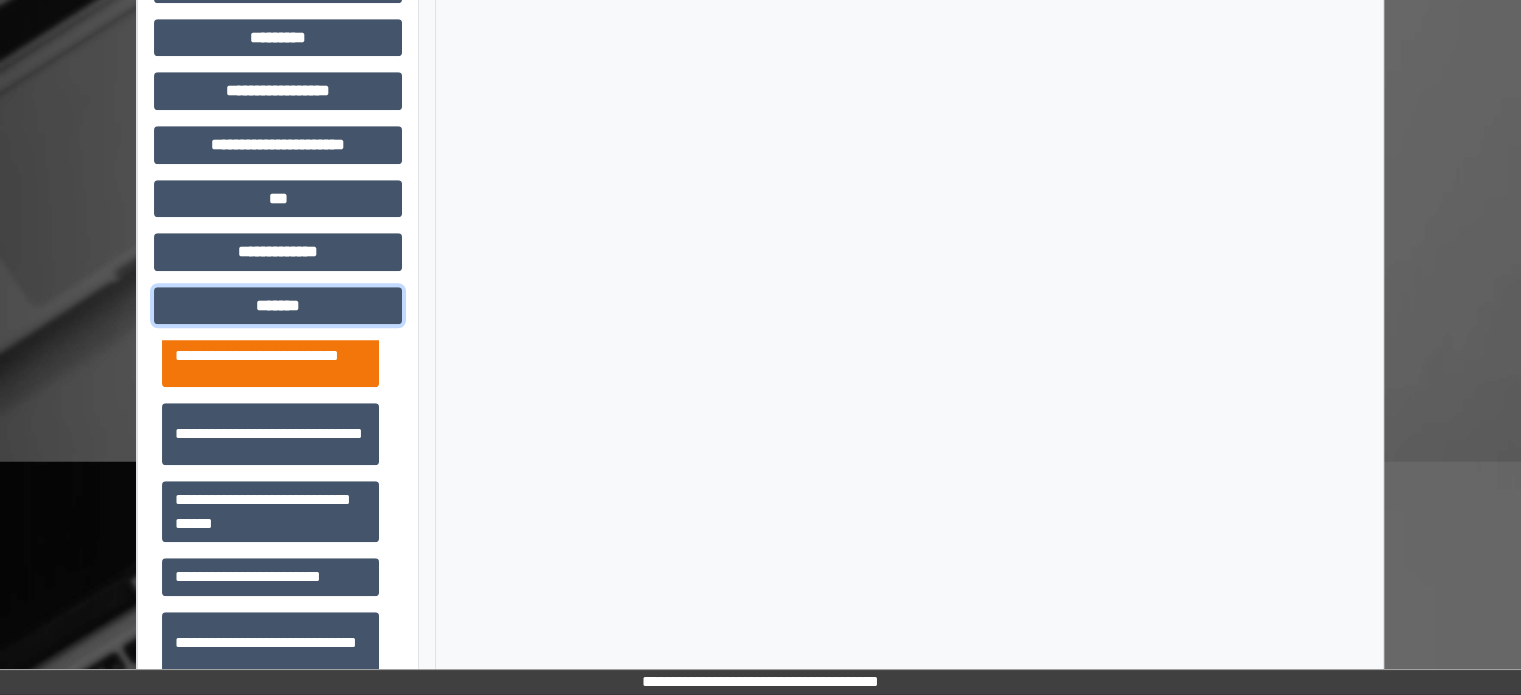 scroll, scrollTop: 700, scrollLeft: 0, axis: vertical 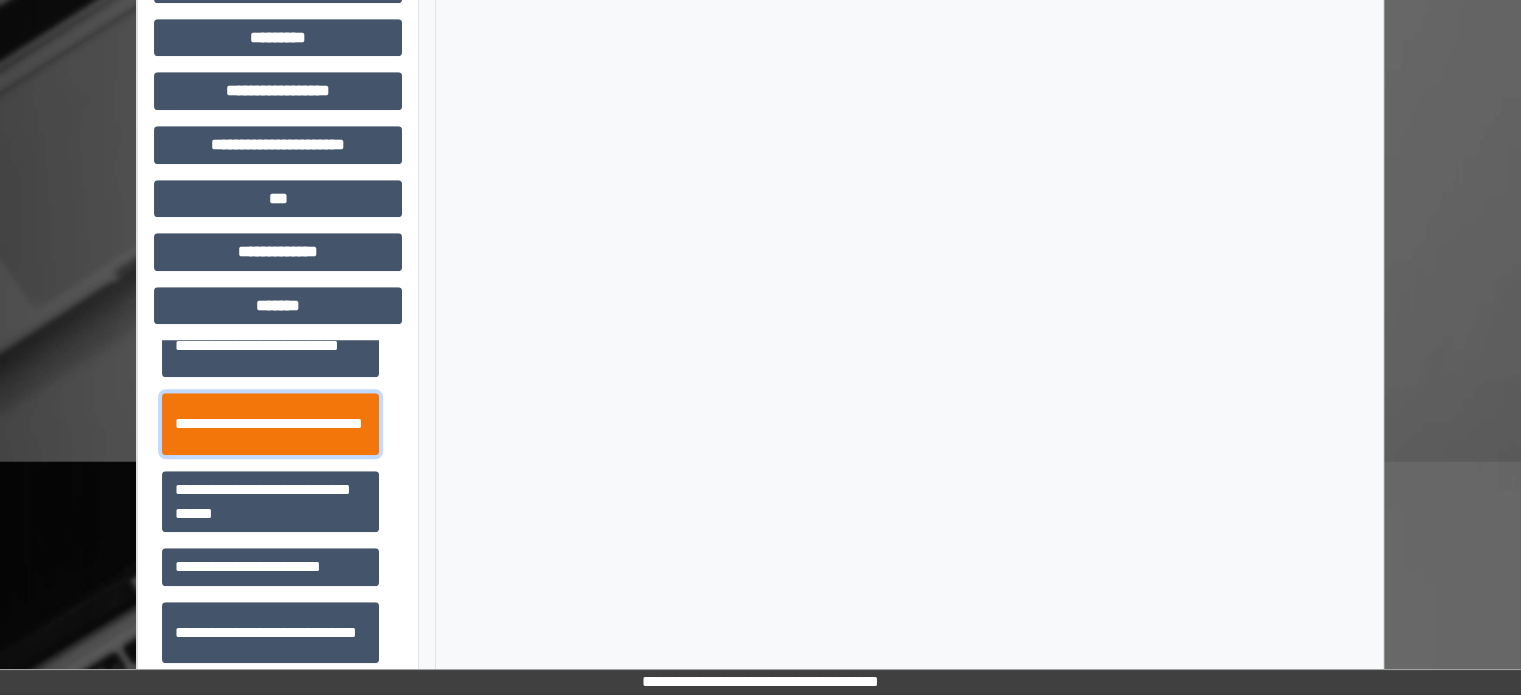 click on "**********" at bounding box center (270, 424) 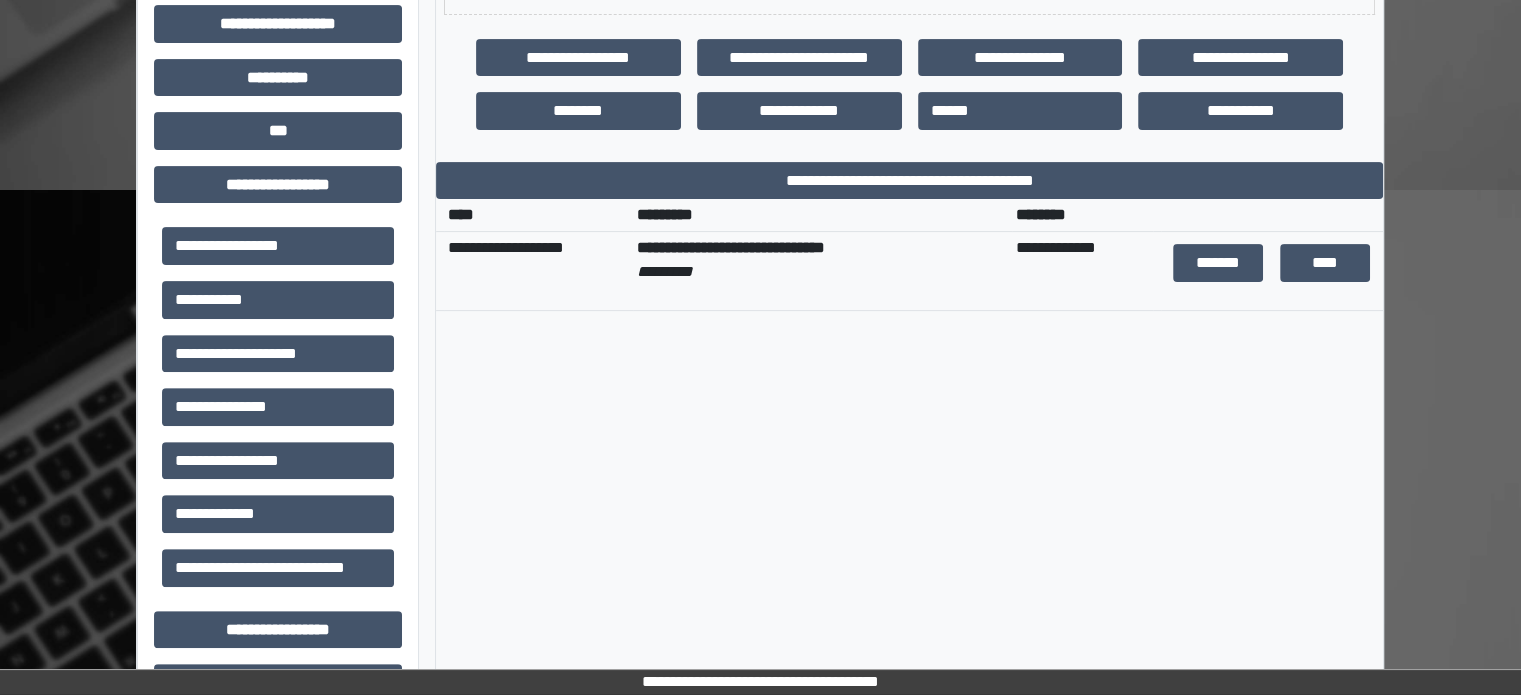 scroll, scrollTop: 642, scrollLeft: 0, axis: vertical 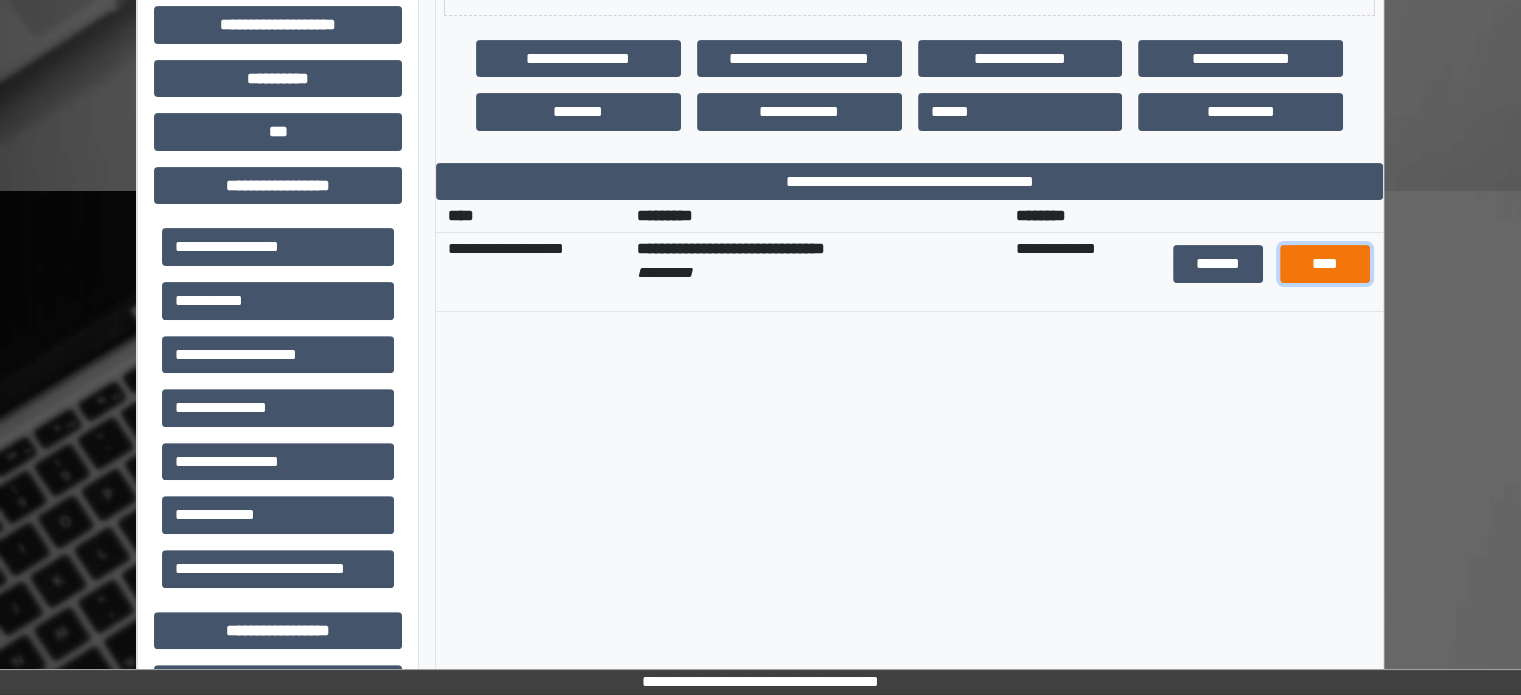 click on "****" at bounding box center (1325, 264) 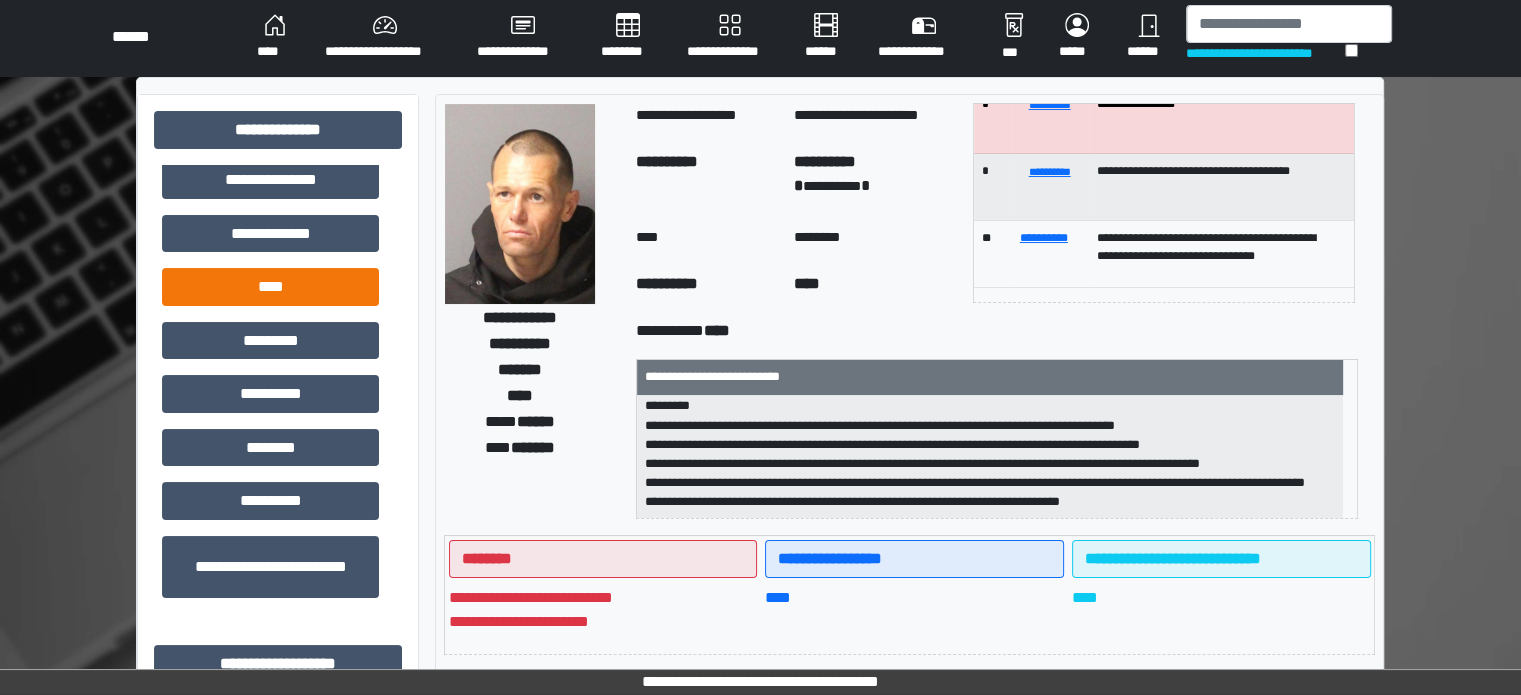 scroll, scrollTop: 0, scrollLeft: 0, axis: both 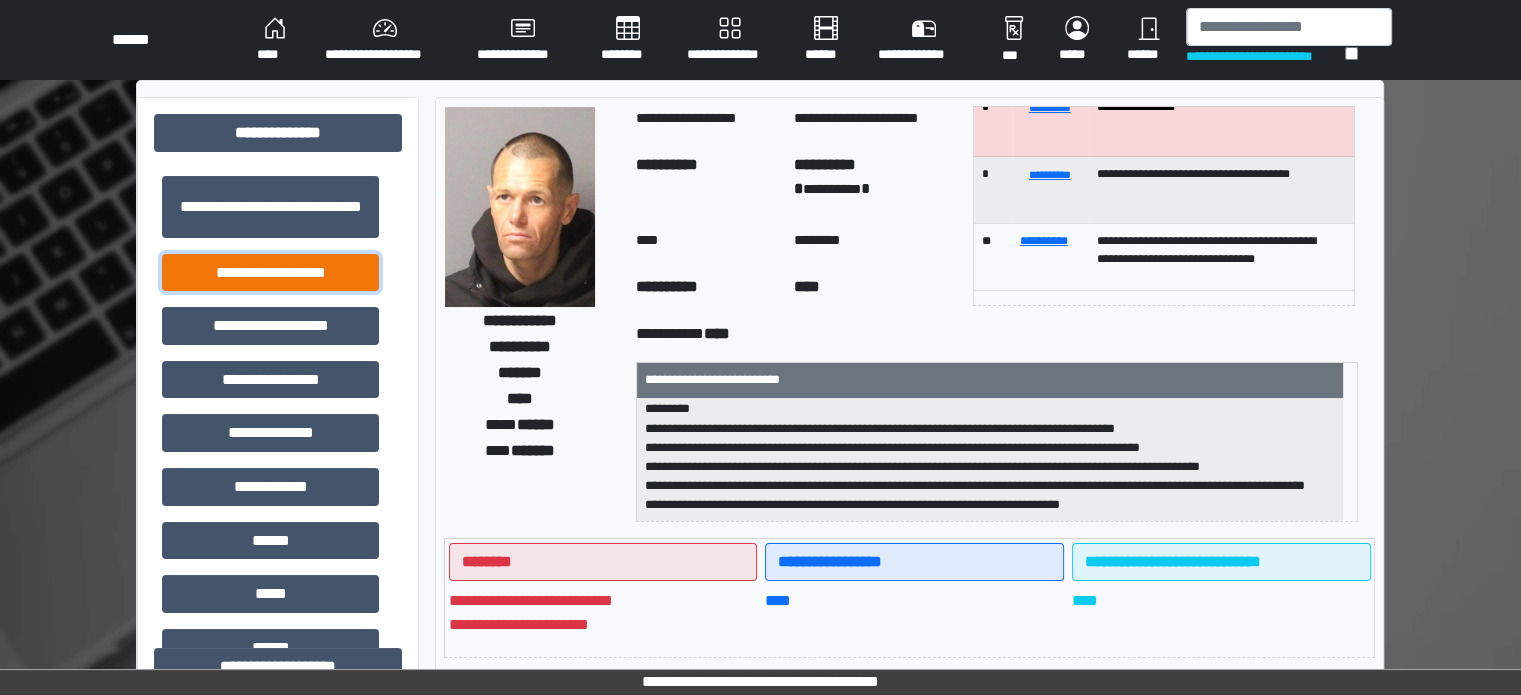click on "**********" at bounding box center (270, 273) 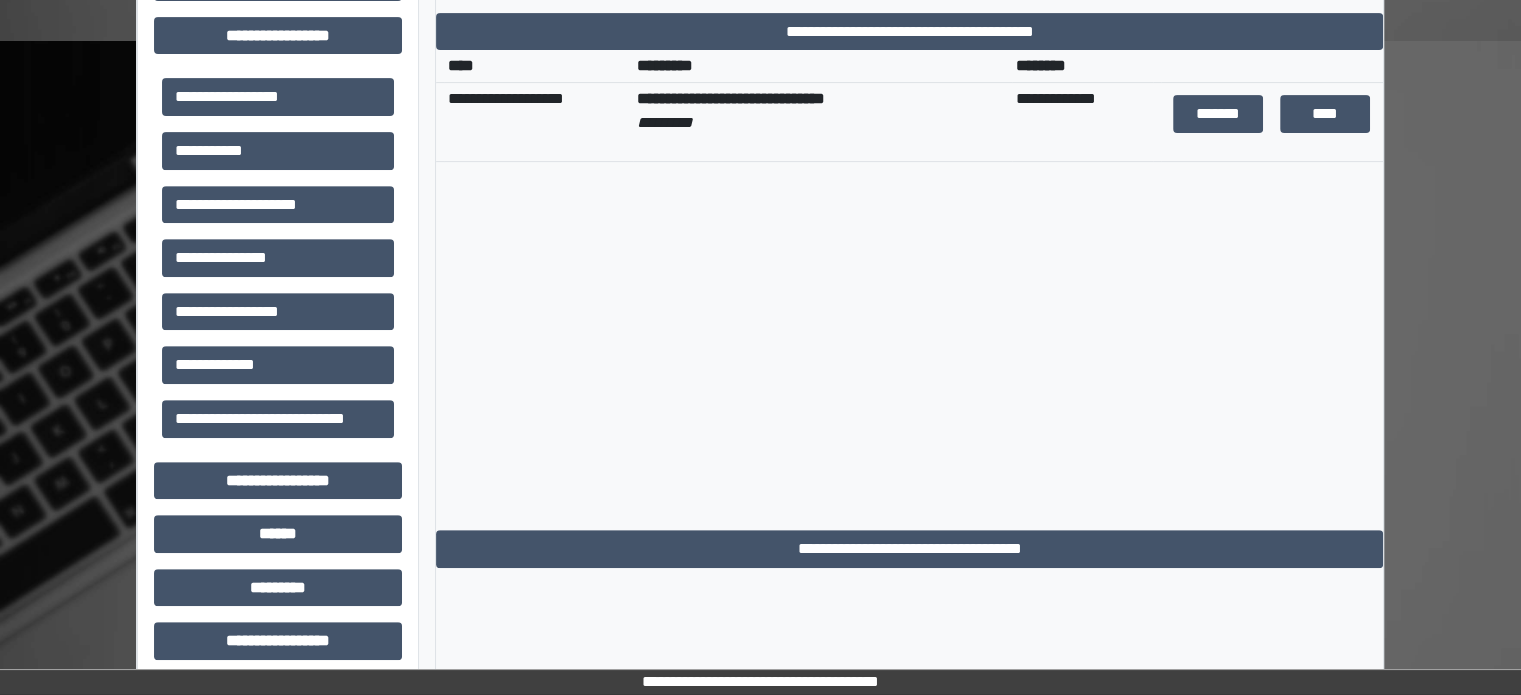 scroll, scrollTop: 800, scrollLeft: 0, axis: vertical 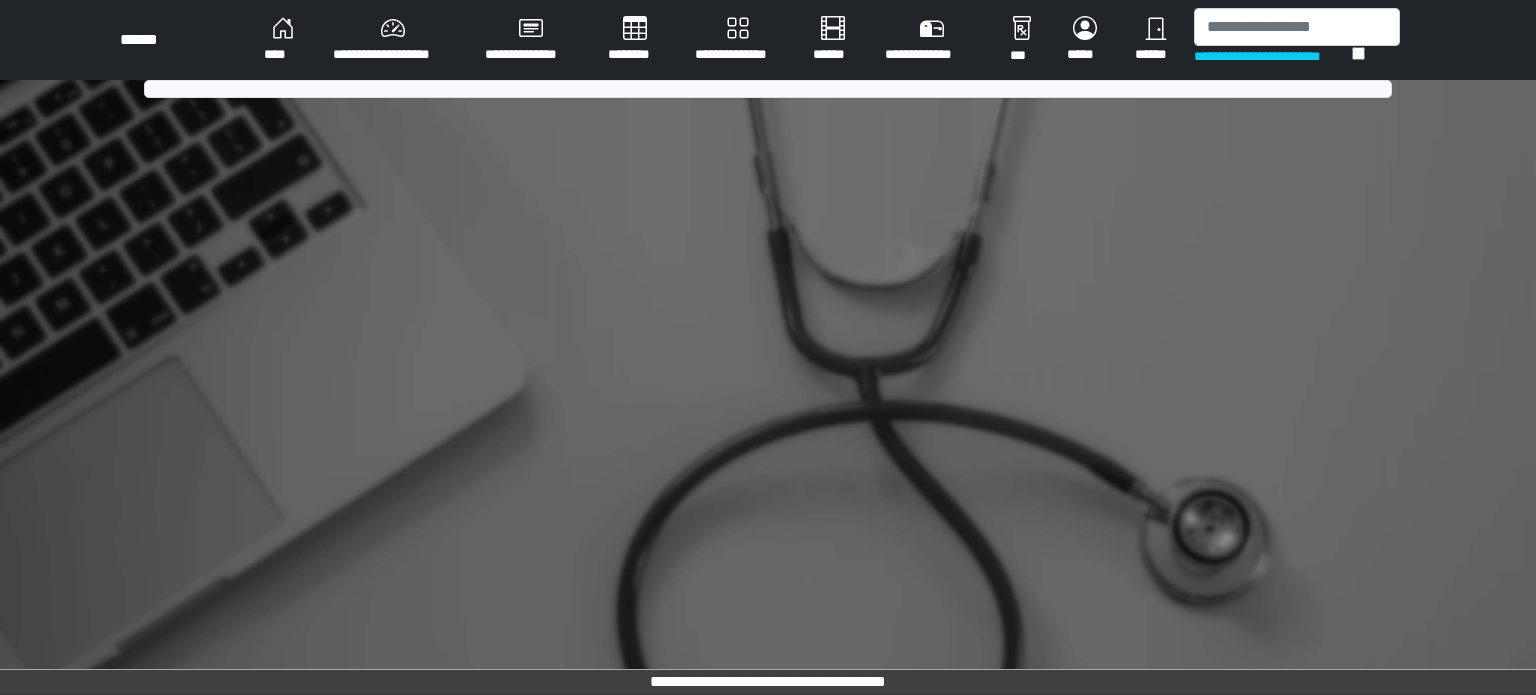 click on "**********" at bounding box center [393, 40] 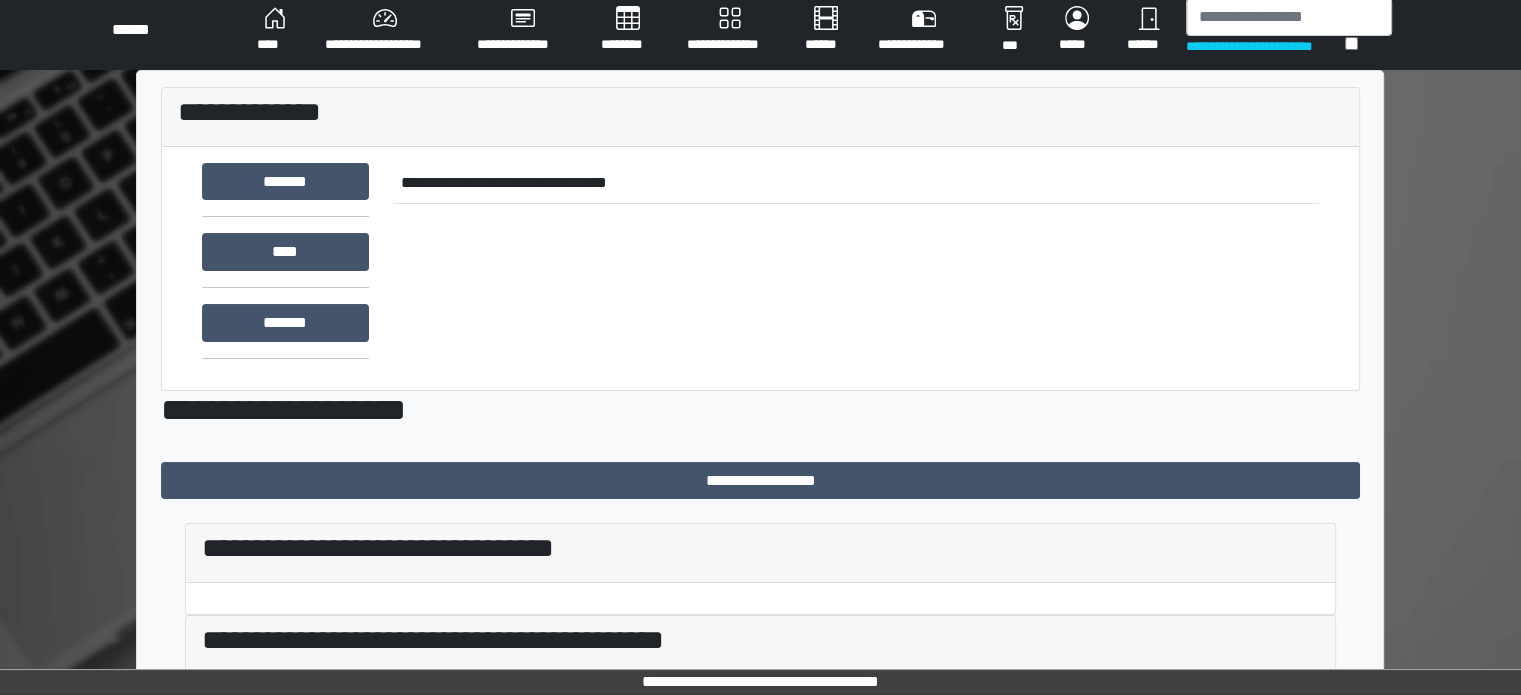 scroll, scrollTop: 0, scrollLeft: 0, axis: both 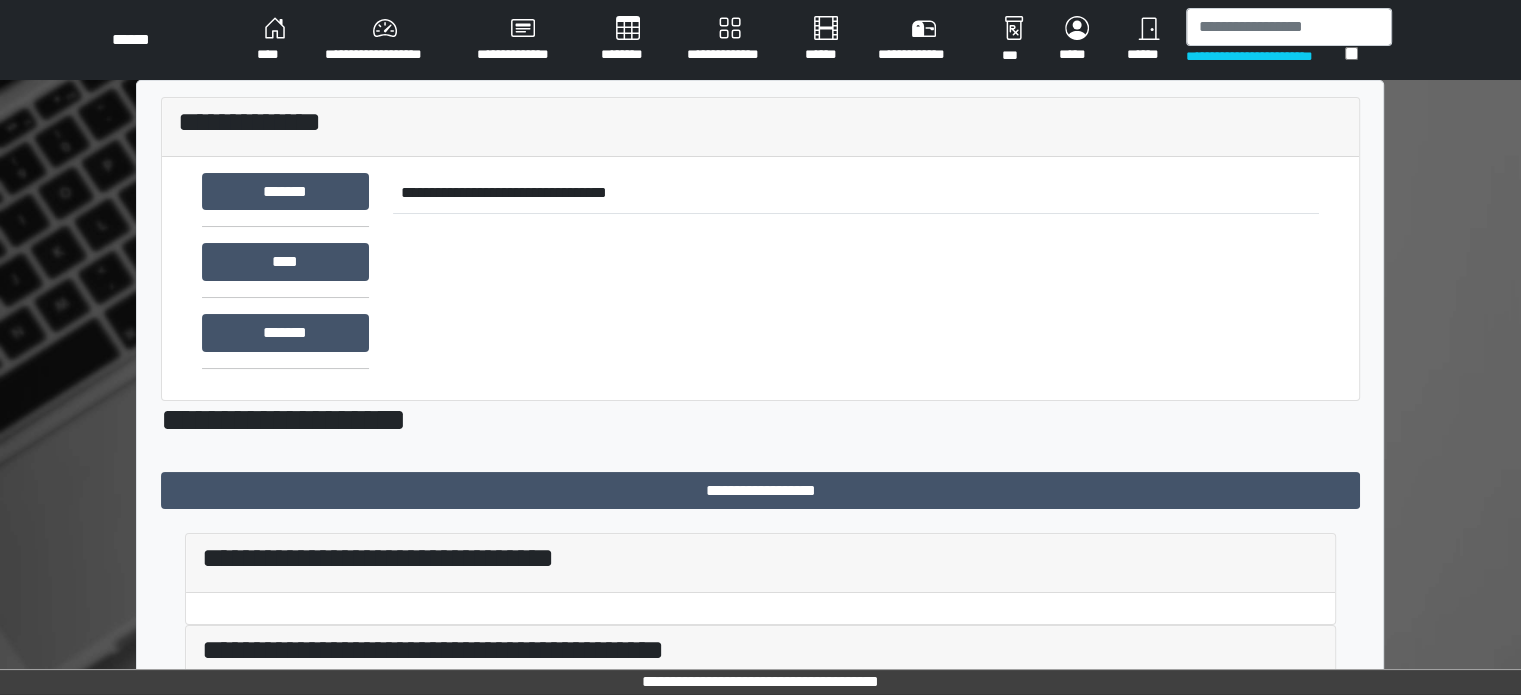 click on "**********" at bounding box center (385, 40) 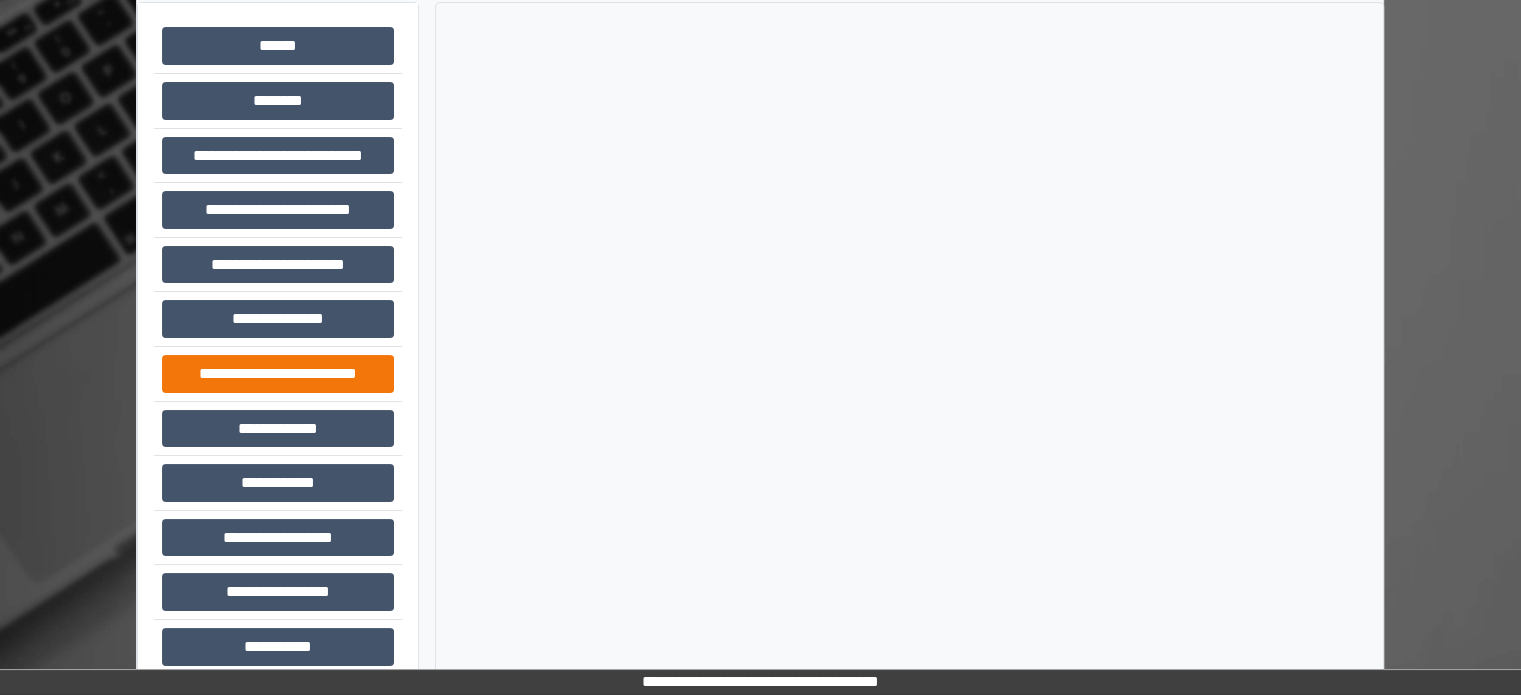scroll, scrollTop: 200, scrollLeft: 0, axis: vertical 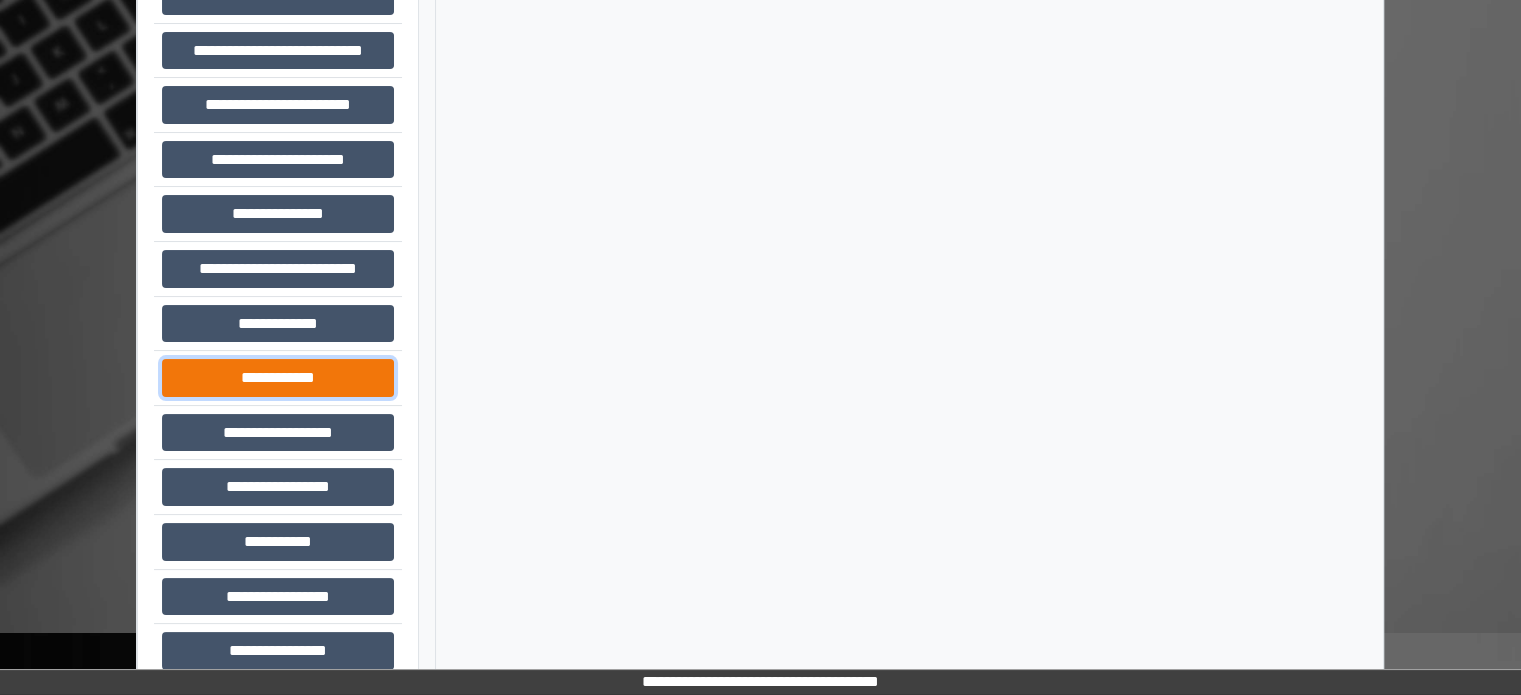 click on "**********" at bounding box center (278, 378) 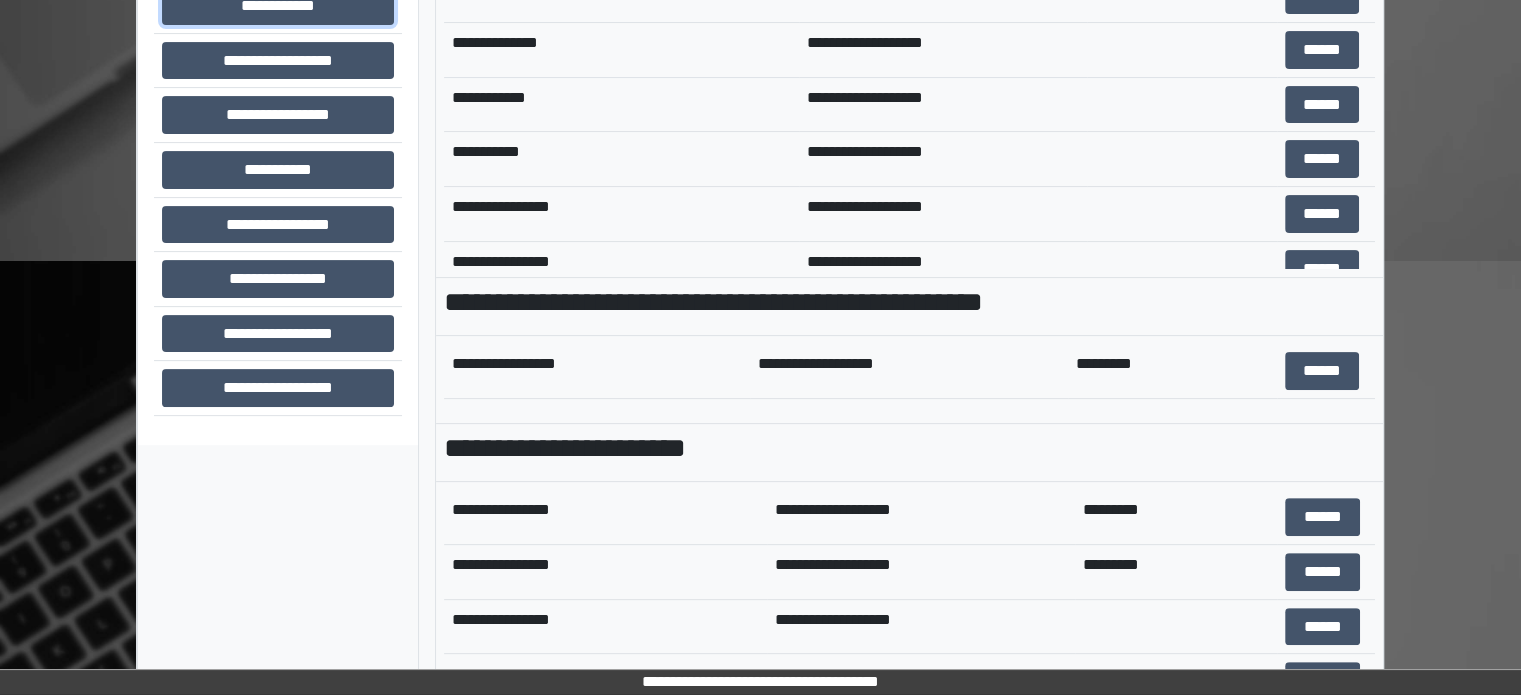 scroll, scrollTop: 696, scrollLeft: 0, axis: vertical 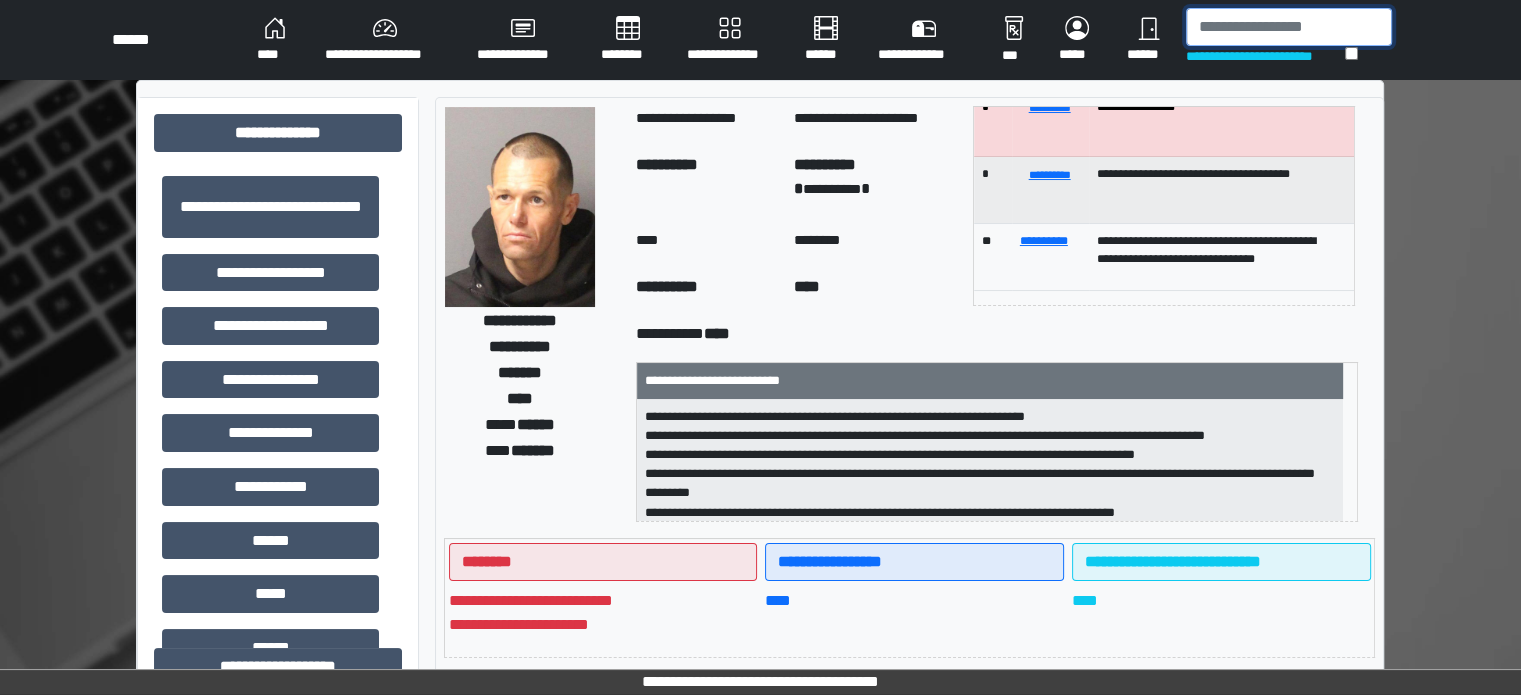click at bounding box center (1289, 27) 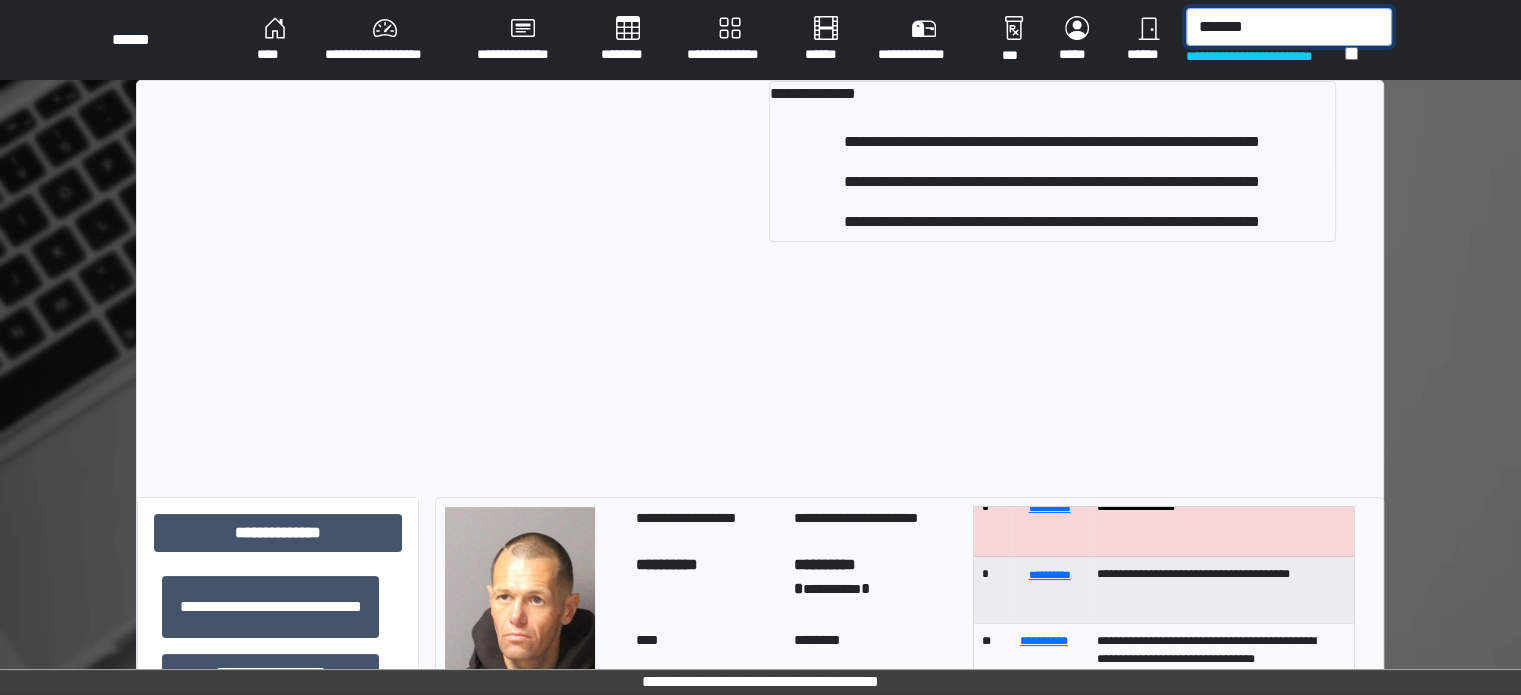 type on "*******" 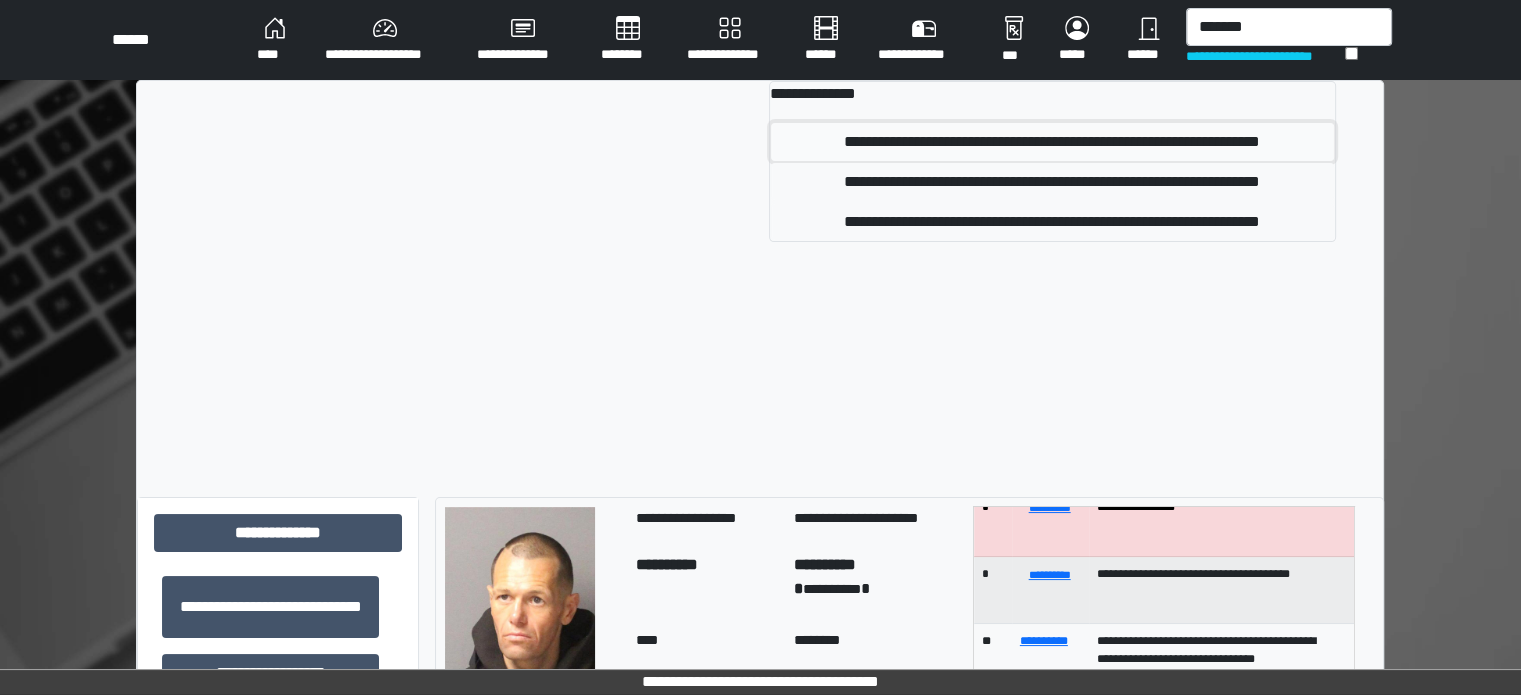 click on "**********" at bounding box center [1052, 142] 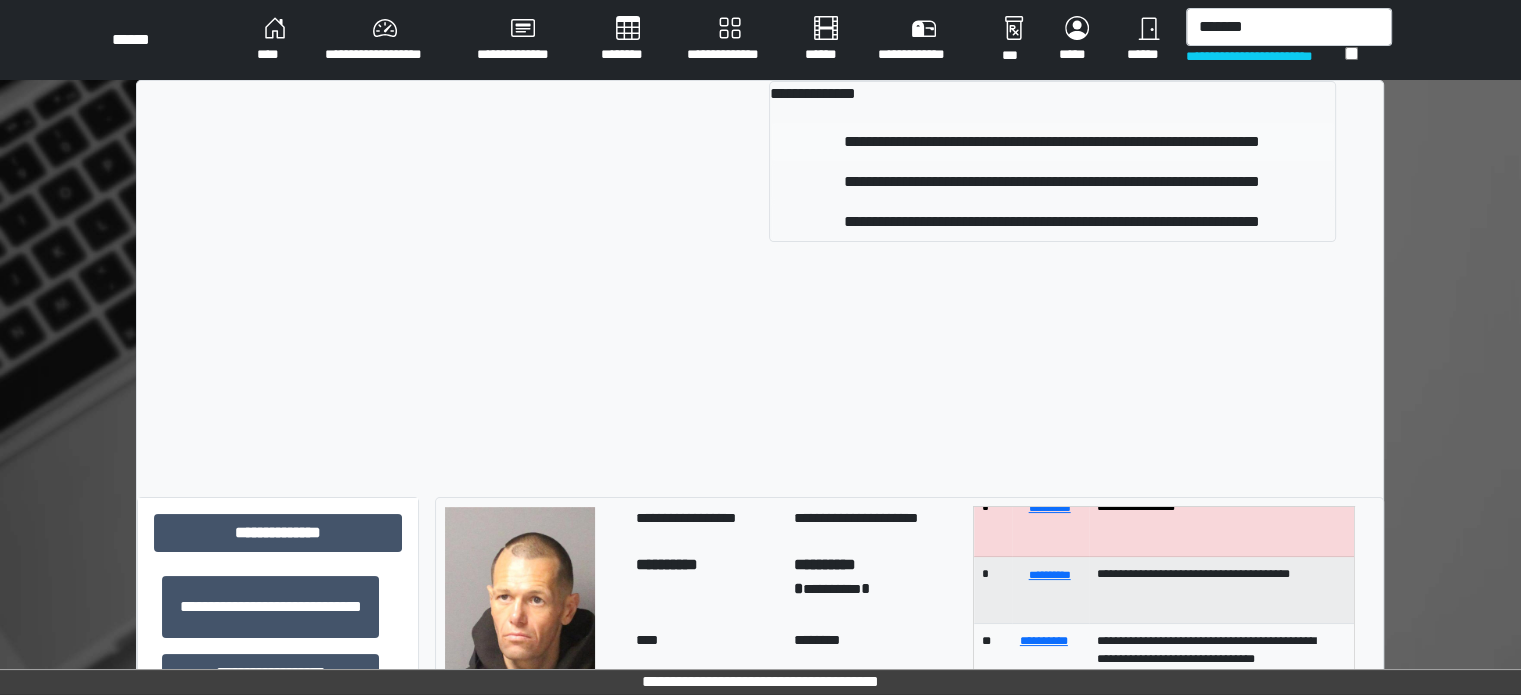 type 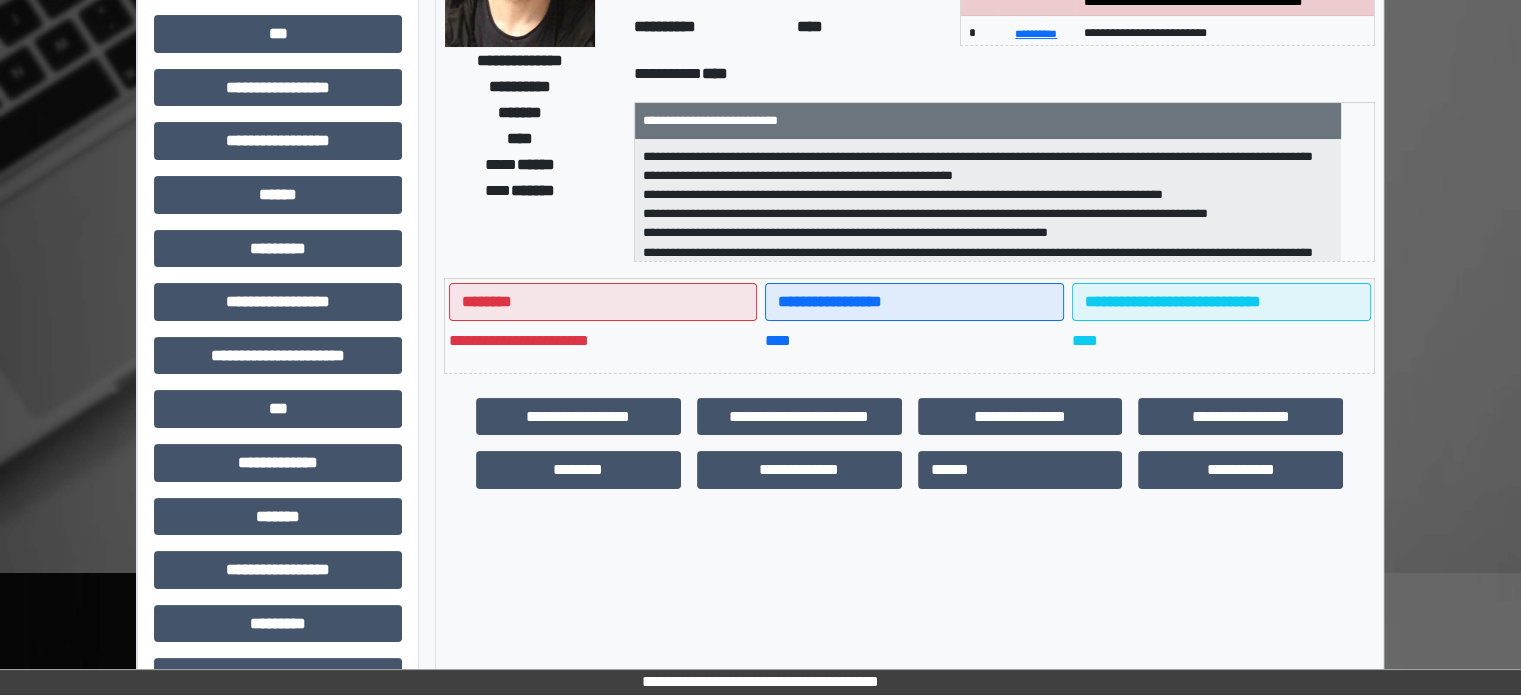 scroll, scrollTop: 300, scrollLeft: 0, axis: vertical 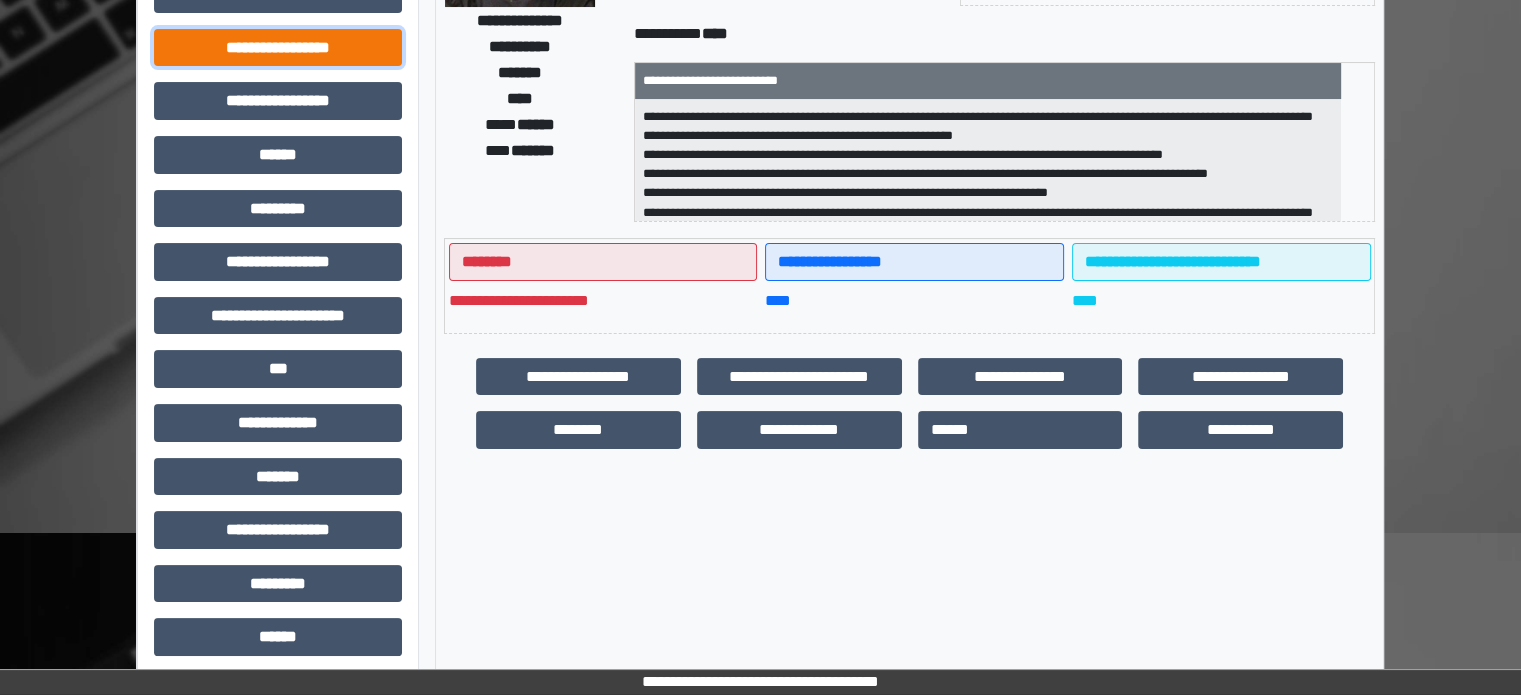 click on "**********" at bounding box center (278, 48) 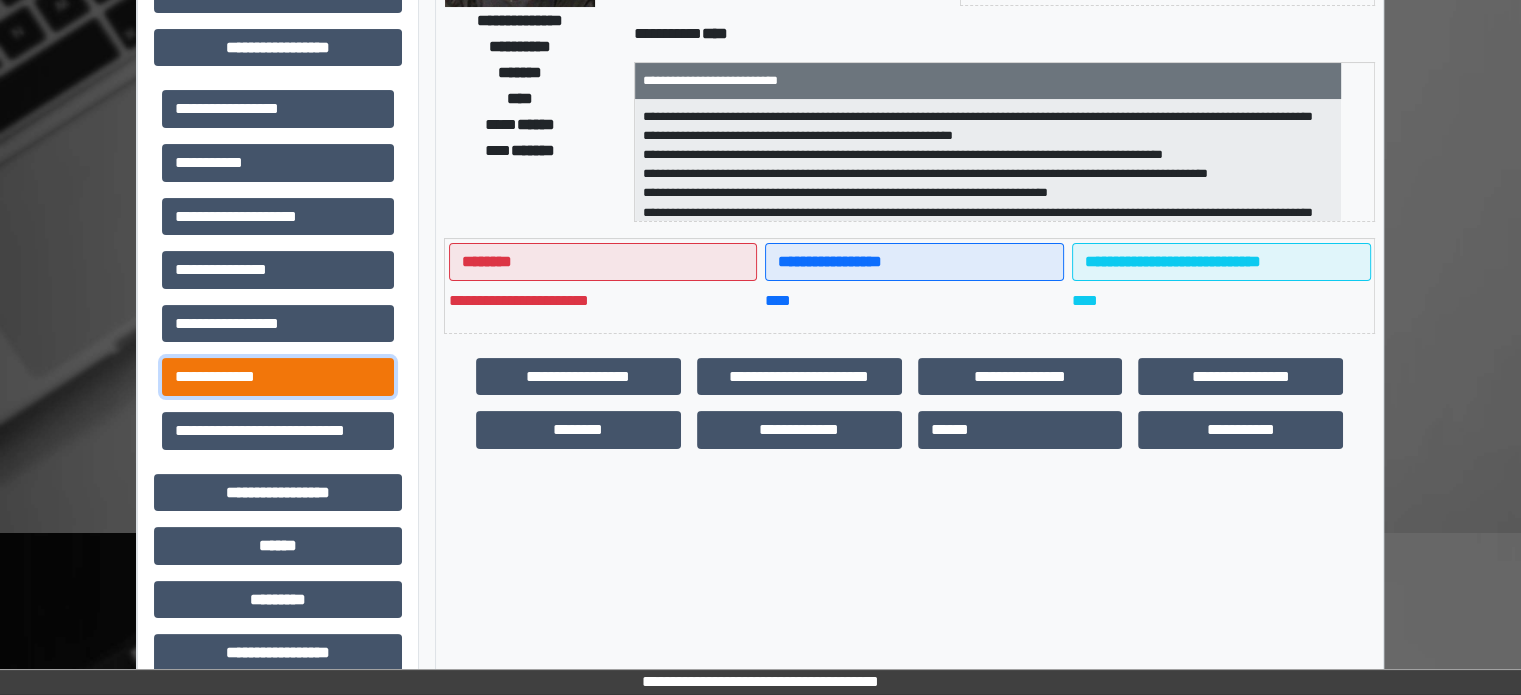 click on "**********" at bounding box center [278, 377] 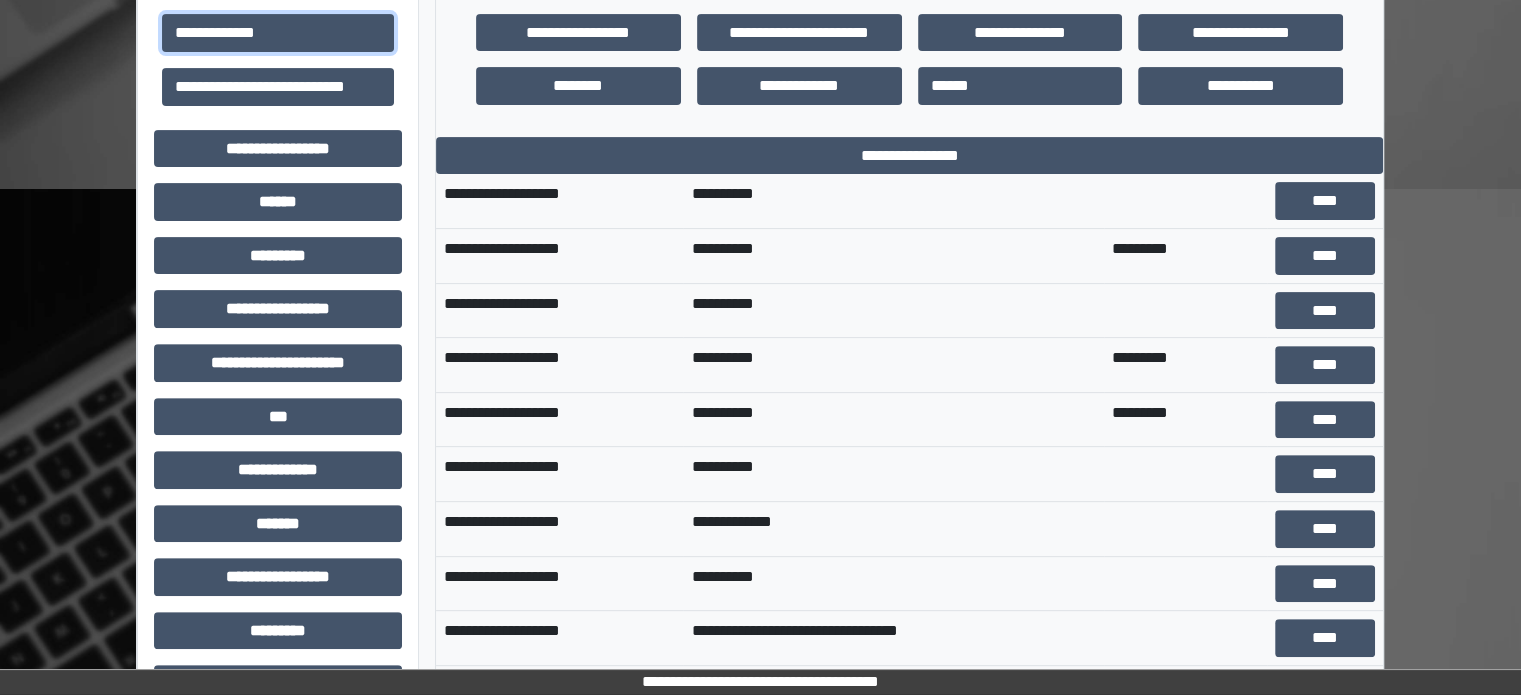 scroll, scrollTop: 800, scrollLeft: 0, axis: vertical 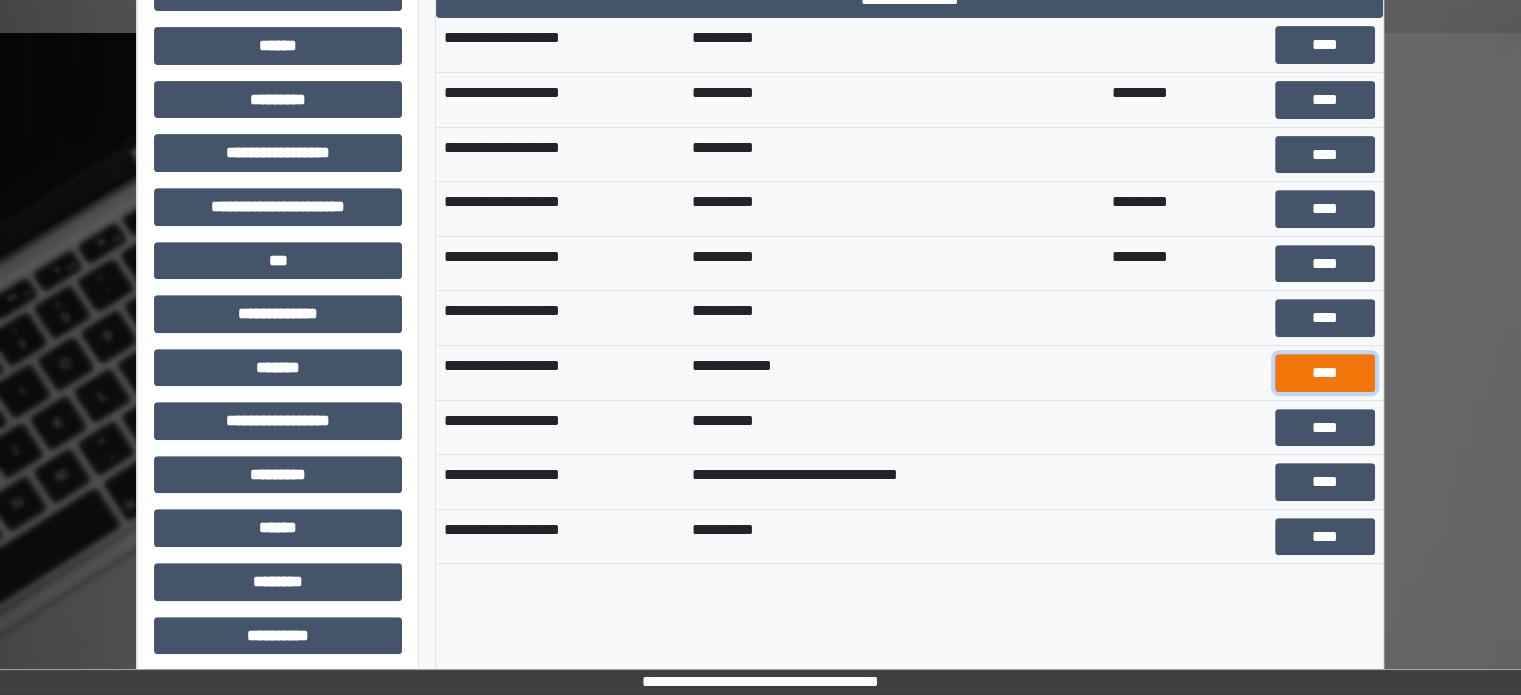 click on "****" at bounding box center (1325, 373) 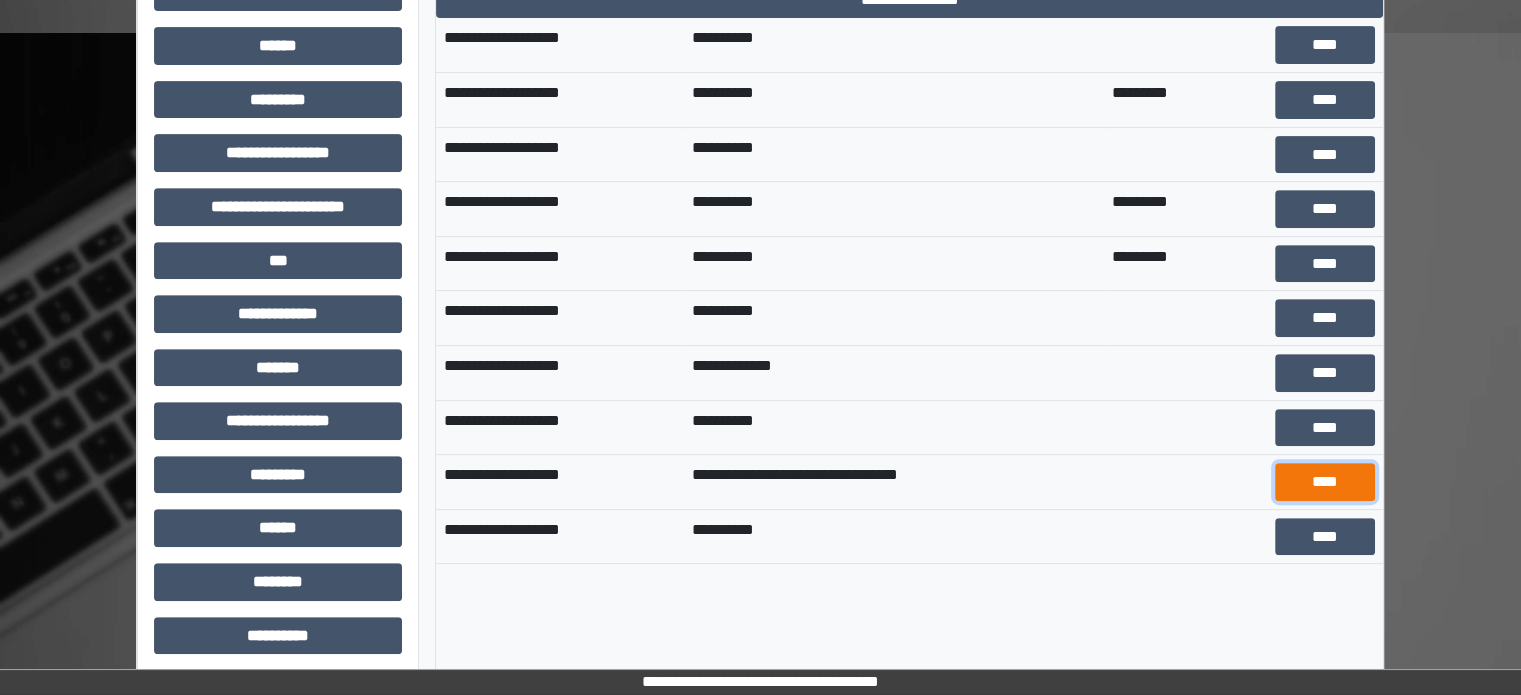 click on "****" at bounding box center [1325, 482] 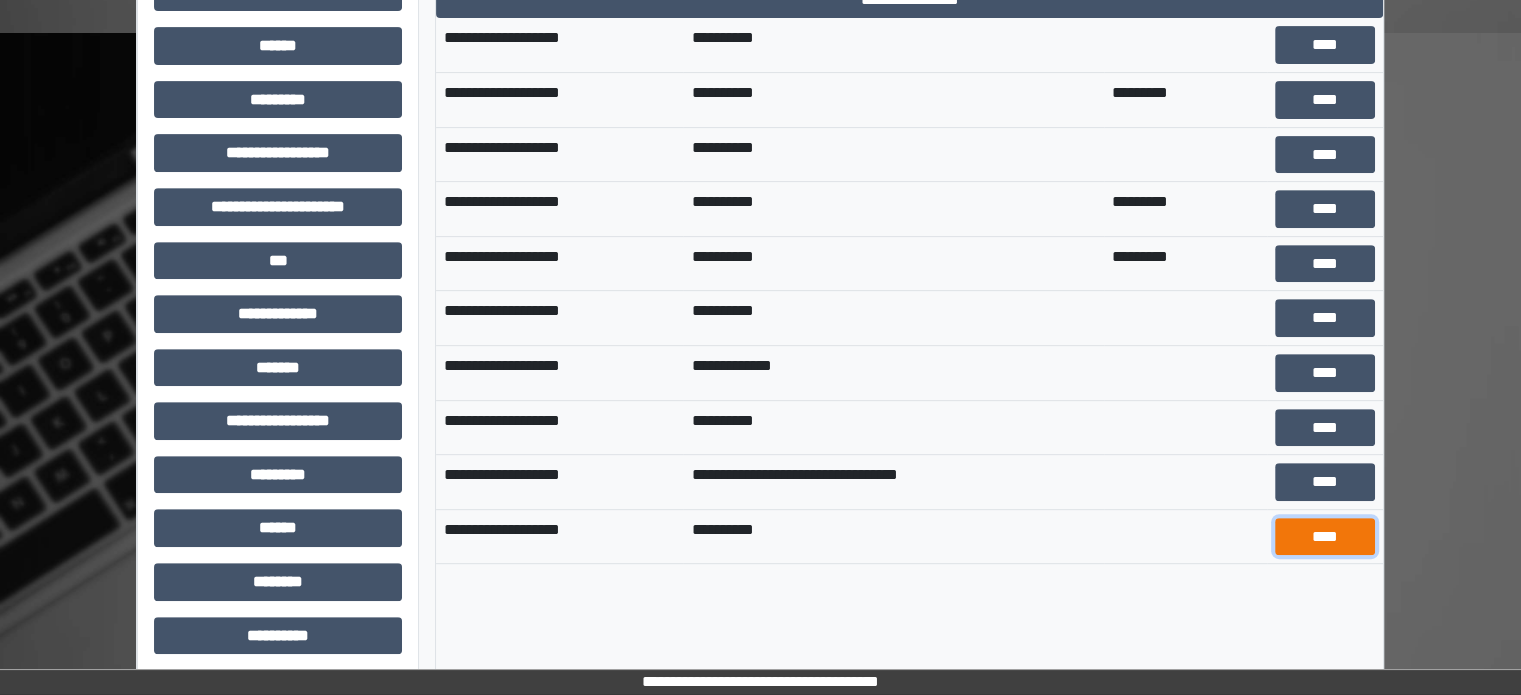click on "****" at bounding box center [1325, 537] 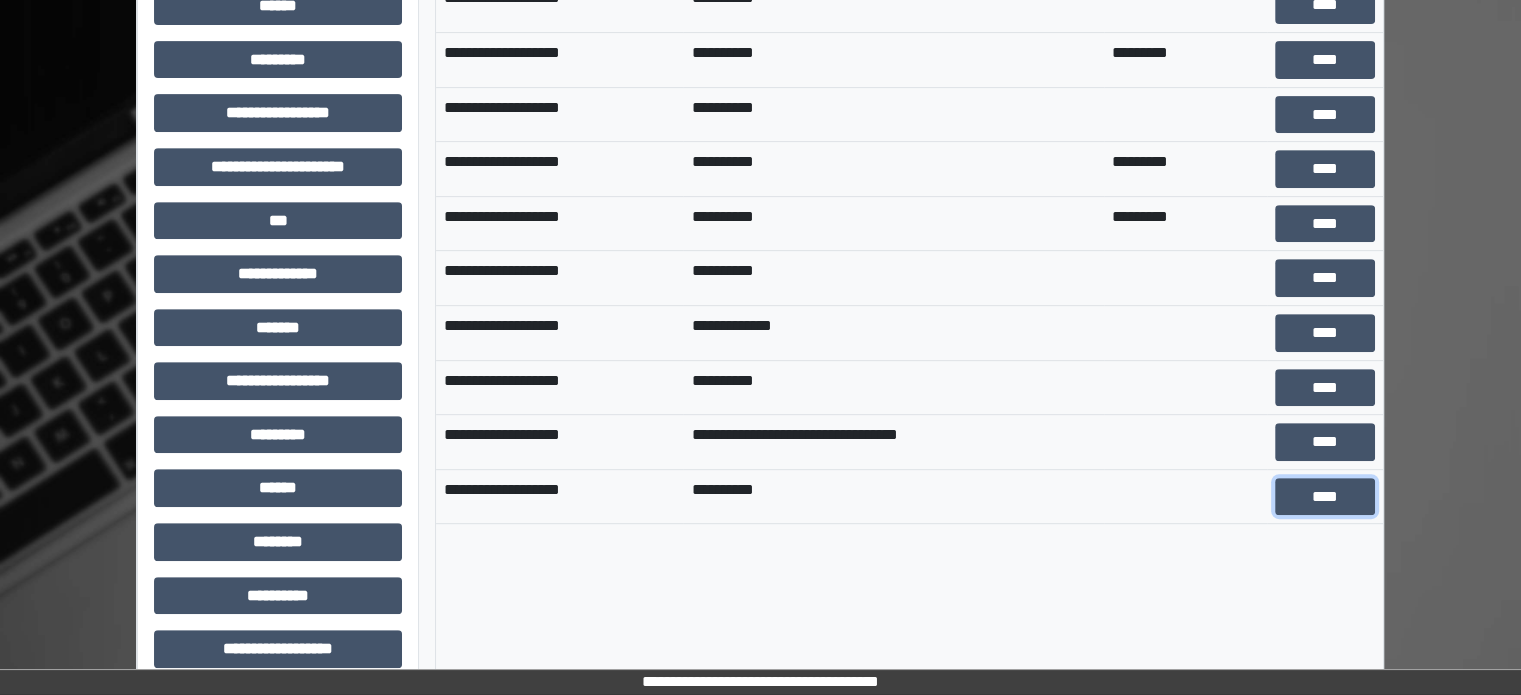 scroll, scrollTop: 862, scrollLeft: 0, axis: vertical 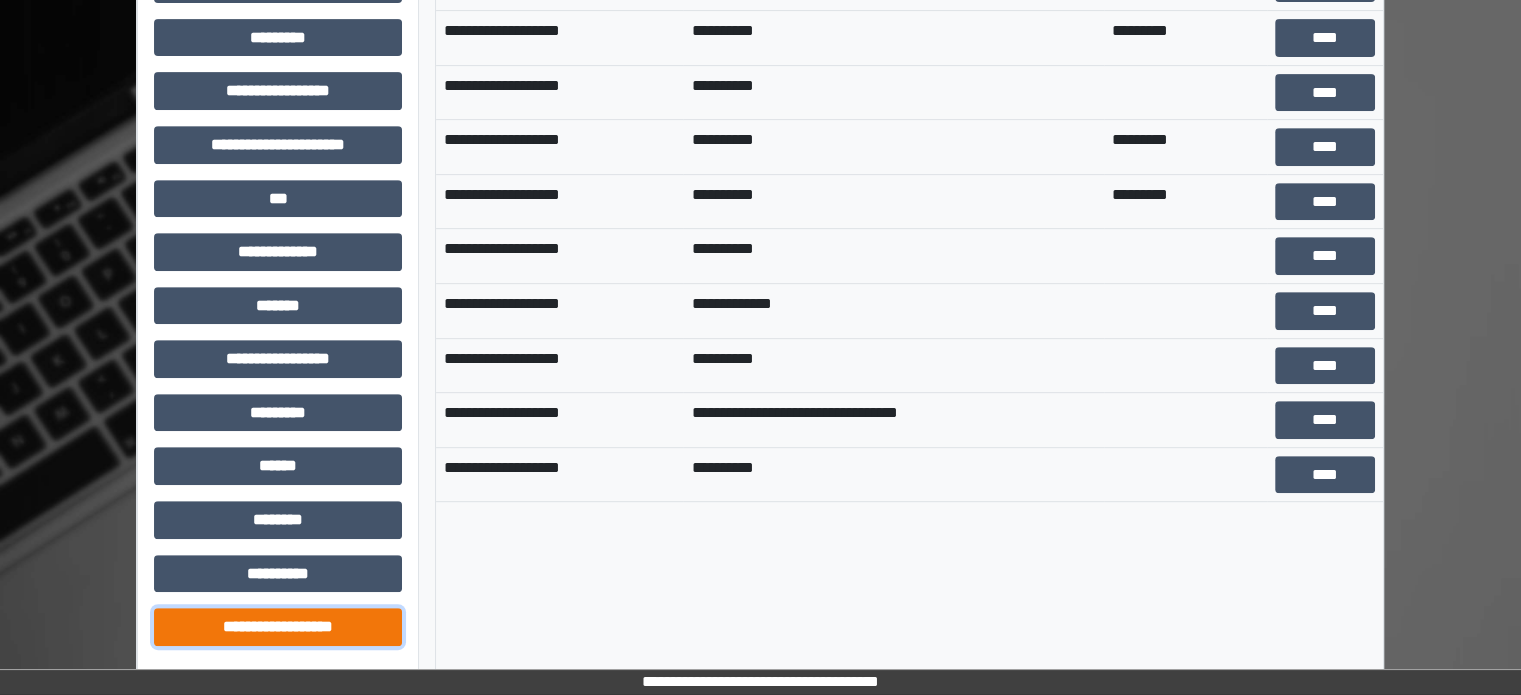 click on "**********" at bounding box center (278, 627) 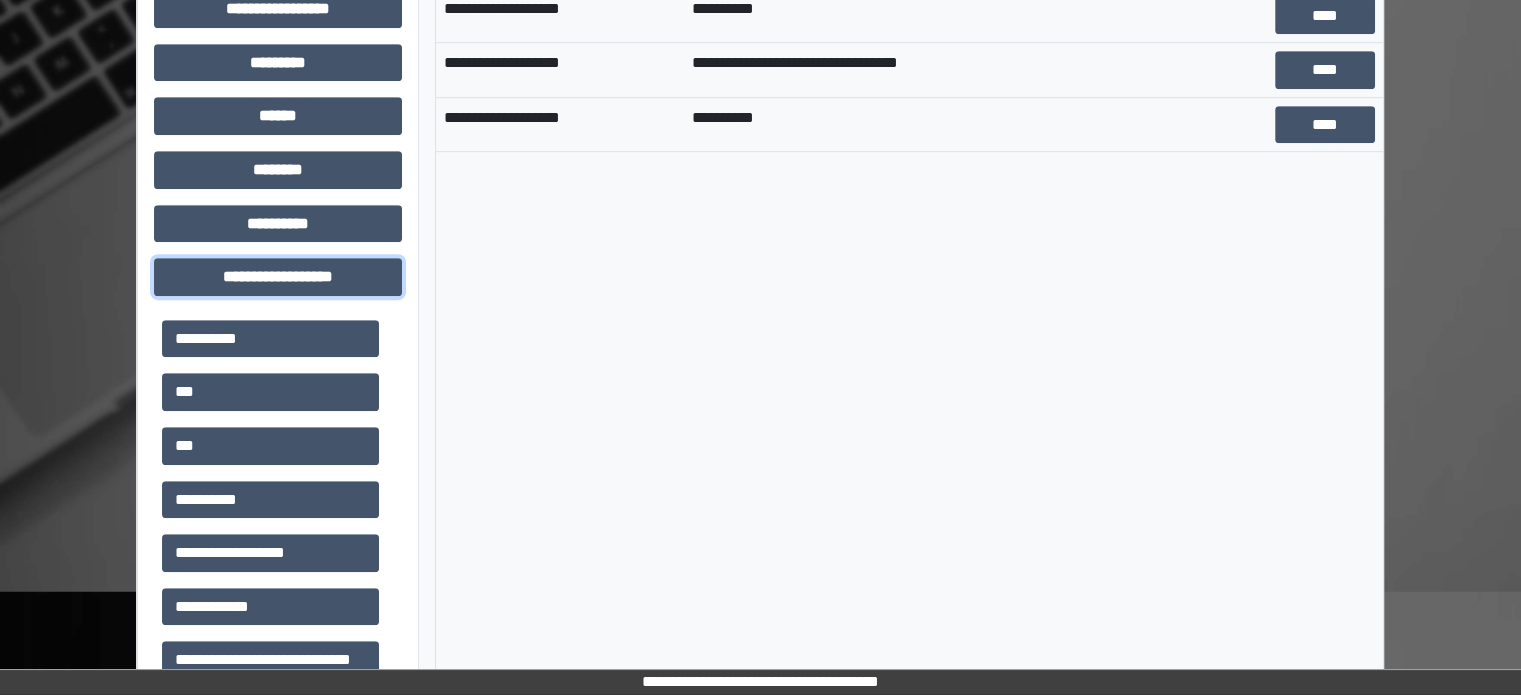 scroll, scrollTop: 1262, scrollLeft: 0, axis: vertical 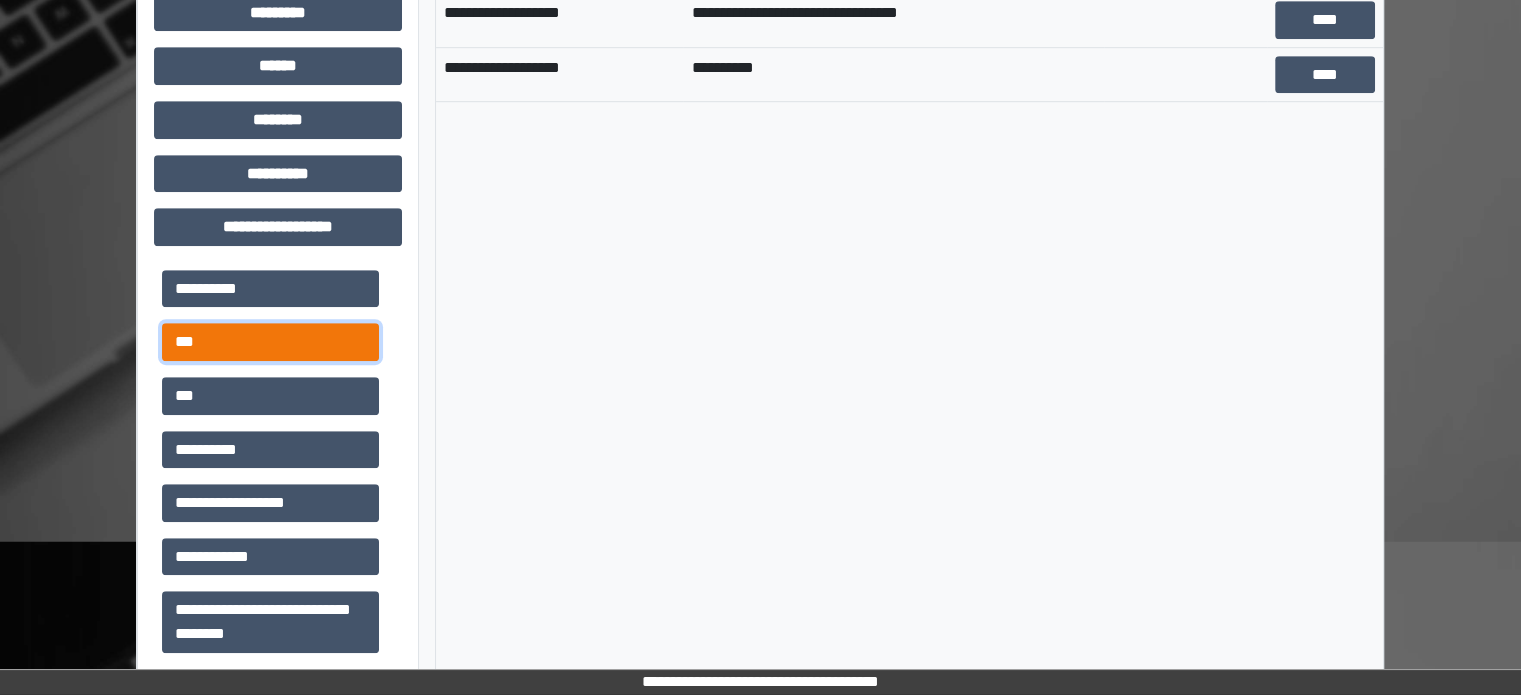 click on "***" at bounding box center (270, 342) 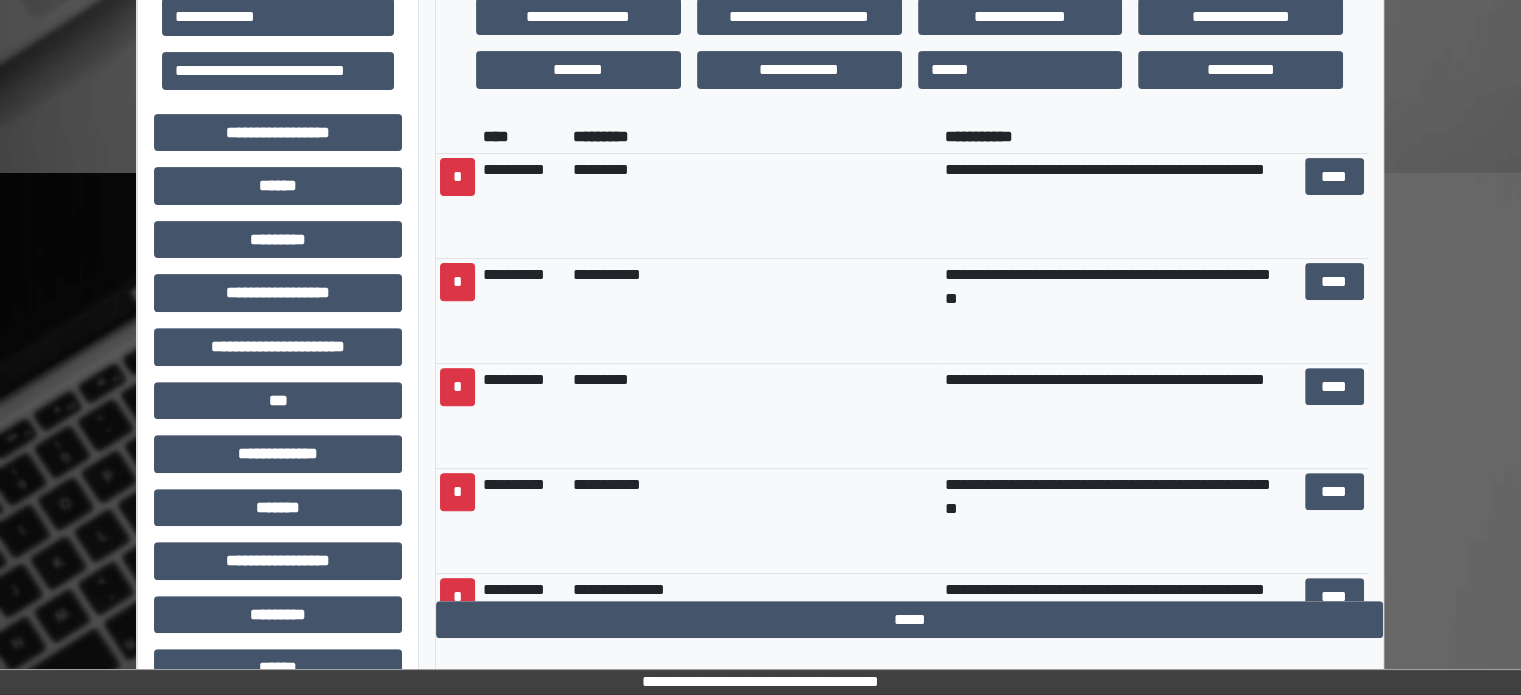 scroll, scrollTop: 562, scrollLeft: 0, axis: vertical 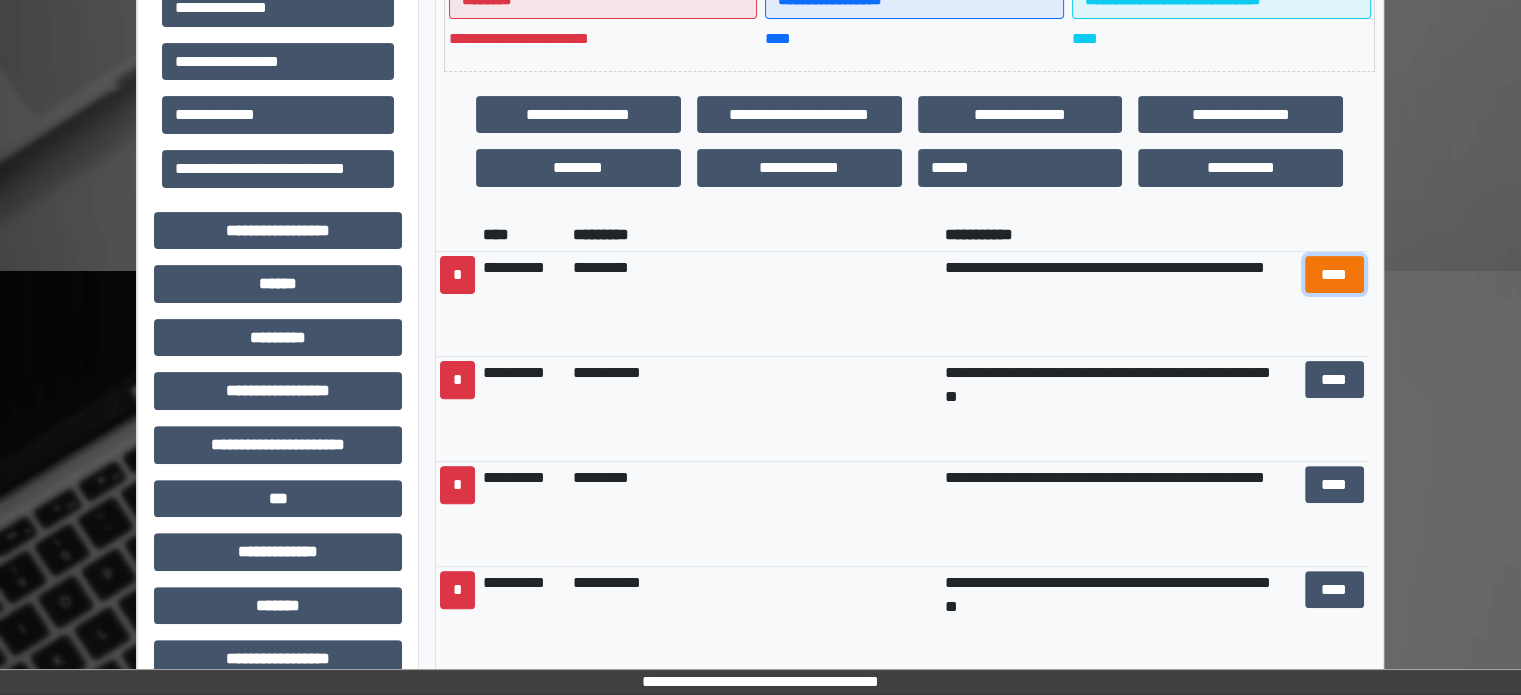 click on "****" at bounding box center [1334, 275] 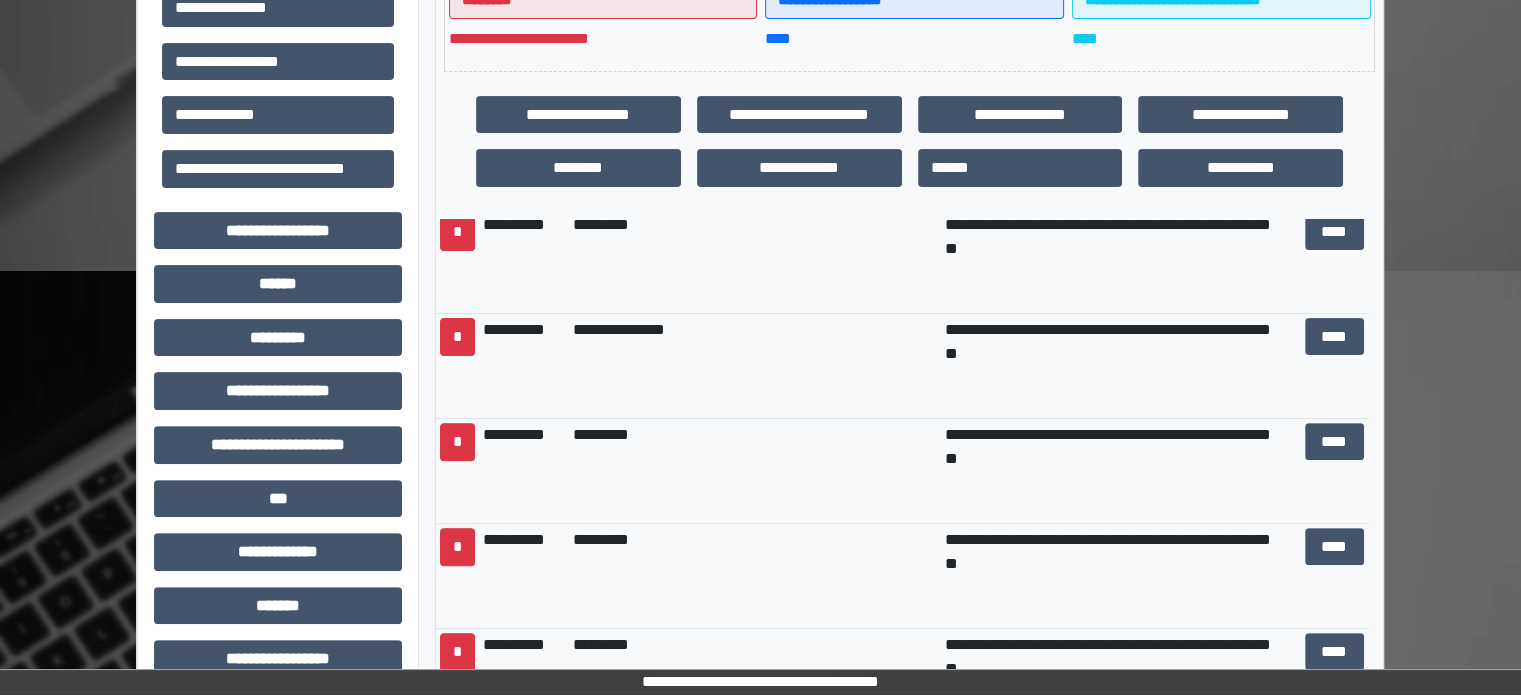 scroll, scrollTop: 1300, scrollLeft: 0, axis: vertical 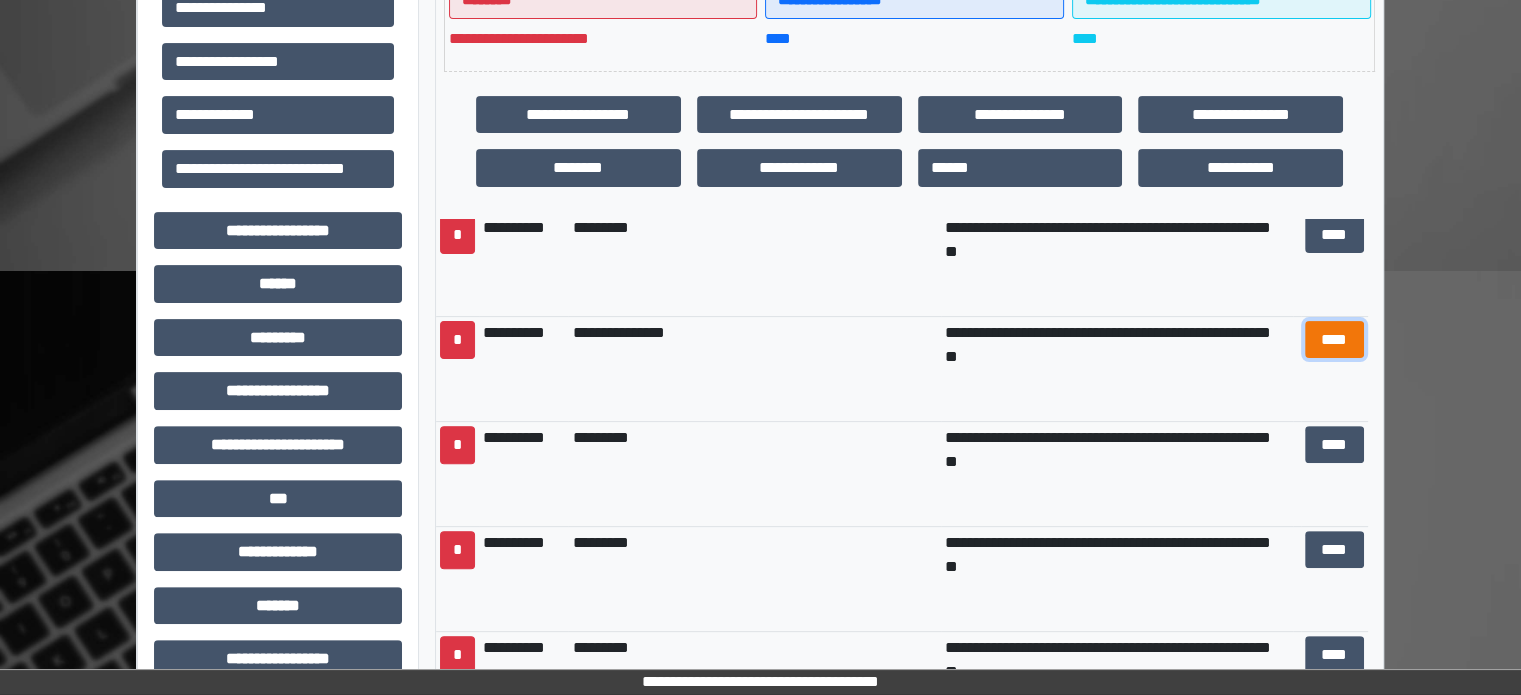 click on "****" at bounding box center (1334, 340) 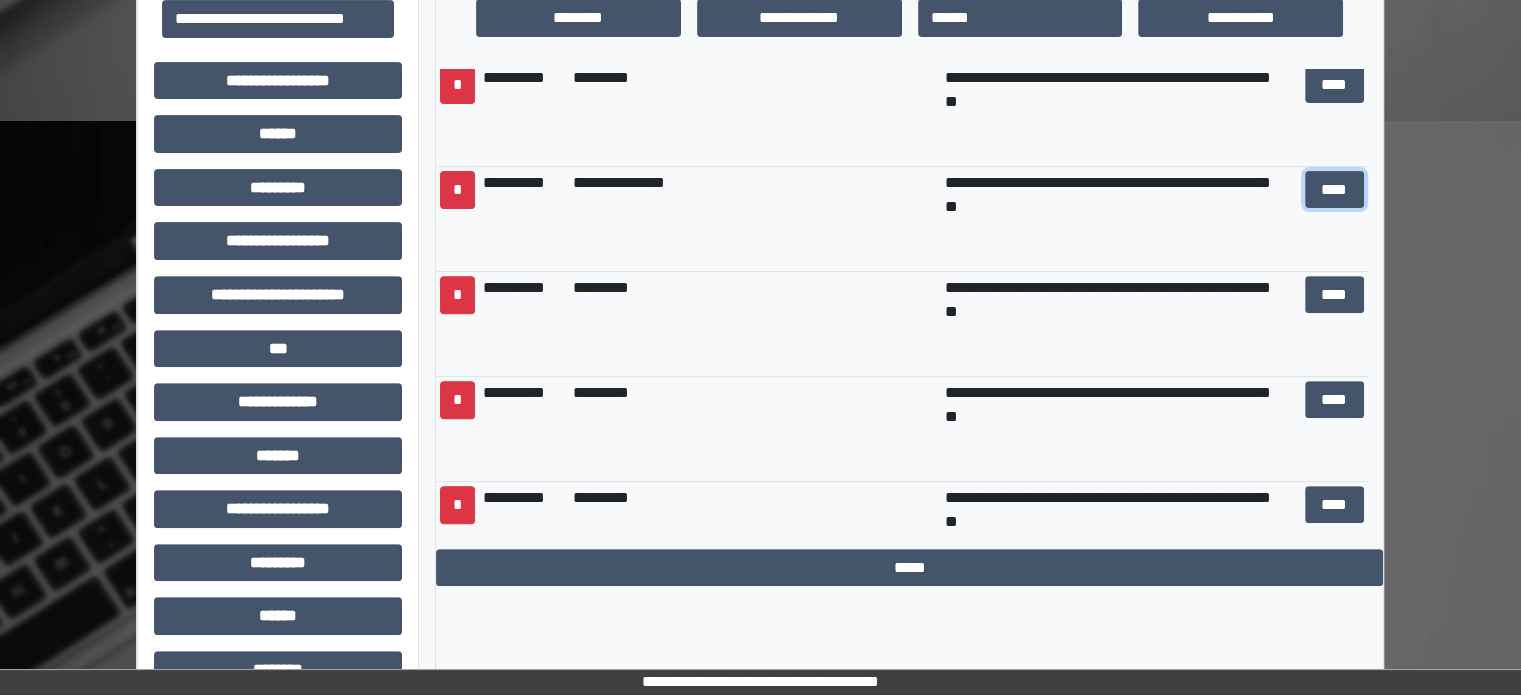 scroll, scrollTop: 762, scrollLeft: 0, axis: vertical 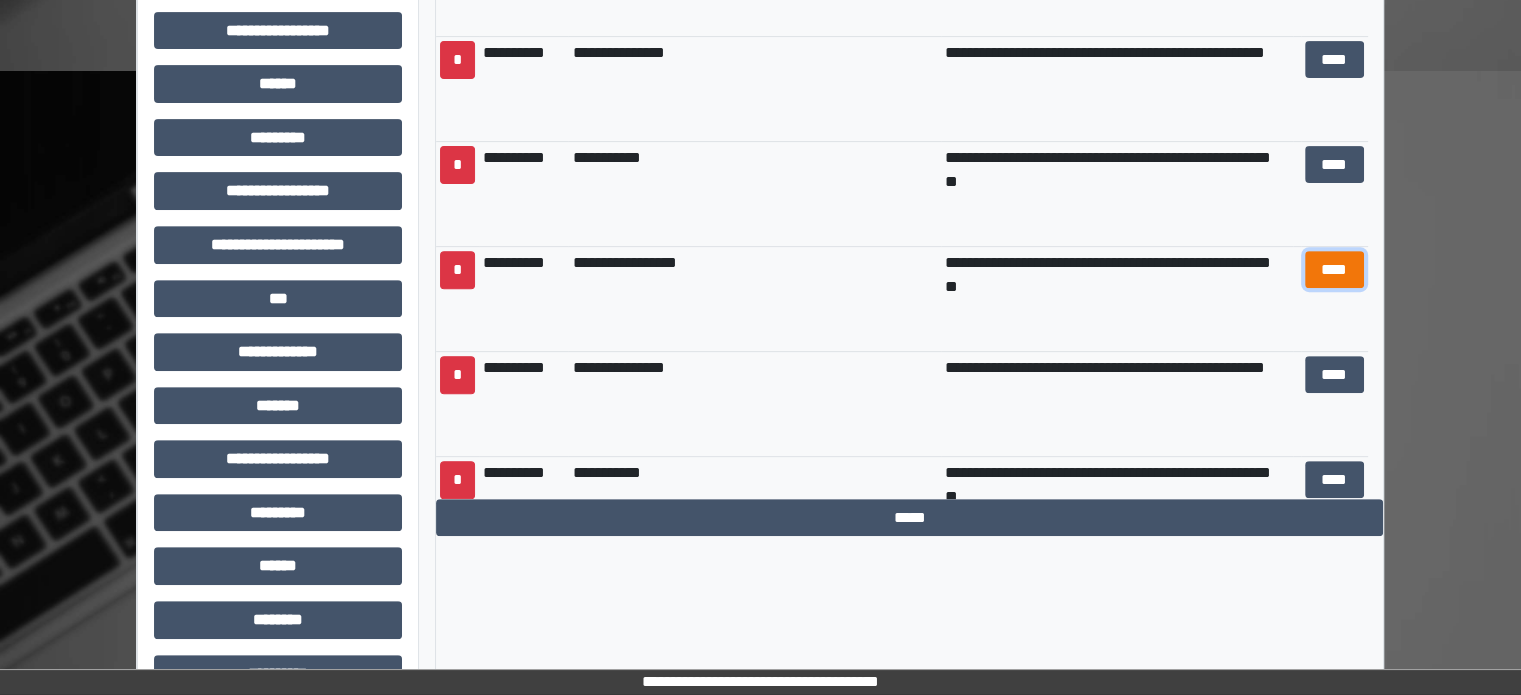 click on "****" at bounding box center [1334, 270] 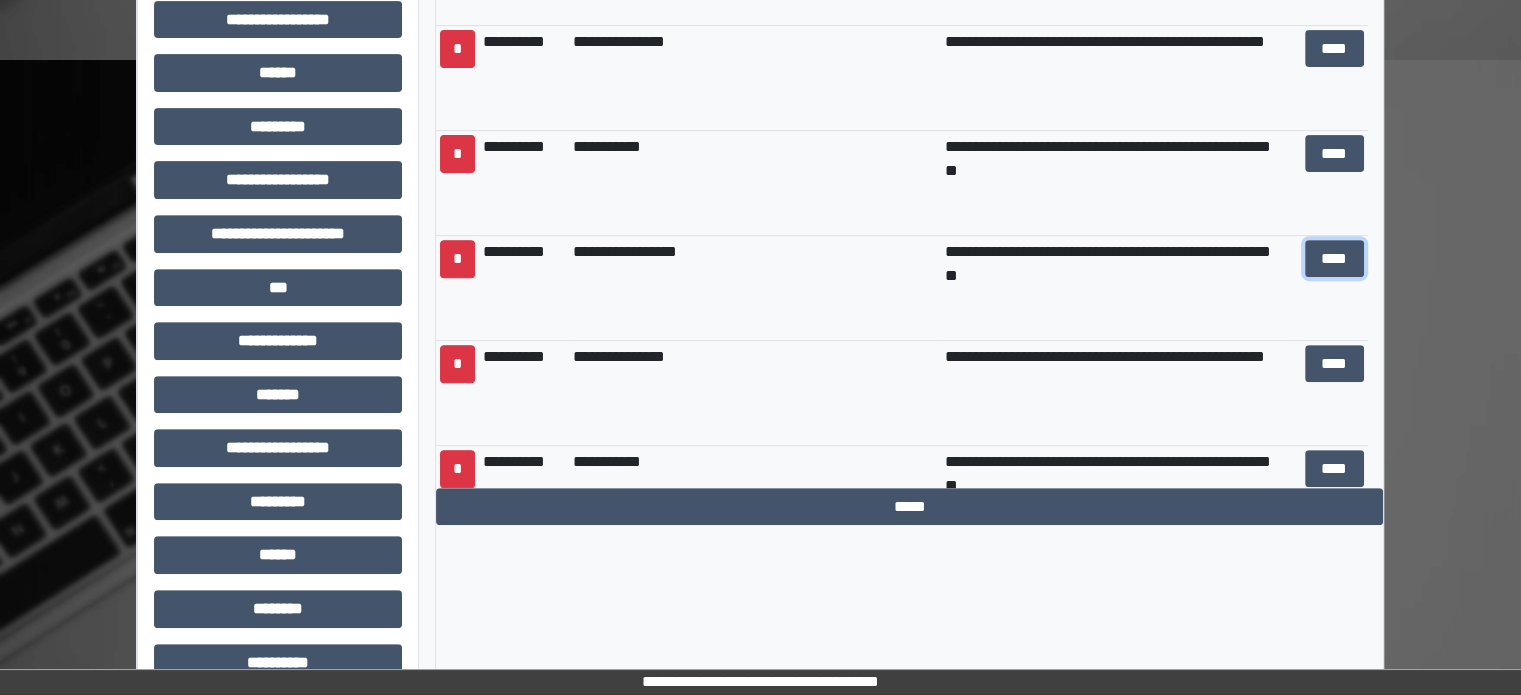 scroll, scrollTop: 762, scrollLeft: 0, axis: vertical 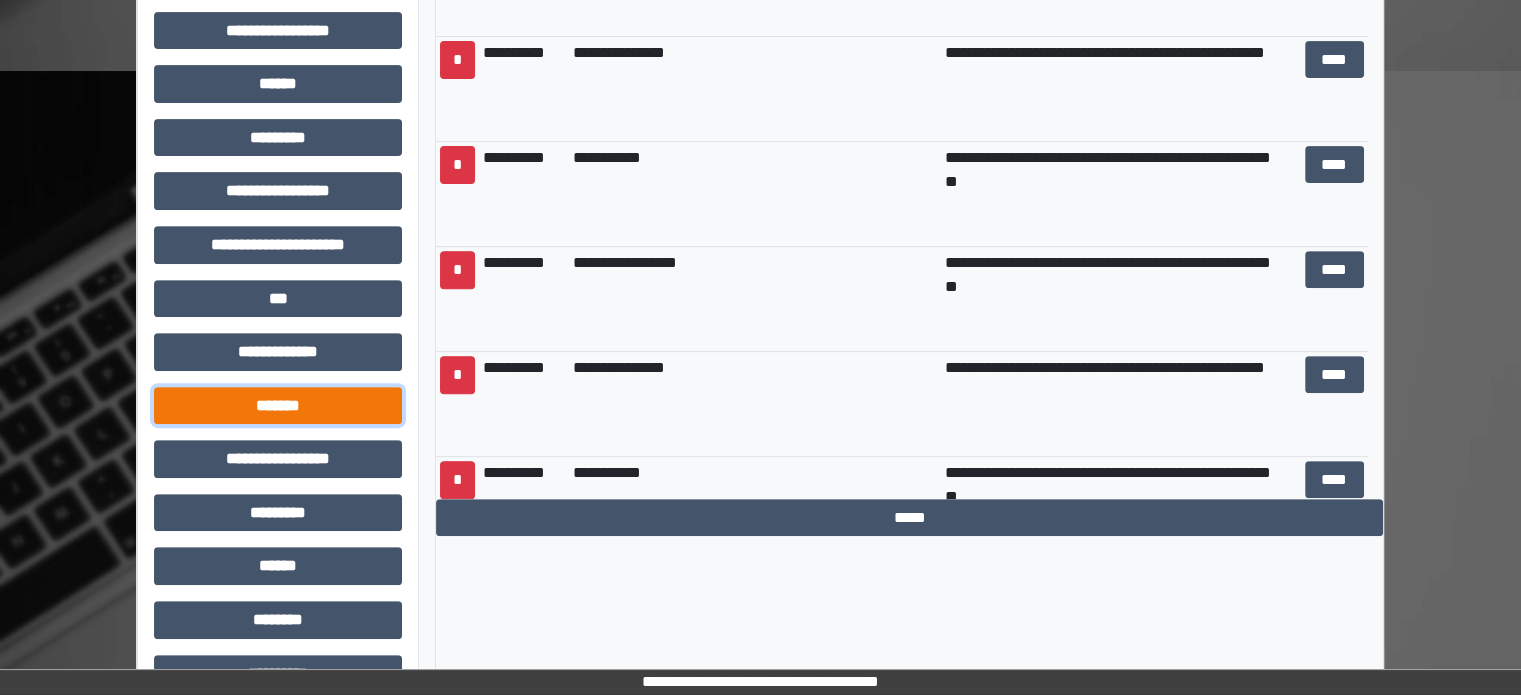 click on "*******" at bounding box center (278, 406) 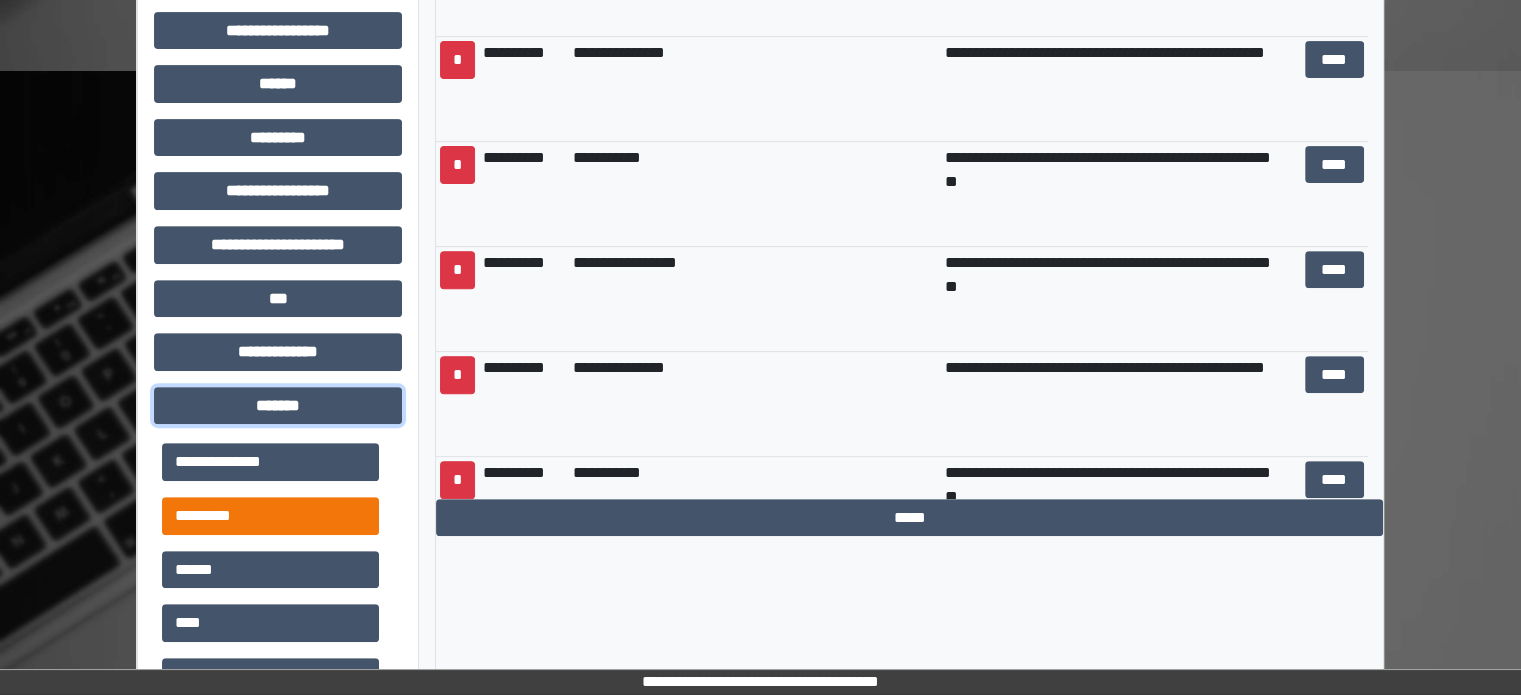 scroll, scrollTop: 300, scrollLeft: 0, axis: vertical 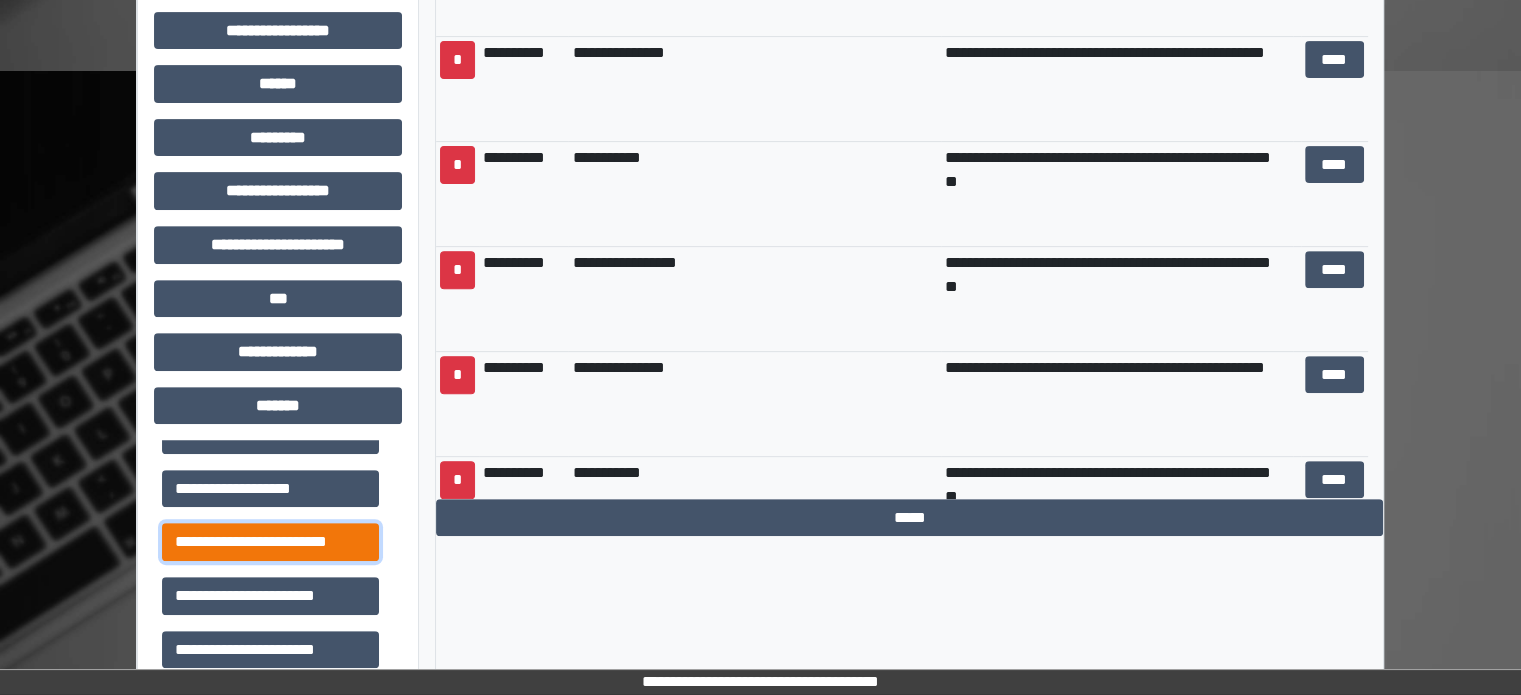 click on "**********" at bounding box center (270, 542) 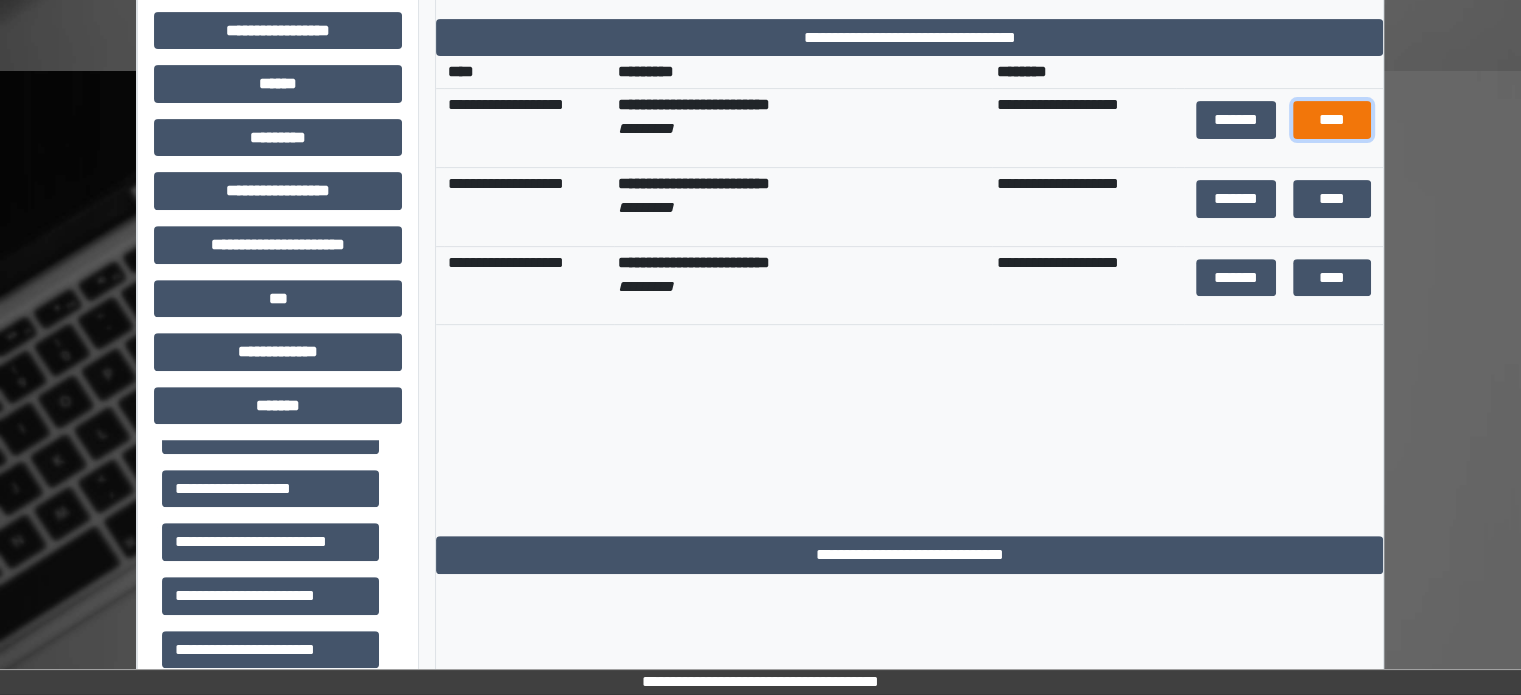 click on "****" at bounding box center (1332, 120) 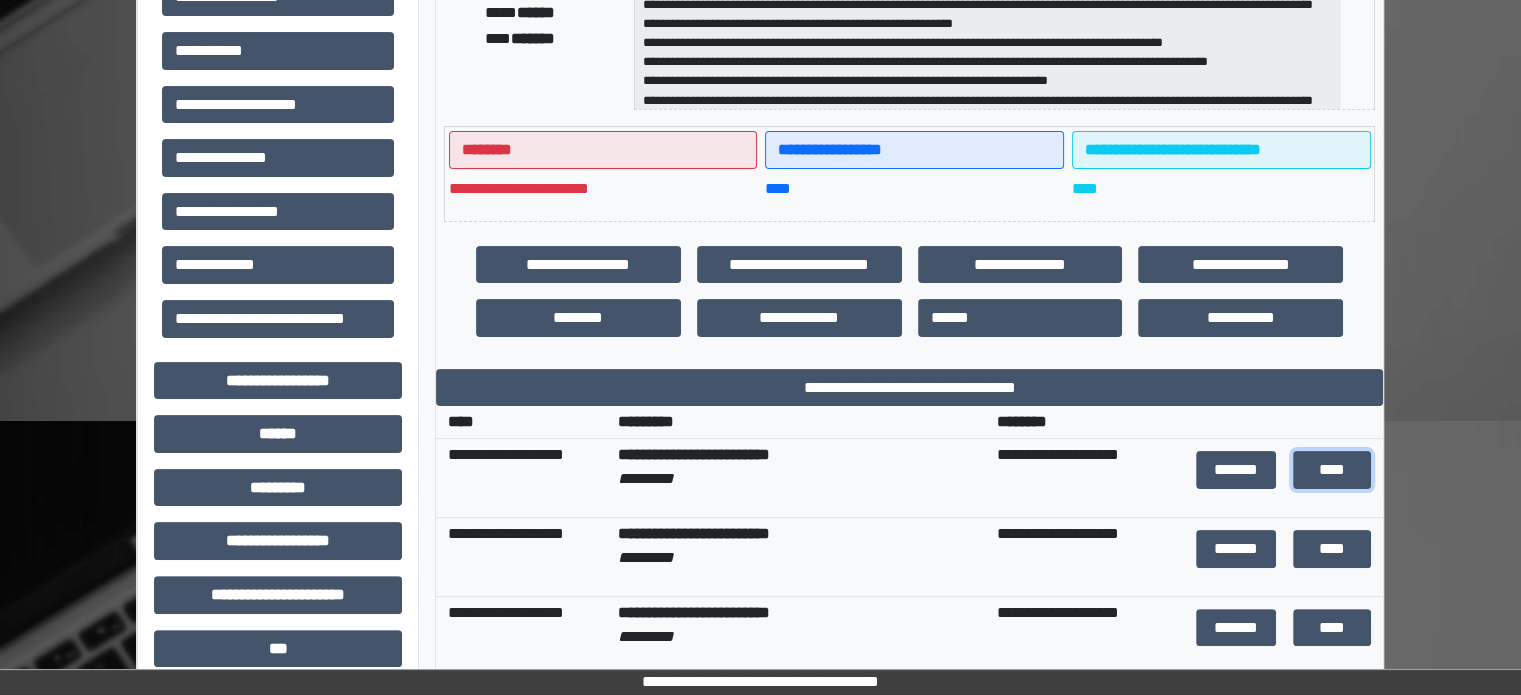 scroll, scrollTop: 0, scrollLeft: 0, axis: both 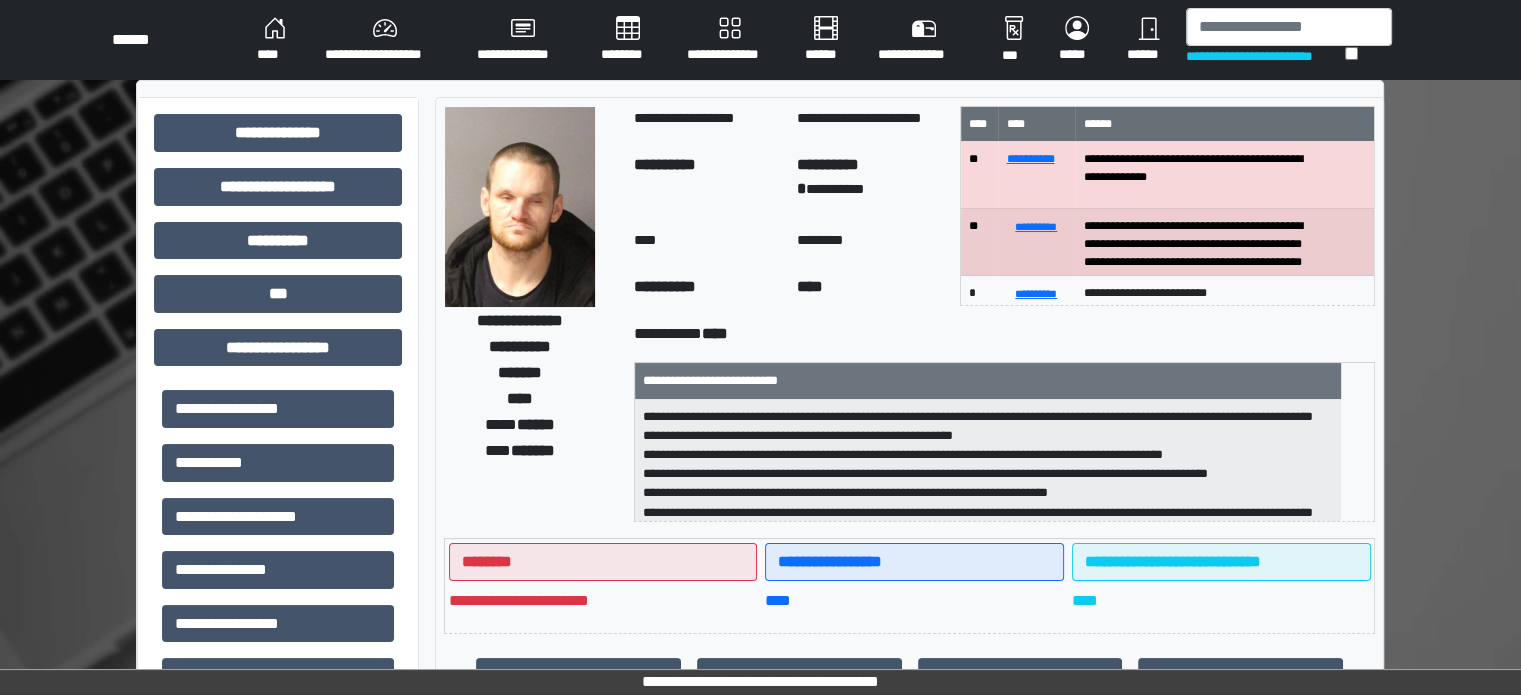 click on "****" at bounding box center (275, 40) 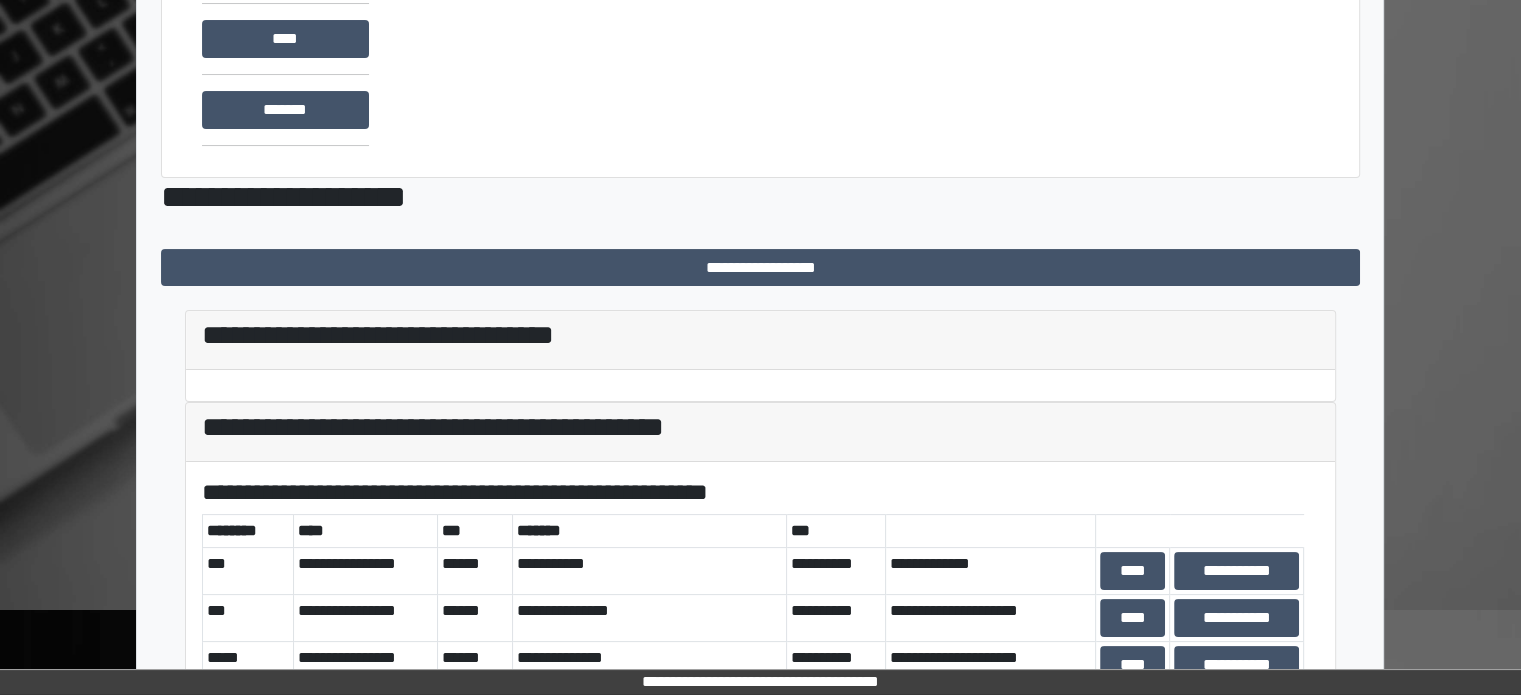 scroll, scrollTop: 400, scrollLeft: 0, axis: vertical 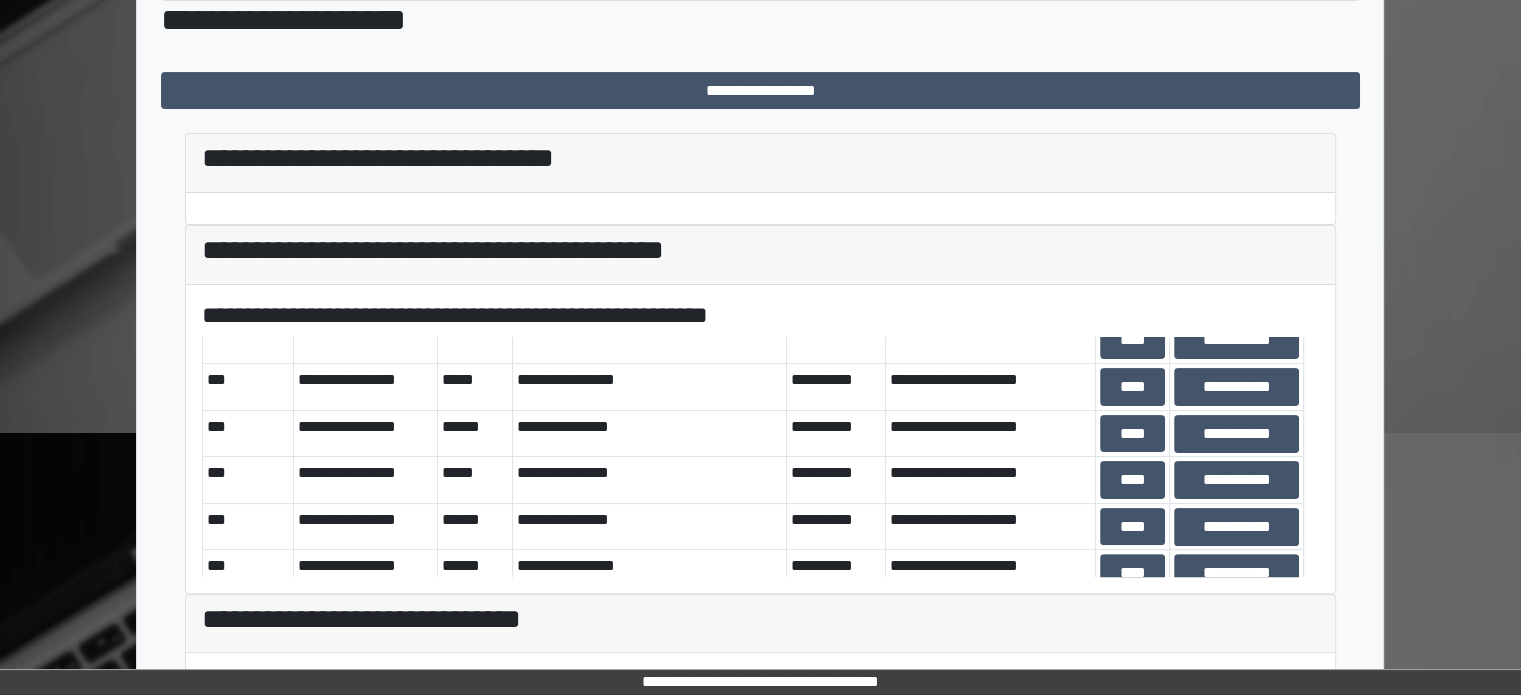 click on "**********" at bounding box center (1236, 713) 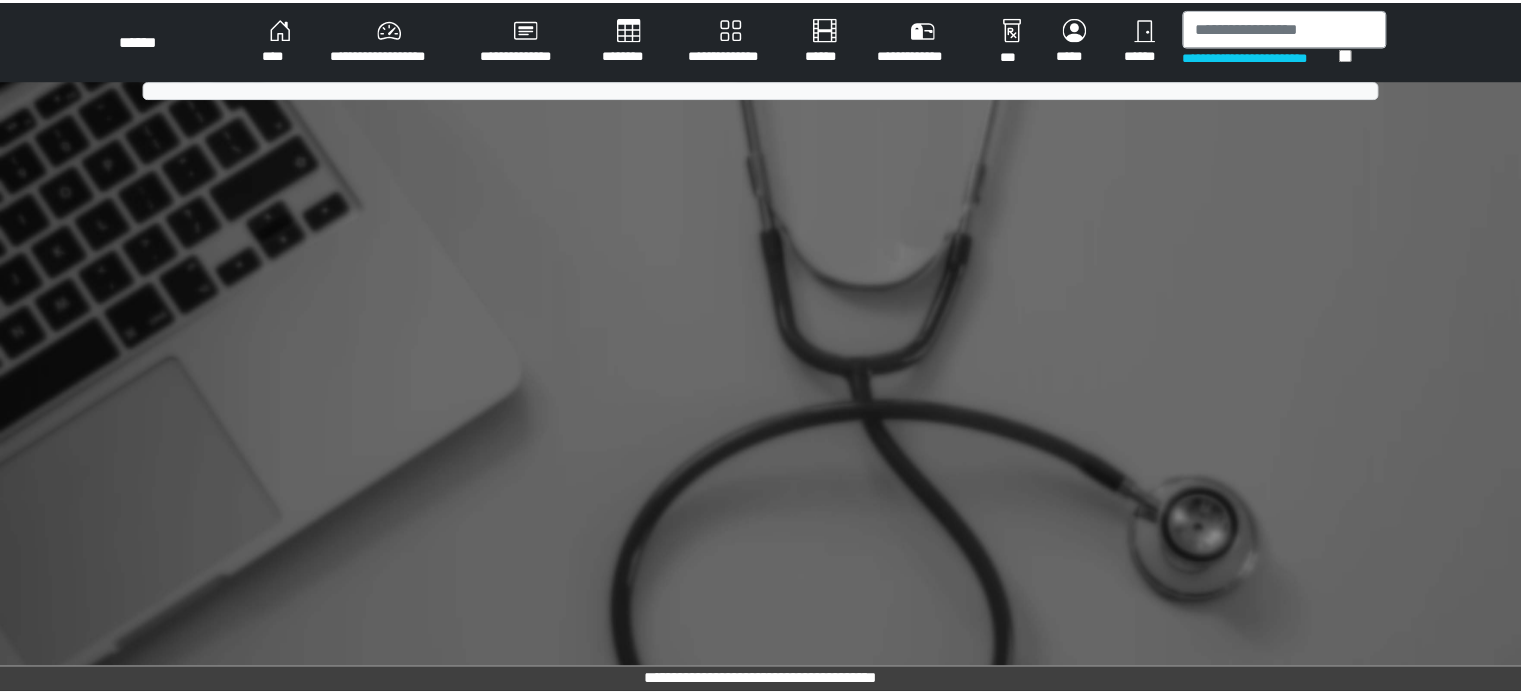 scroll, scrollTop: 0, scrollLeft: 0, axis: both 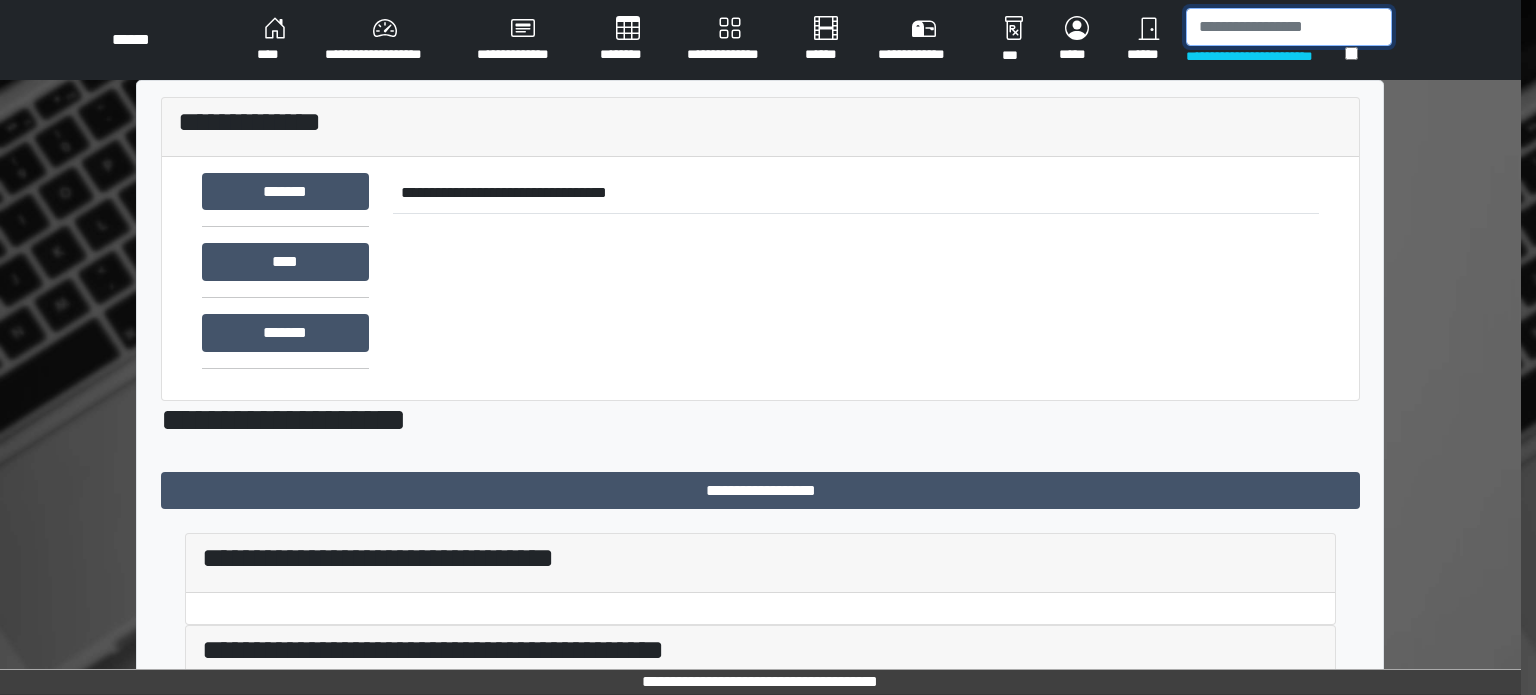 click at bounding box center [1289, 27] 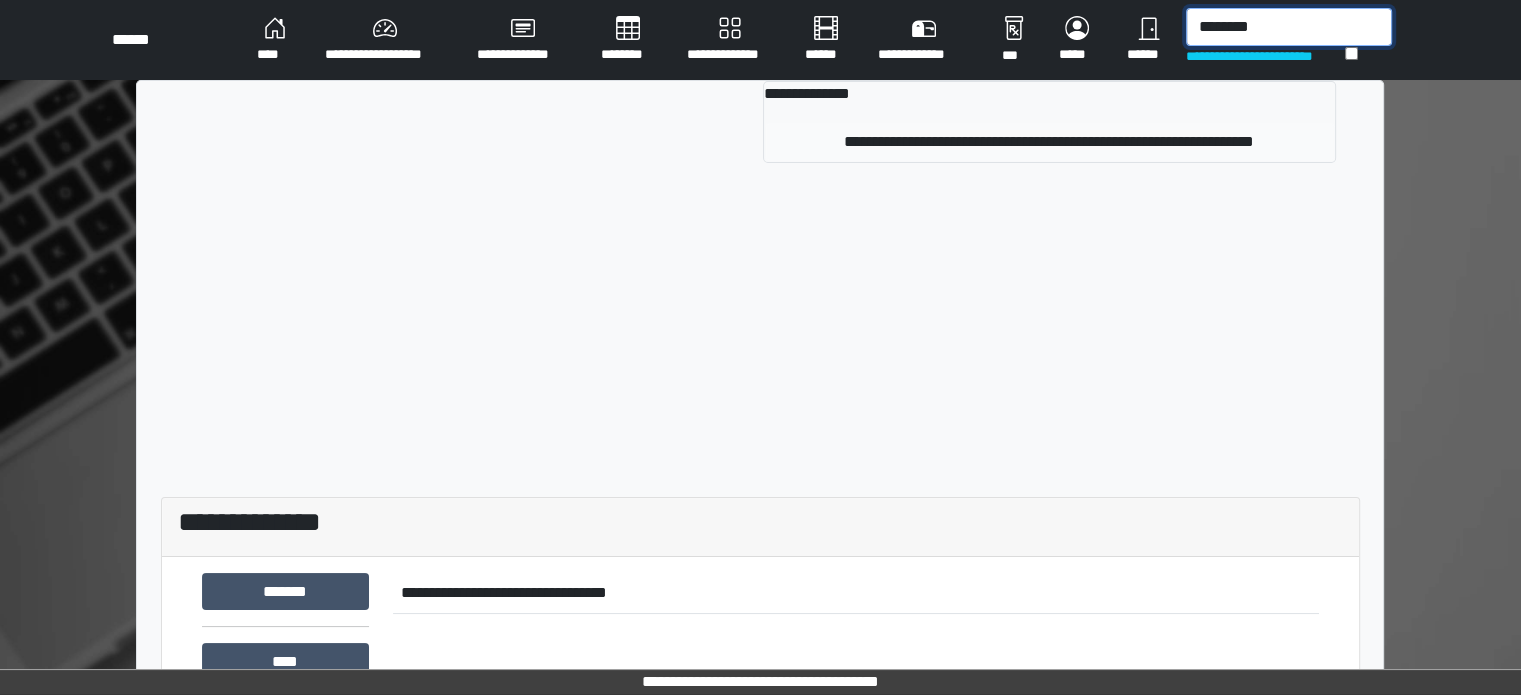 type on "********" 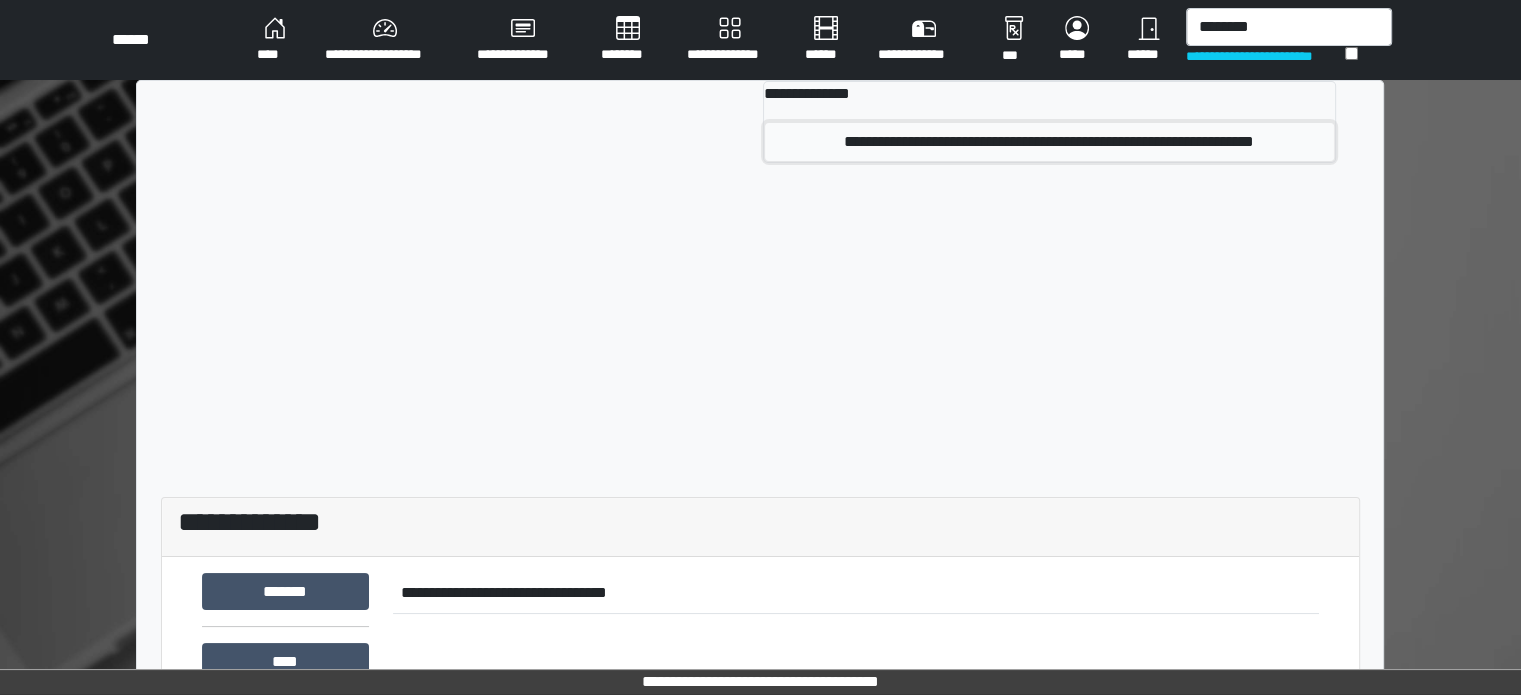 click on "**********" at bounding box center (1049, 142) 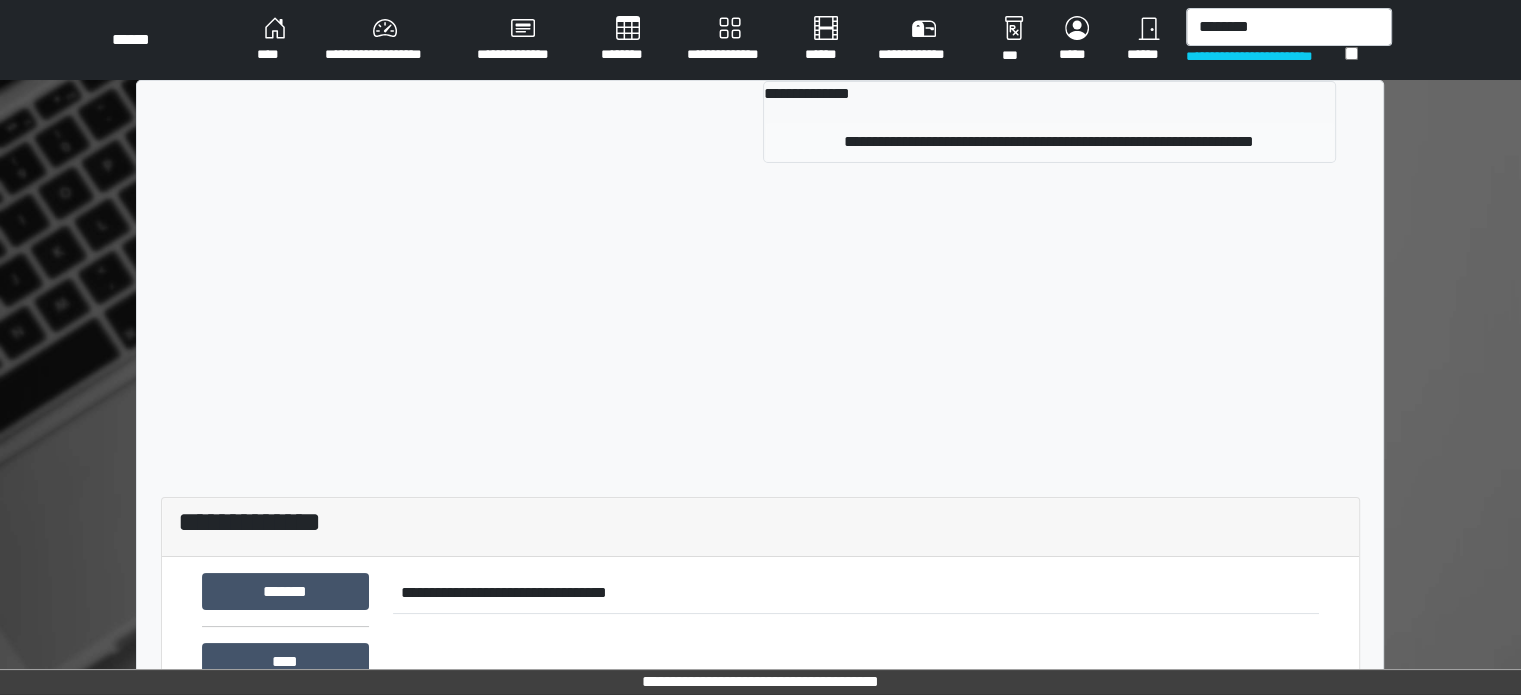 type 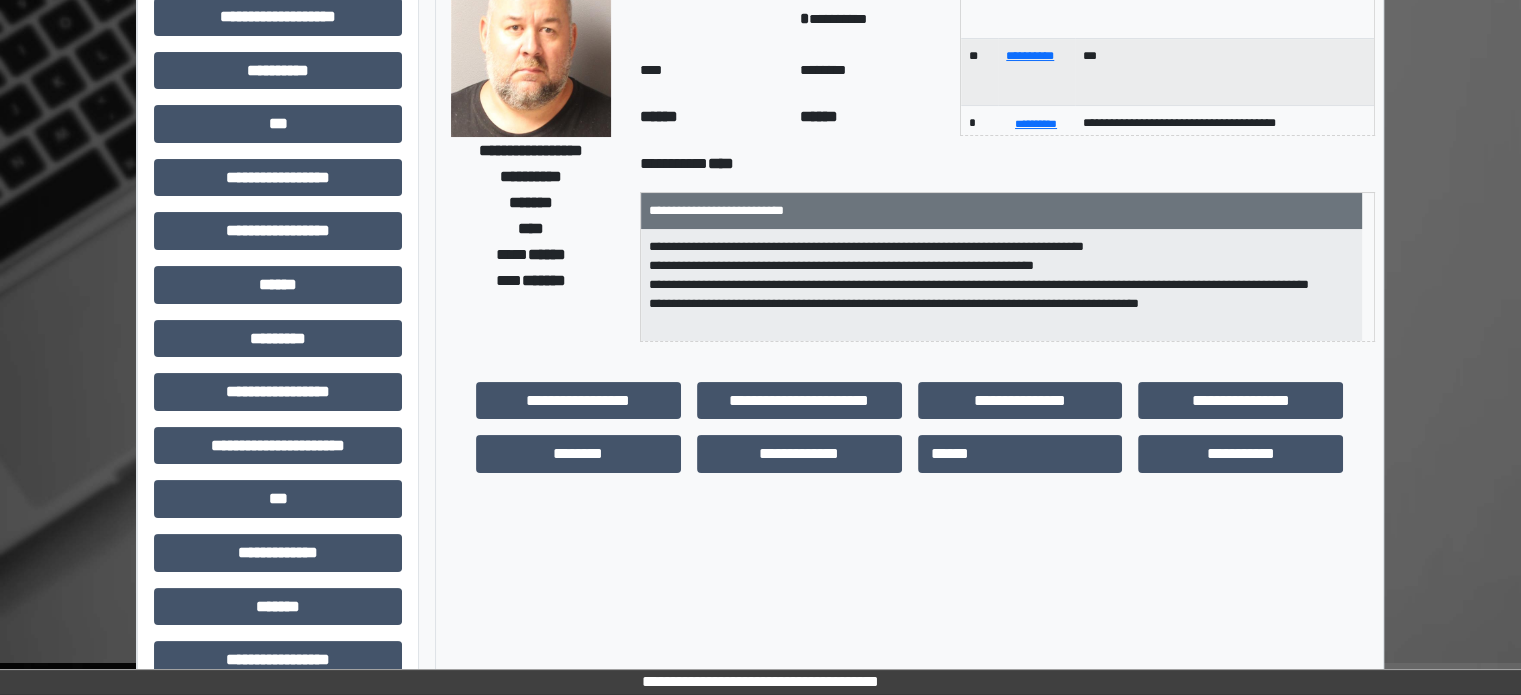 scroll, scrollTop: 471, scrollLeft: 0, axis: vertical 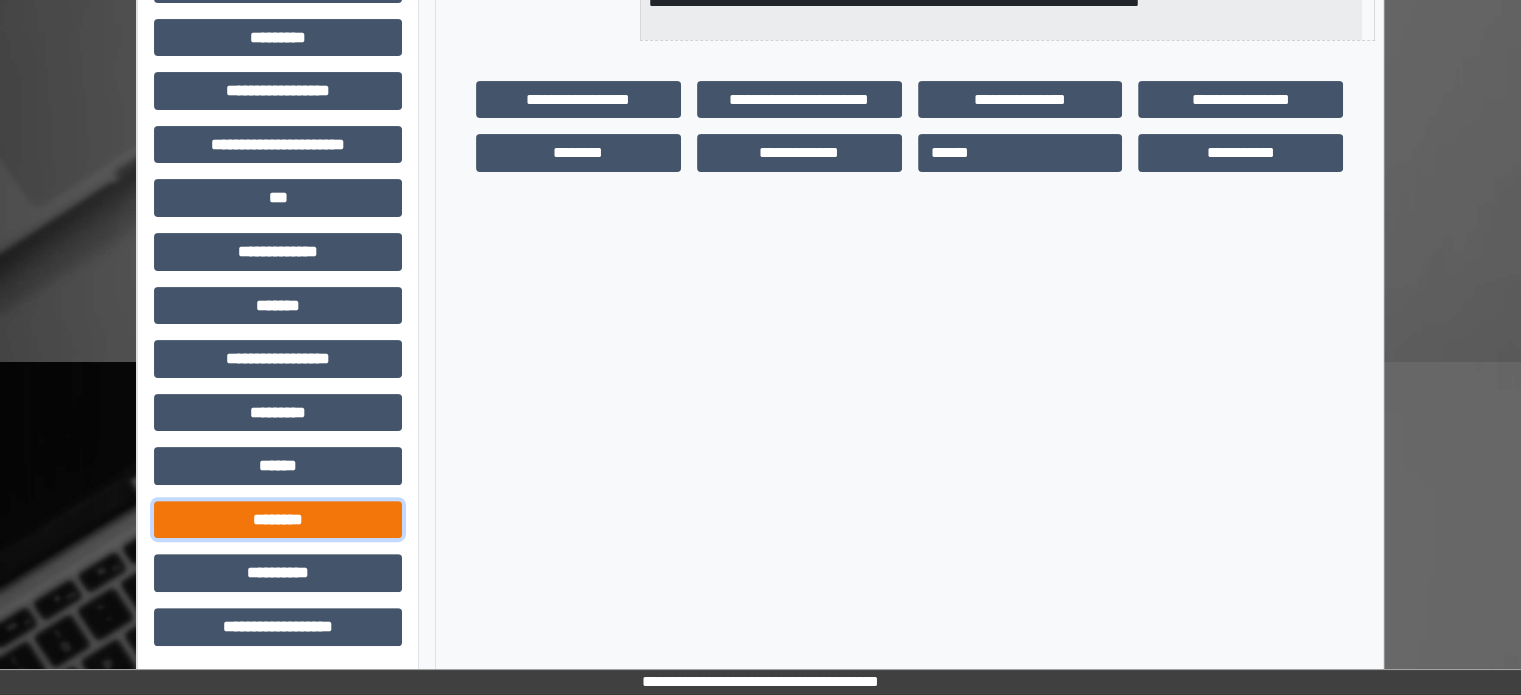 click on "********" at bounding box center (278, 520) 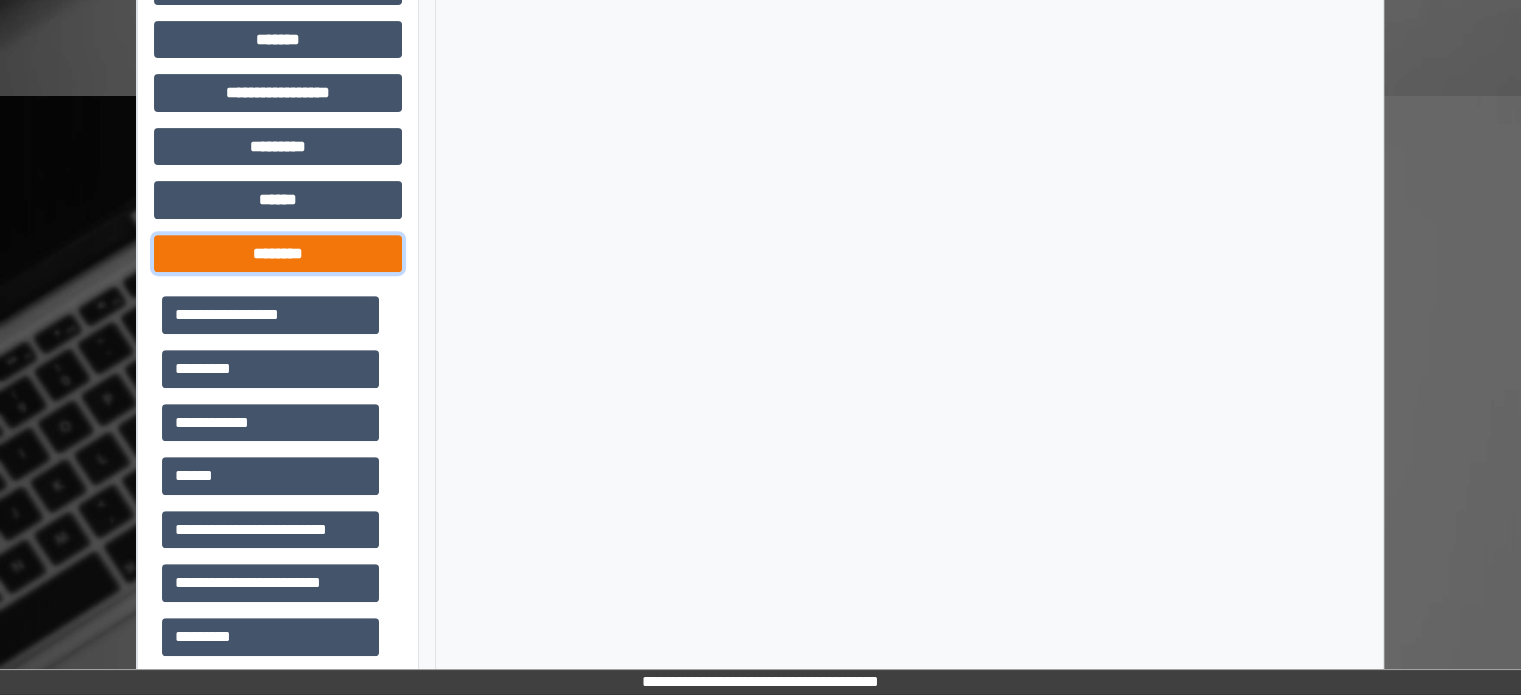 scroll, scrollTop: 771, scrollLeft: 0, axis: vertical 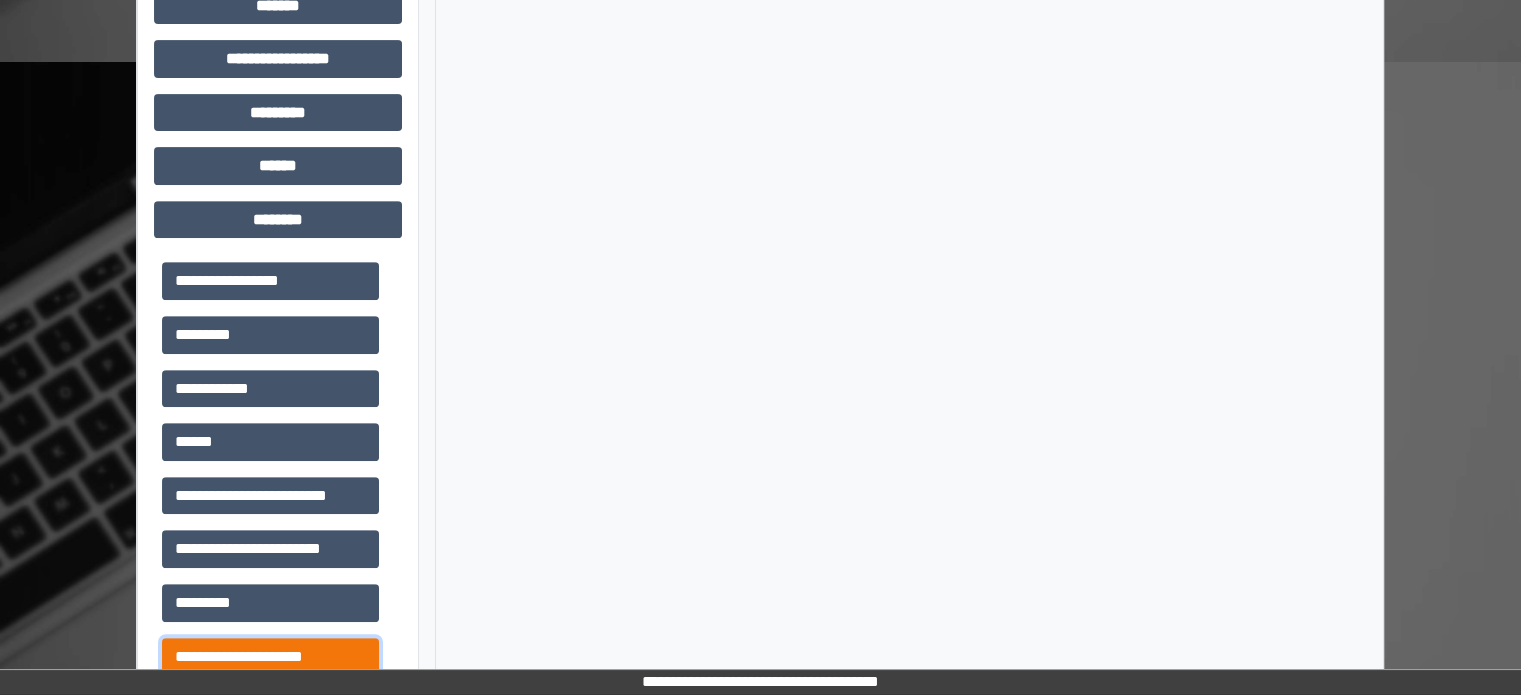 click on "**********" at bounding box center (270, 657) 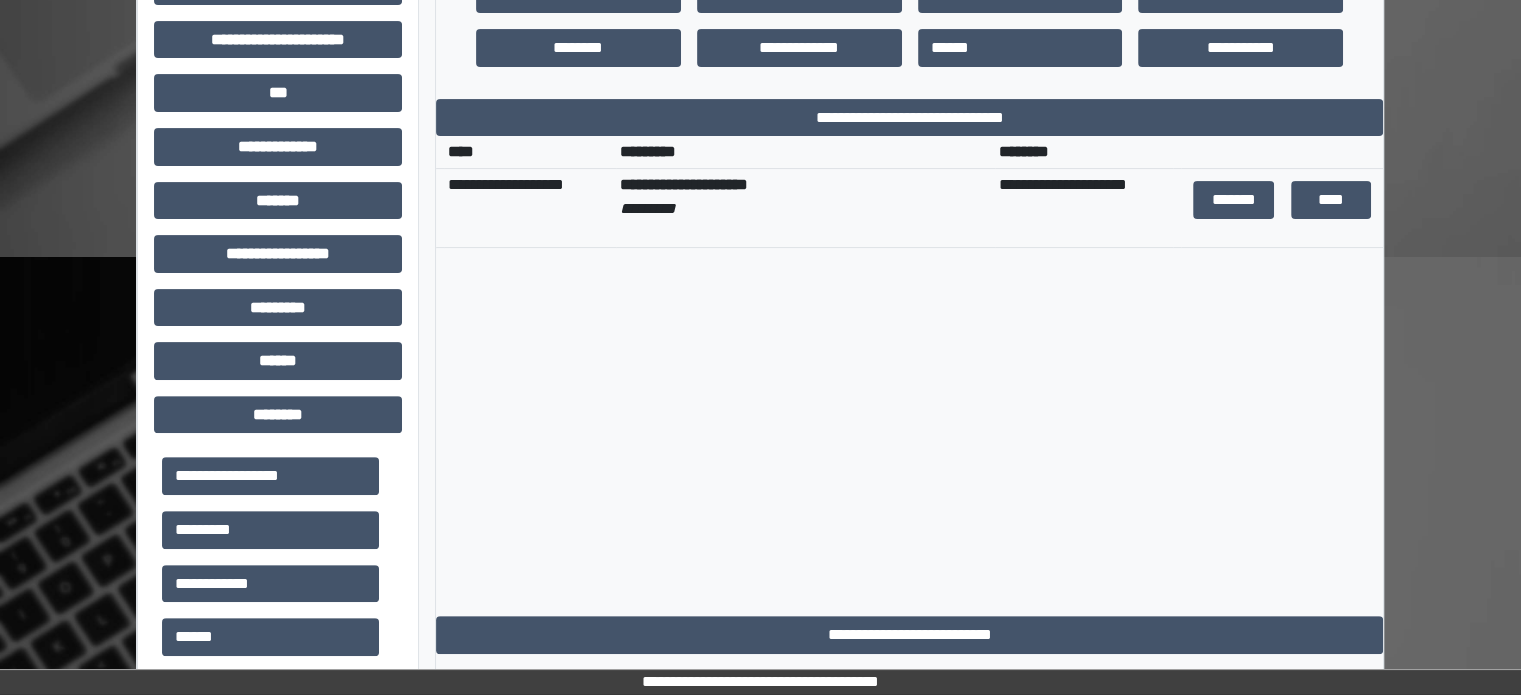 scroll, scrollTop: 571, scrollLeft: 0, axis: vertical 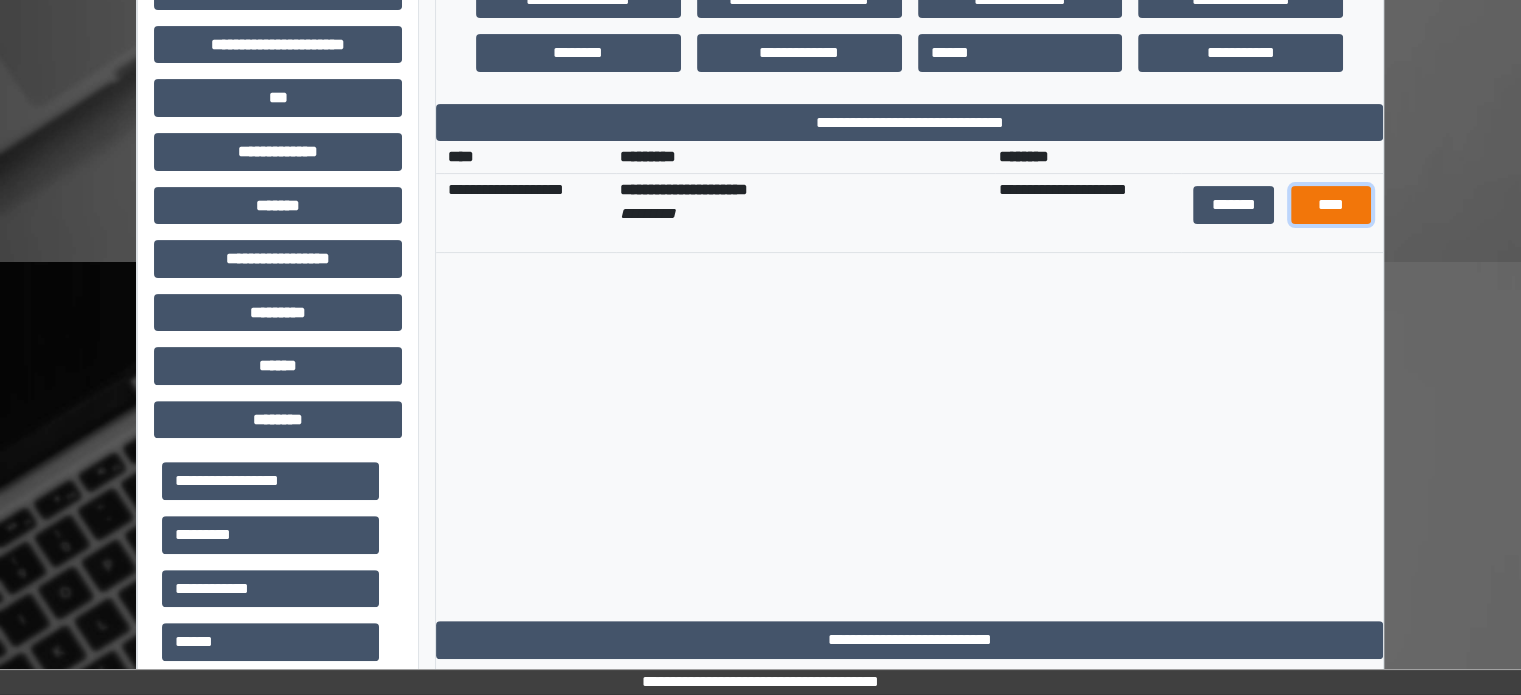 click on "****" at bounding box center [1331, 205] 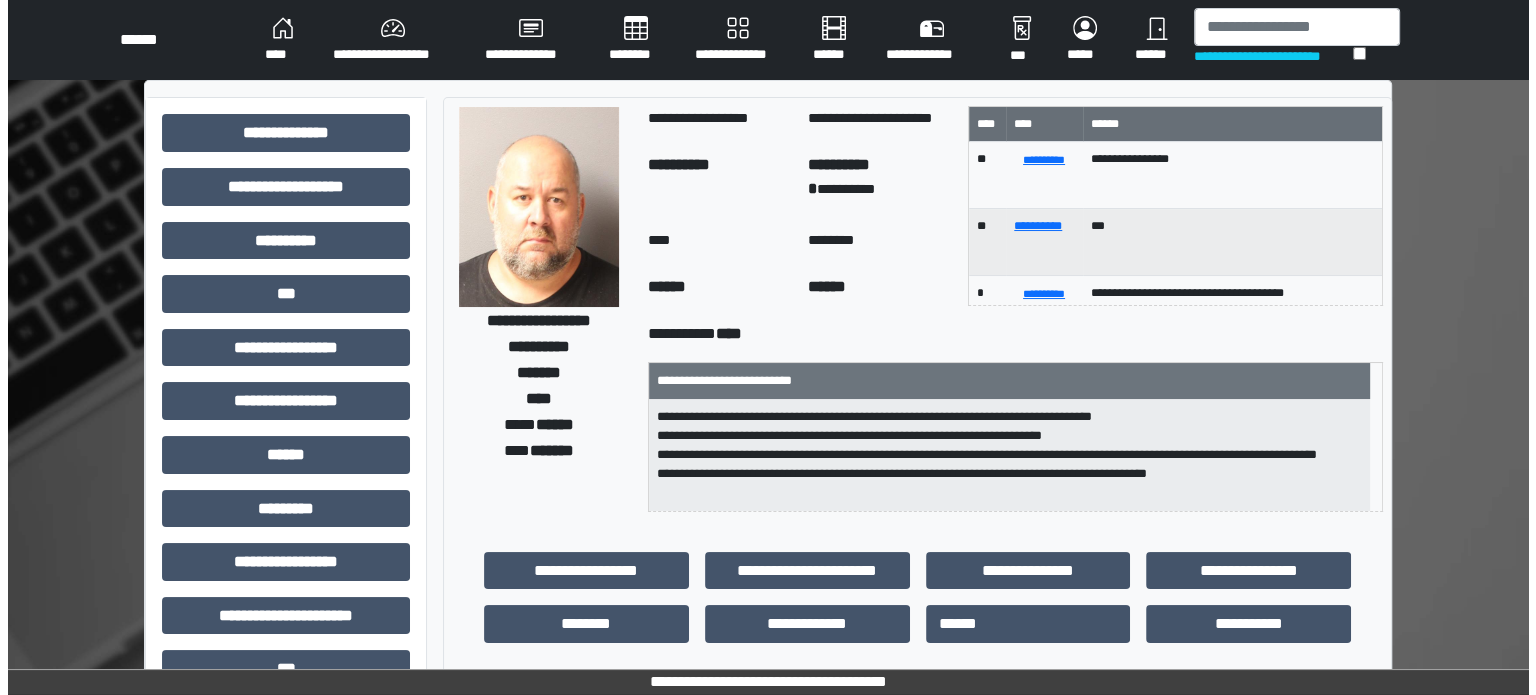 scroll, scrollTop: 0, scrollLeft: 0, axis: both 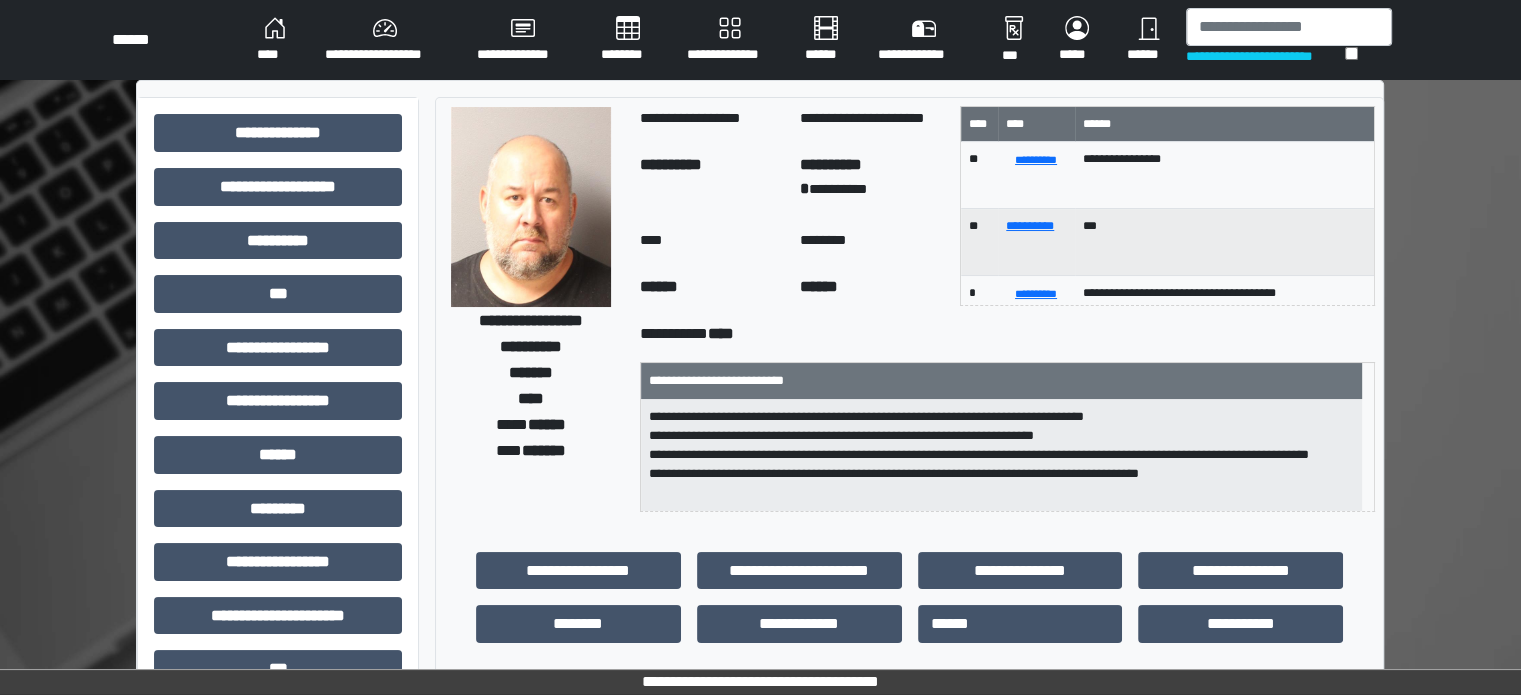 click on "****" at bounding box center [275, 40] 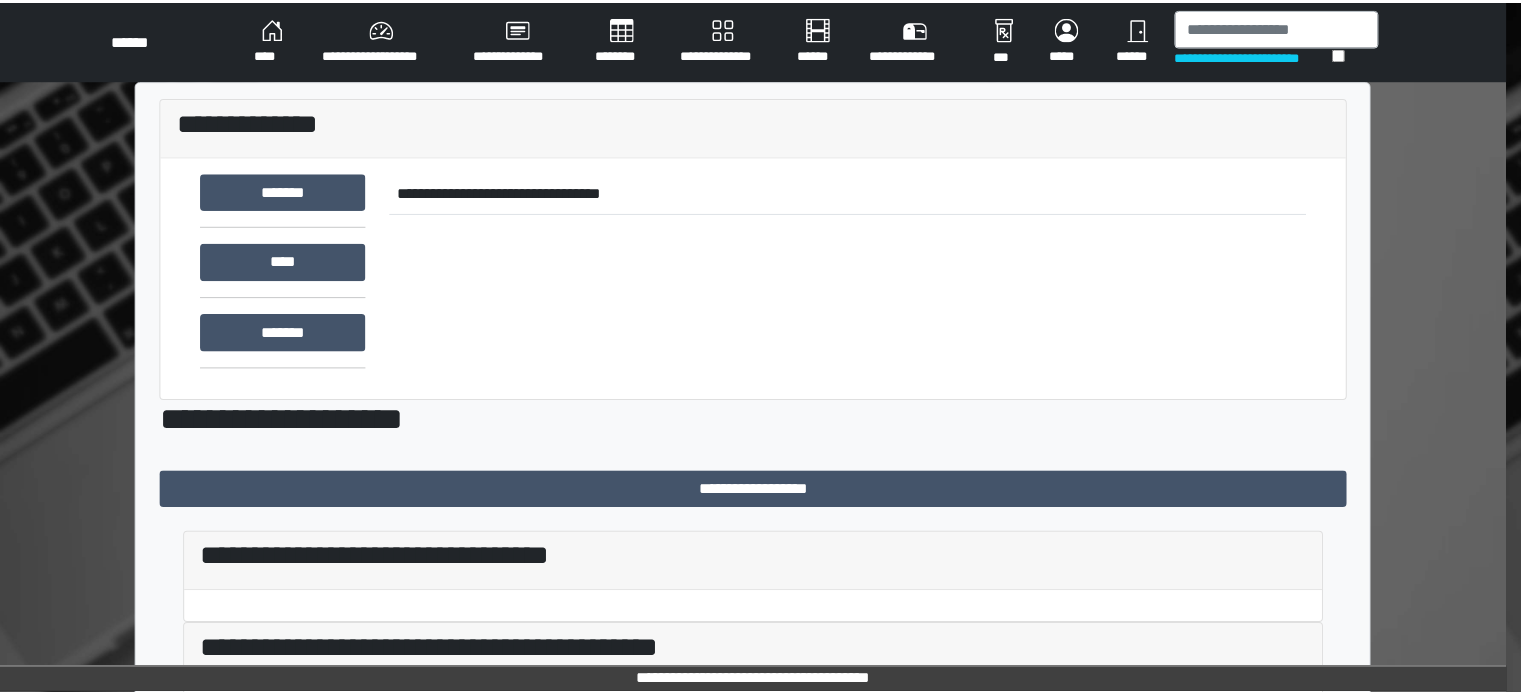 scroll, scrollTop: 400, scrollLeft: 0, axis: vertical 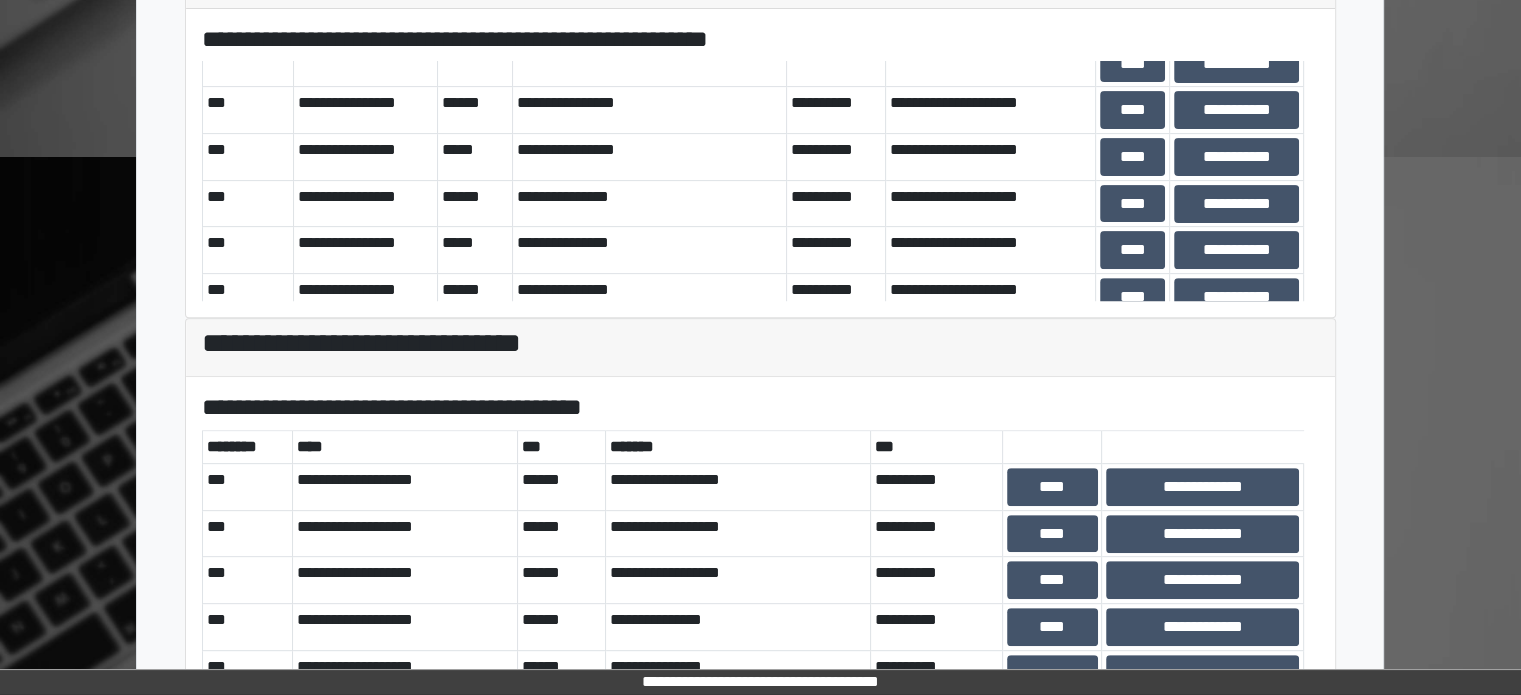 click on "**********" at bounding box center [1236, 437] 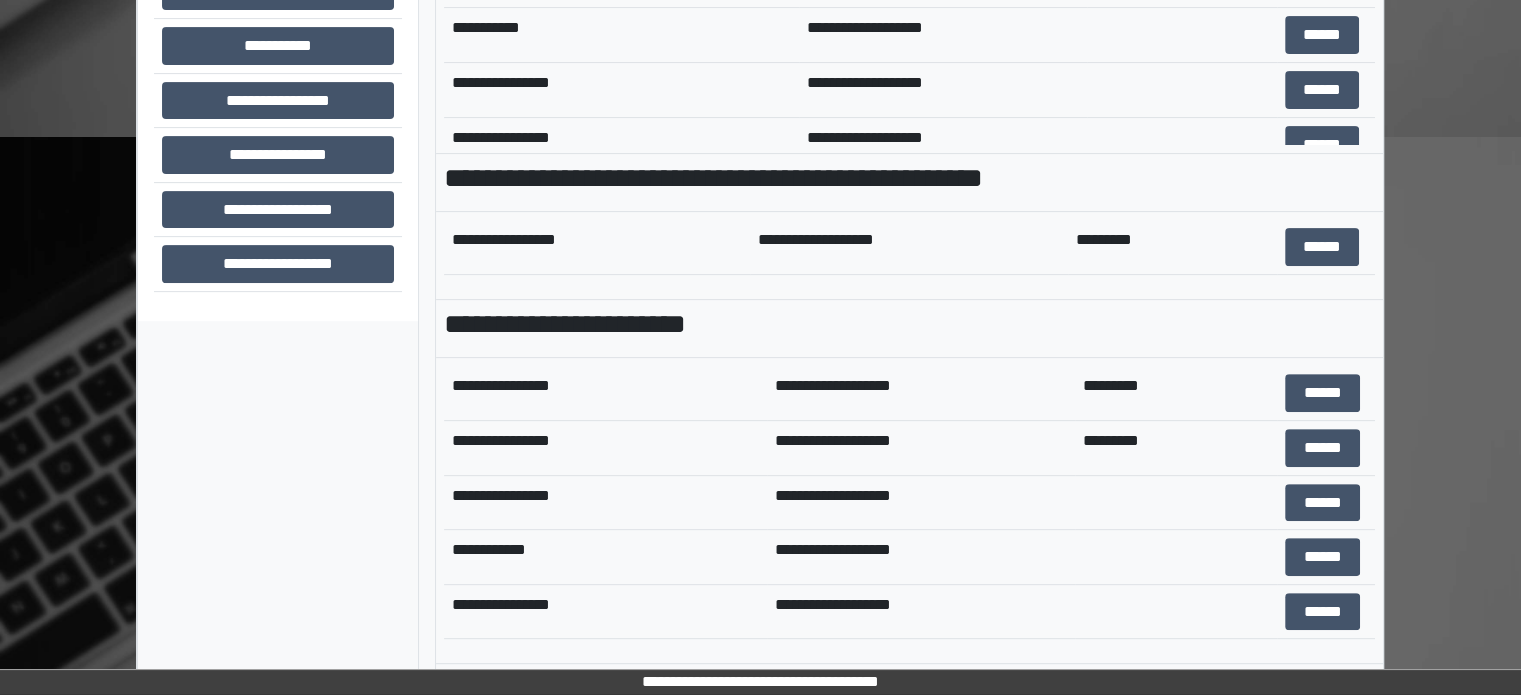scroll, scrollTop: 696, scrollLeft: 0, axis: vertical 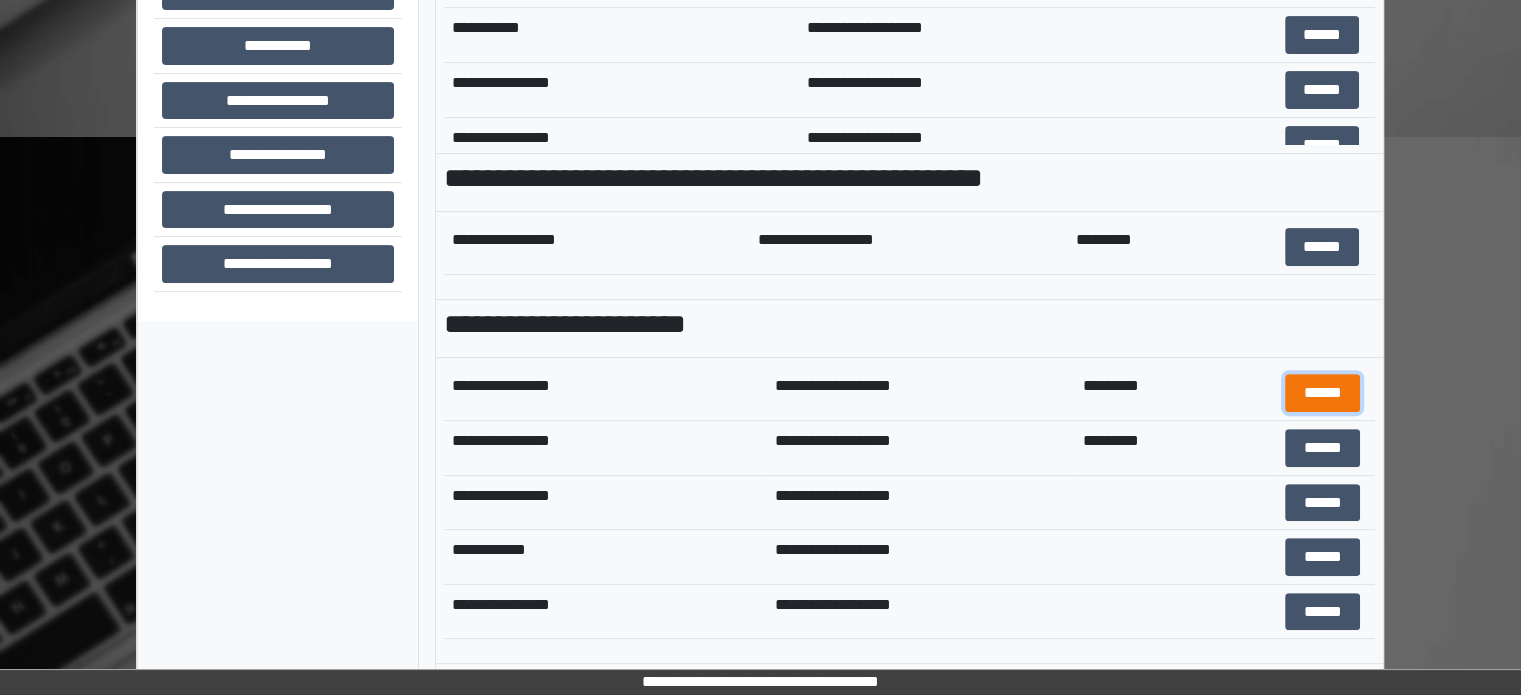 click on "******" at bounding box center (1322, 393) 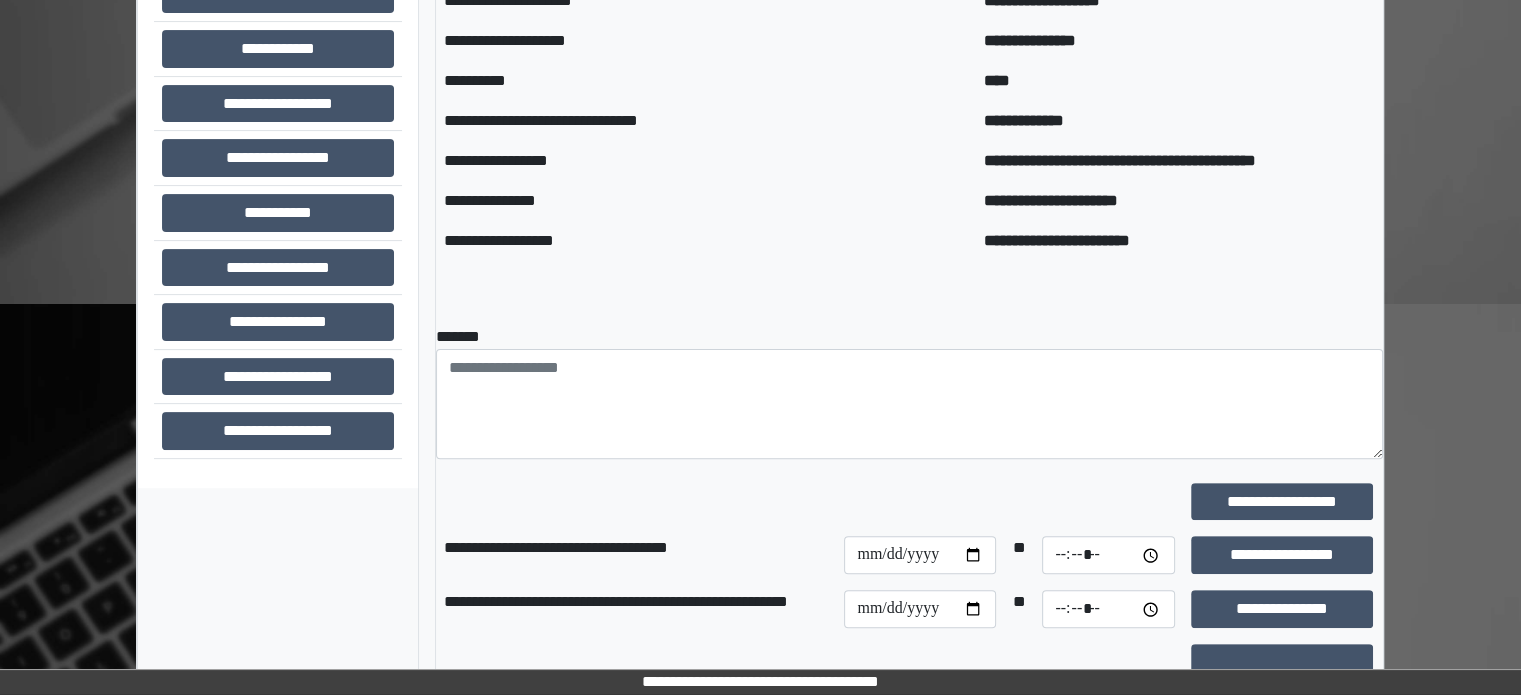 scroll, scrollTop: 596, scrollLeft: 0, axis: vertical 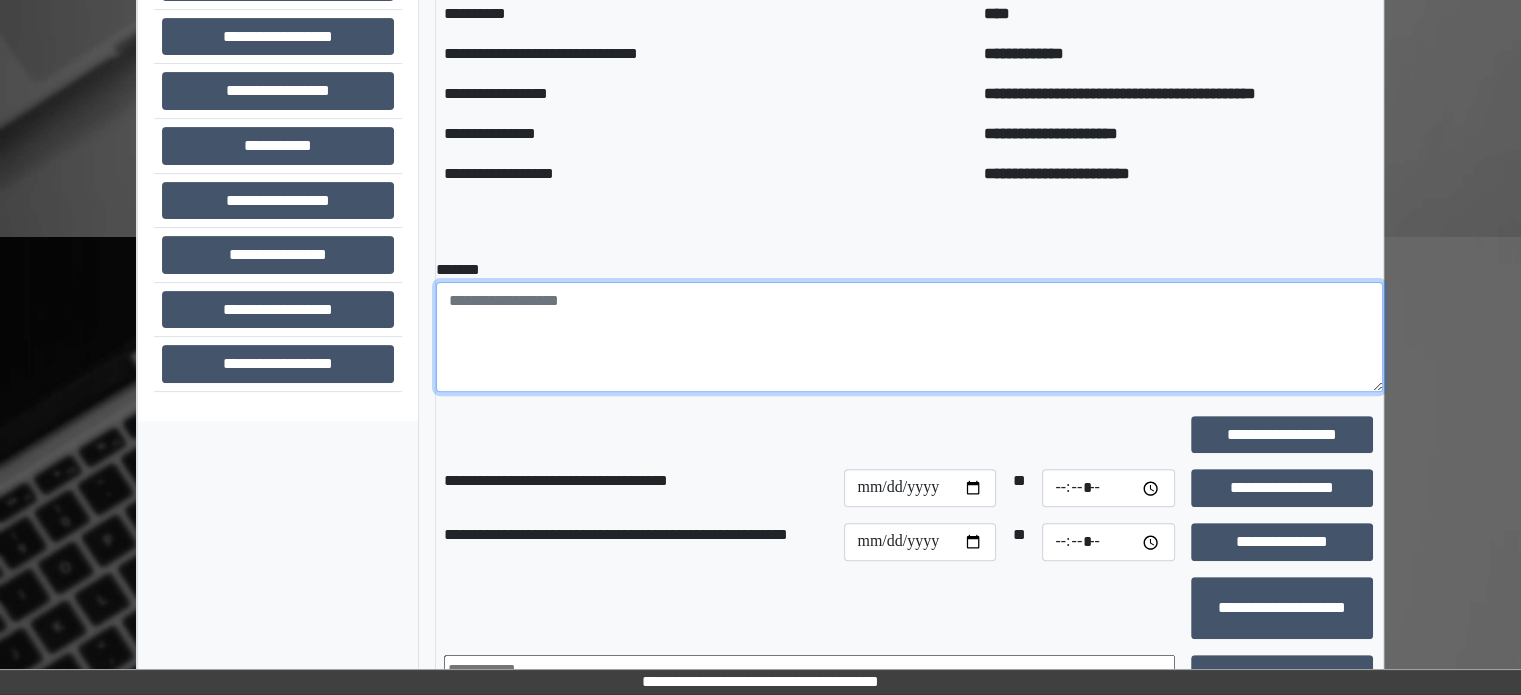 click at bounding box center (909, 337) 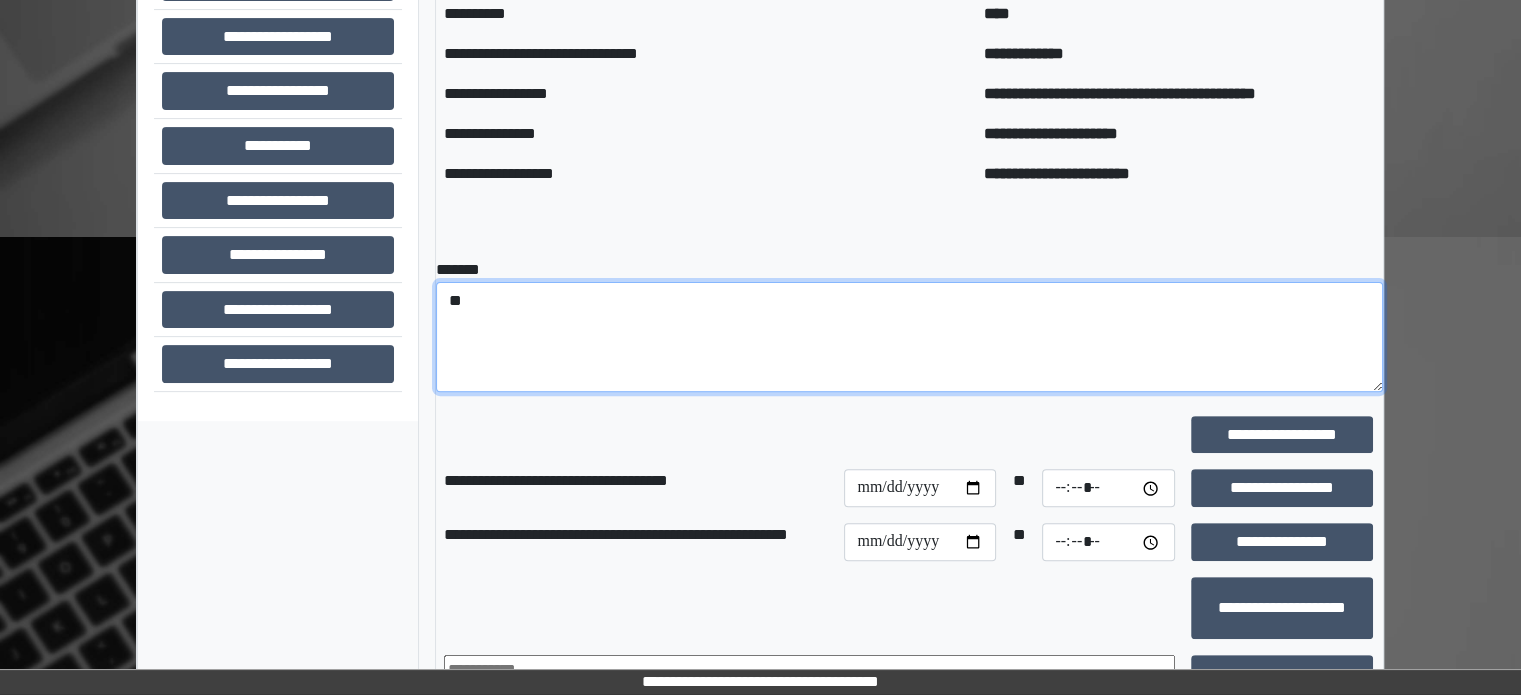 type on "*" 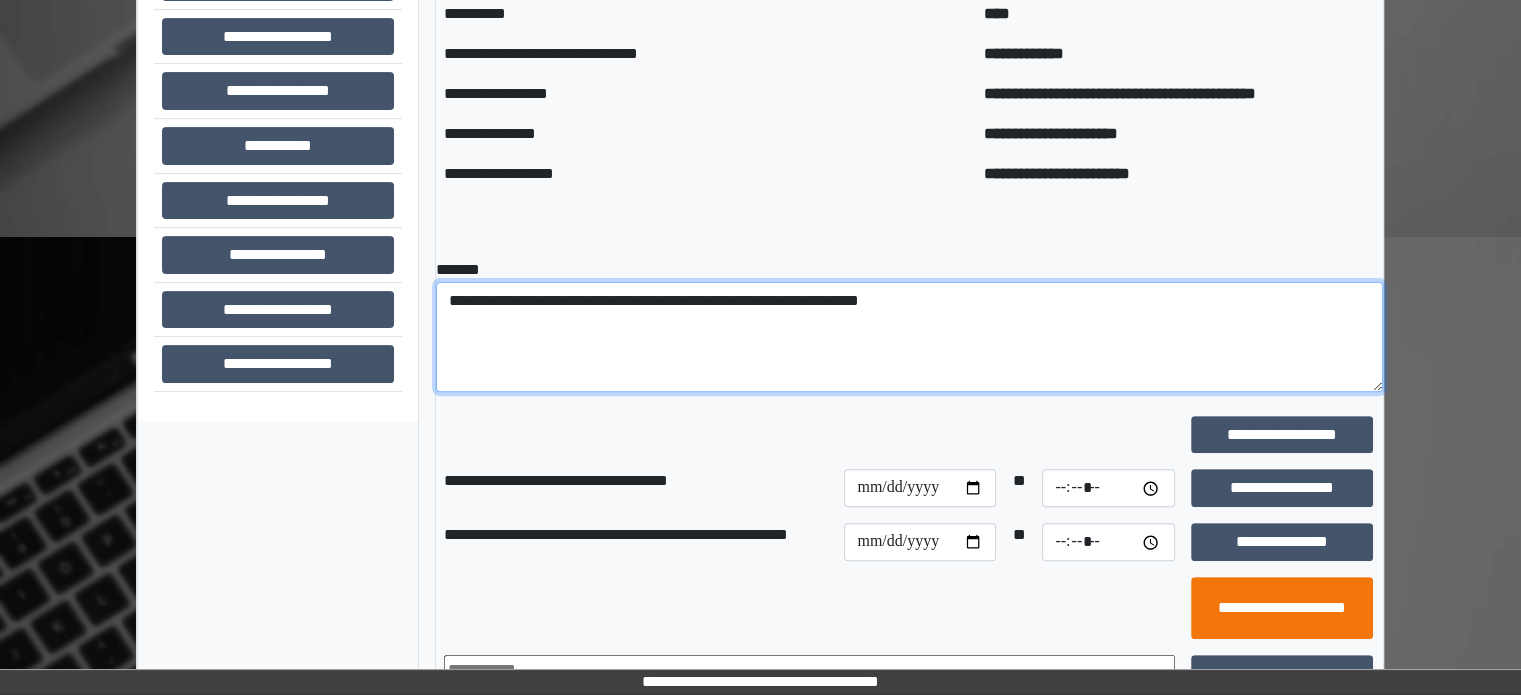 type on "**********" 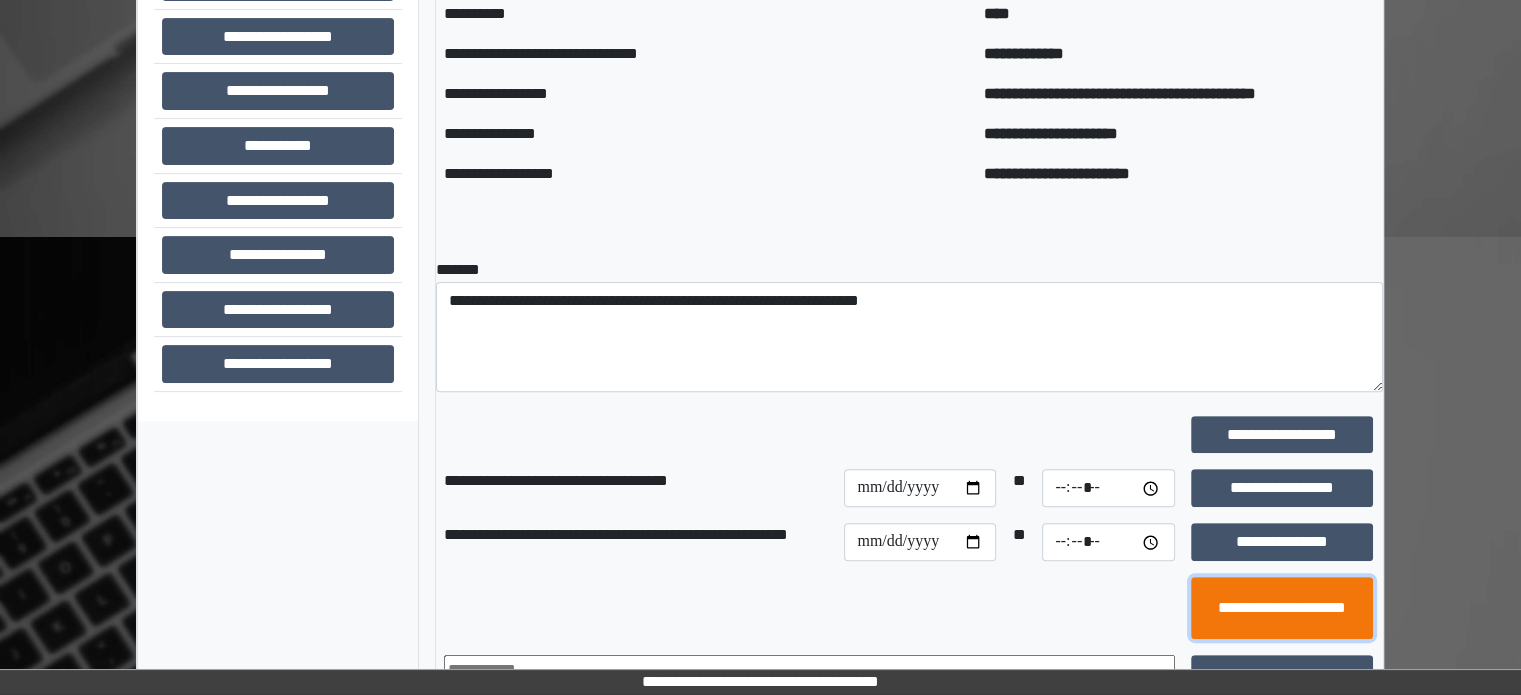 click on "**********" at bounding box center (1282, 608) 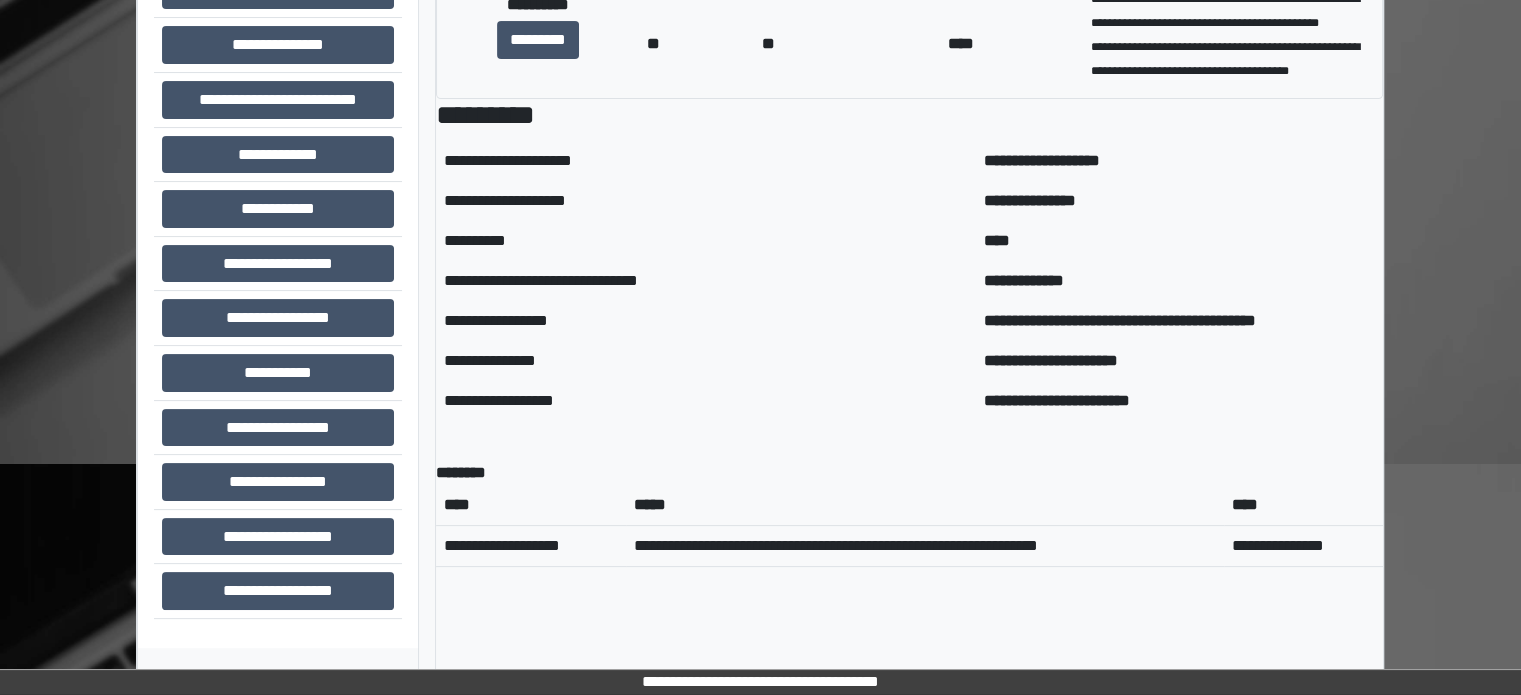 scroll, scrollTop: 369, scrollLeft: 0, axis: vertical 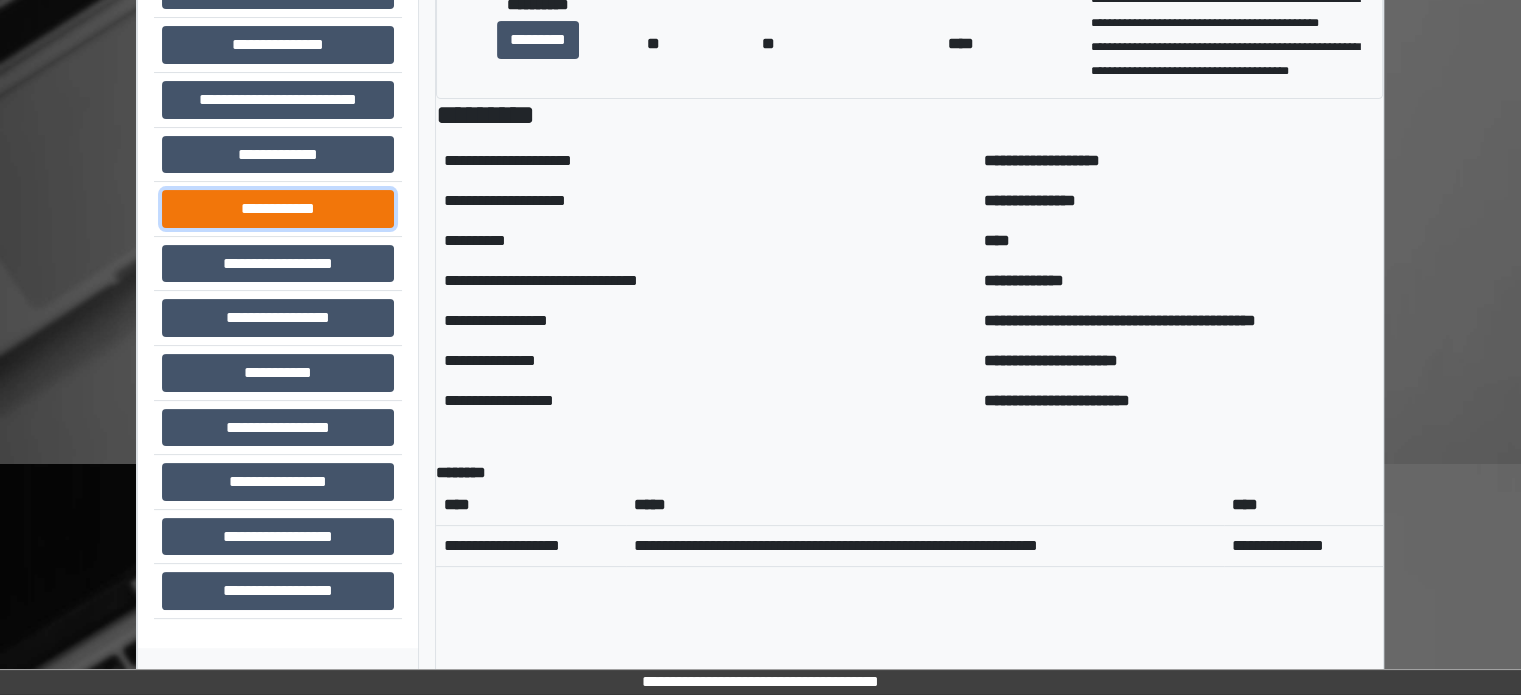 click on "**********" at bounding box center (278, 209) 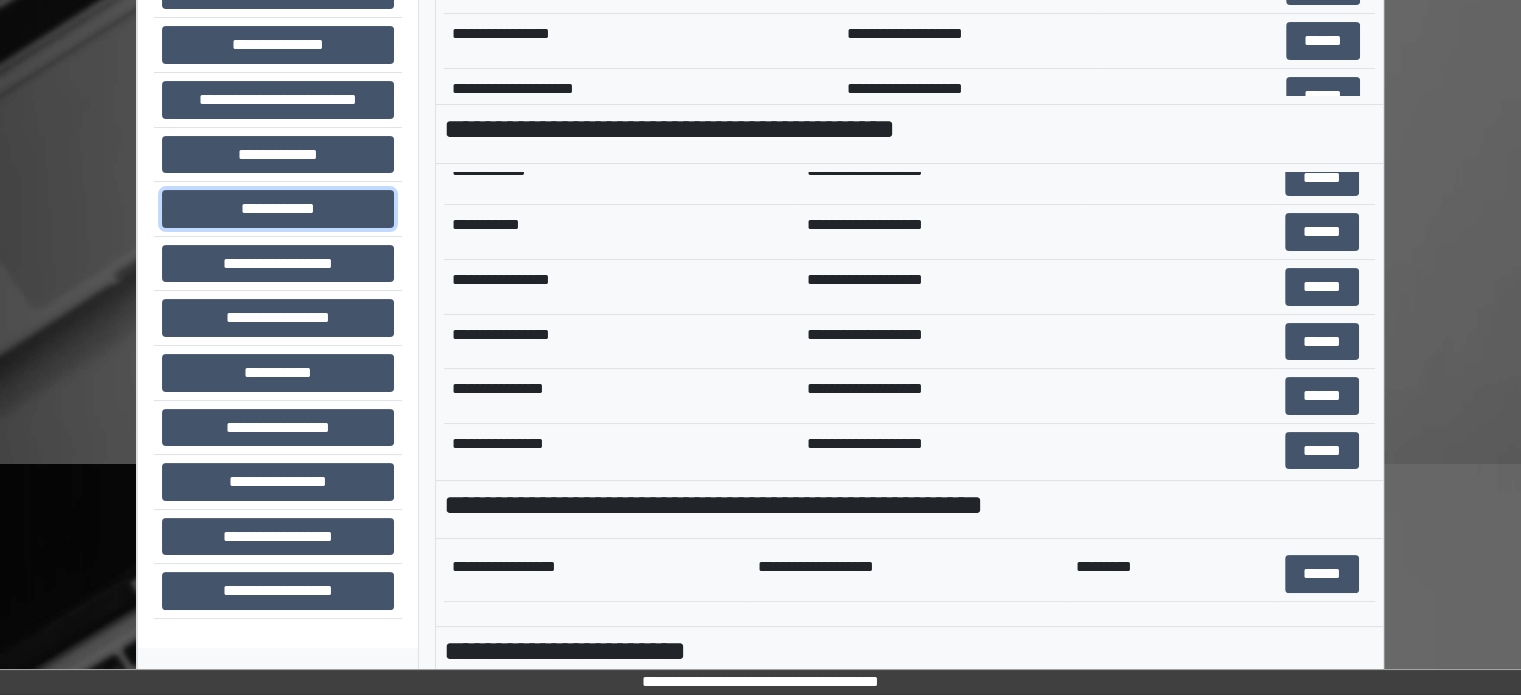 scroll, scrollTop: 700, scrollLeft: 0, axis: vertical 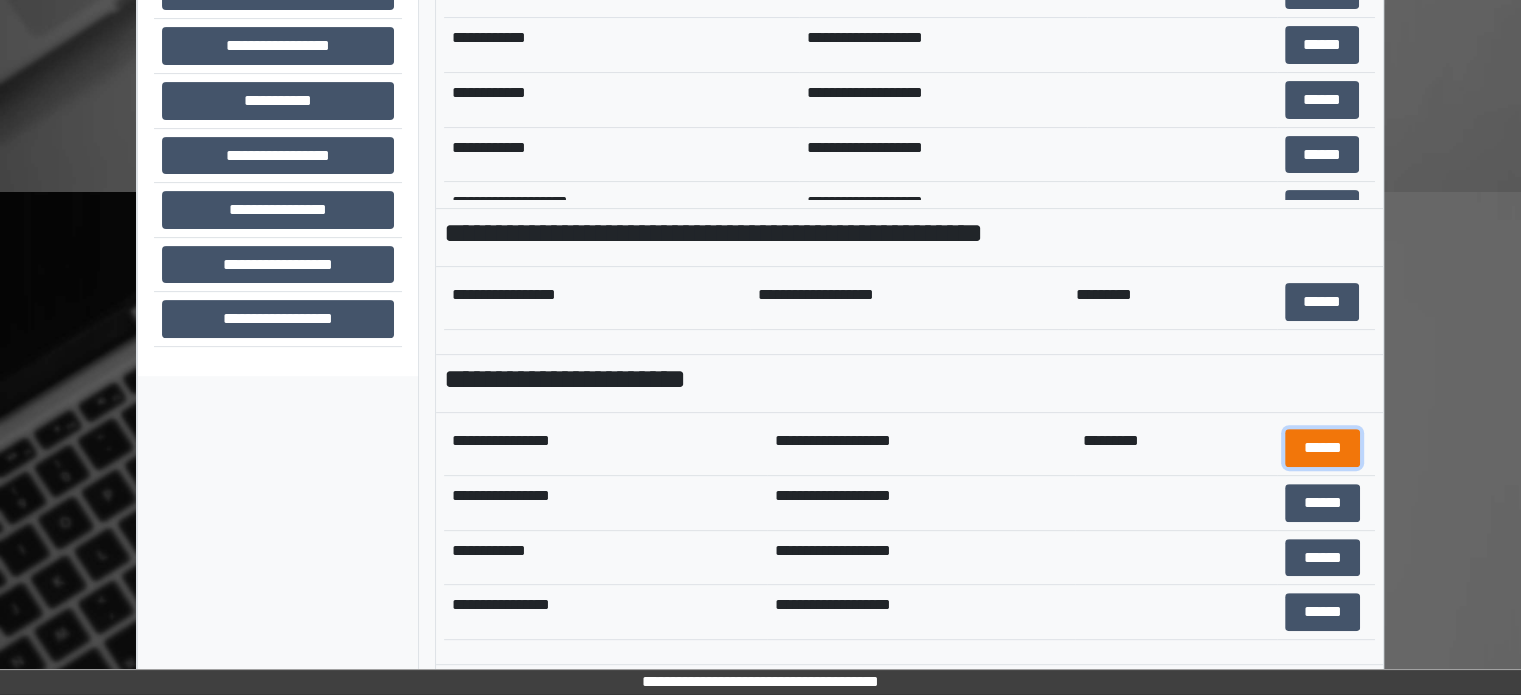 click on "******" at bounding box center [1322, 448] 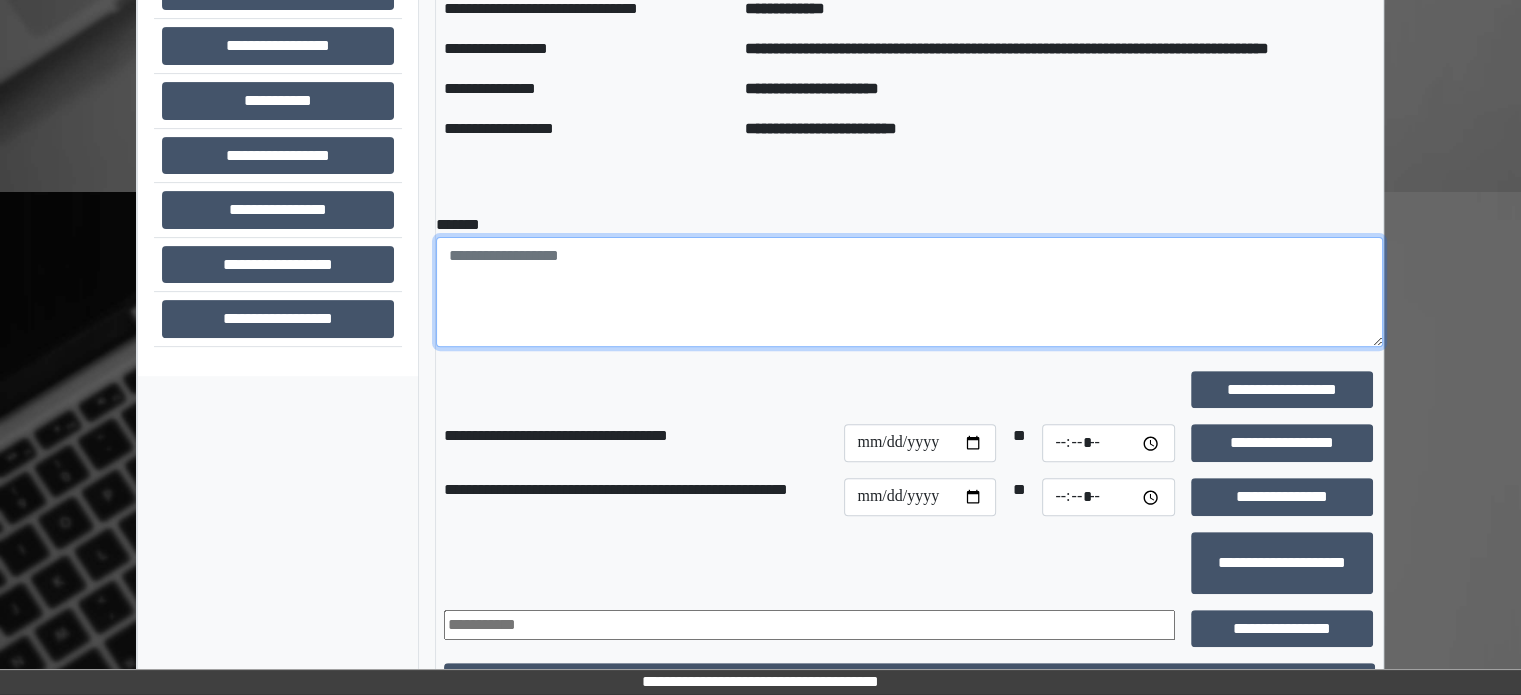 click at bounding box center (909, 292) 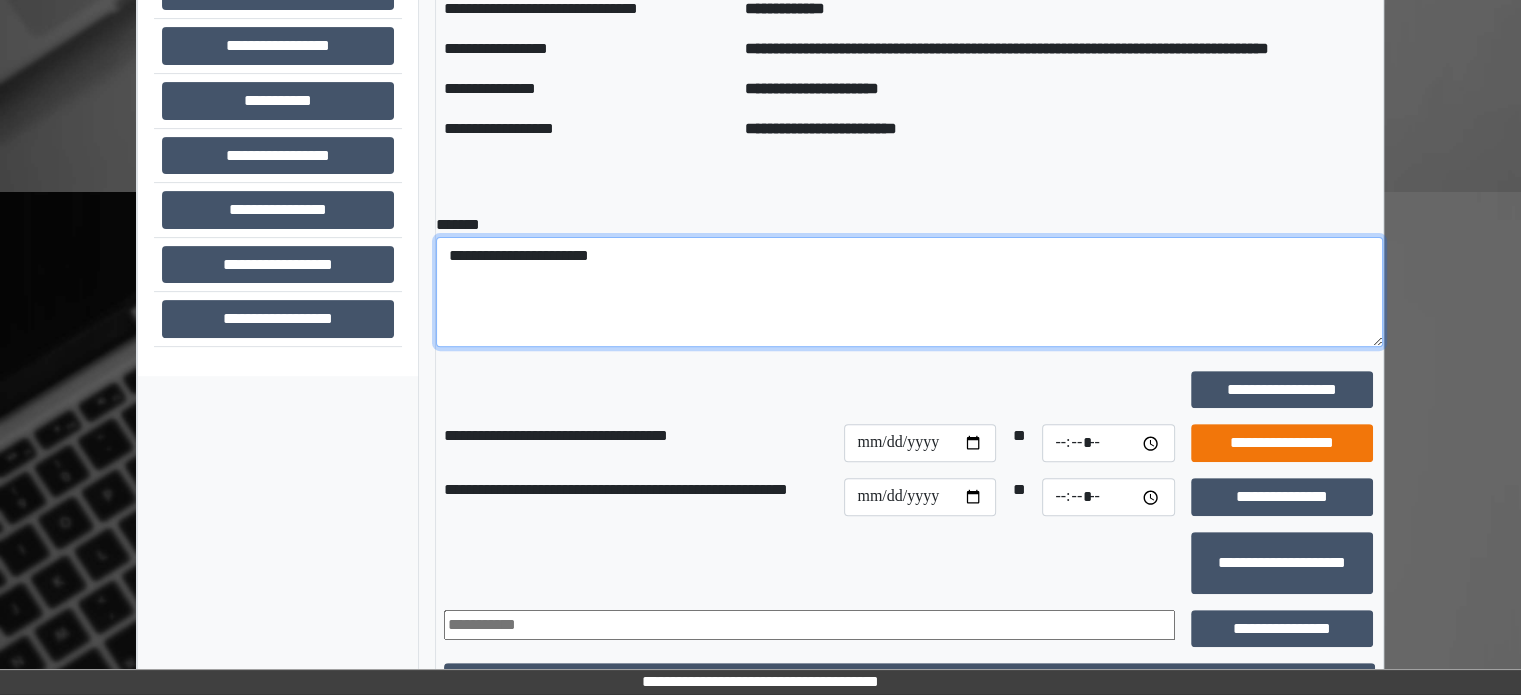 type on "**********" 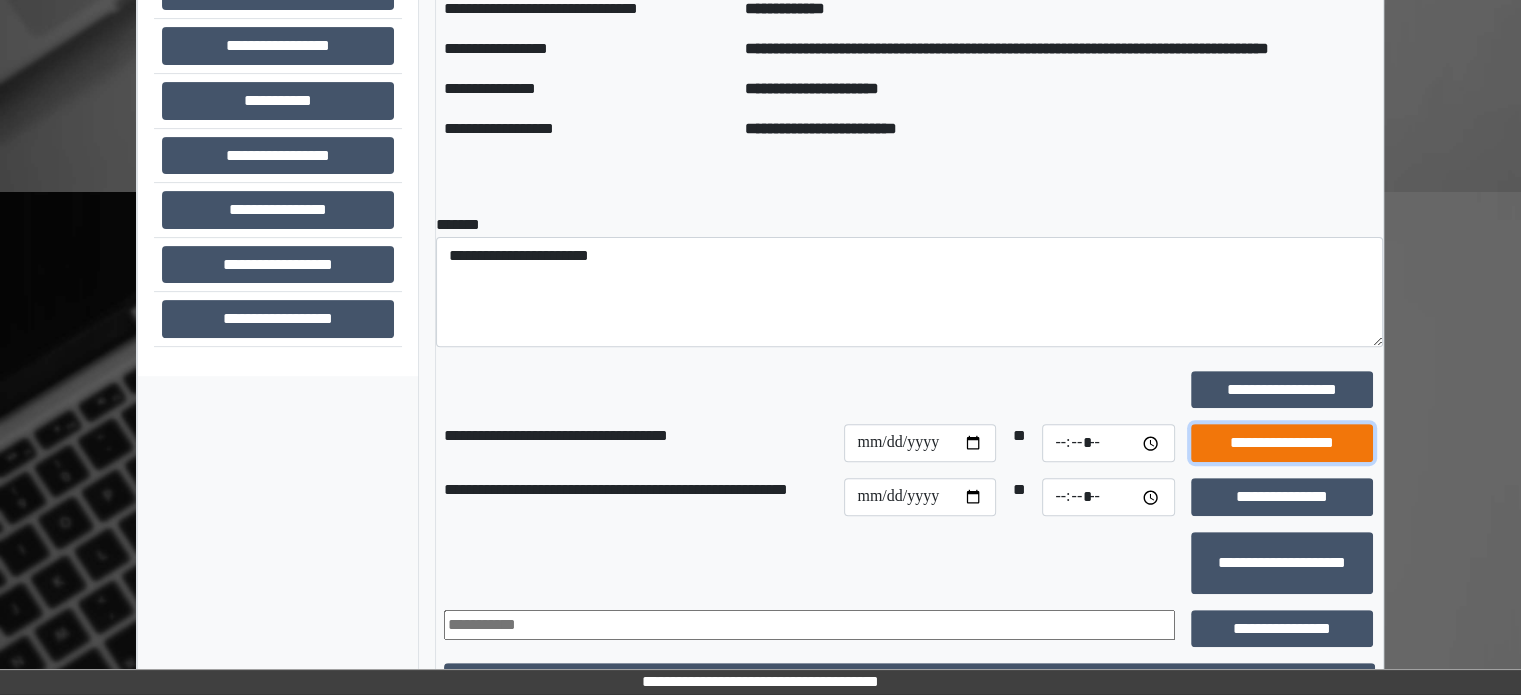 click on "**********" at bounding box center (1282, 443) 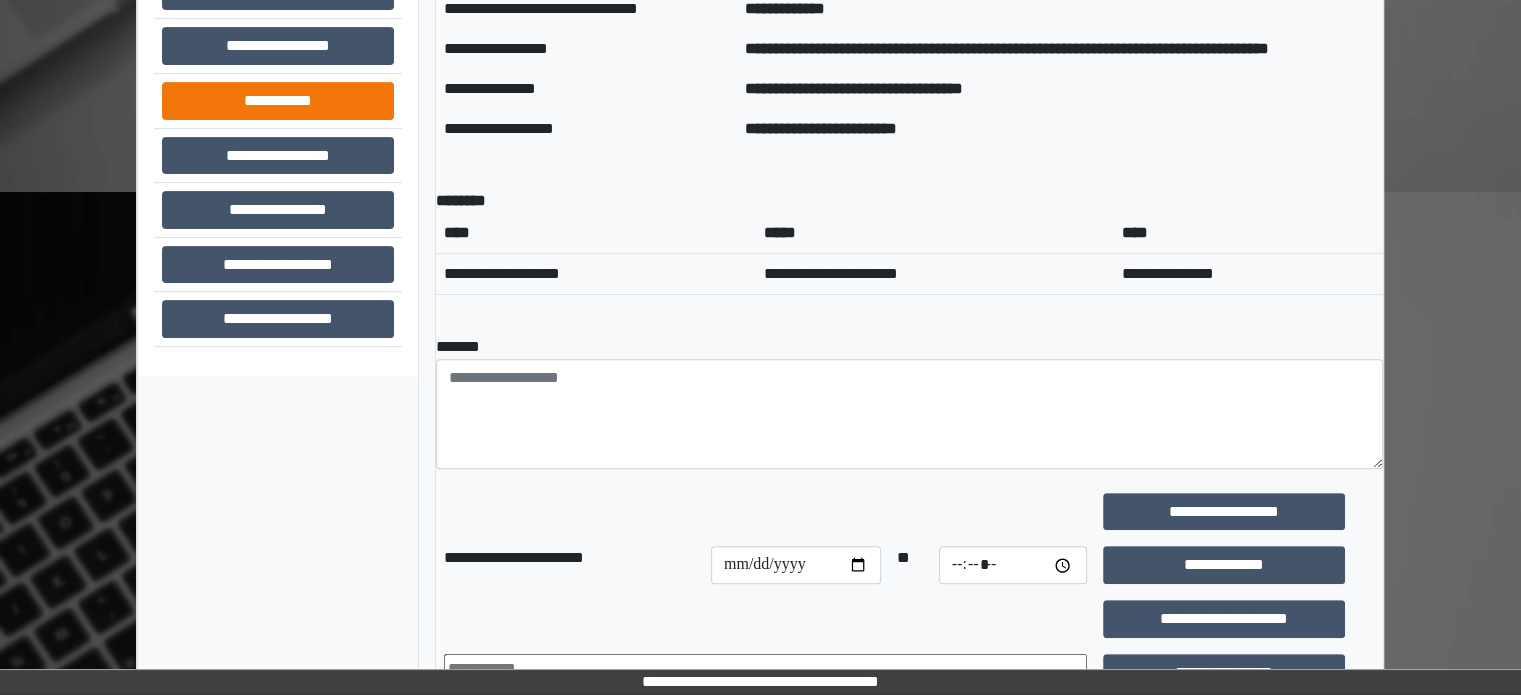 scroll, scrollTop: 341, scrollLeft: 0, axis: vertical 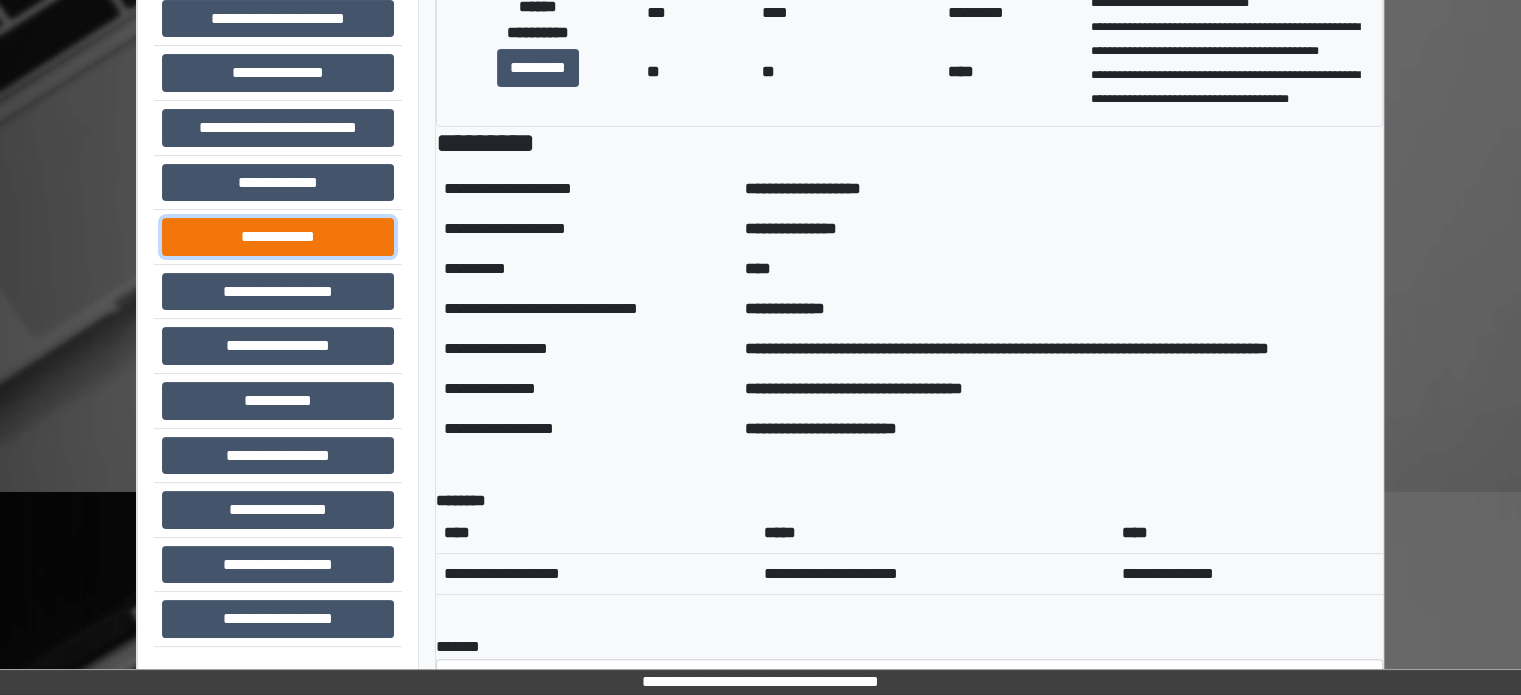 click on "**********" at bounding box center [278, 237] 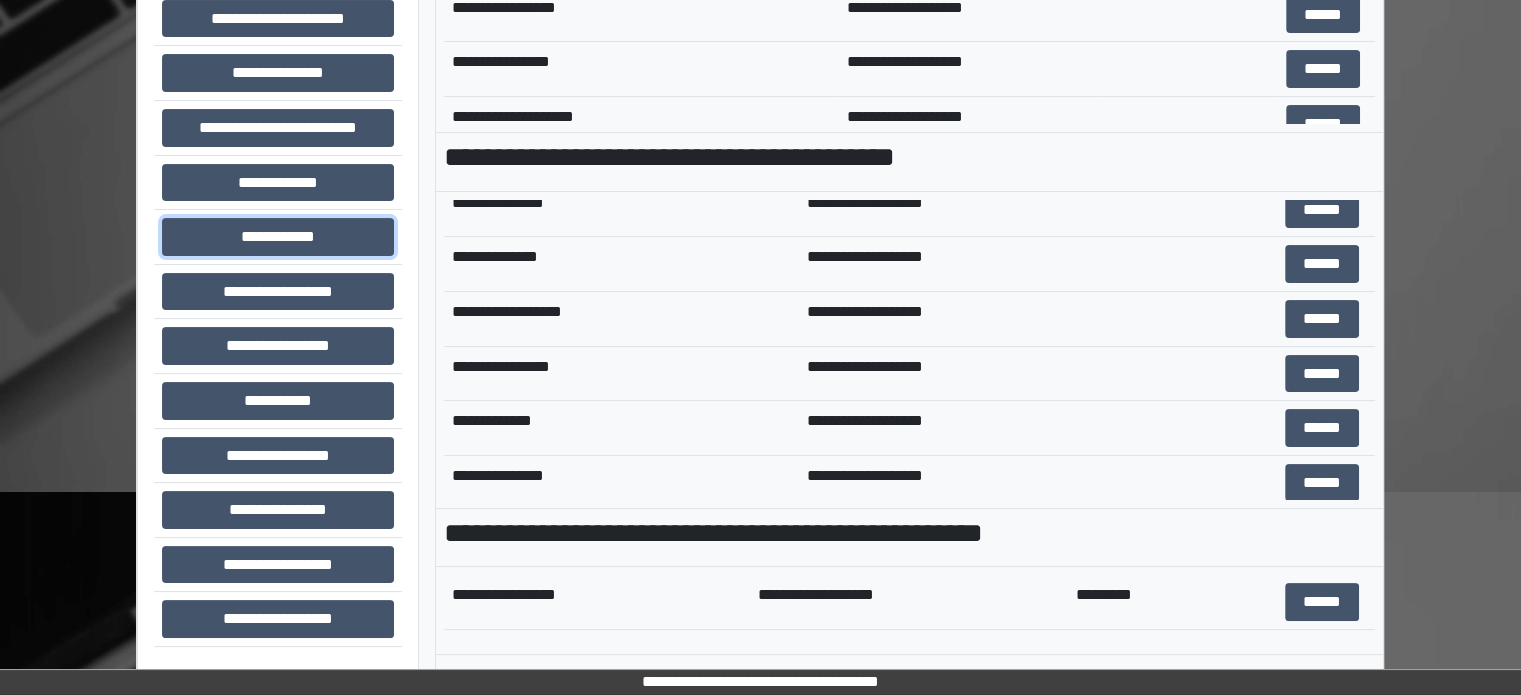 scroll, scrollTop: 400, scrollLeft: 0, axis: vertical 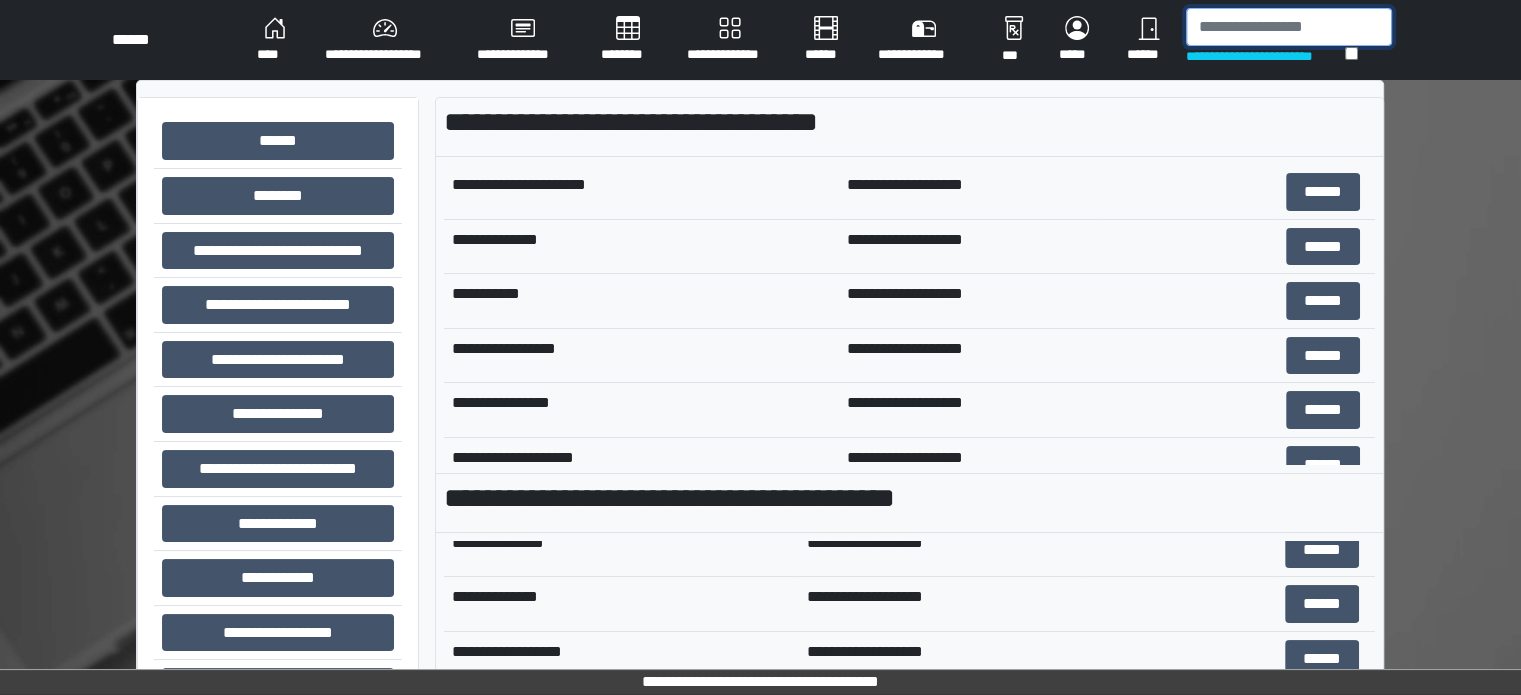 click at bounding box center [1289, 27] 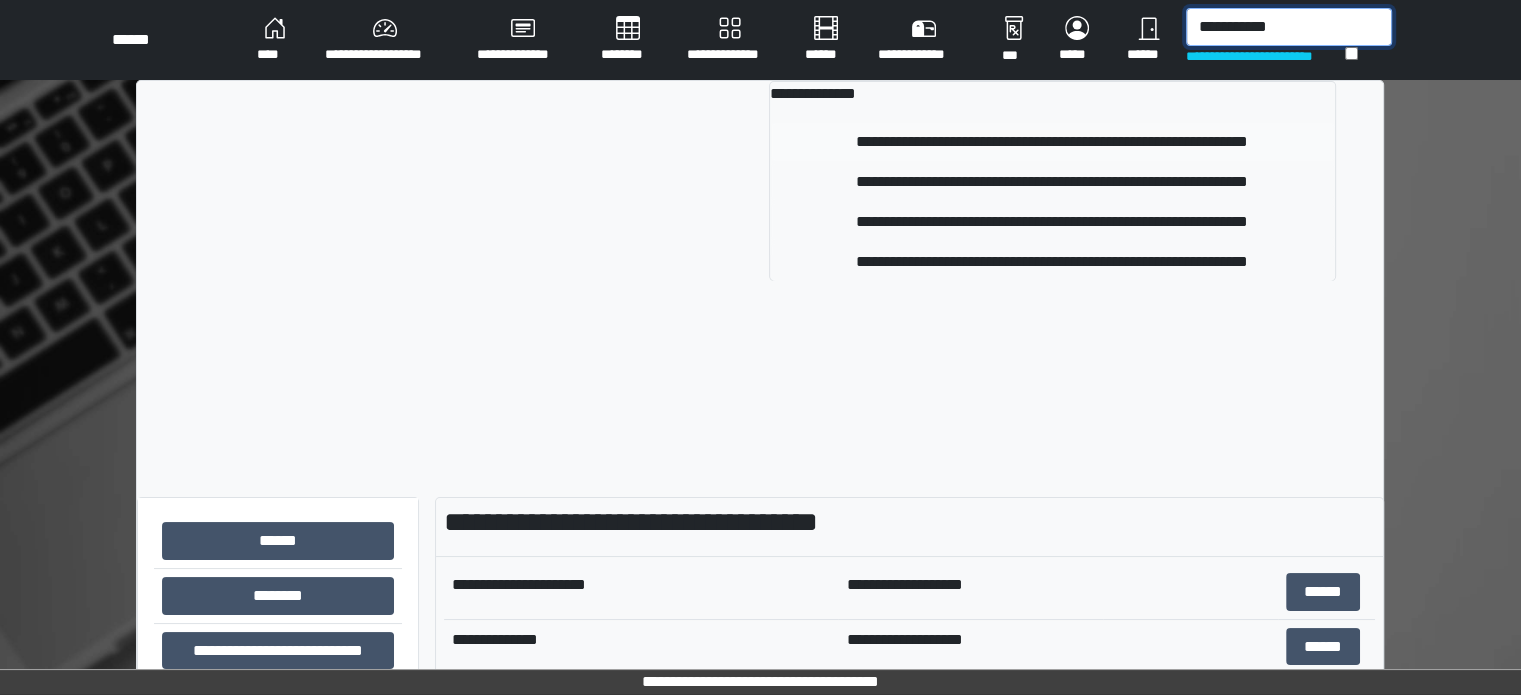 type on "**********" 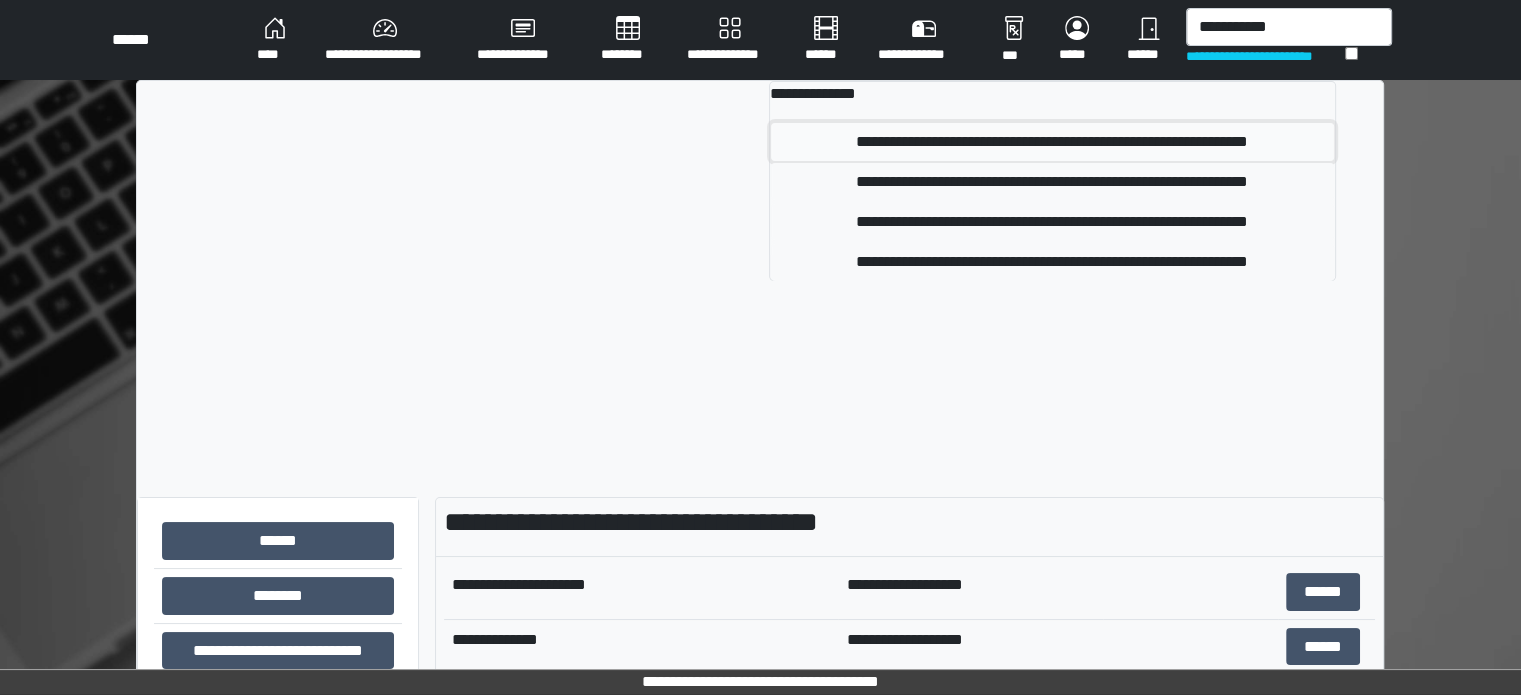 click on "**********" at bounding box center [1052, 142] 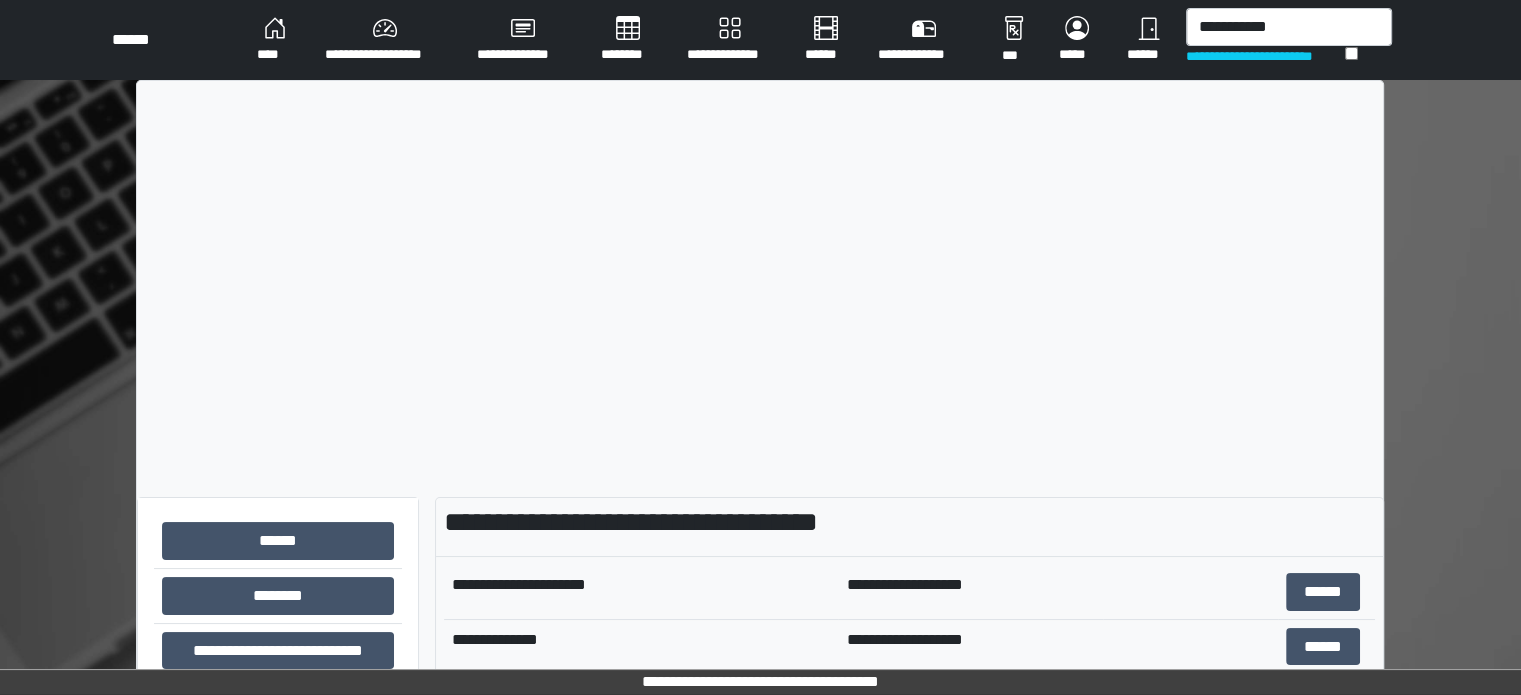 type 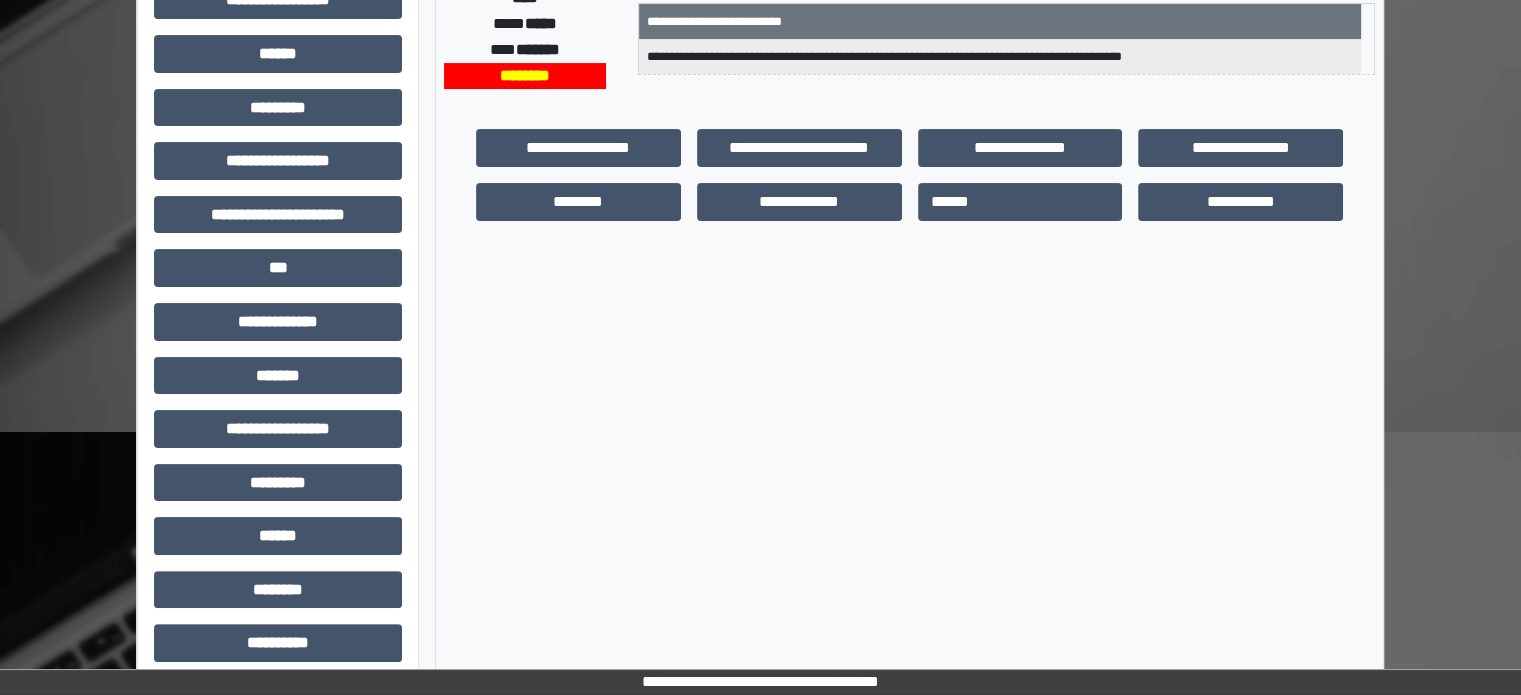scroll, scrollTop: 471, scrollLeft: 0, axis: vertical 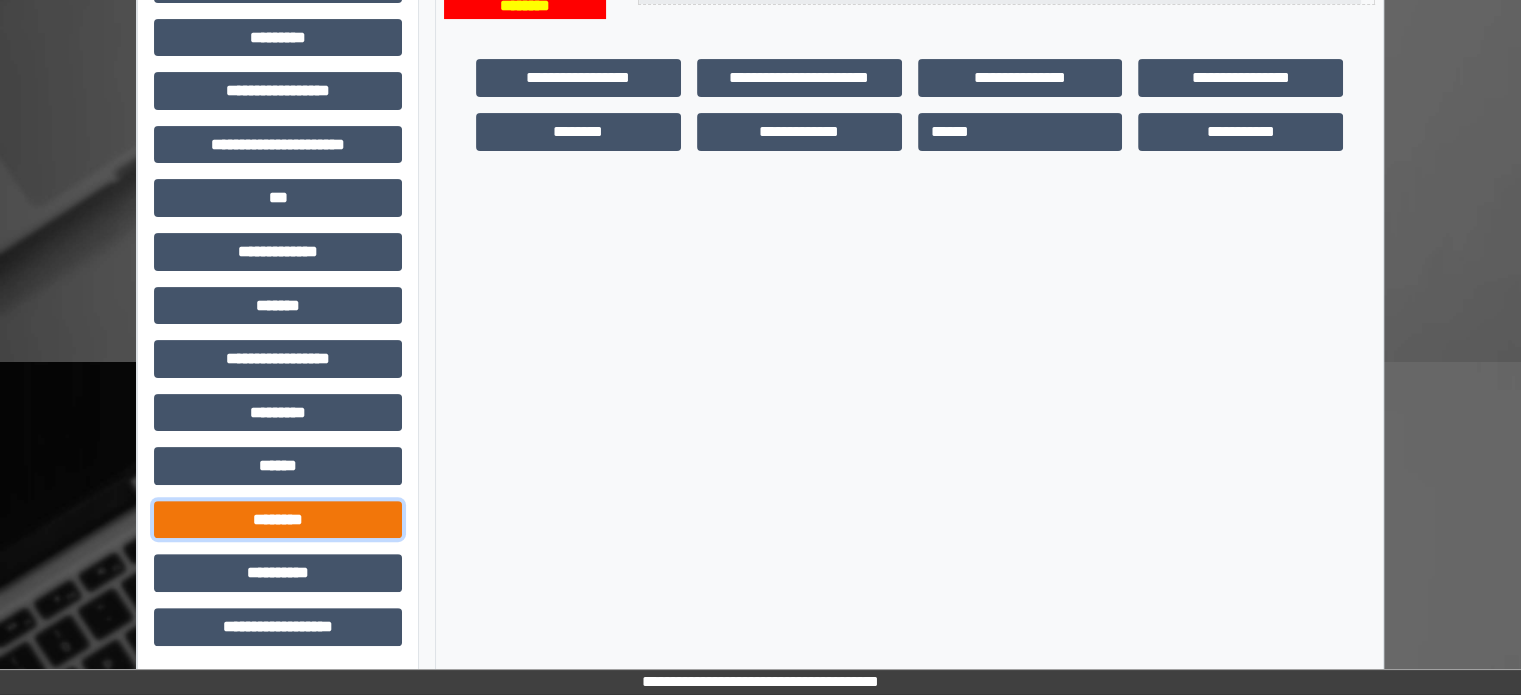 click on "********" at bounding box center (278, 520) 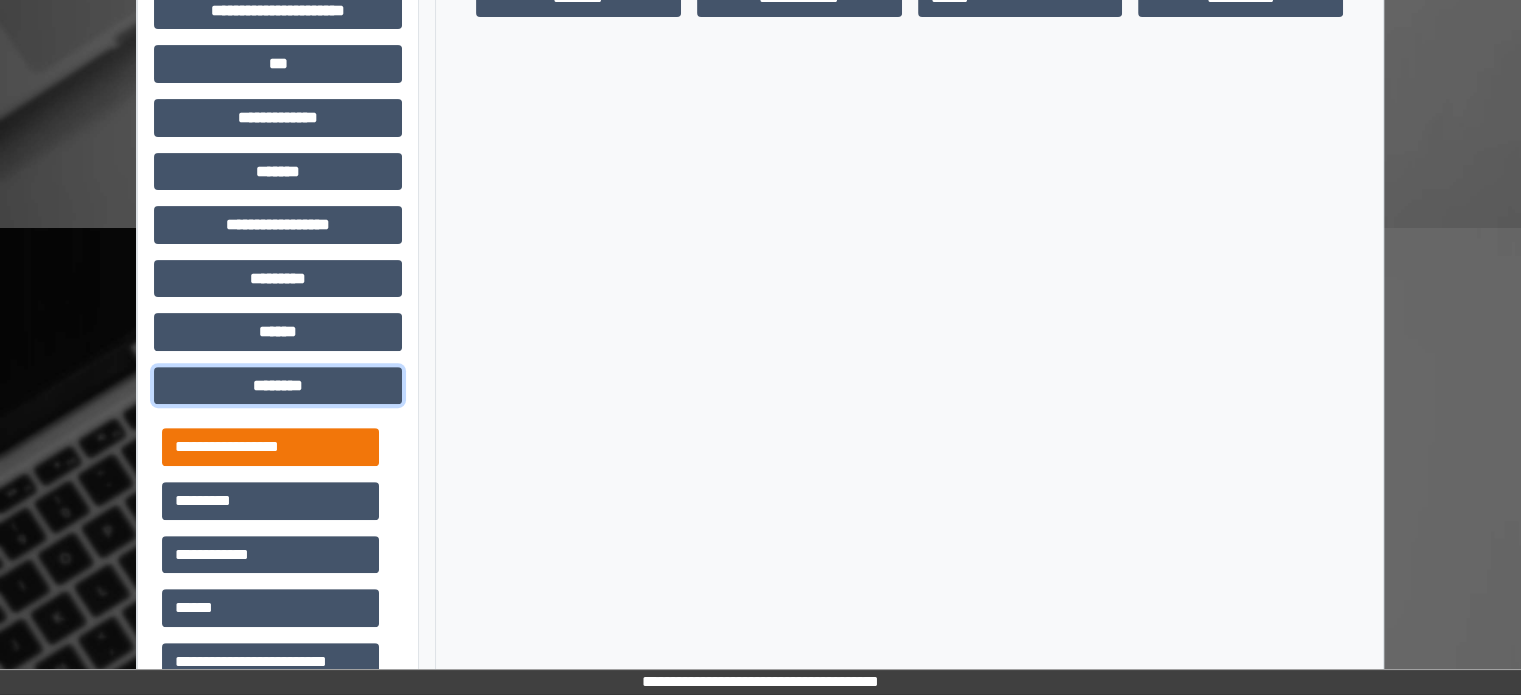 scroll, scrollTop: 951, scrollLeft: 0, axis: vertical 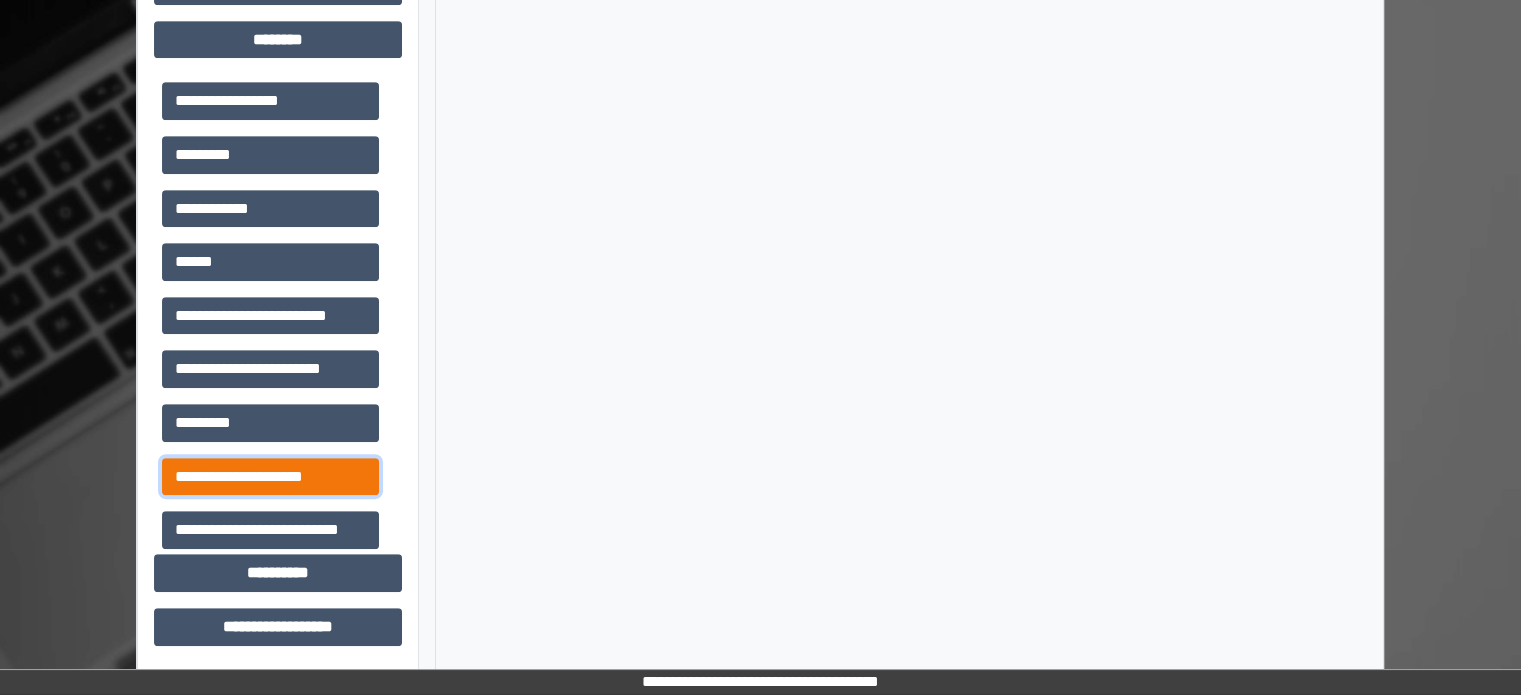 click on "**********" at bounding box center [270, 477] 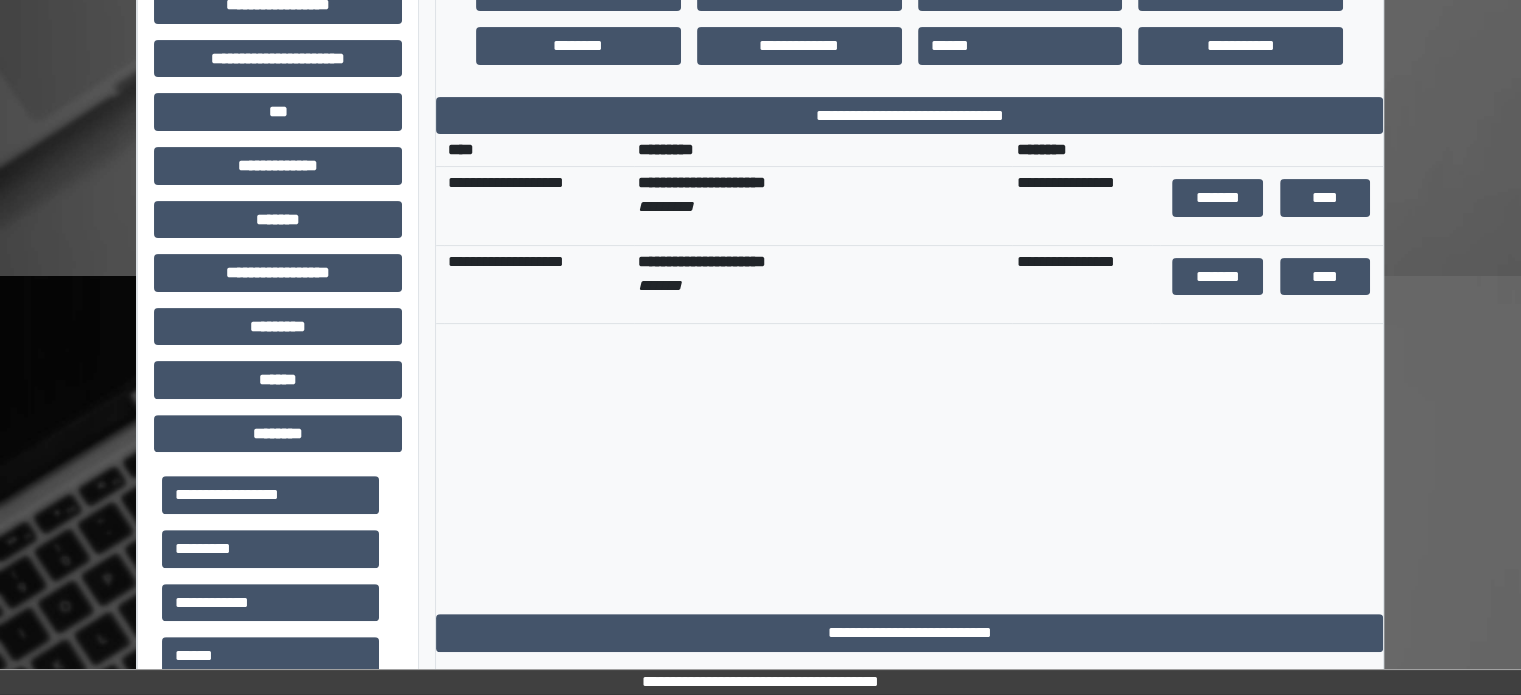 scroll, scrollTop: 551, scrollLeft: 0, axis: vertical 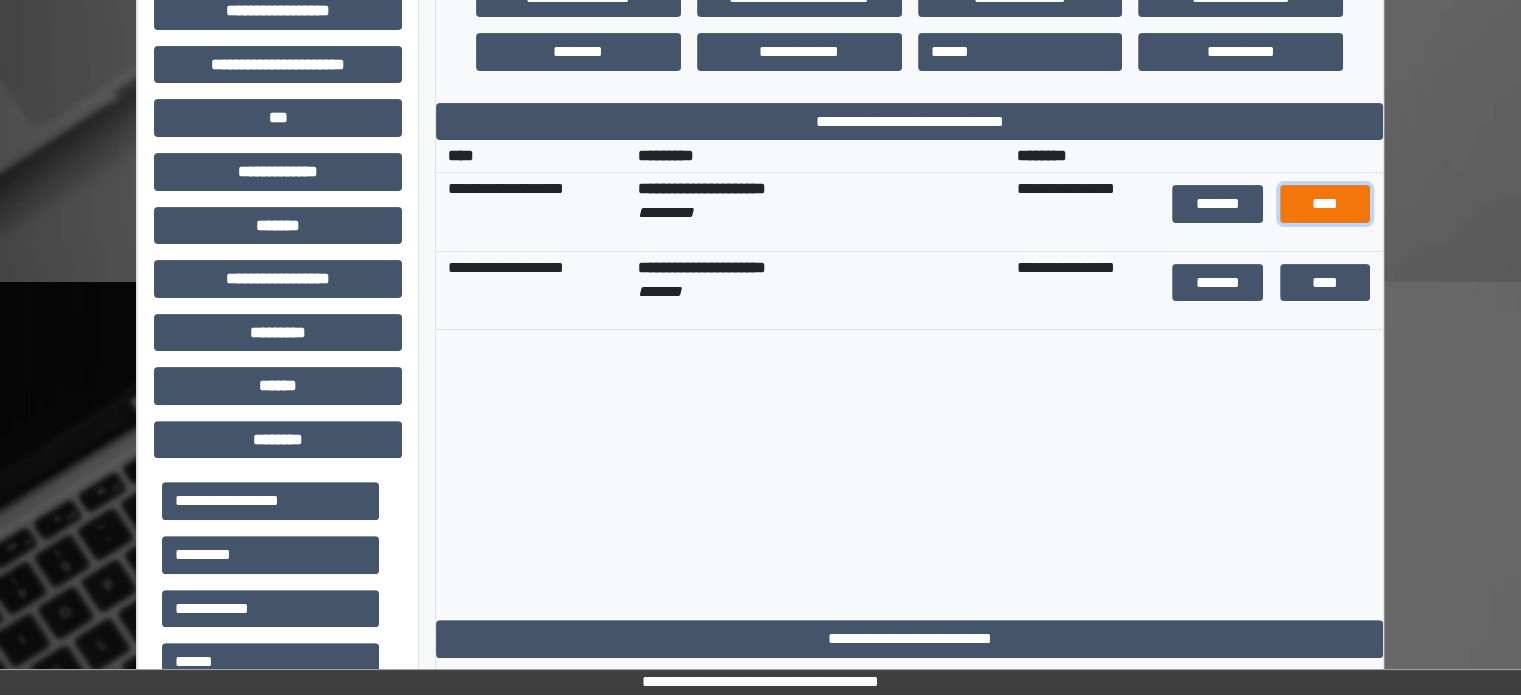 click on "****" at bounding box center [1325, 204] 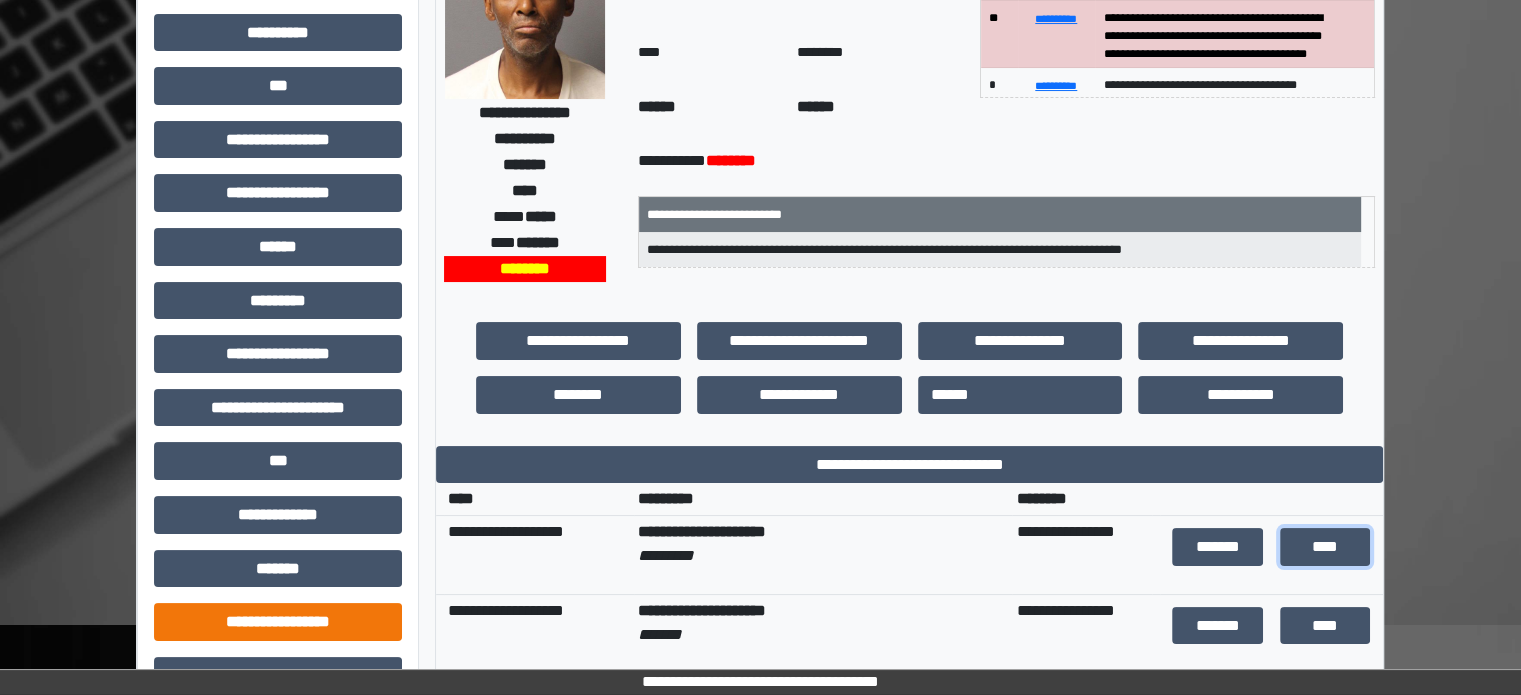 scroll, scrollTop: 151, scrollLeft: 0, axis: vertical 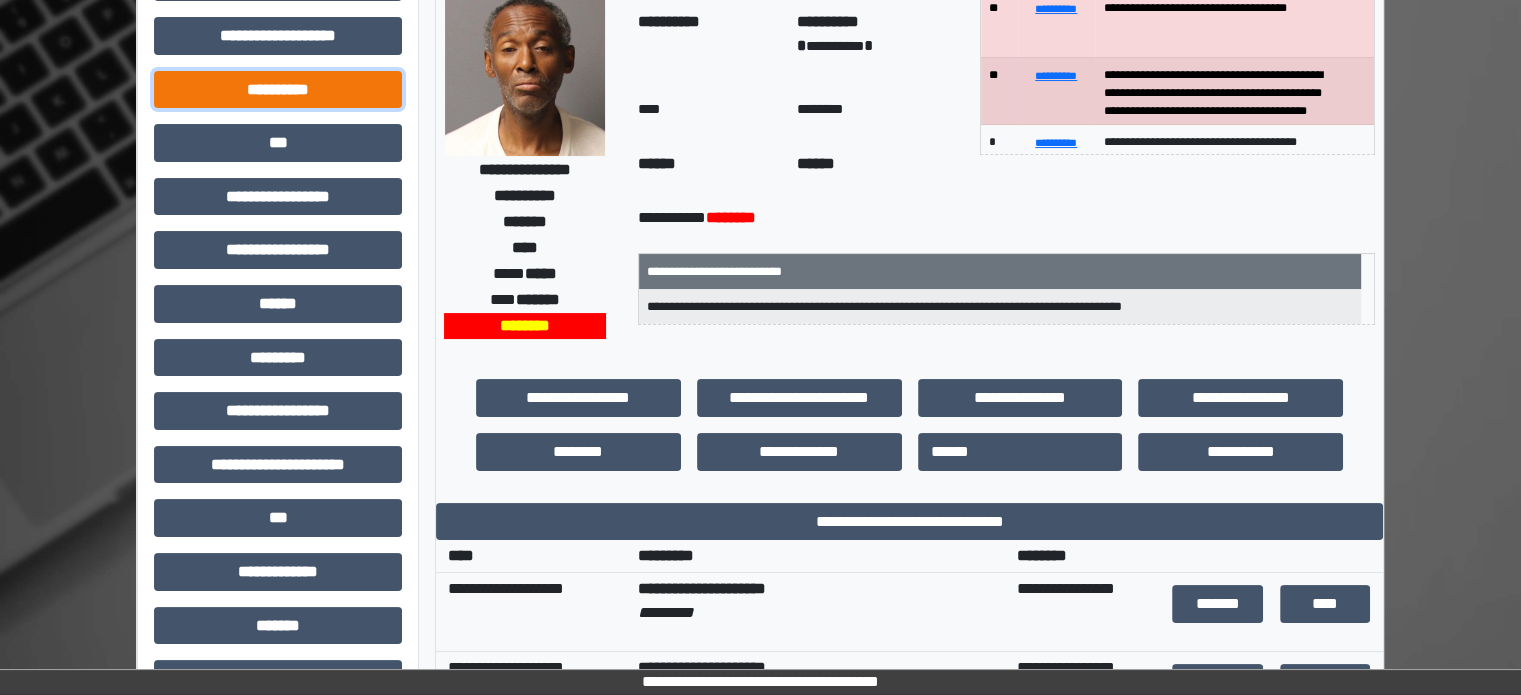 click on "**********" at bounding box center (278, 90) 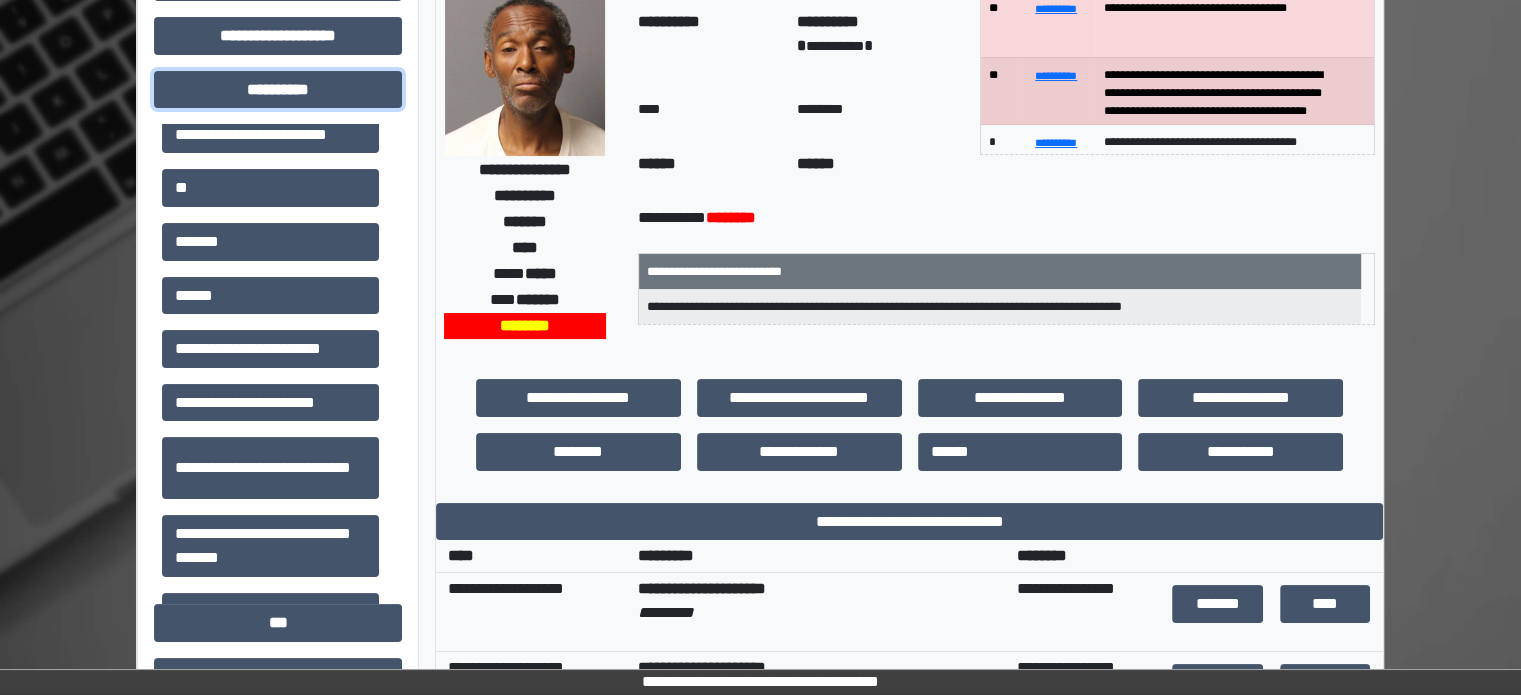 scroll, scrollTop: 197, scrollLeft: 0, axis: vertical 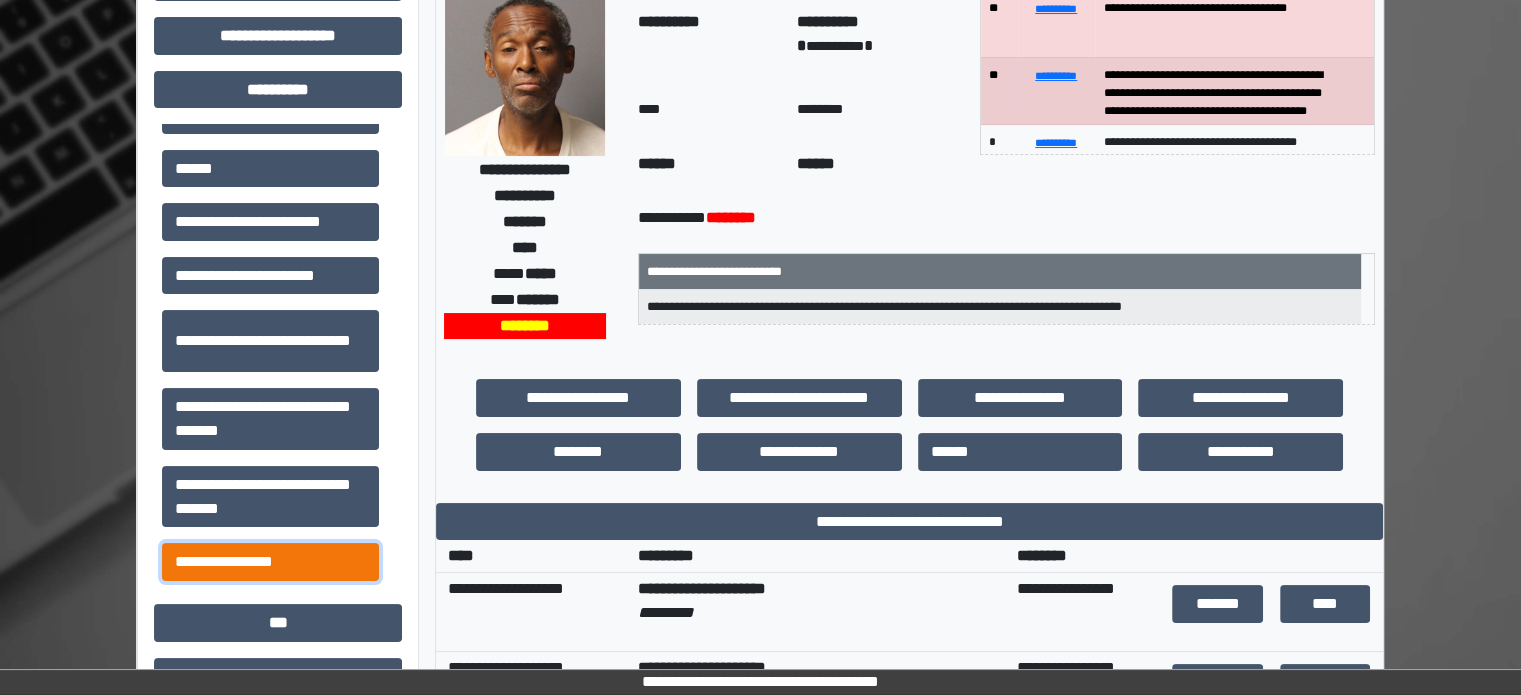 click on "**********" at bounding box center [270, 562] 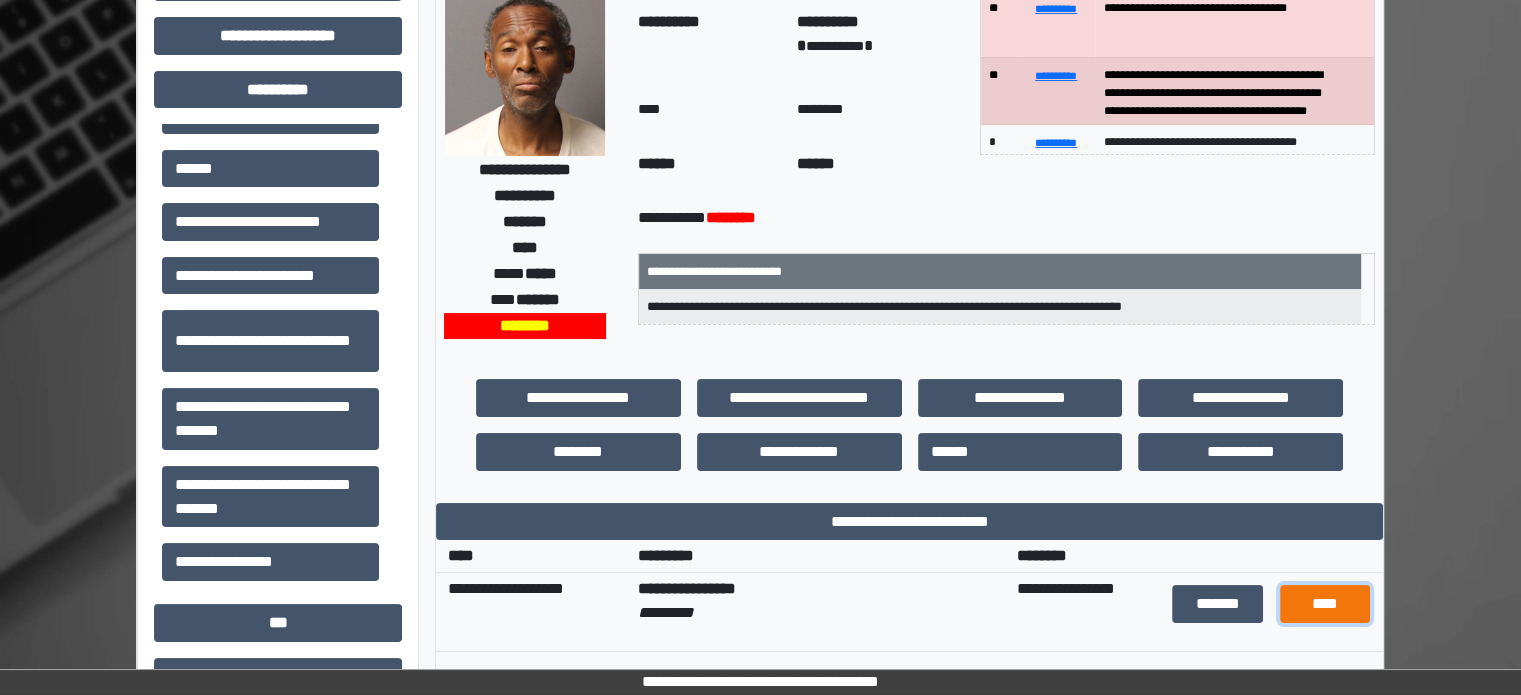 click on "****" at bounding box center (1325, 604) 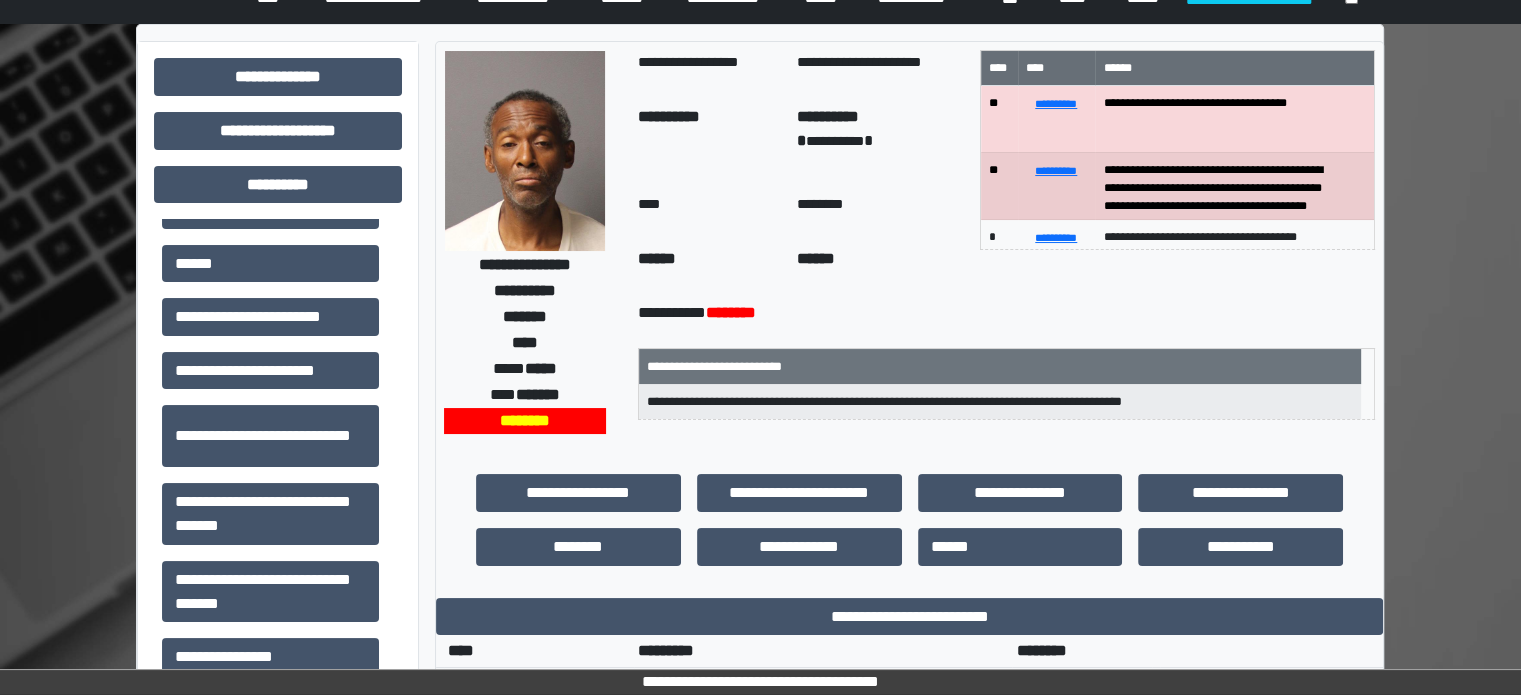 scroll, scrollTop: 0, scrollLeft: 0, axis: both 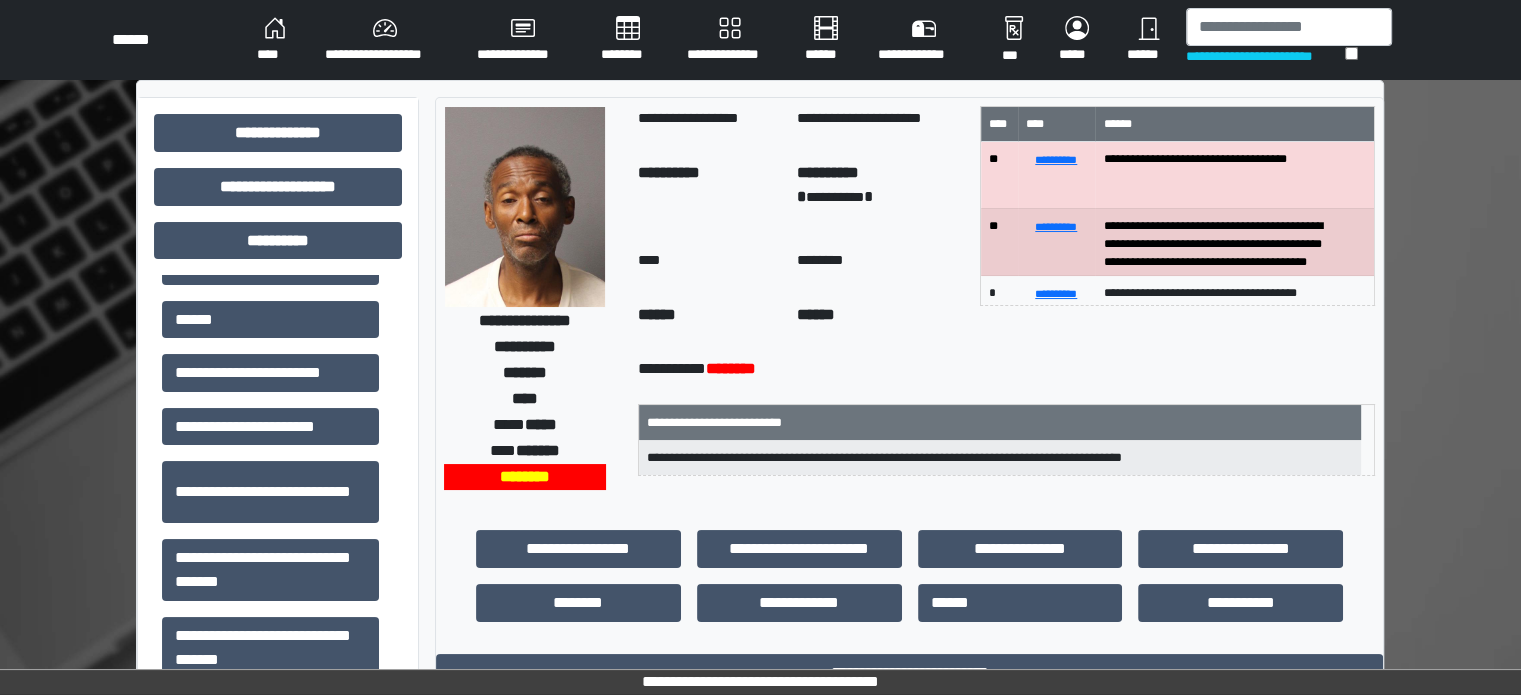 click on "********" at bounding box center (627, 40) 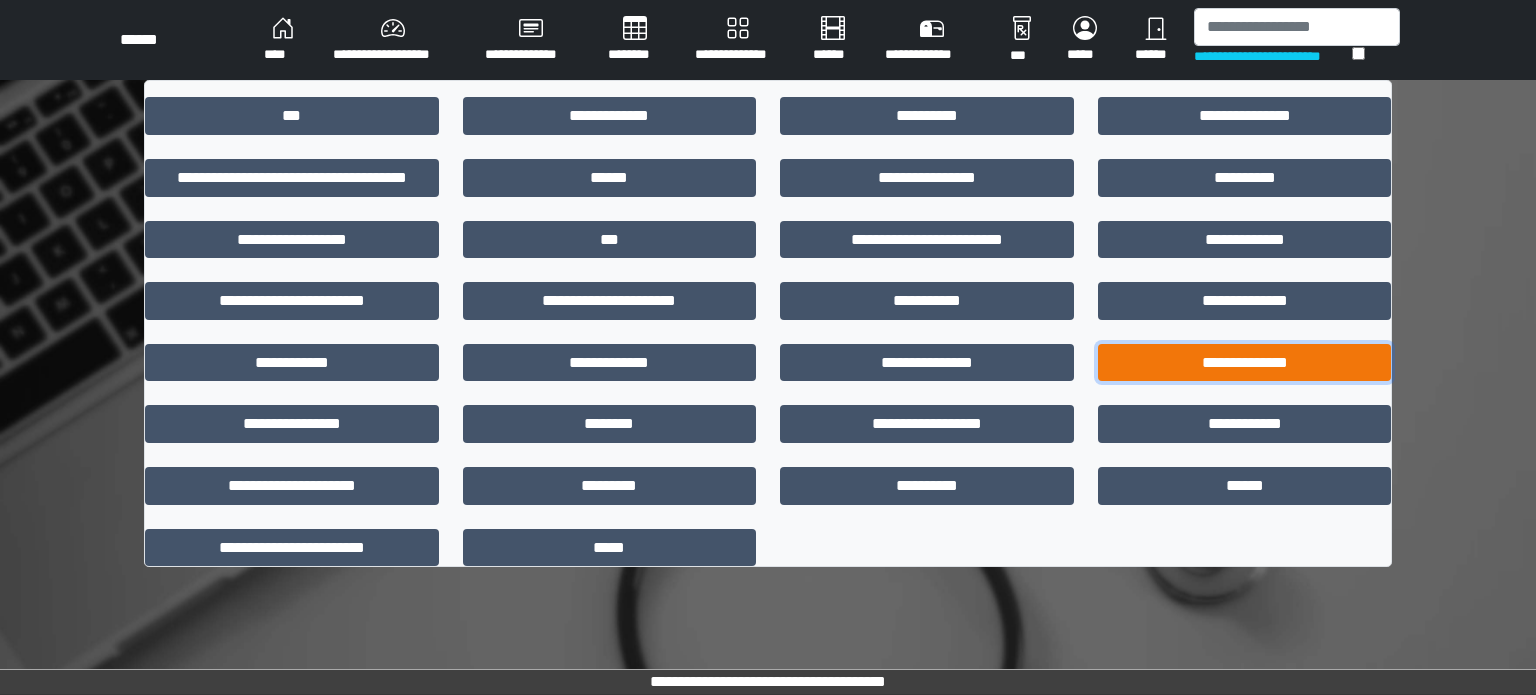 click on "**********" at bounding box center (1245, 363) 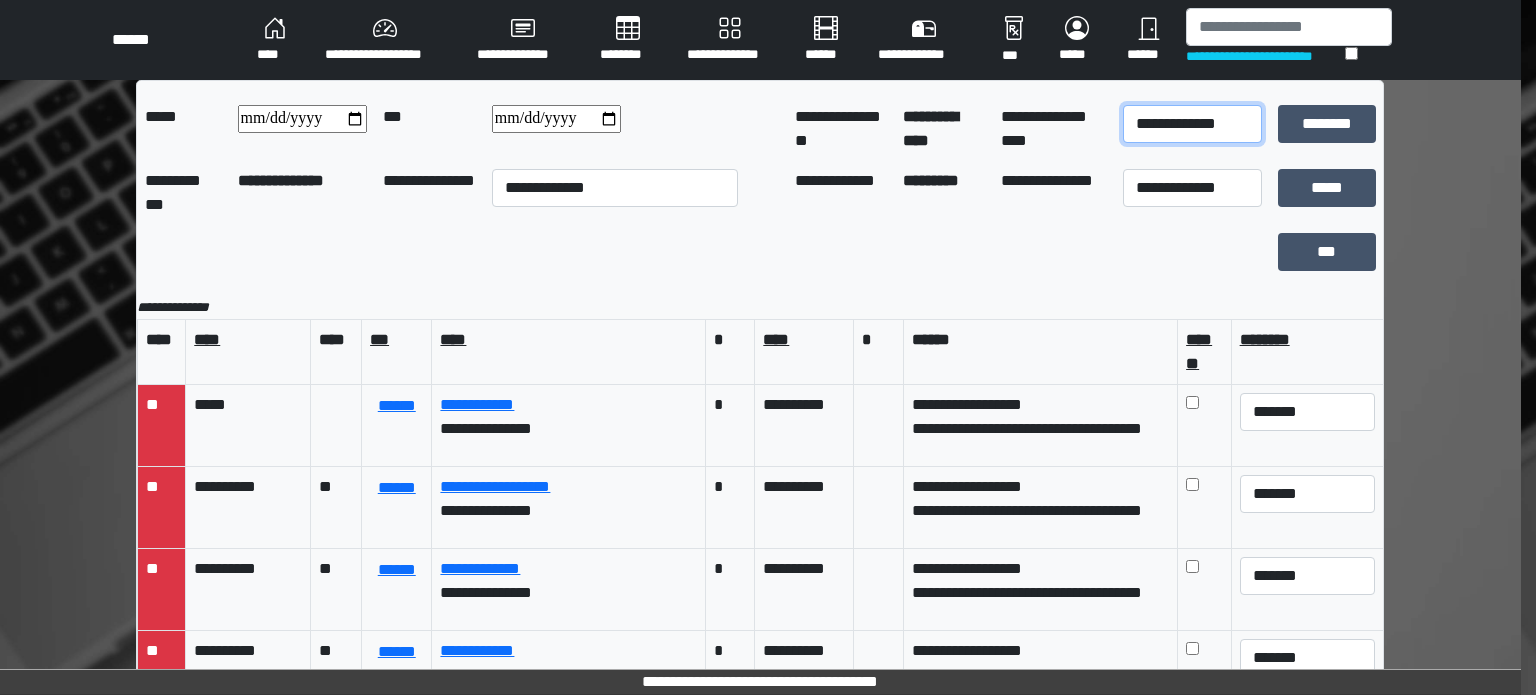 click on "**********" at bounding box center [1192, 124] 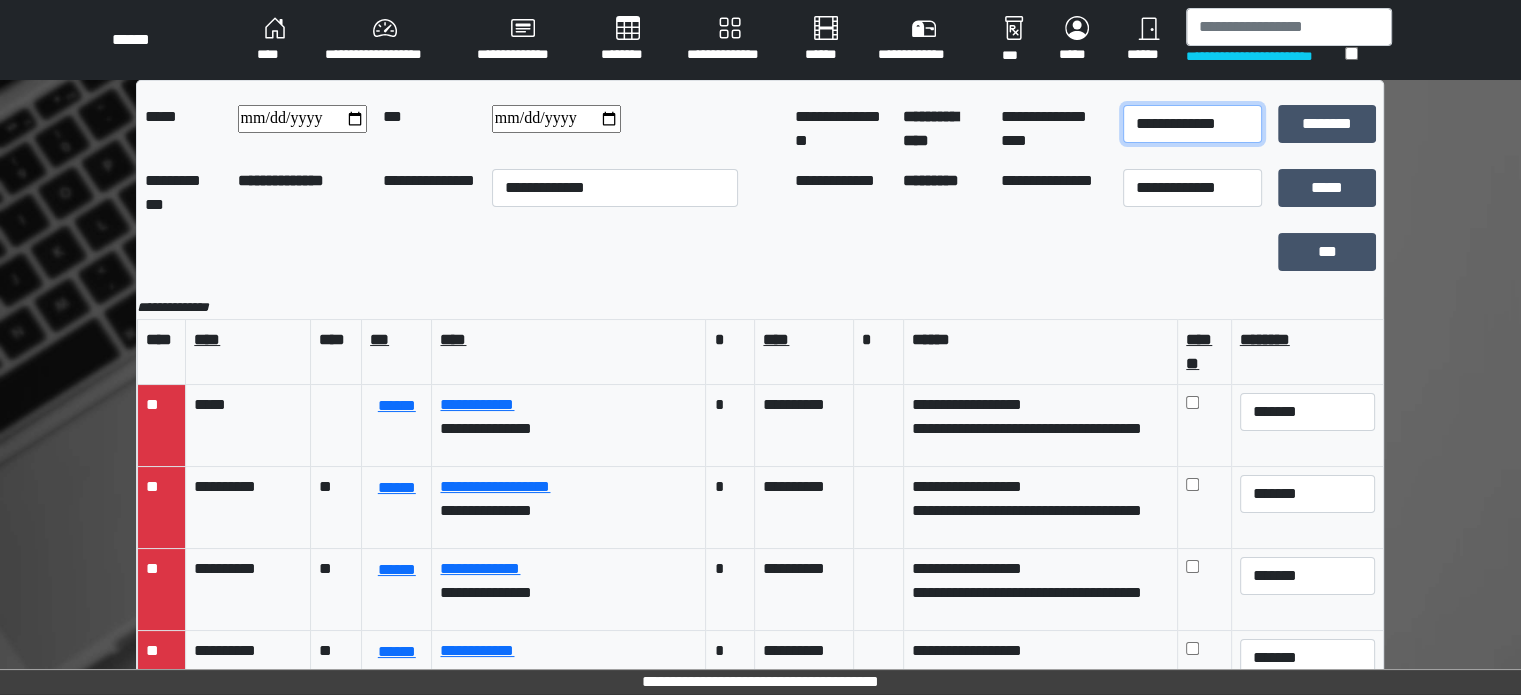 select on "*" 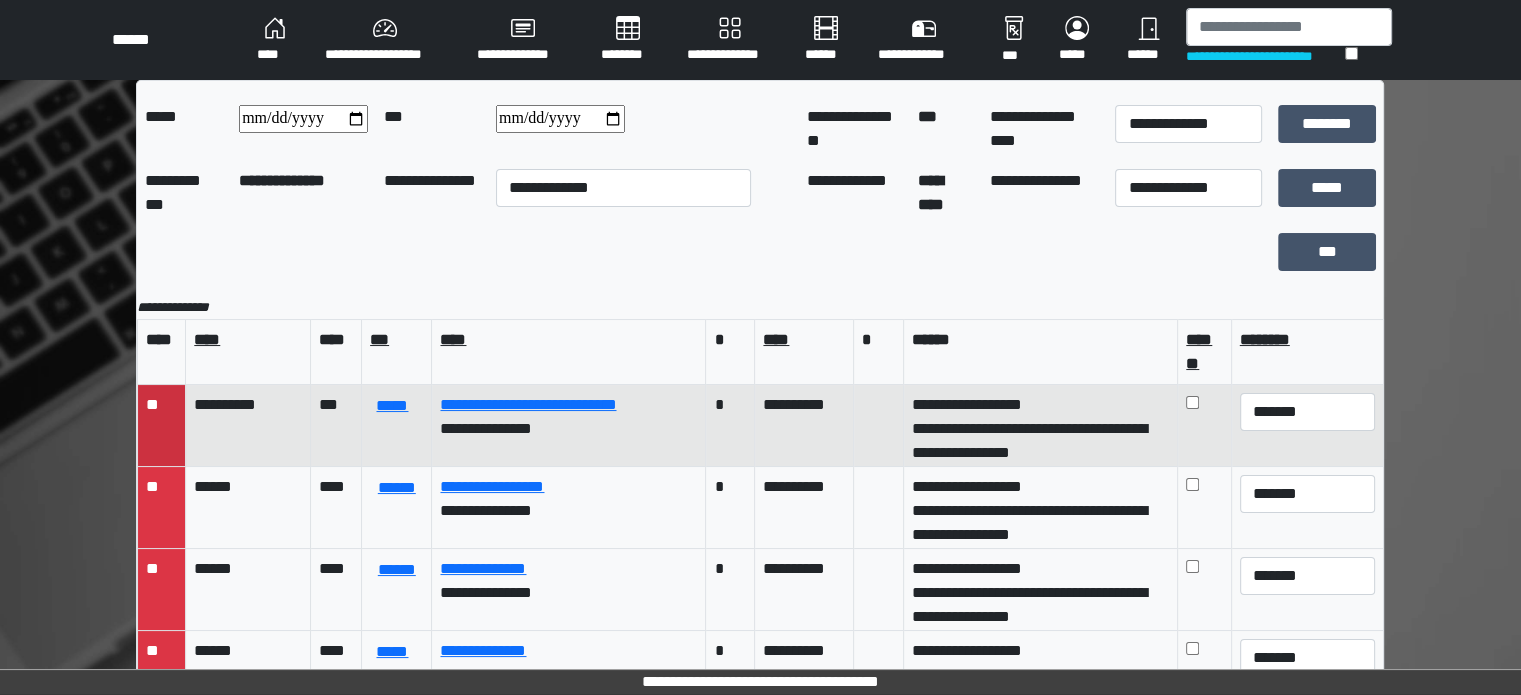 scroll, scrollTop: 7, scrollLeft: 0, axis: vertical 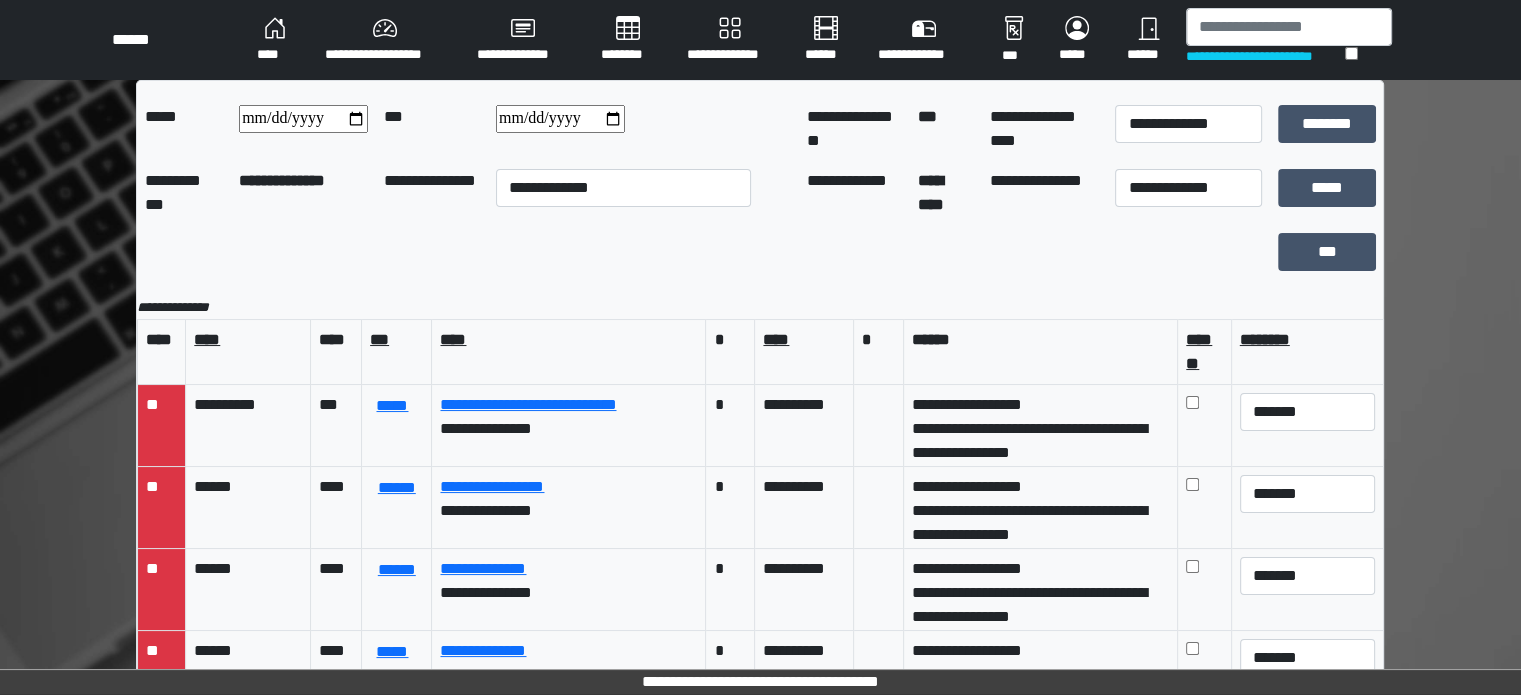 click on "********" at bounding box center [627, 40] 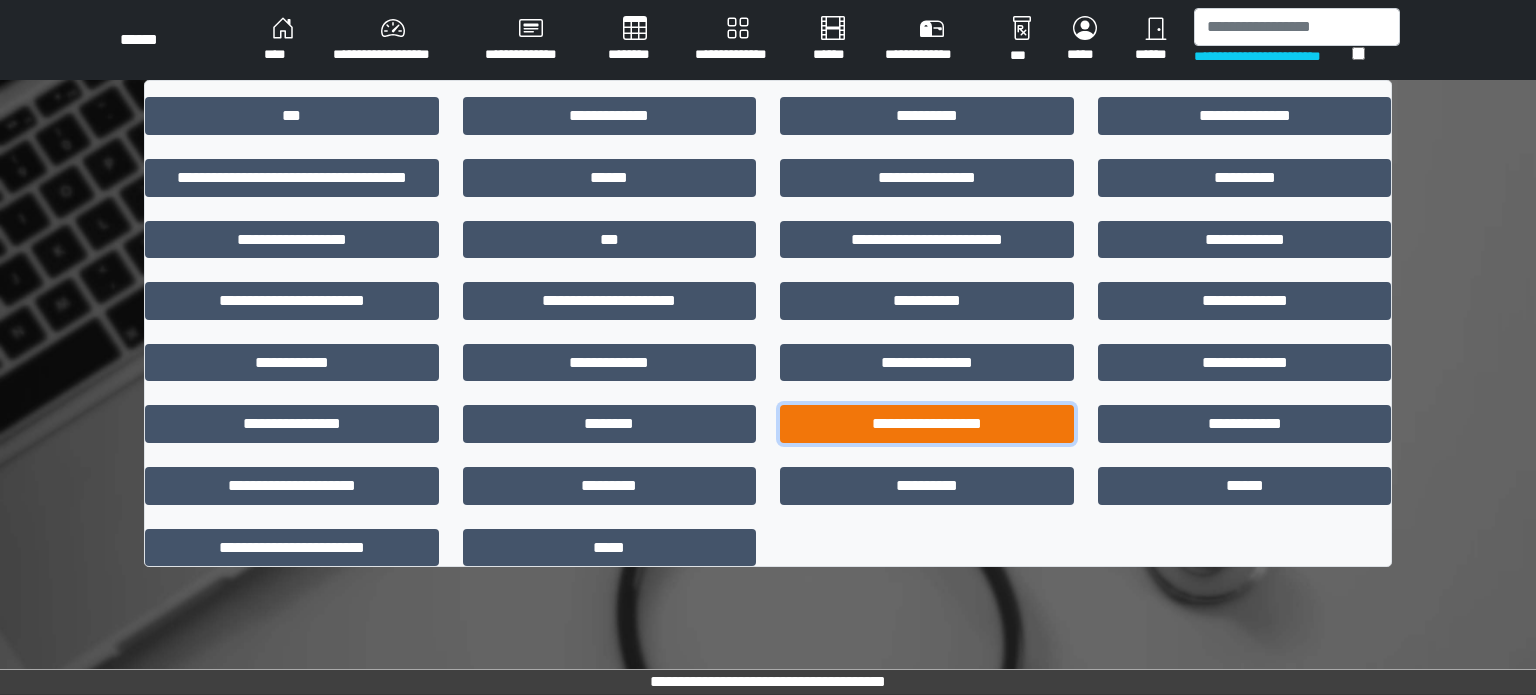 click on "**********" at bounding box center (927, 424) 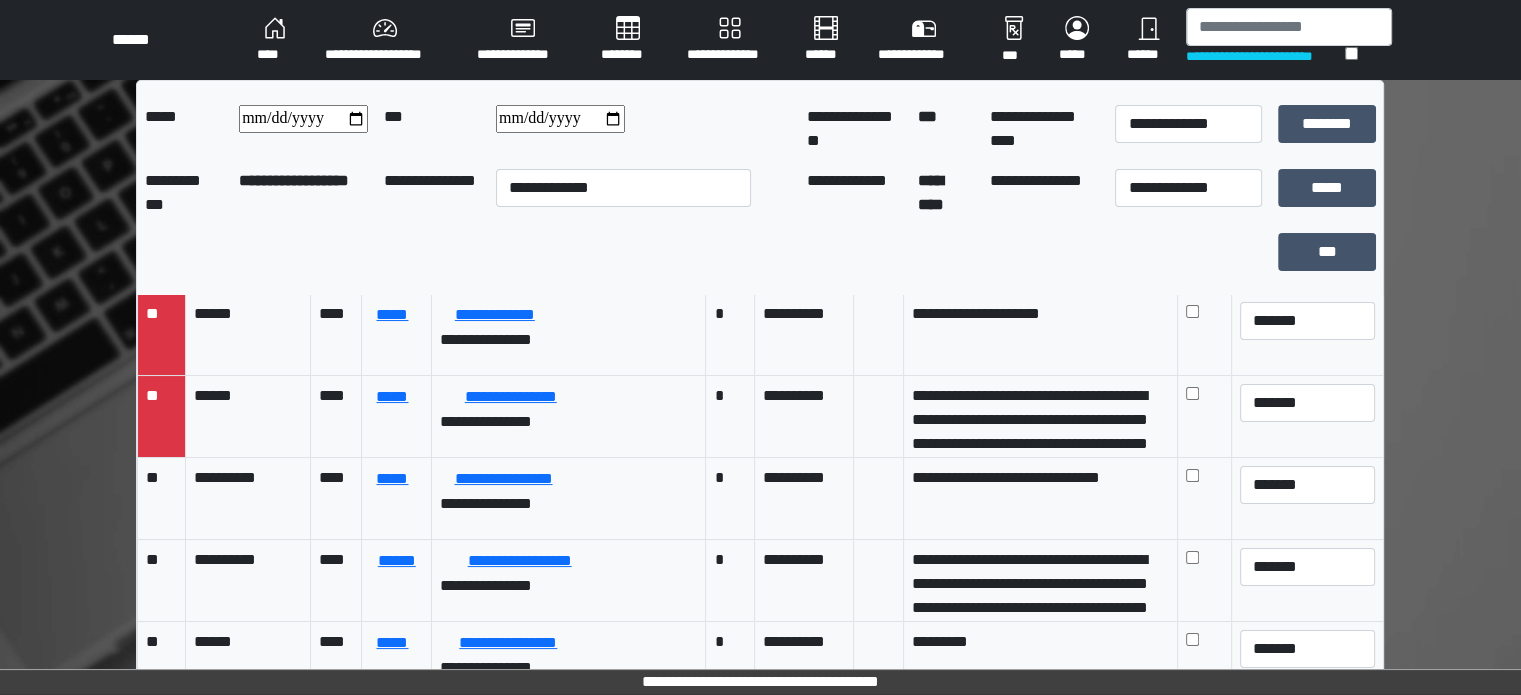 scroll, scrollTop: 300, scrollLeft: 0, axis: vertical 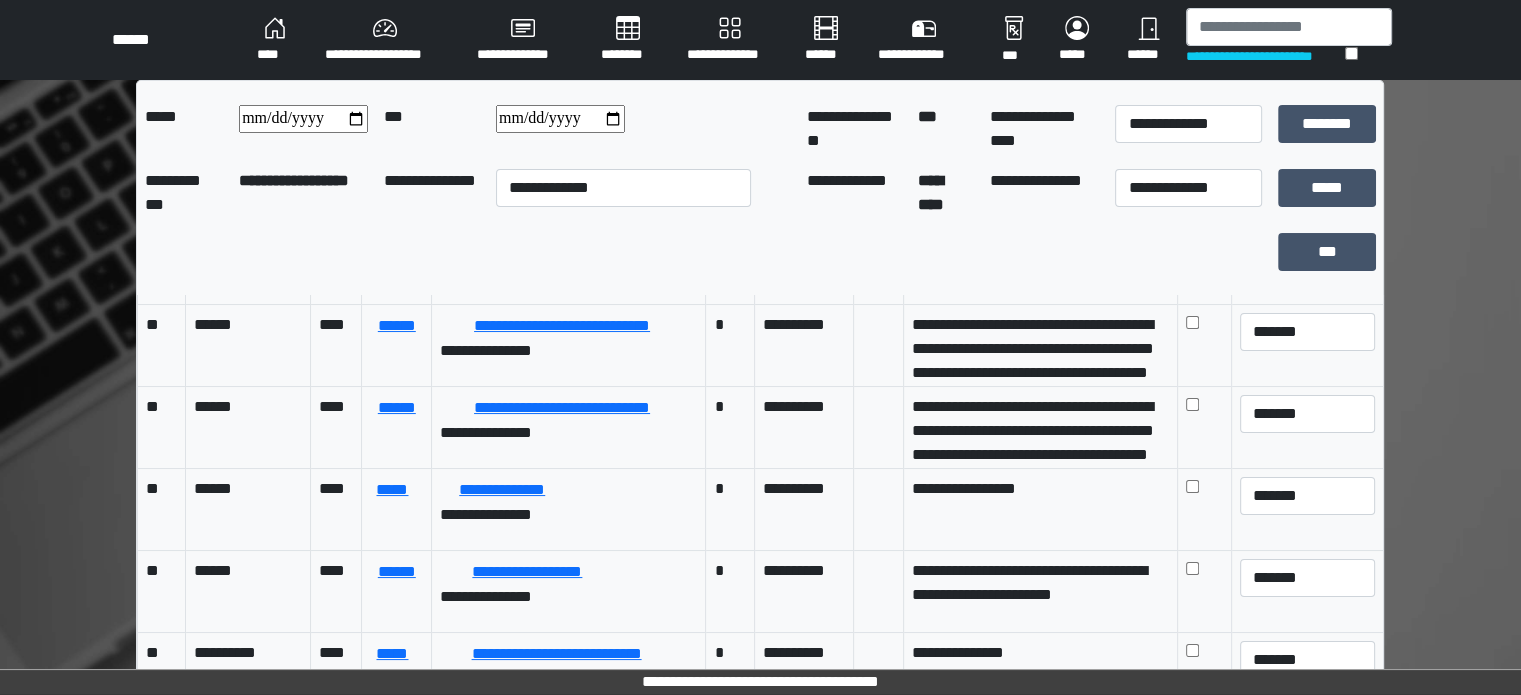 click on "**********" at bounding box center (385, 40) 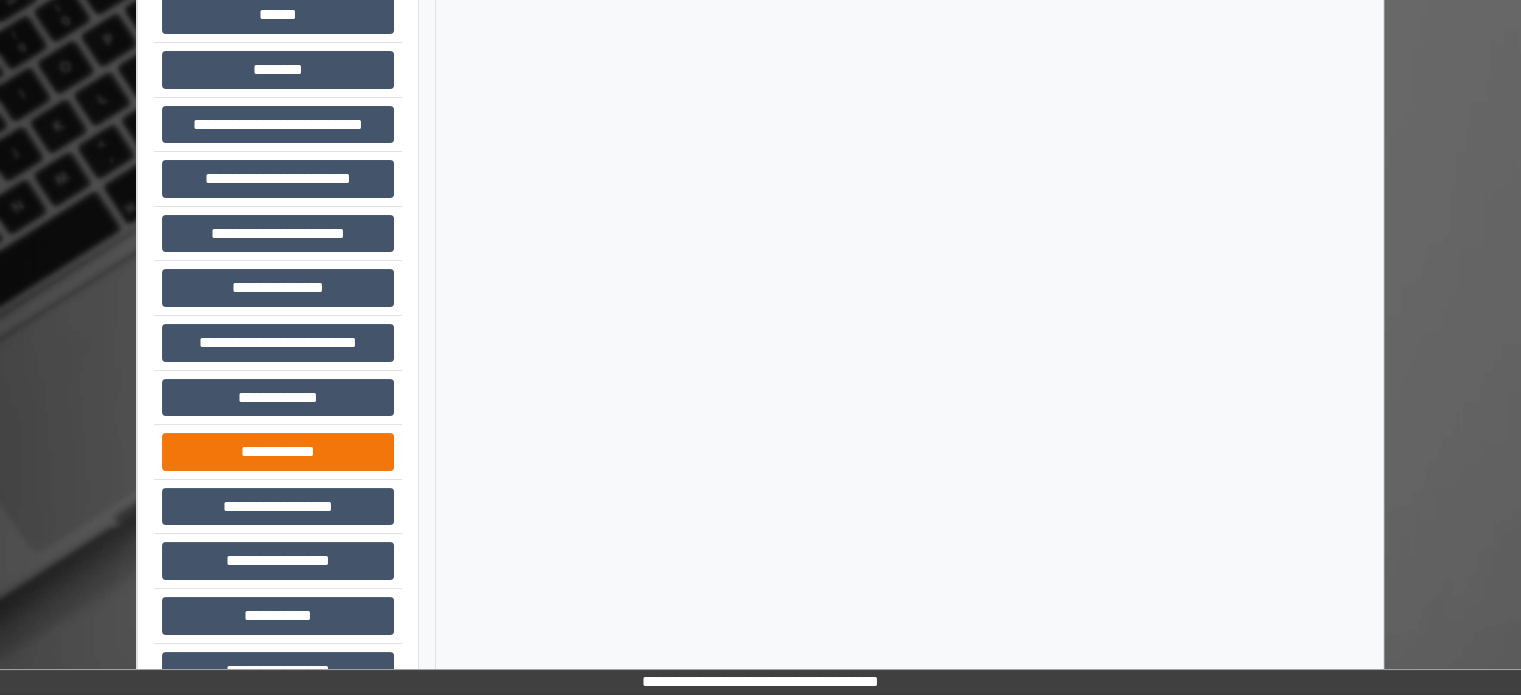 scroll, scrollTop: 200, scrollLeft: 0, axis: vertical 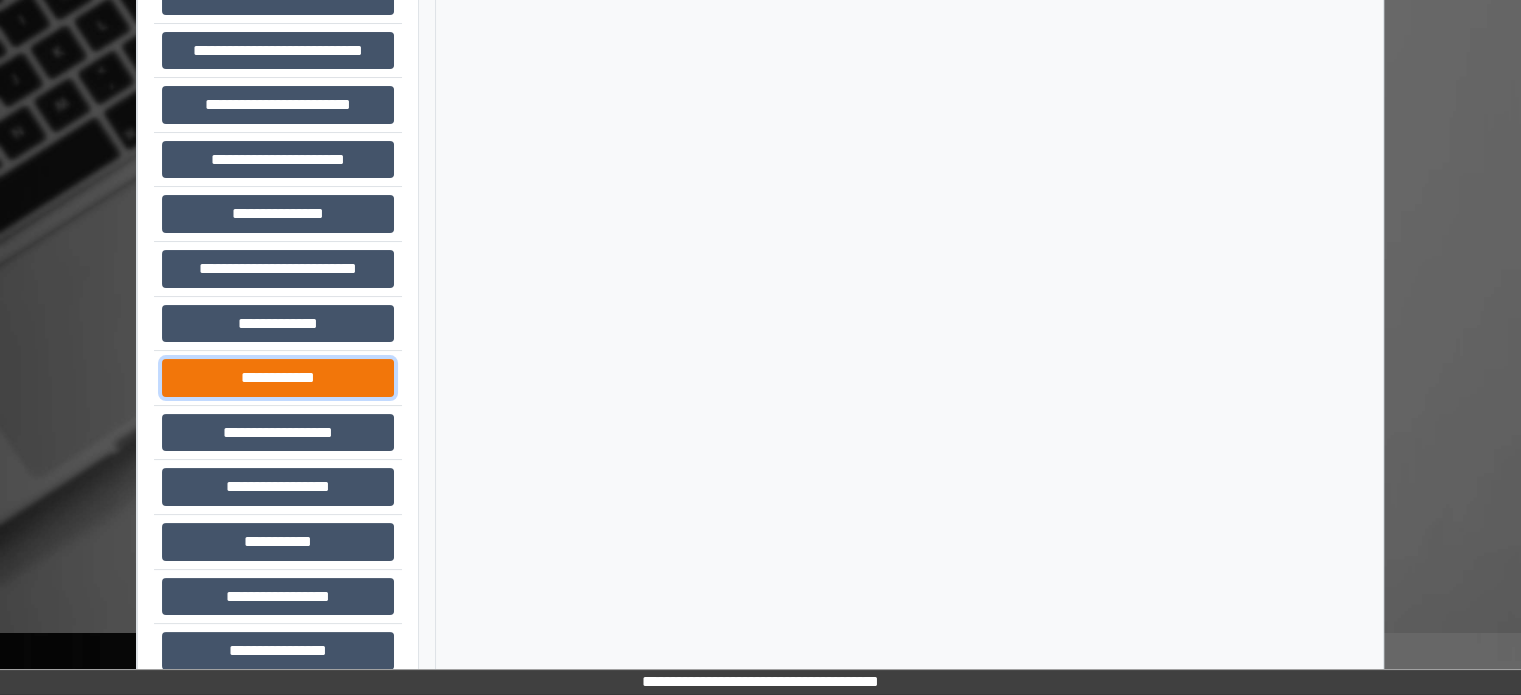 click on "**********" at bounding box center [278, 378] 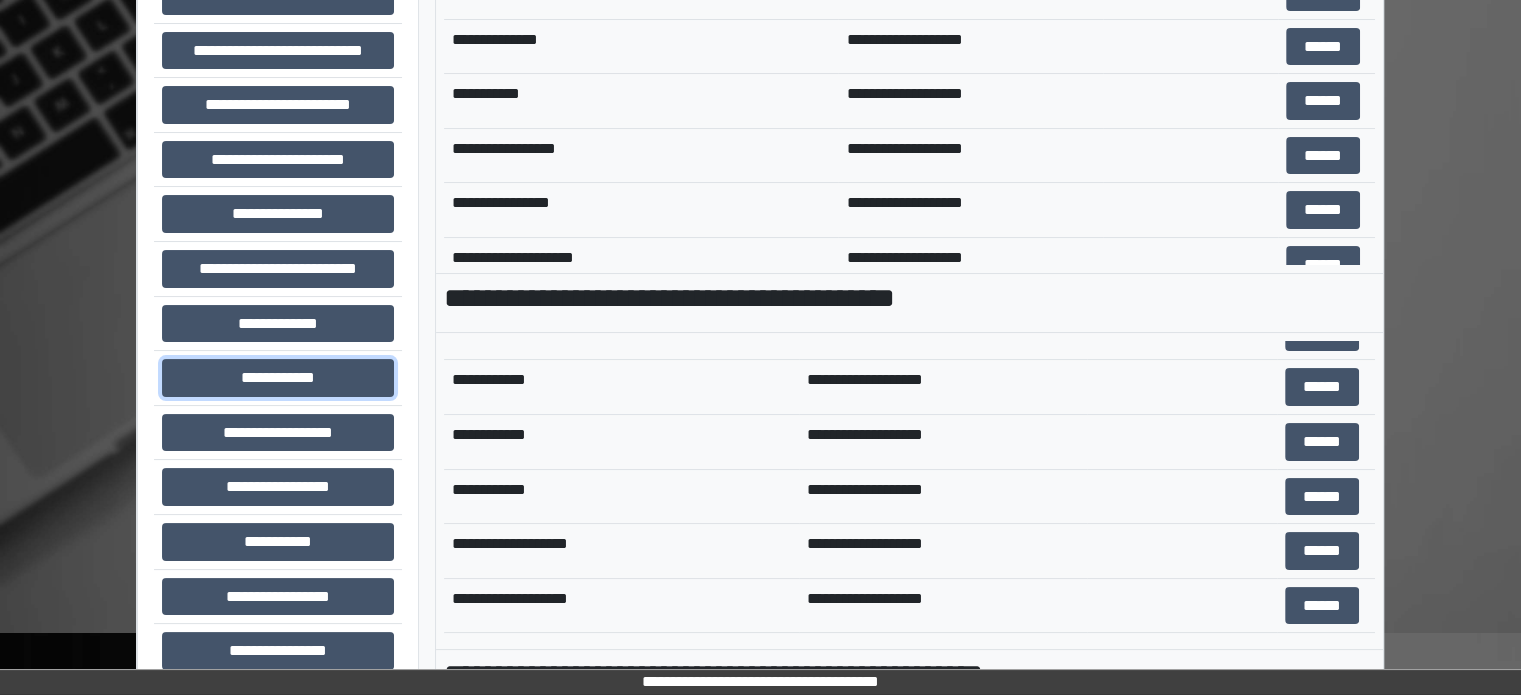 scroll, scrollTop: 800, scrollLeft: 0, axis: vertical 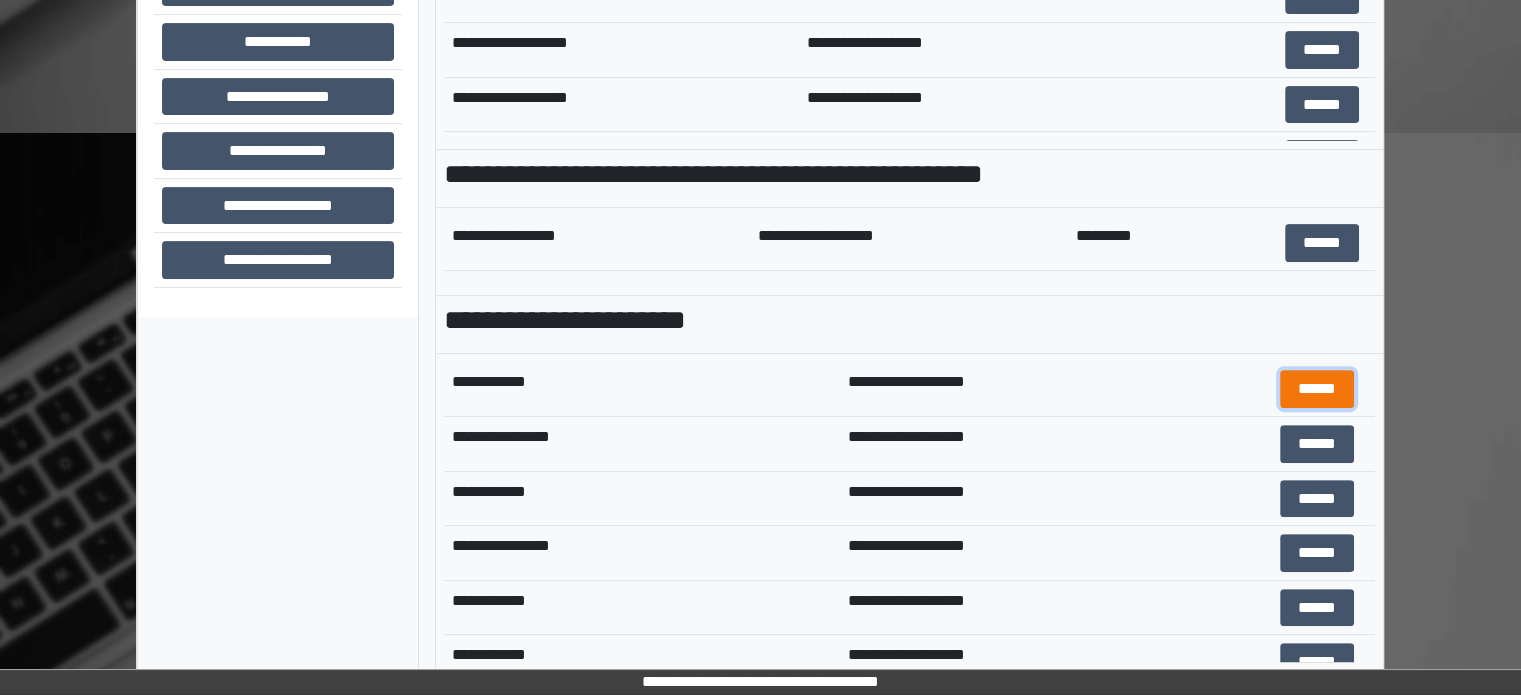 click on "******" at bounding box center (1317, 389) 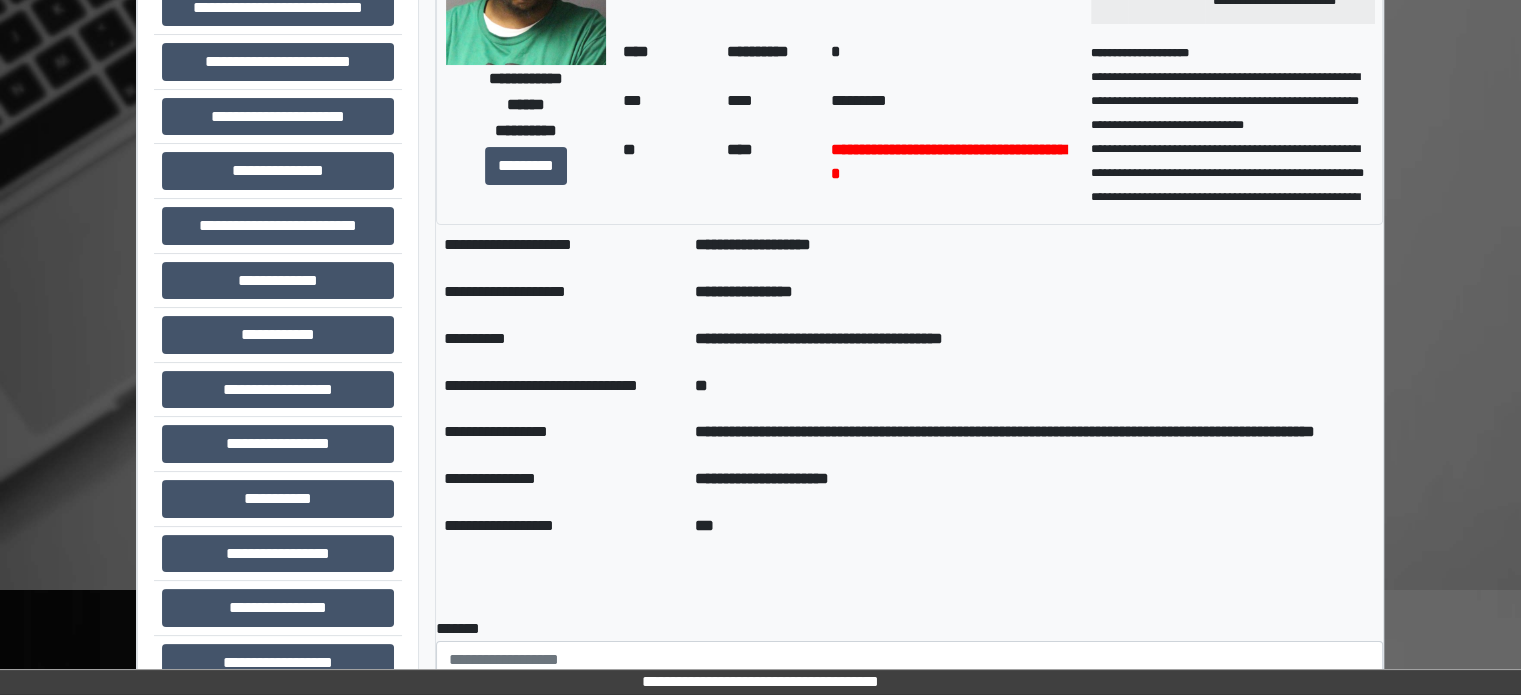 scroll, scrollTop: 200, scrollLeft: 0, axis: vertical 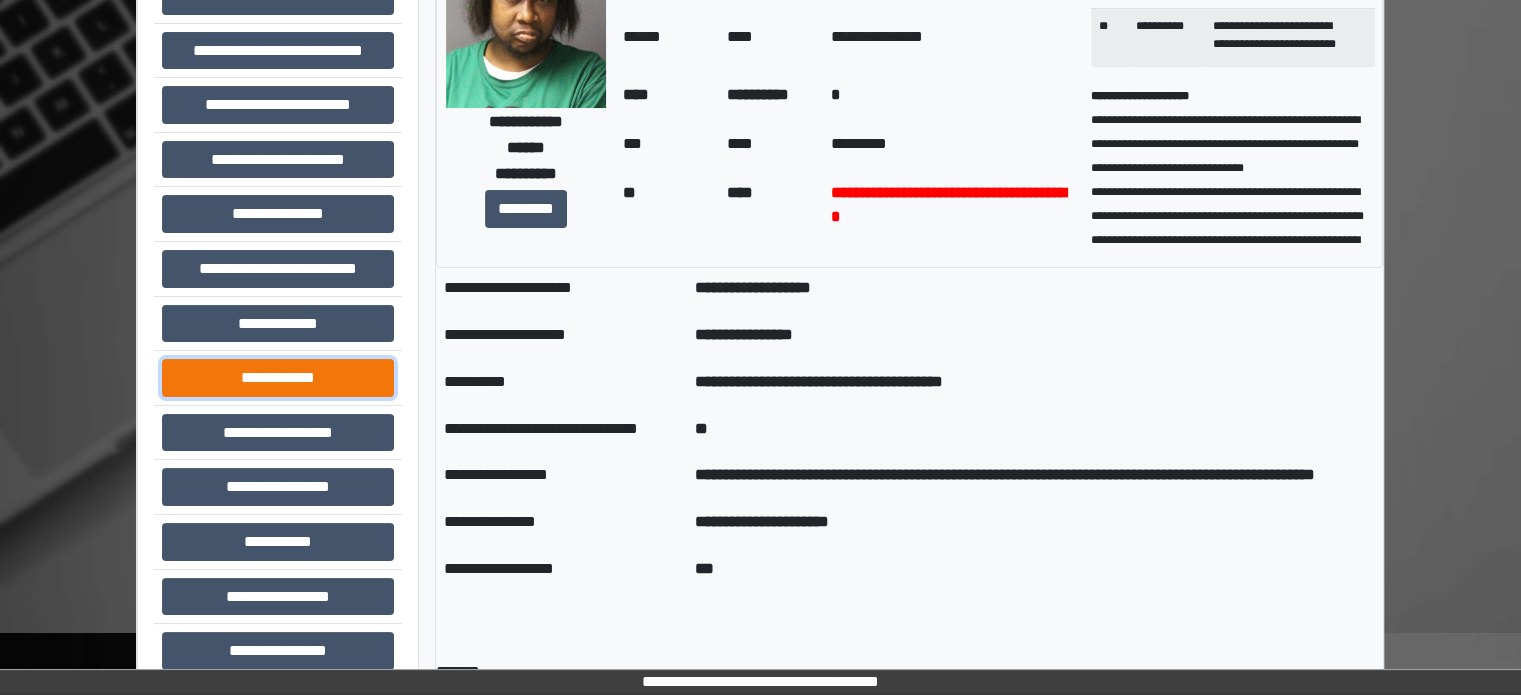 click on "**********" at bounding box center [278, 378] 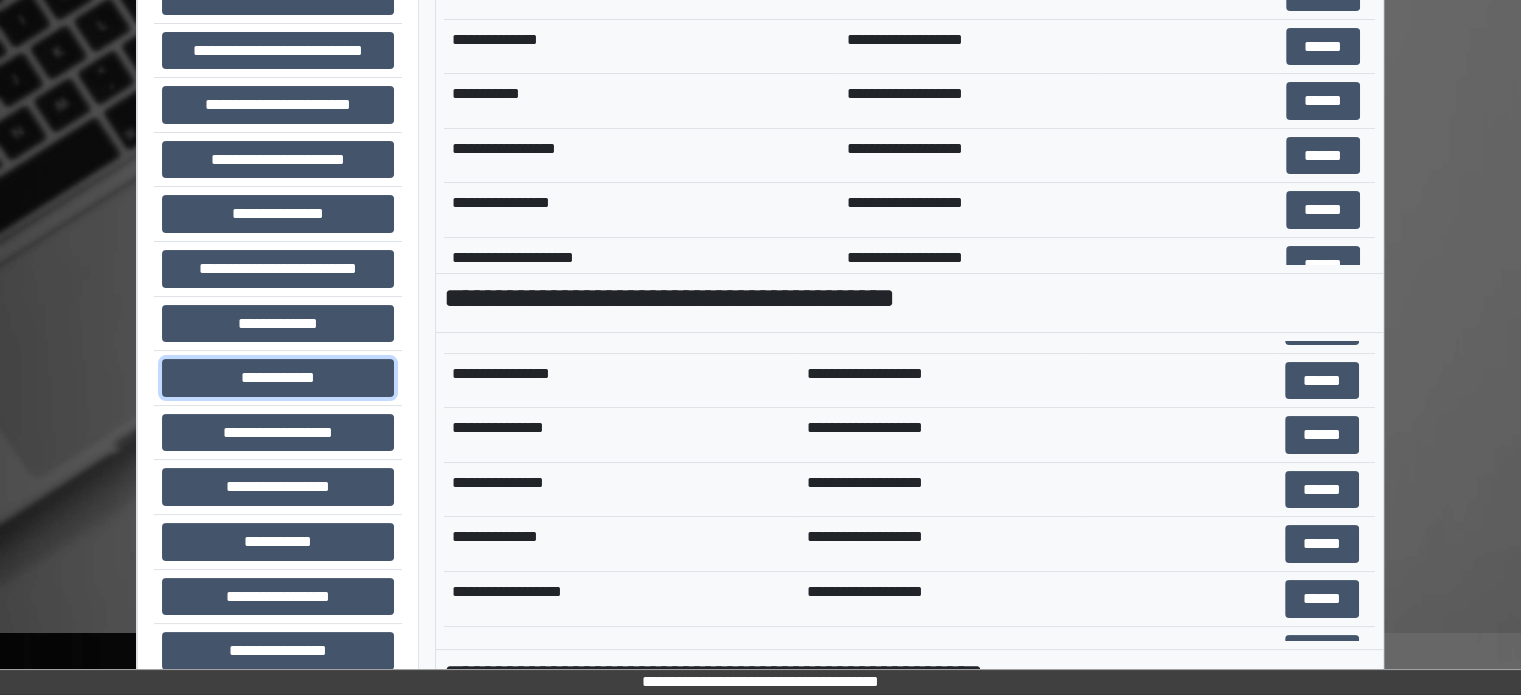 scroll, scrollTop: 400, scrollLeft: 0, axis: vertical 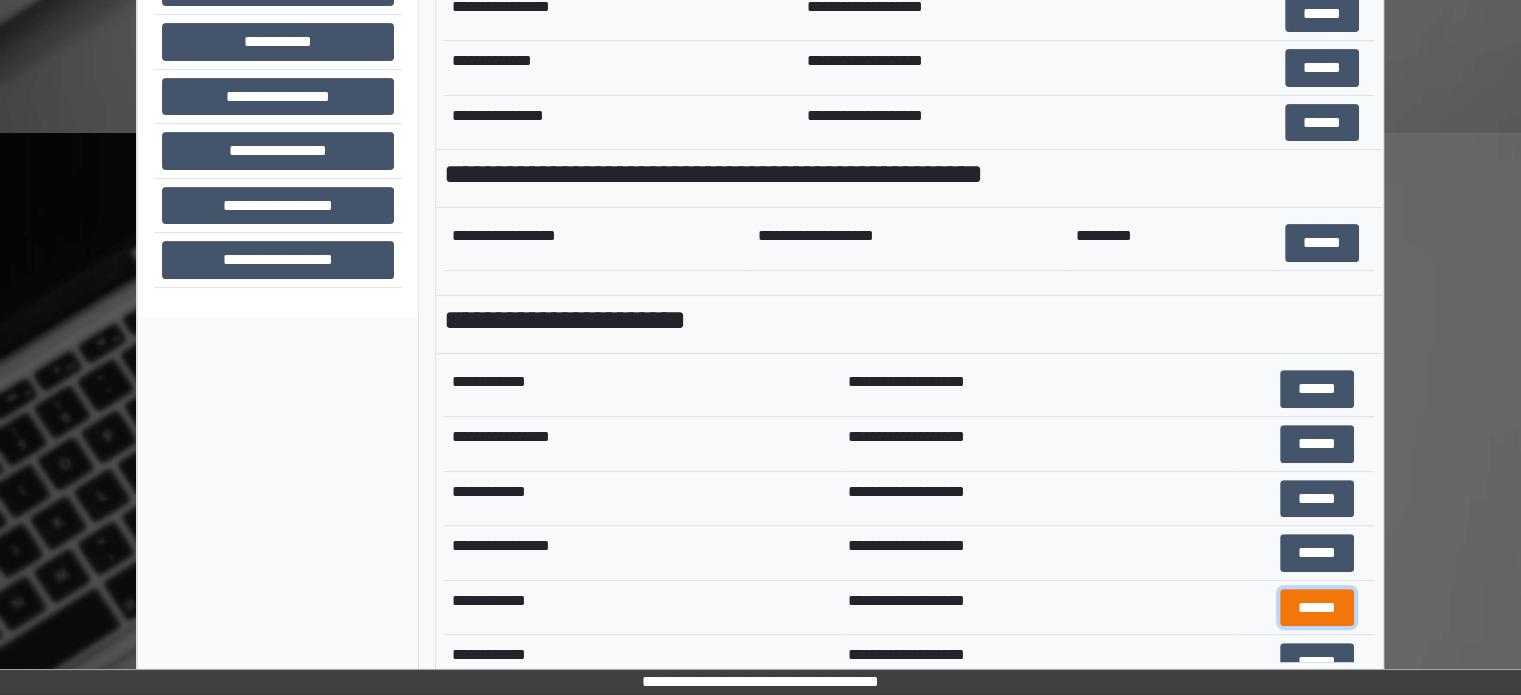 click on "******" at bounding box center [1317, 608] 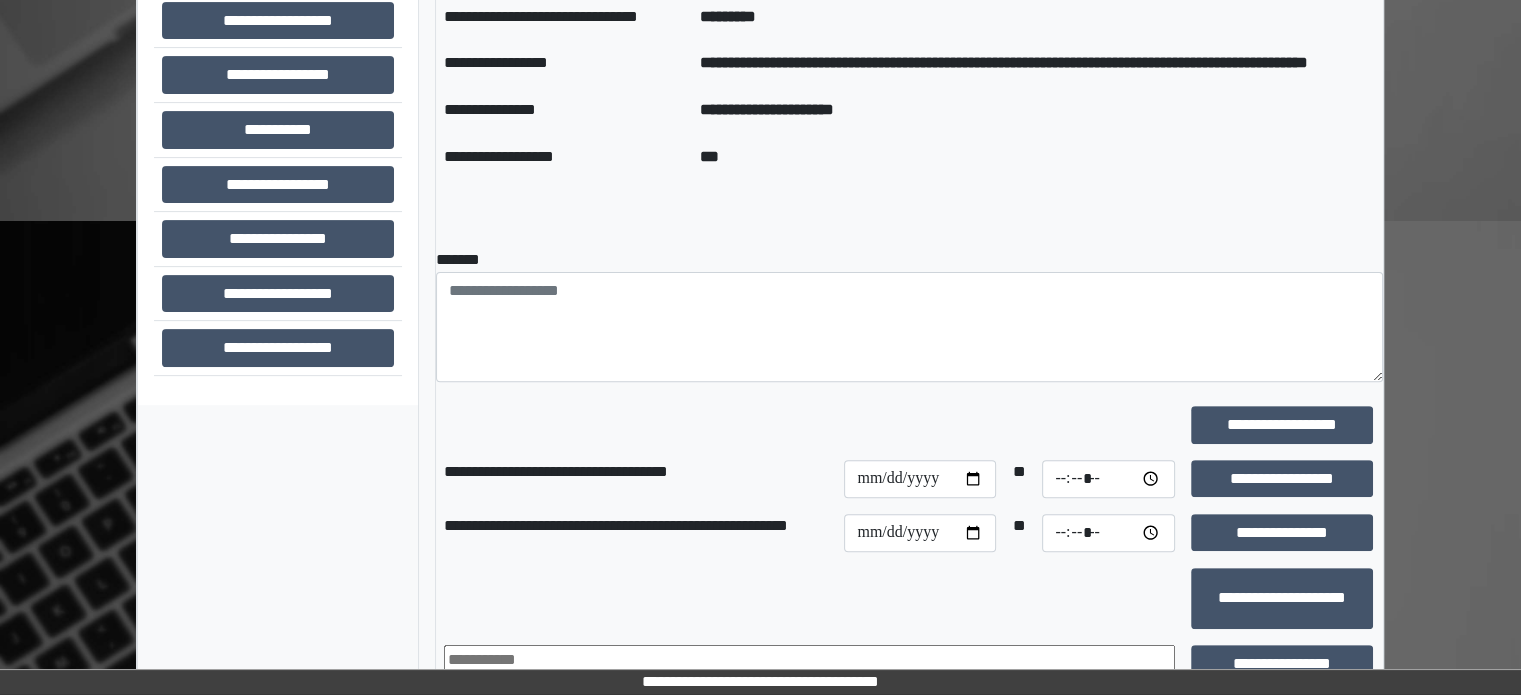 scroll, scrollTop: 400, scrollLeft: 0, axis: vertical 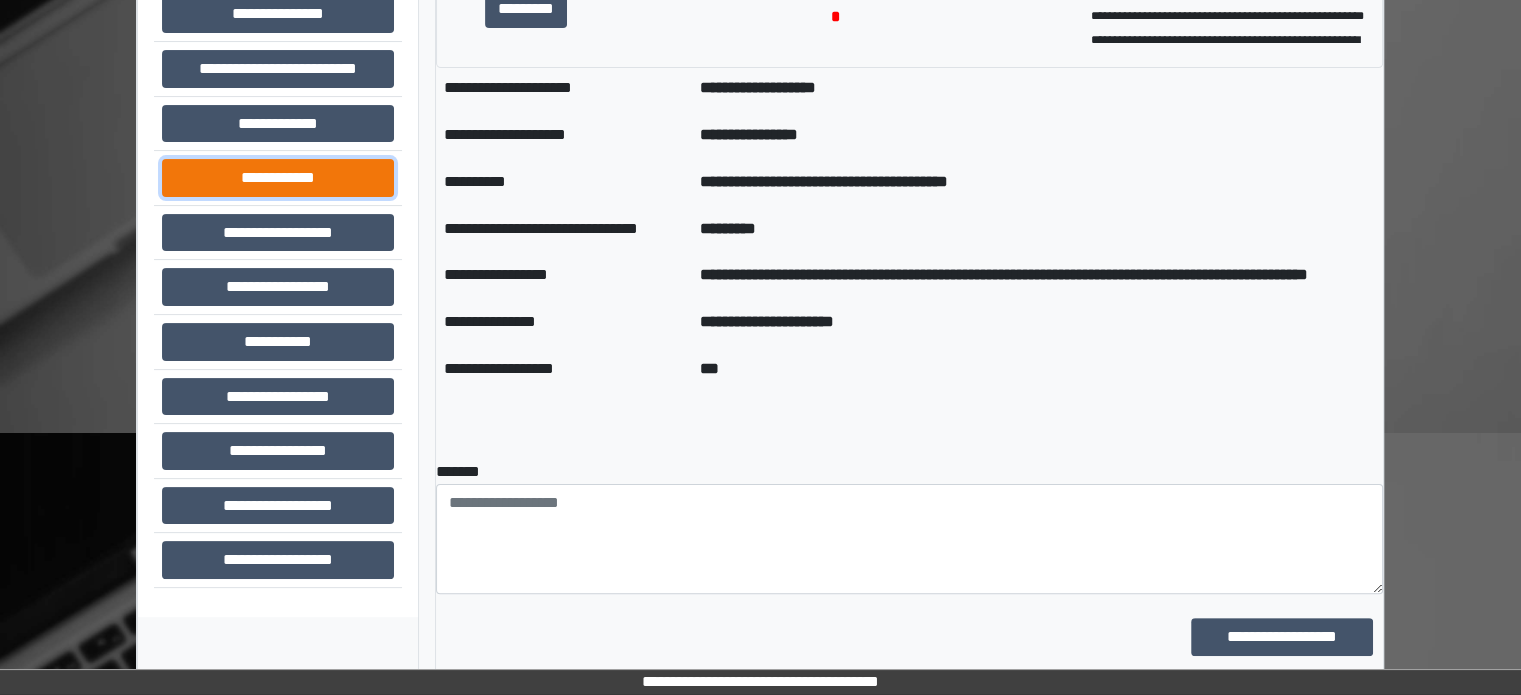 click on "**********" at bounding box center (278, 178) 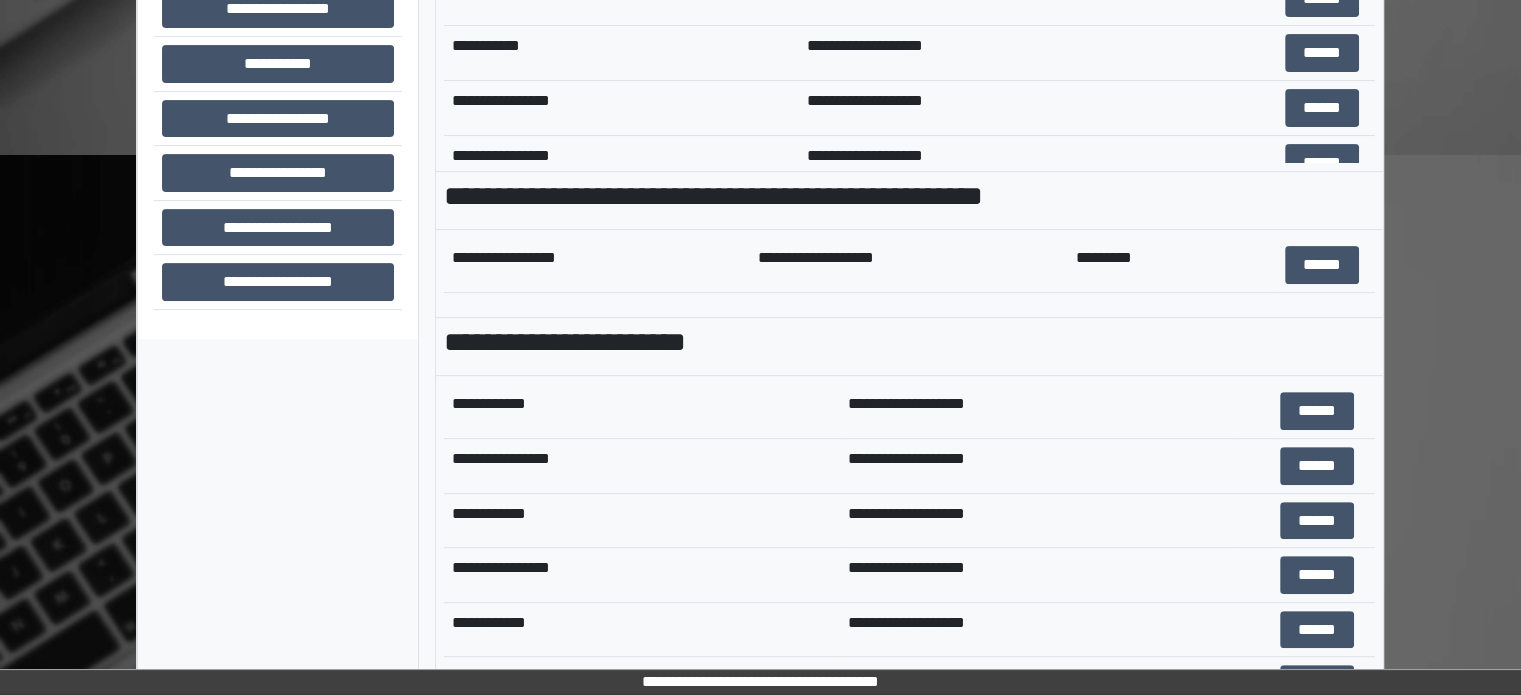 scroll, scrollTop: 708, scrollLeft: 0, axis: vertical 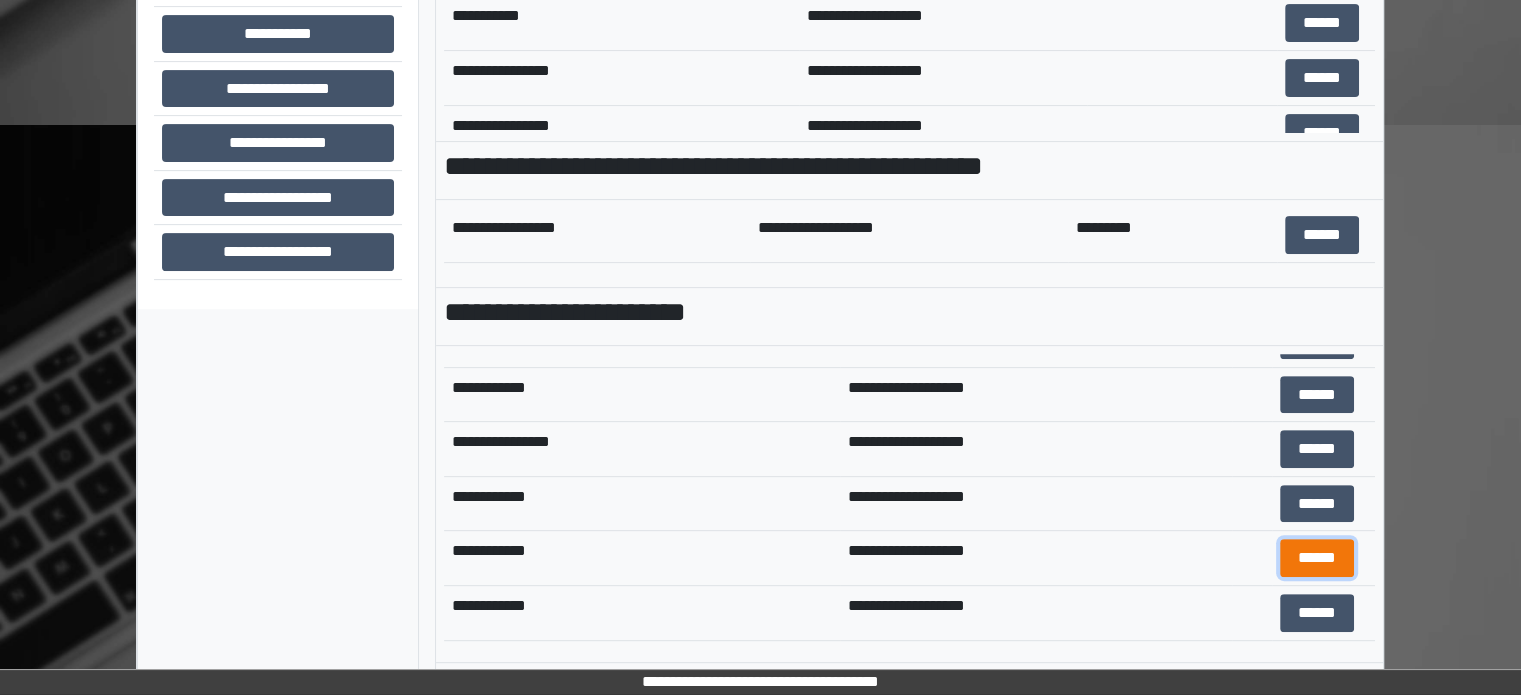 click on "******" at bounding box center [1317, 558] 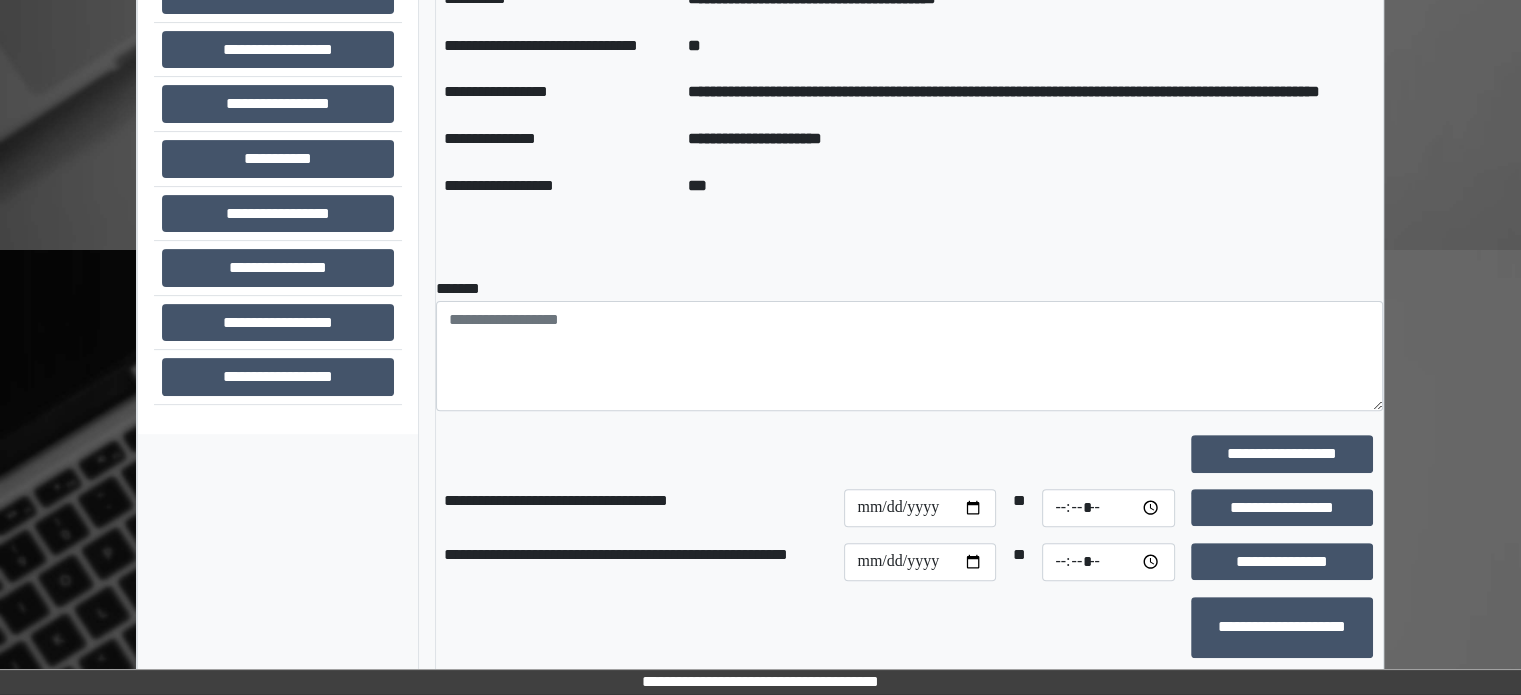 scroll, scrollTop: 408, scrollLeft: 0, axis: vertical 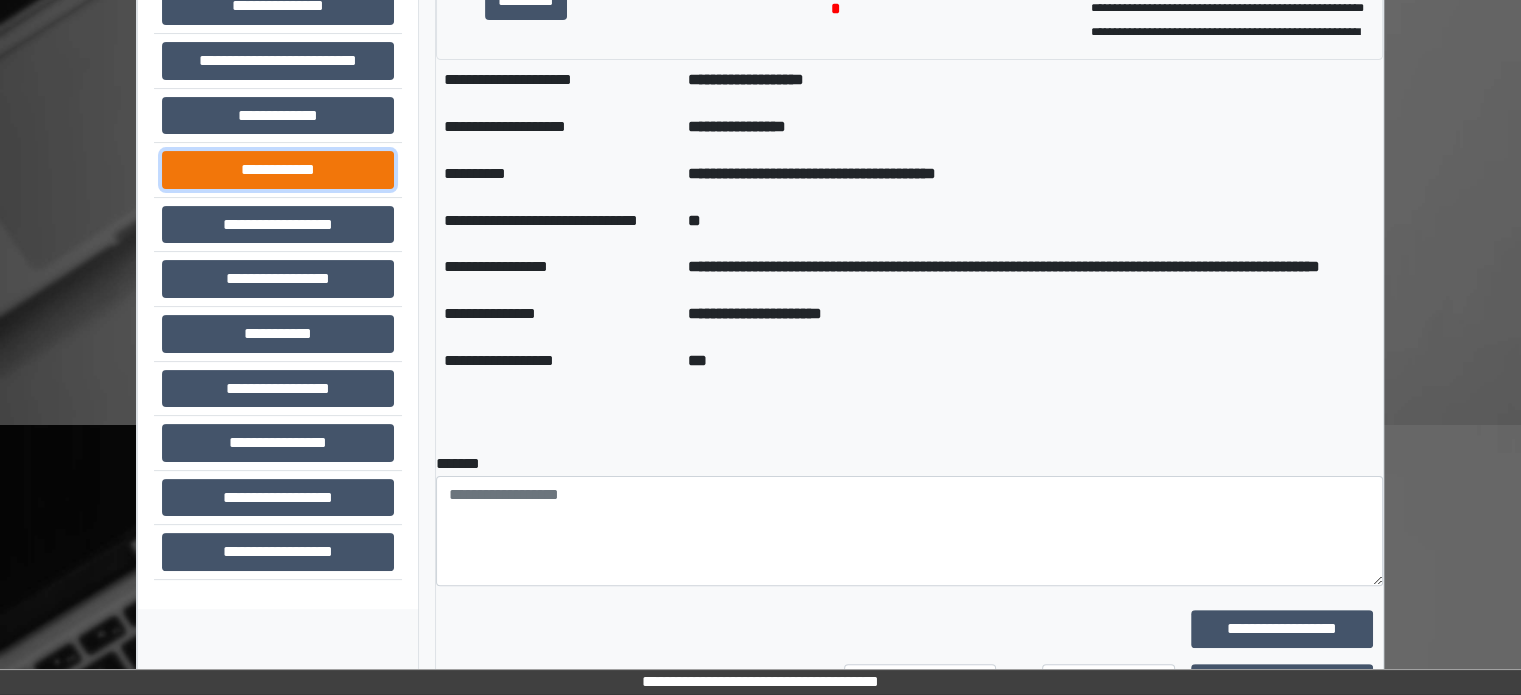 click on "**********" at bounding box center [278, 170] 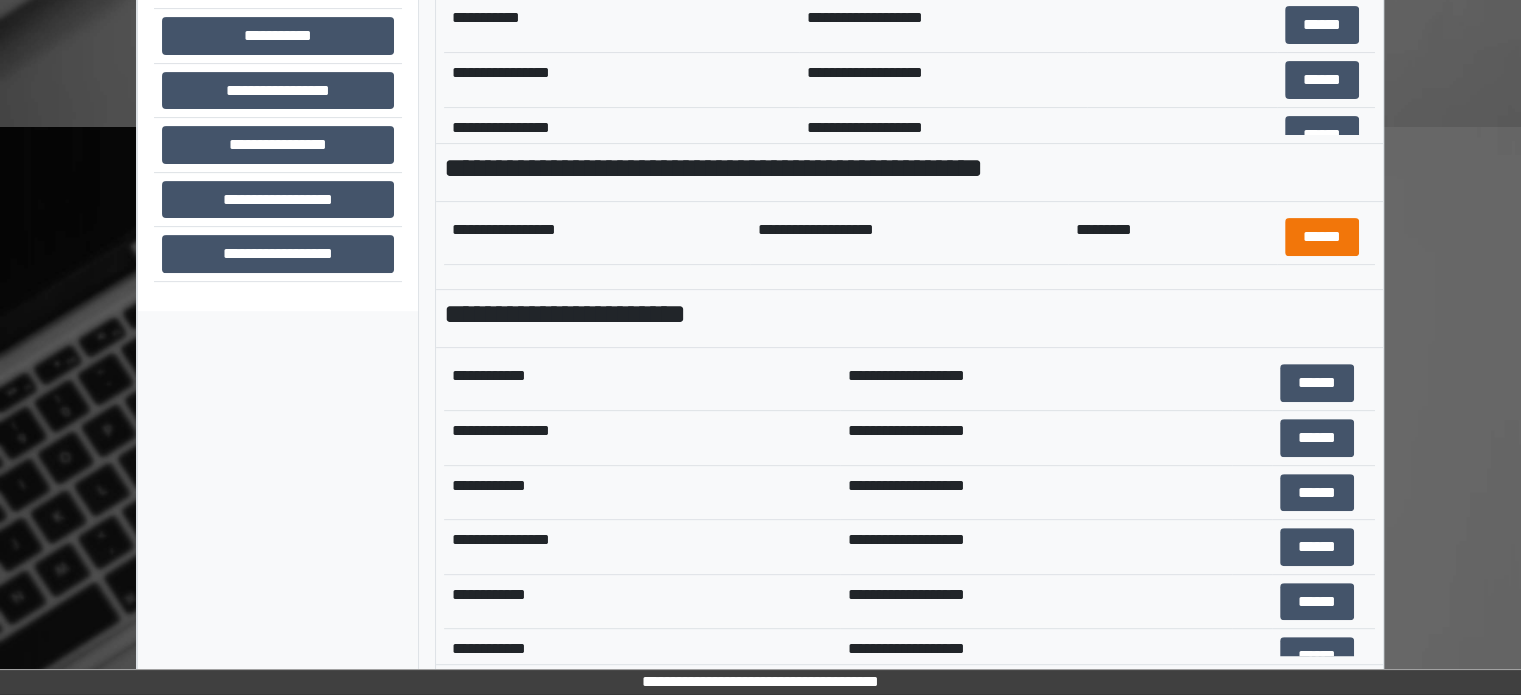 scroll, scrollTop: 708, scrollLeft: 0, axis: vertical 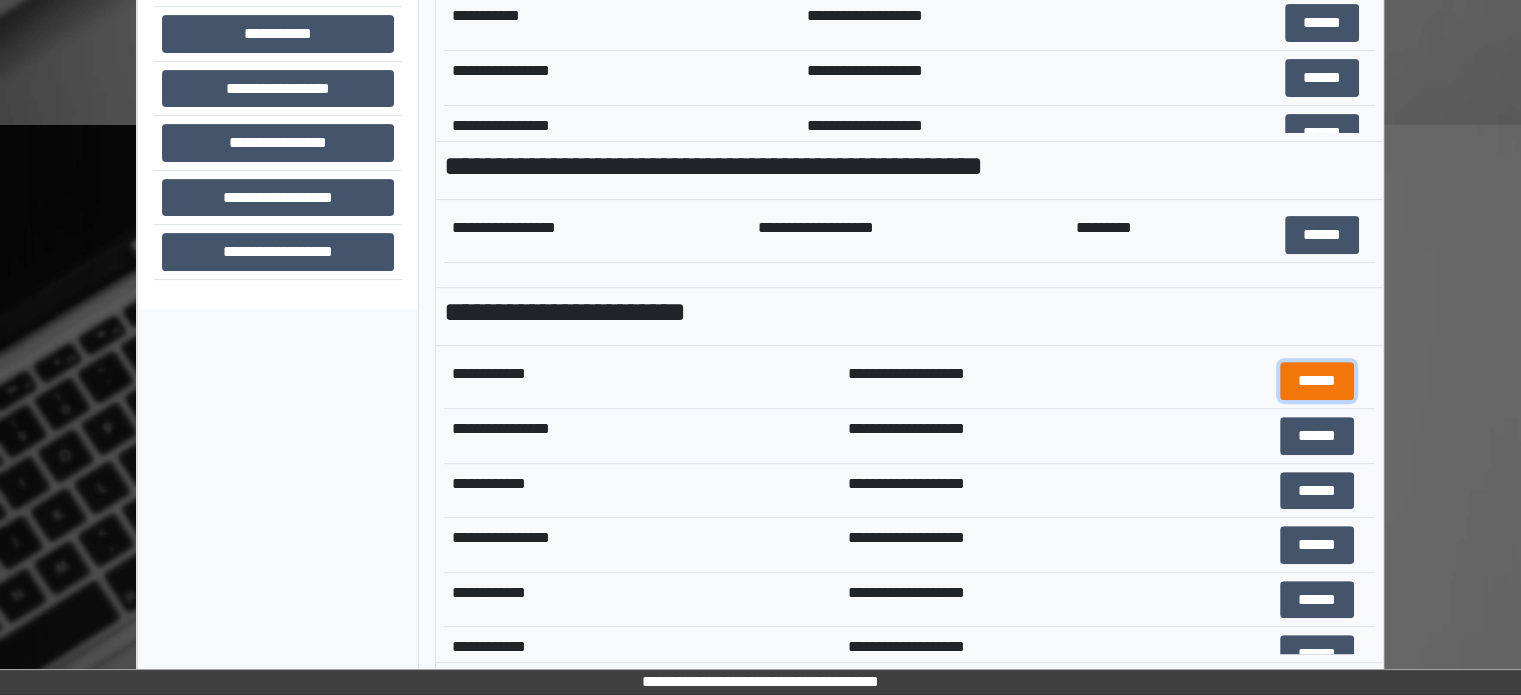 click on "******" at bounding box center [1317, 381] 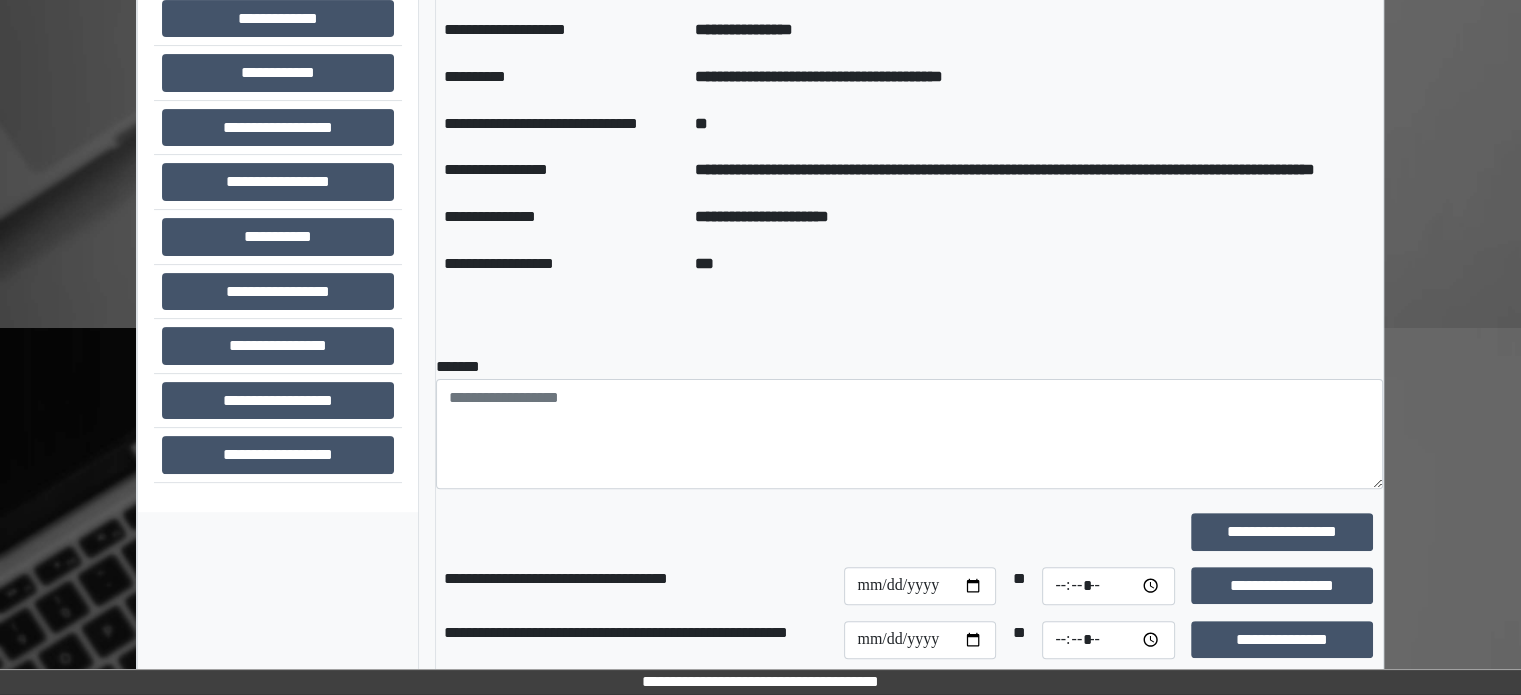 scroll, scrollTop: 408, scrollLeft: 0, axis: vertical 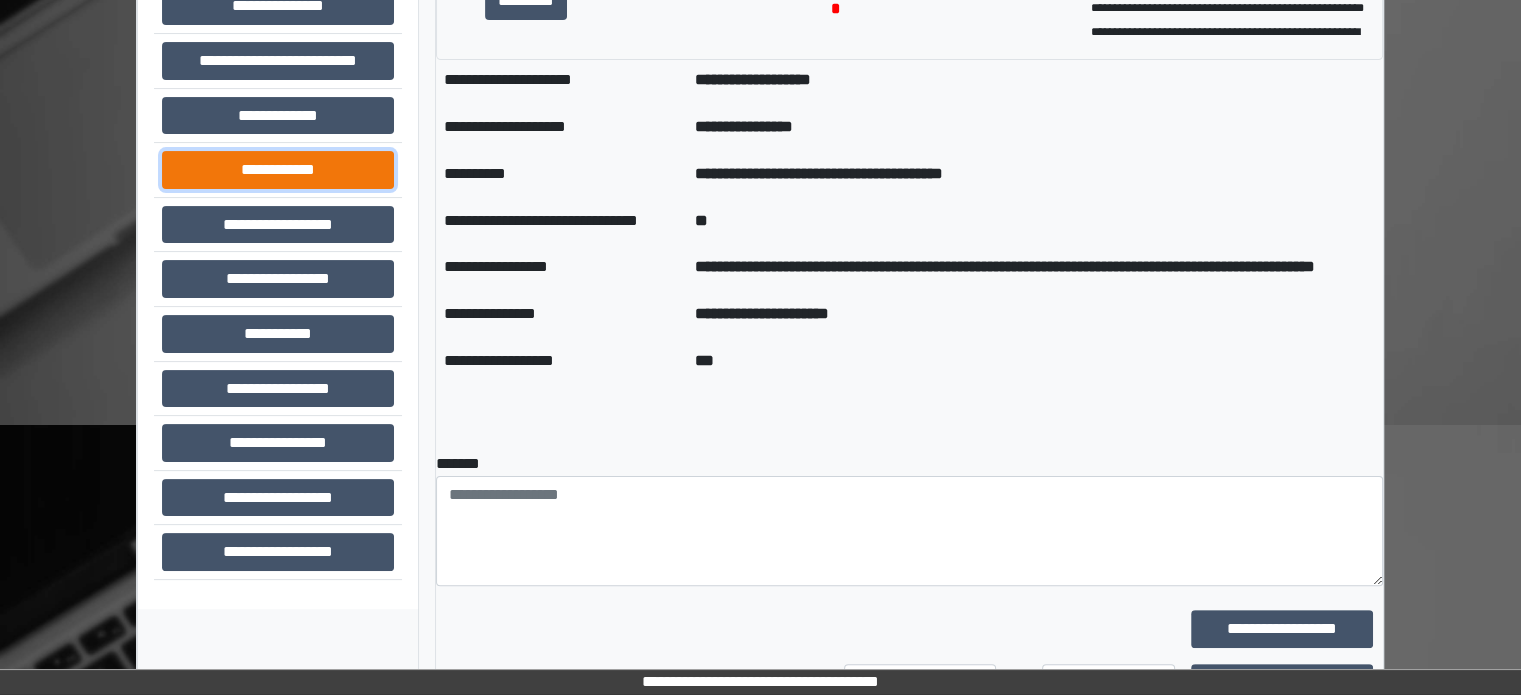 click on "**********" at bounding box center [278, 170] 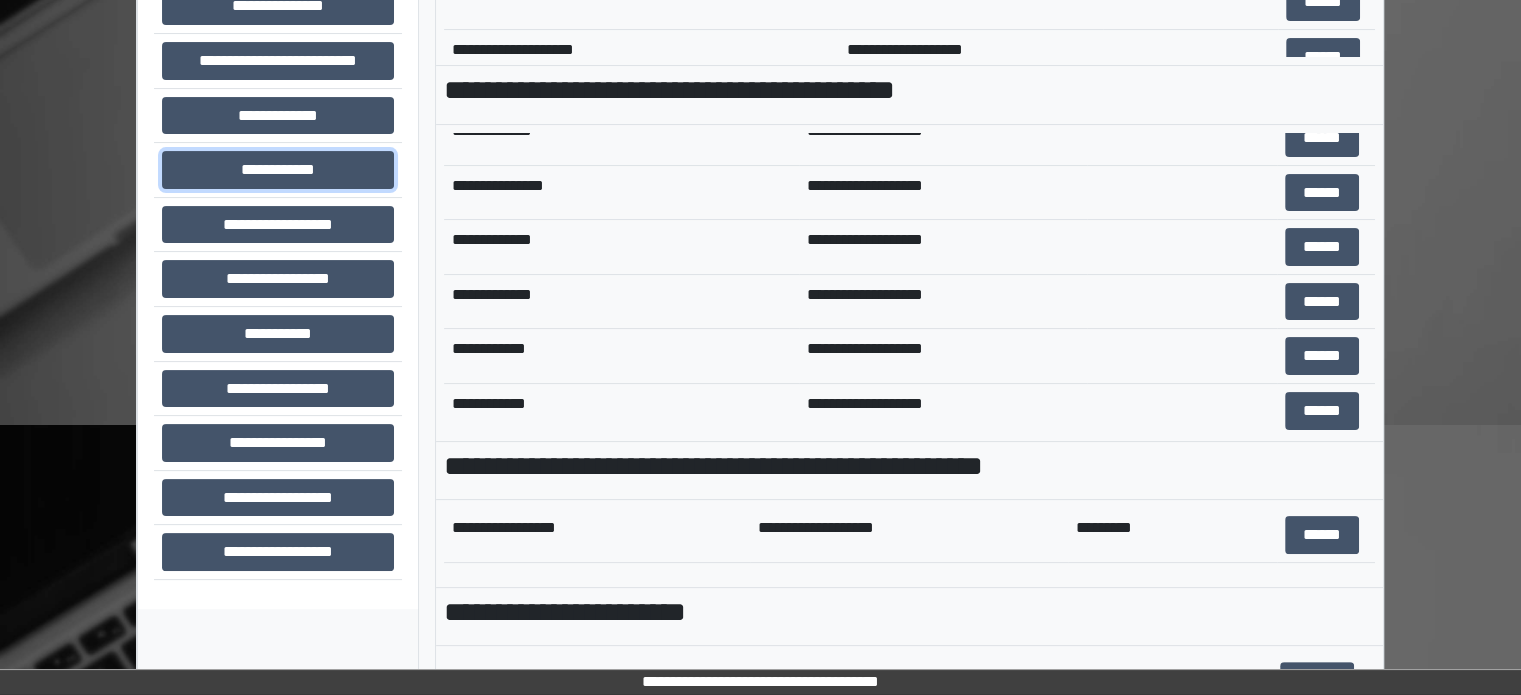 scroll, scrollTop: 800, scrollLeft: 0, axis: vertical 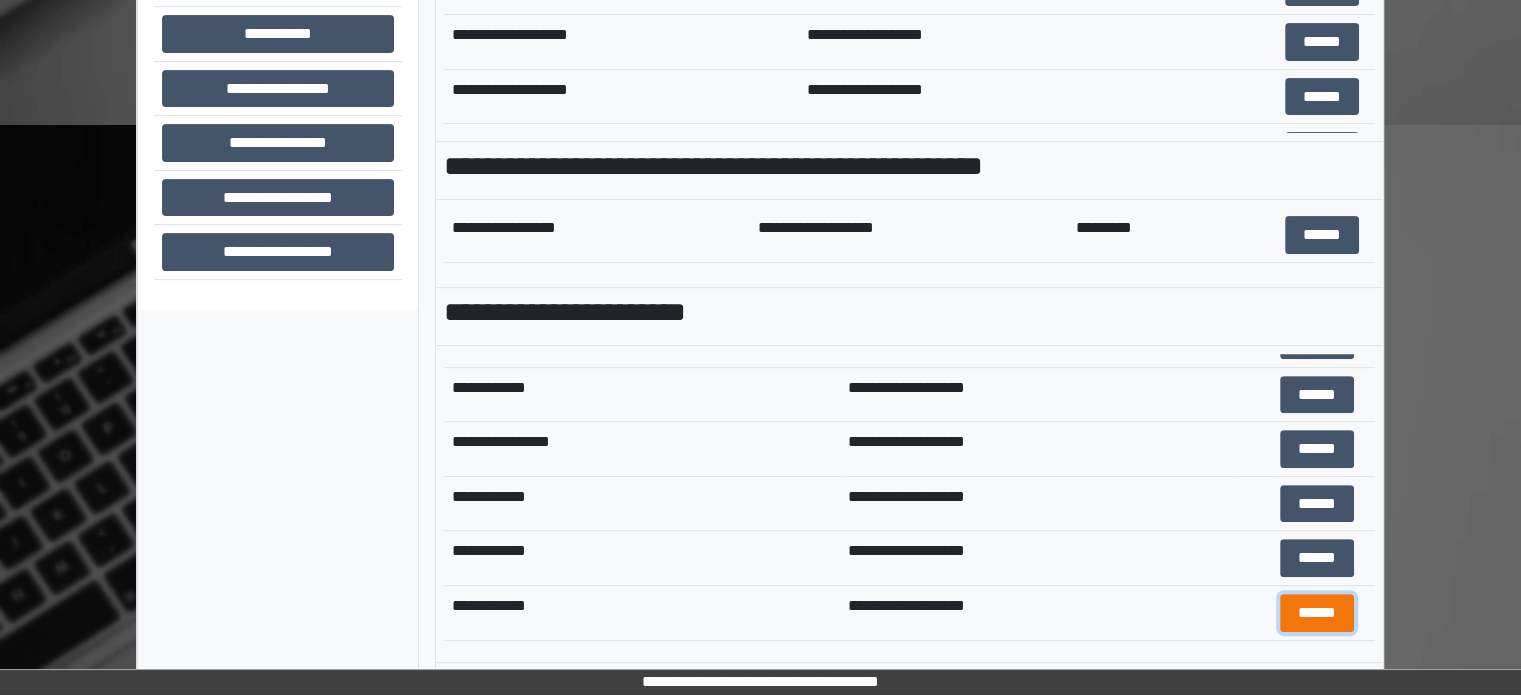 click on "******" at bounding box center [1317, 613] 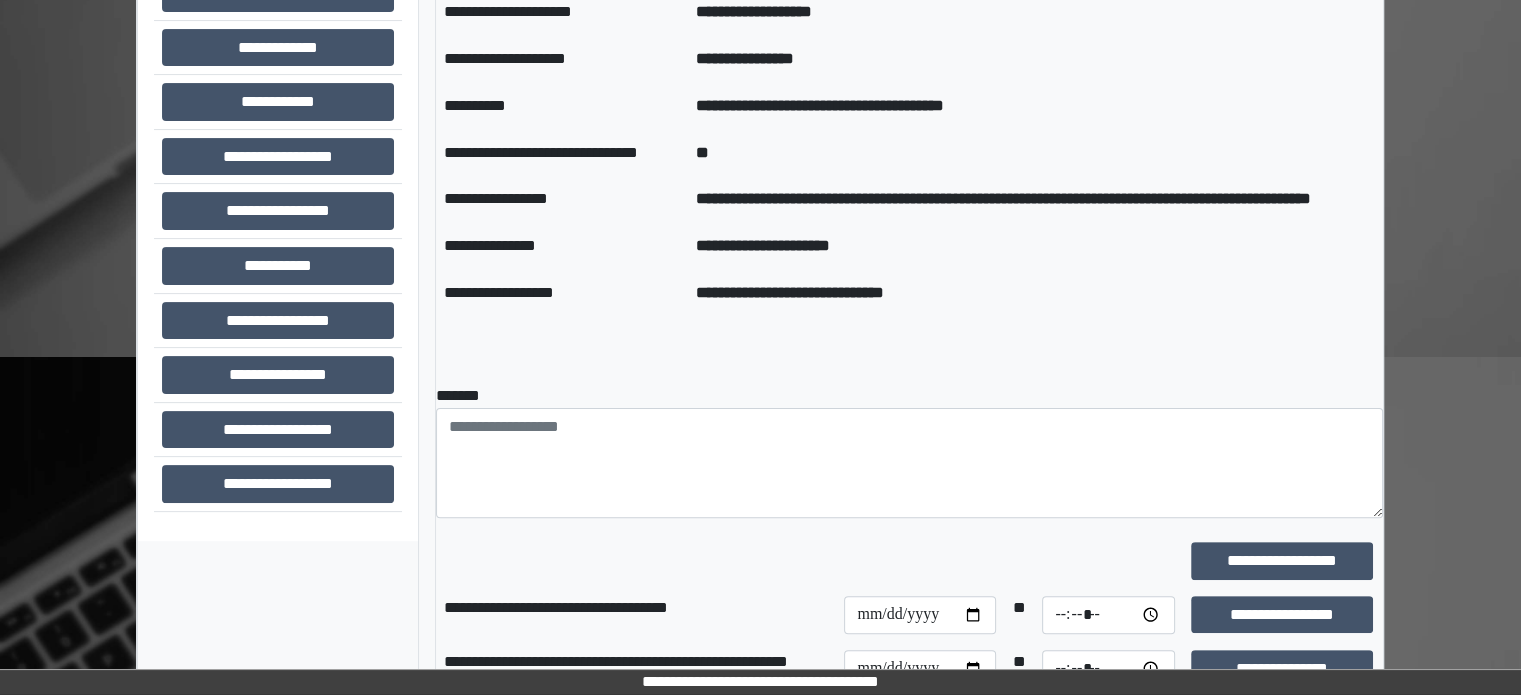 scroll, scrollTop: 376, scrollLeft: 0, axis: vertical 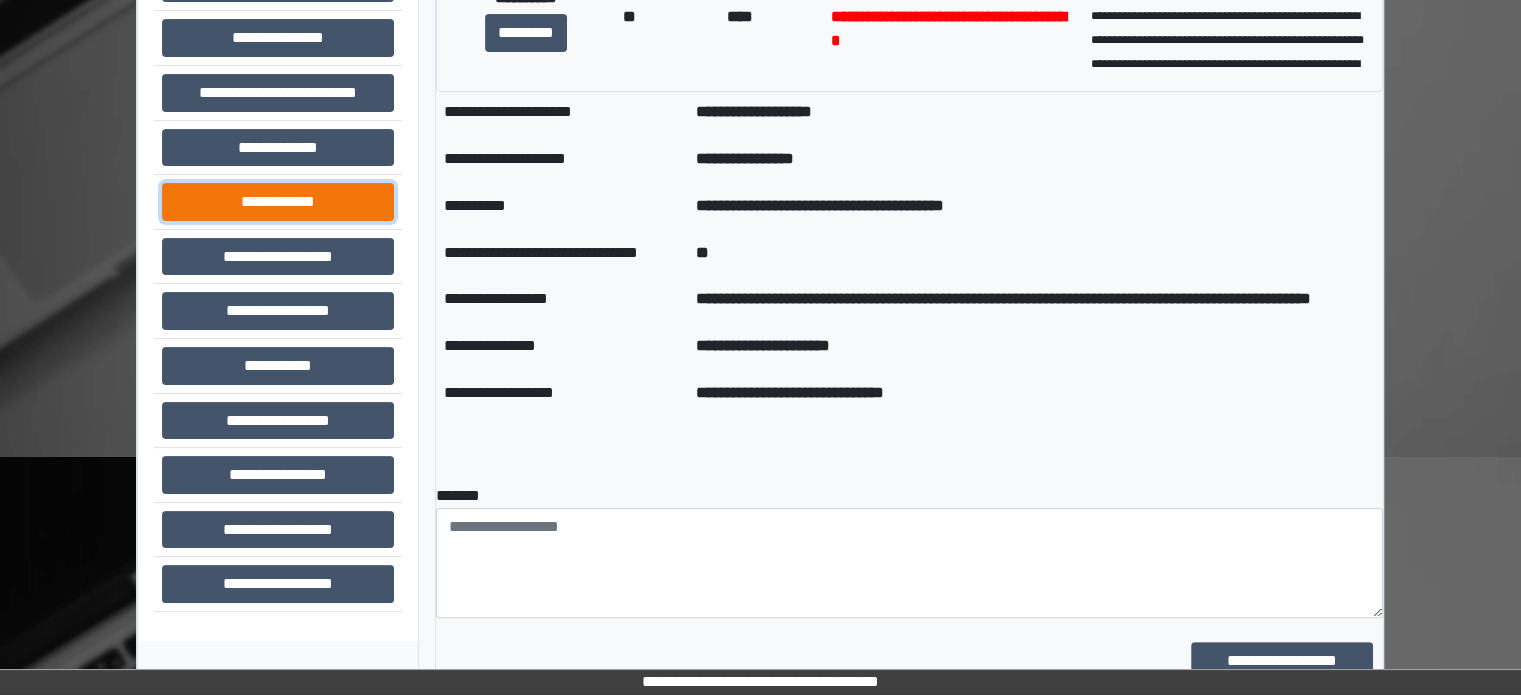 click on "**********" at bounding box center [278, 202] 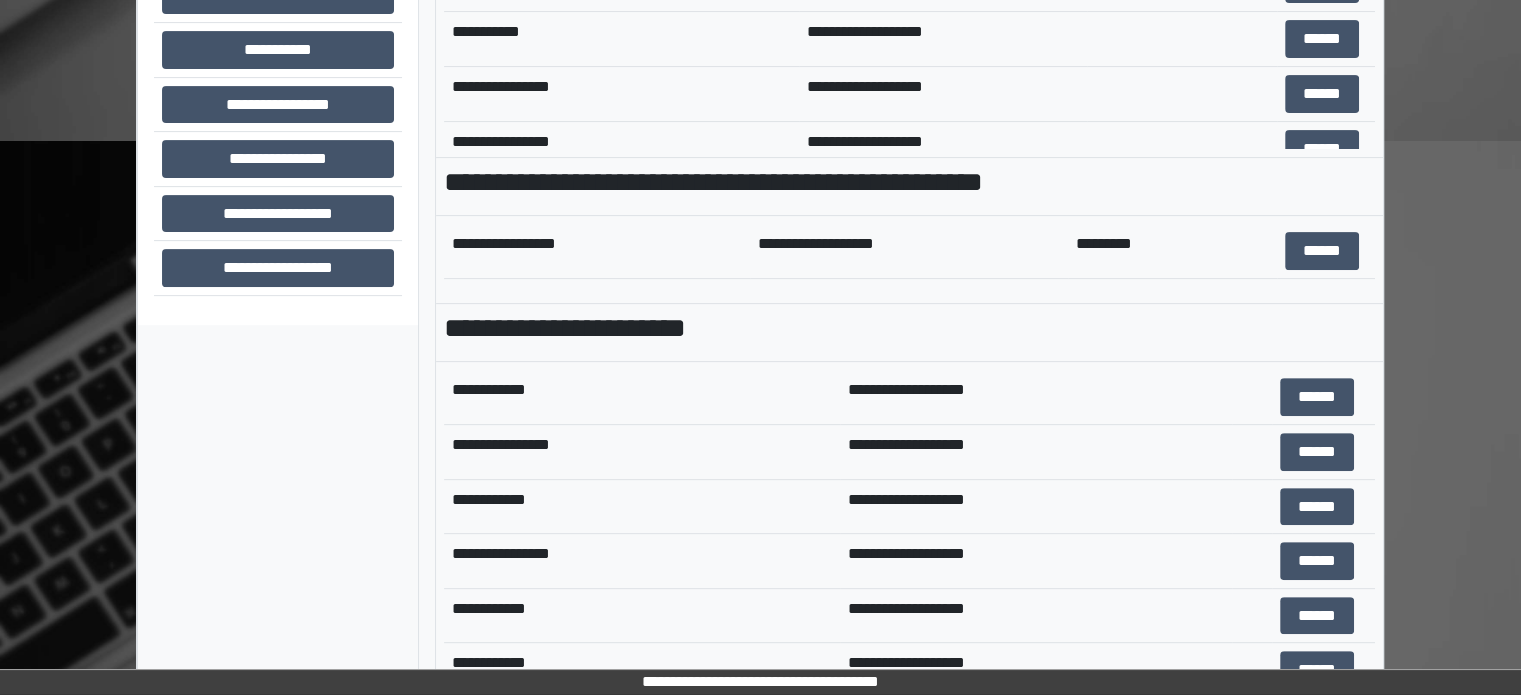 scroll, scrollTop: 708, scrollLeft: 0, axis: vertical 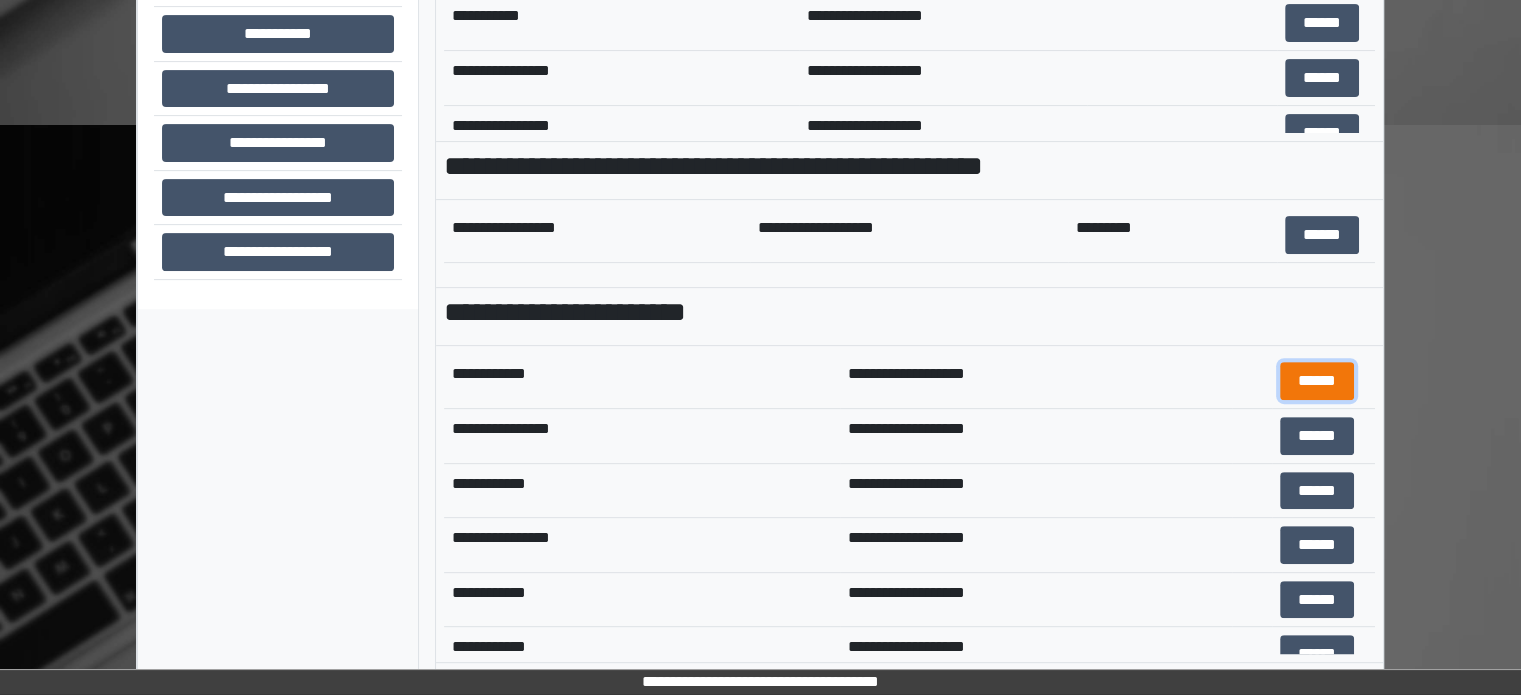 click on "******" at bounding box center [1317, 381] 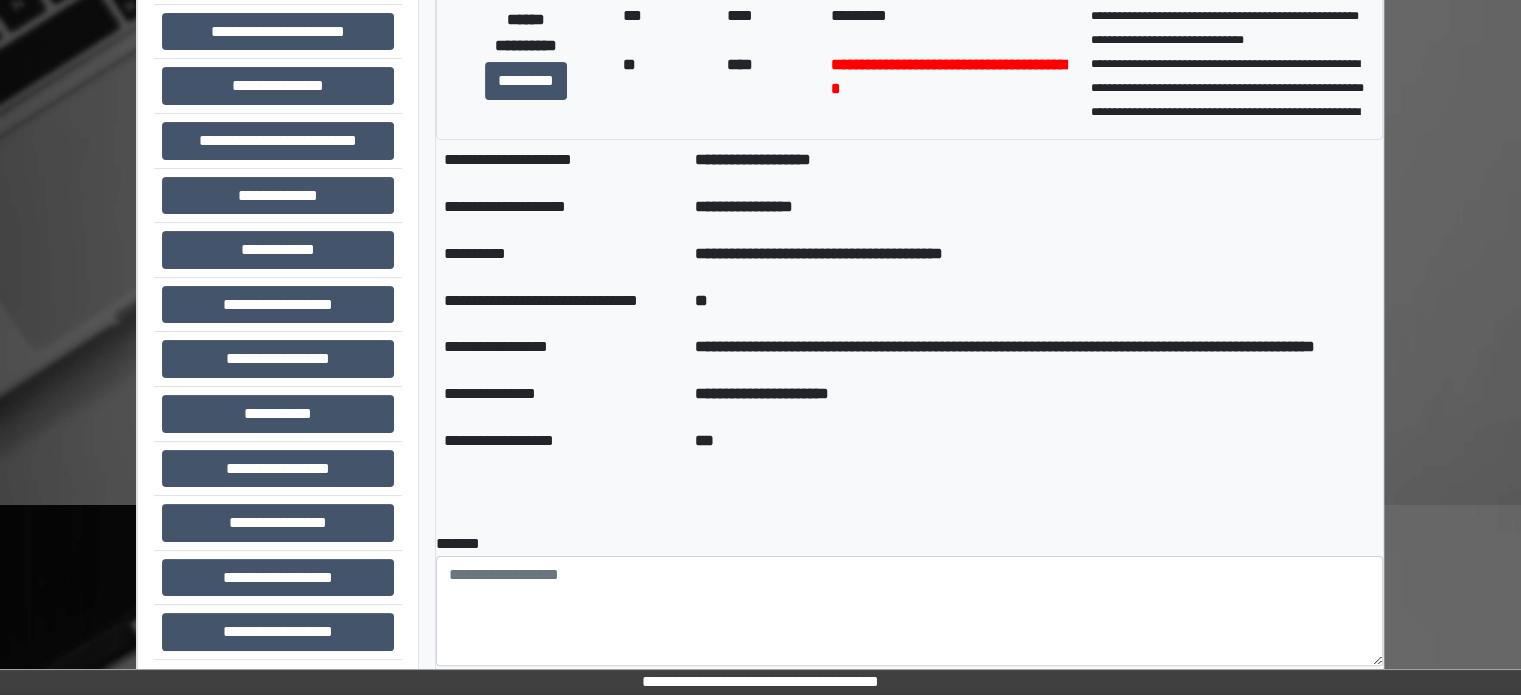 scroll, scrollTop: 308, scrollLeft: 0, axis: vertical 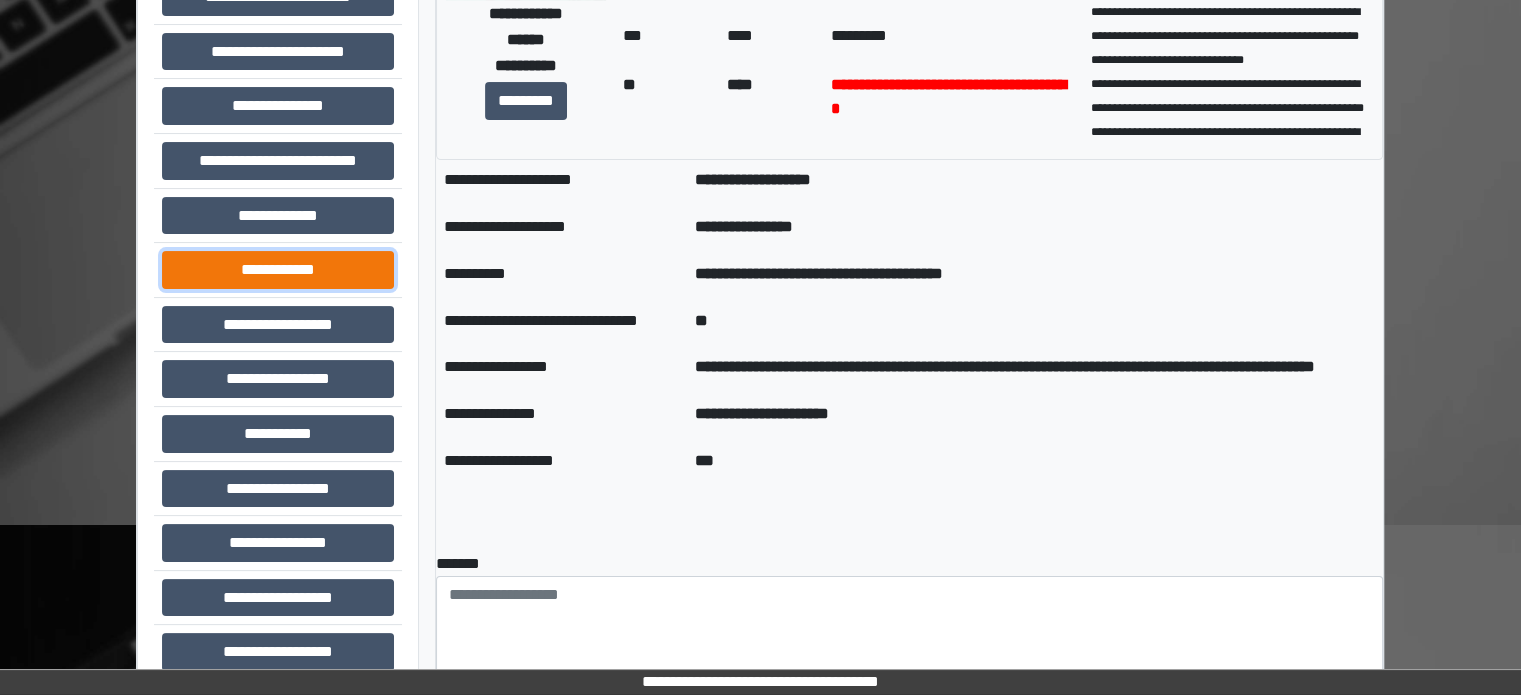 click on "**********" at bounding box center (278, 270) 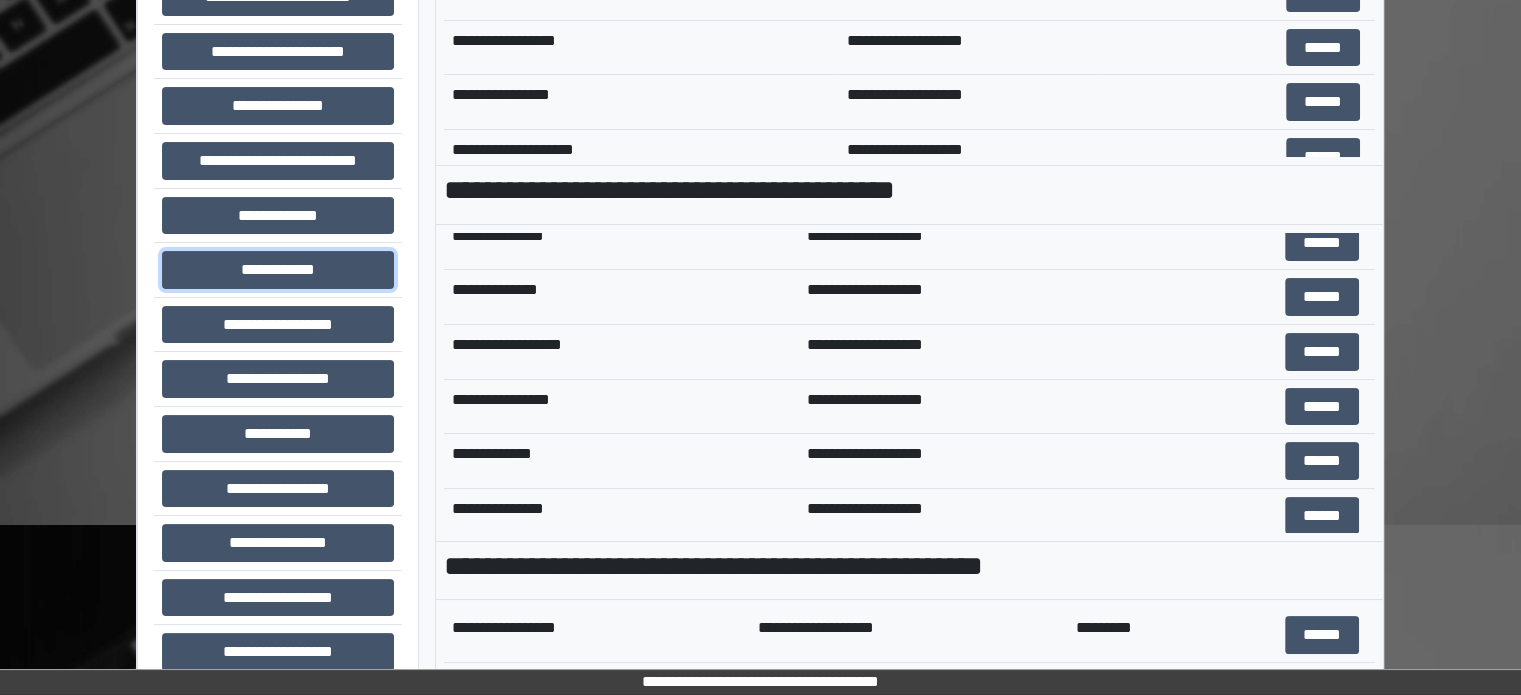 scroll, scrollTop: 400, scrollLeft: 0, axis: vertical 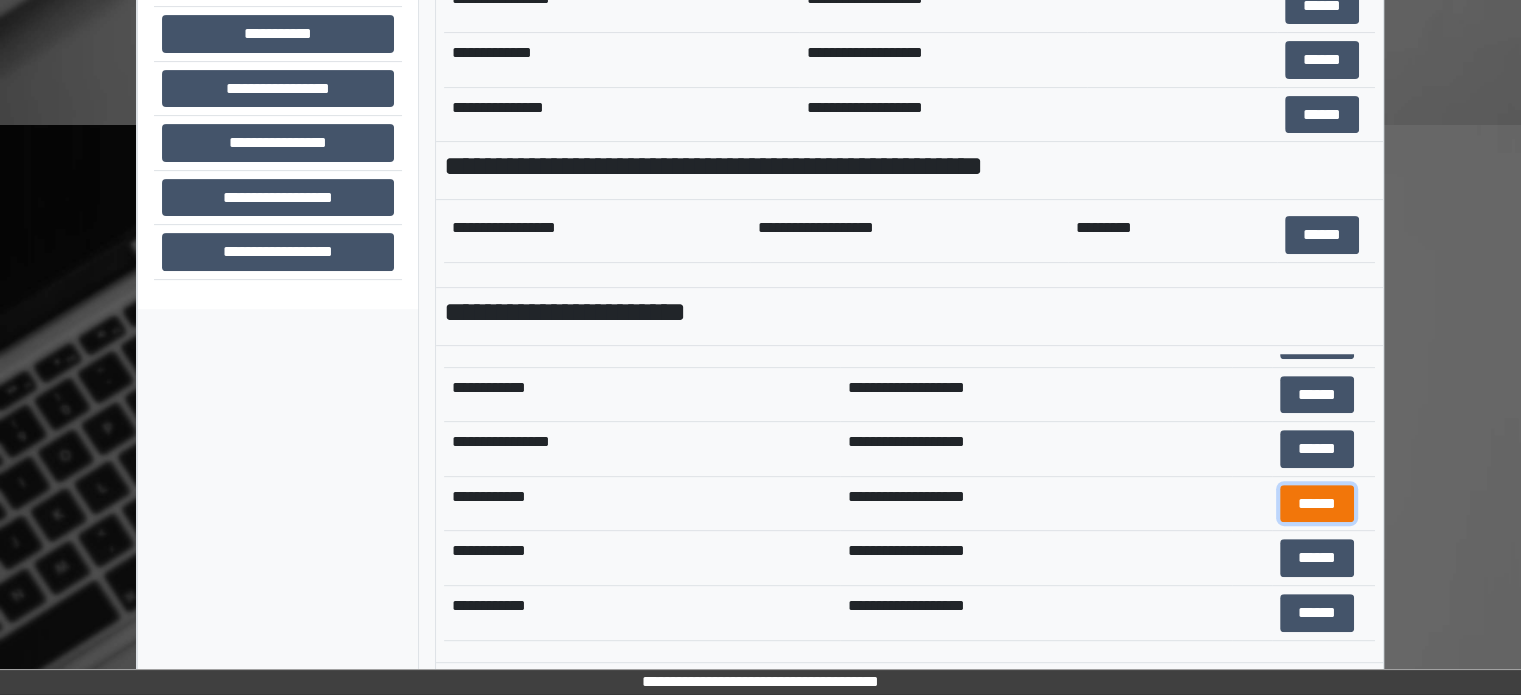 click on "******" at bounding box center (1317, 504) 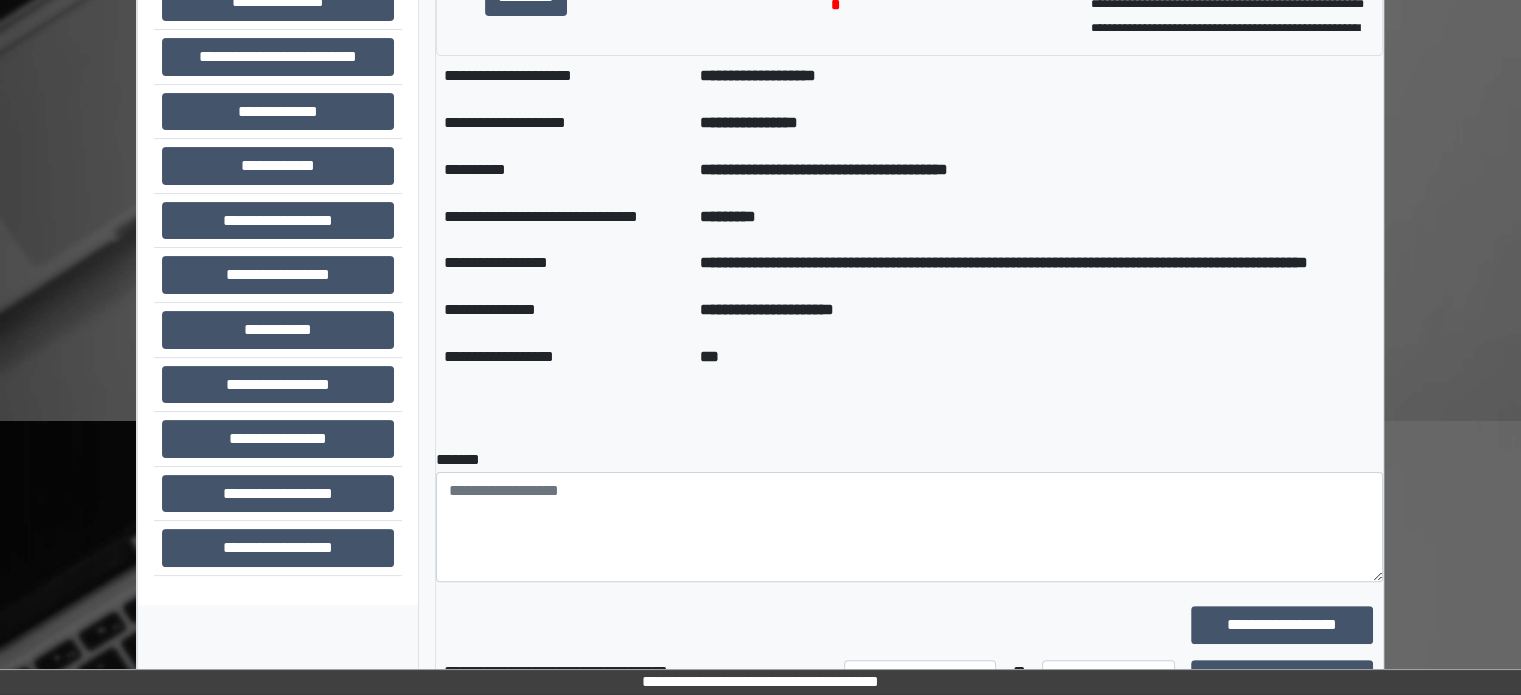 scroll, scrollTop: 408, scrollLeft: 0, axis: vertical 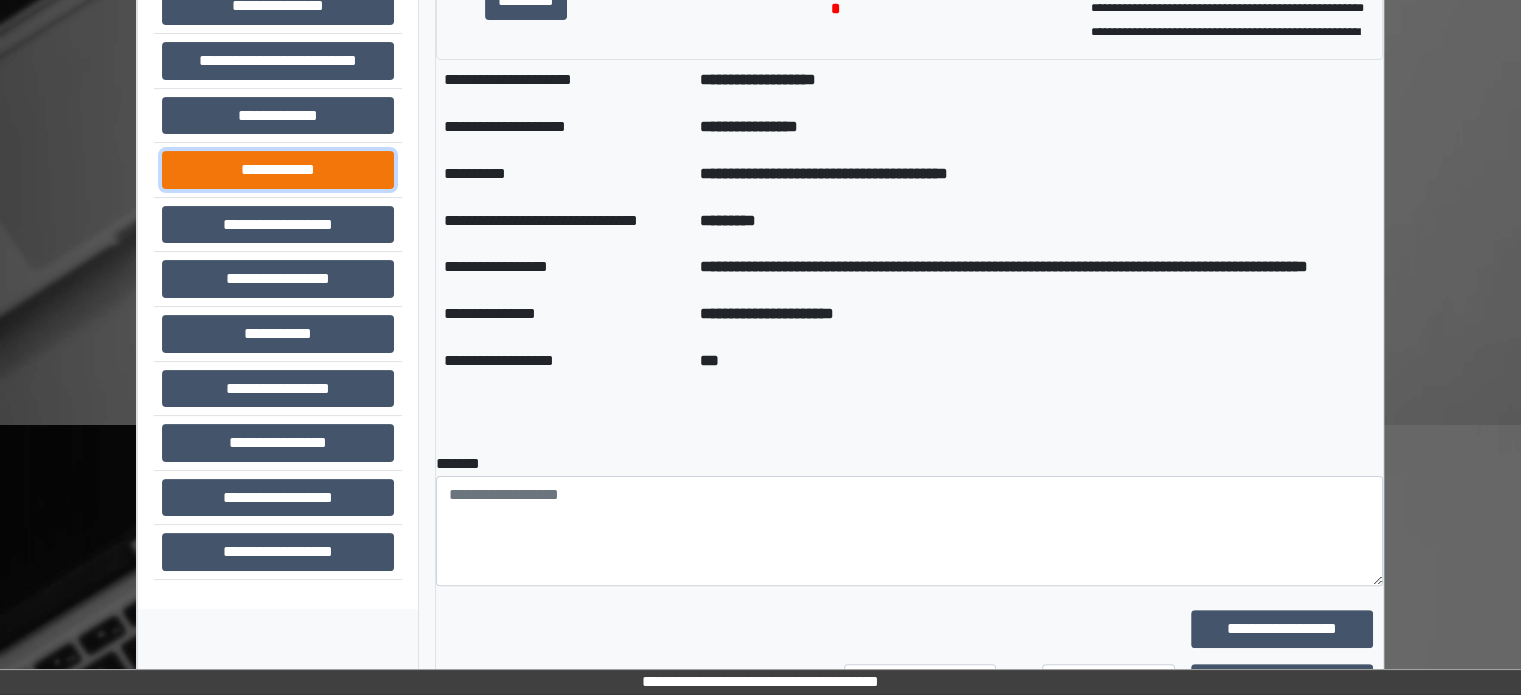 click on "**********" at bounding box center (278, 170) 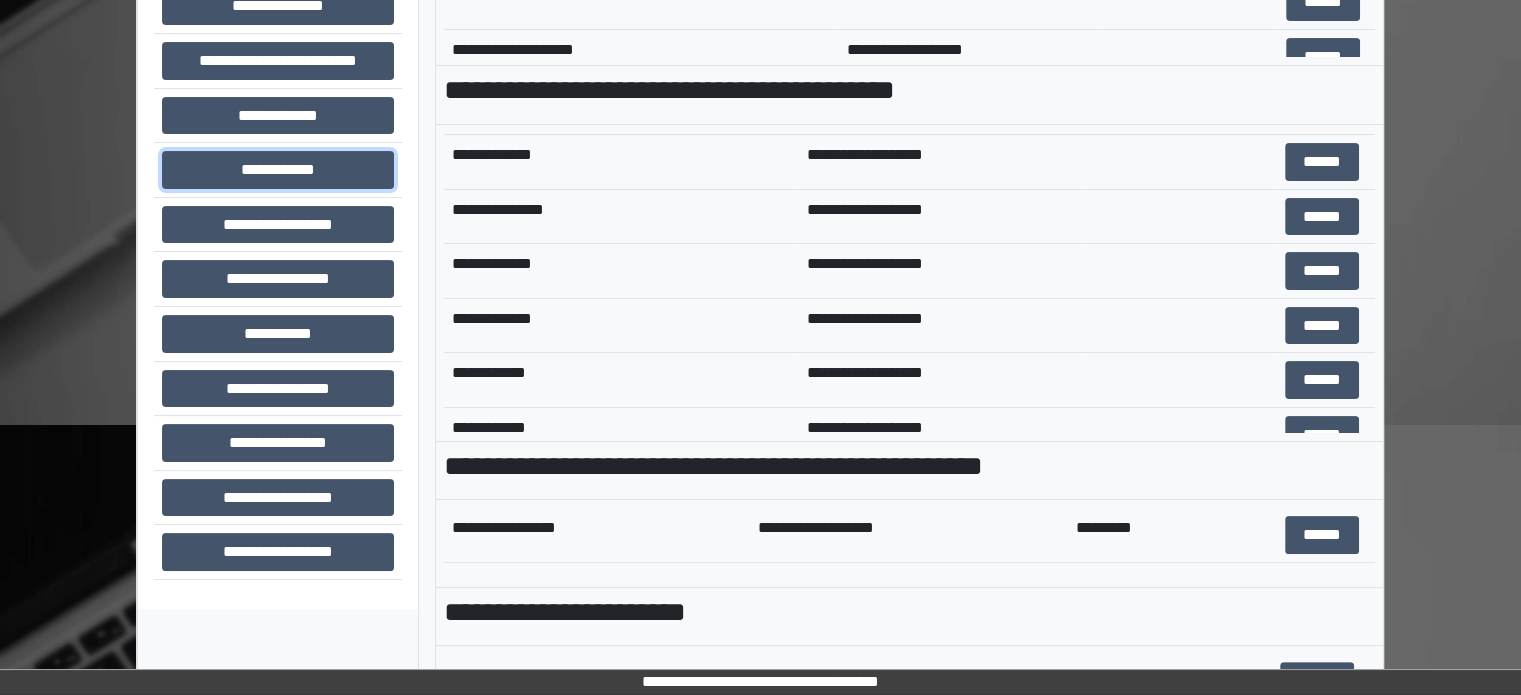 scroll, scrollTop: 600, scrollLeft: 0, axis: vertical 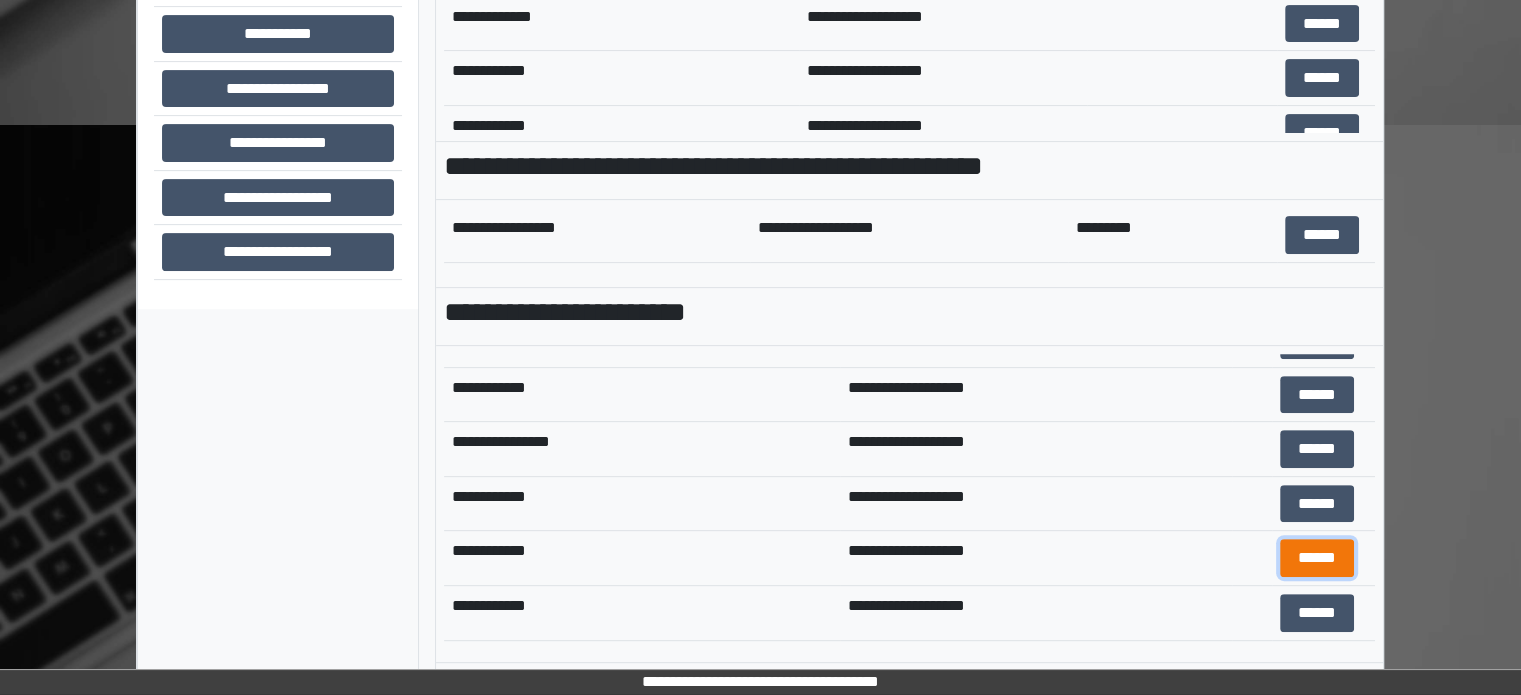 click on "******" at bounding box center (1317, 558) 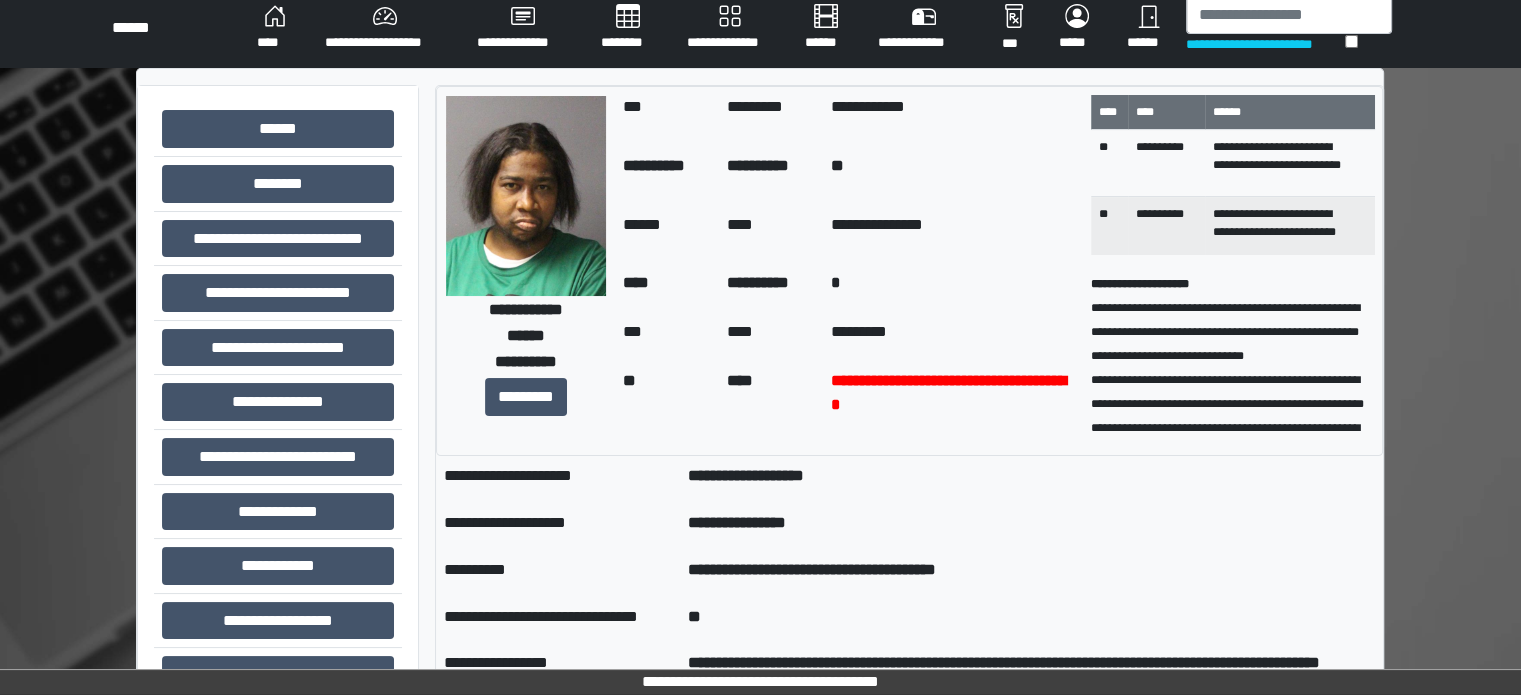 scroll, scrollTop: 0, scrollLeft: 0, axis: both 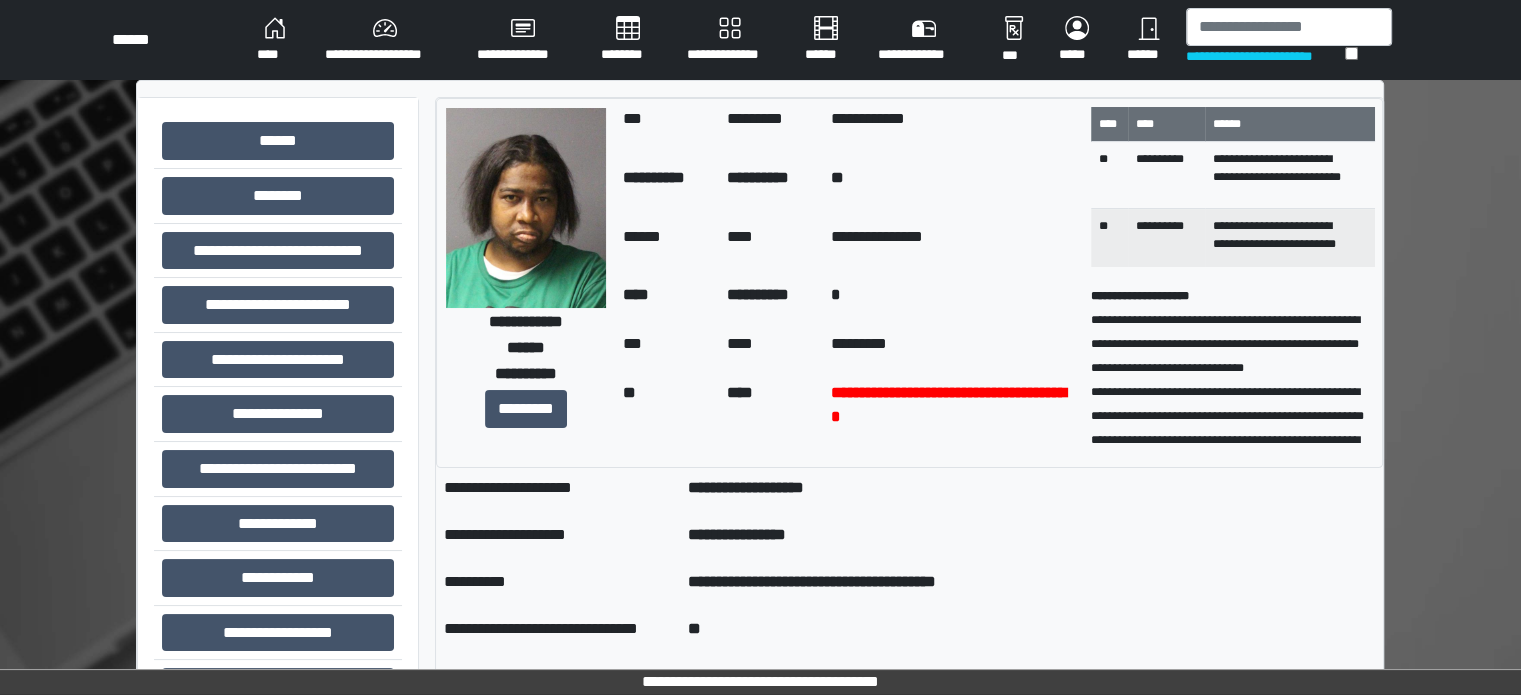 click on "**********" at bounding box center (385, 40) 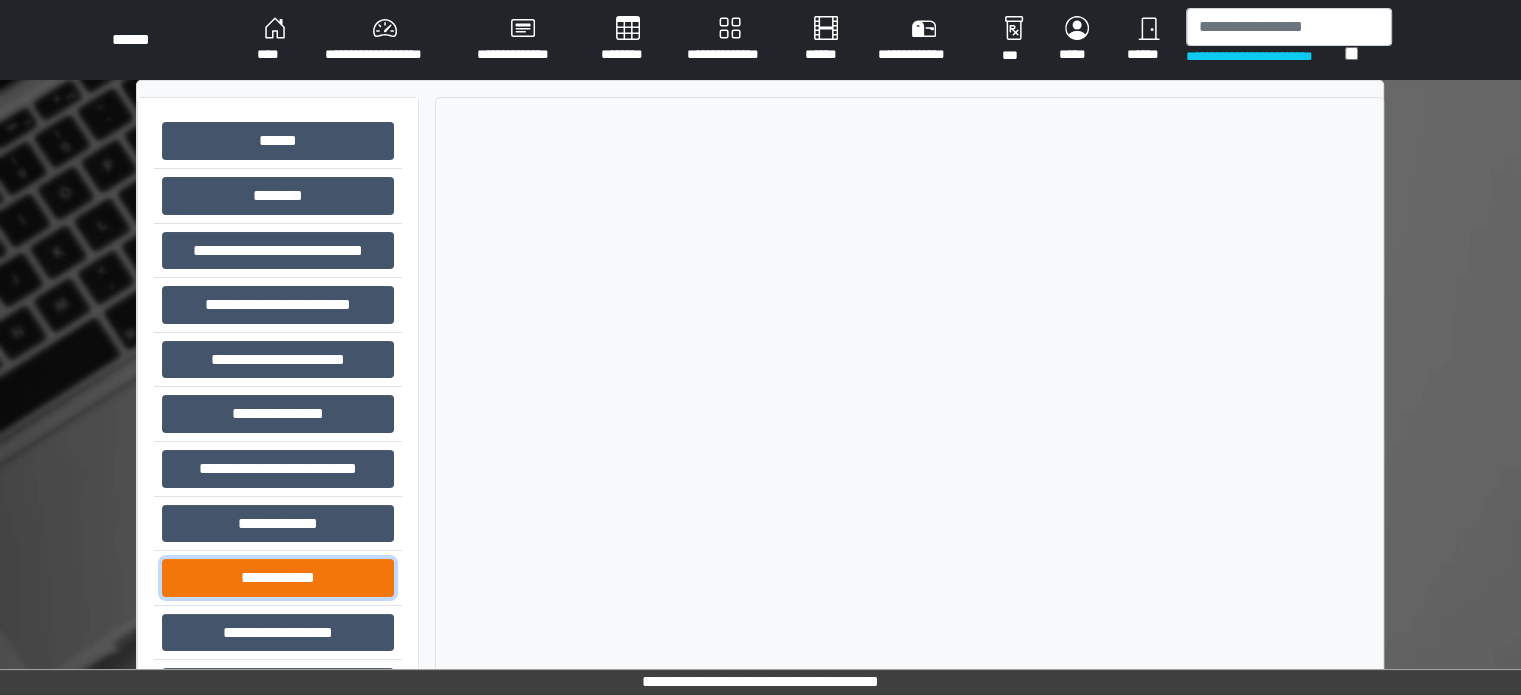 click on "**********" at bounding box center [278, 578] 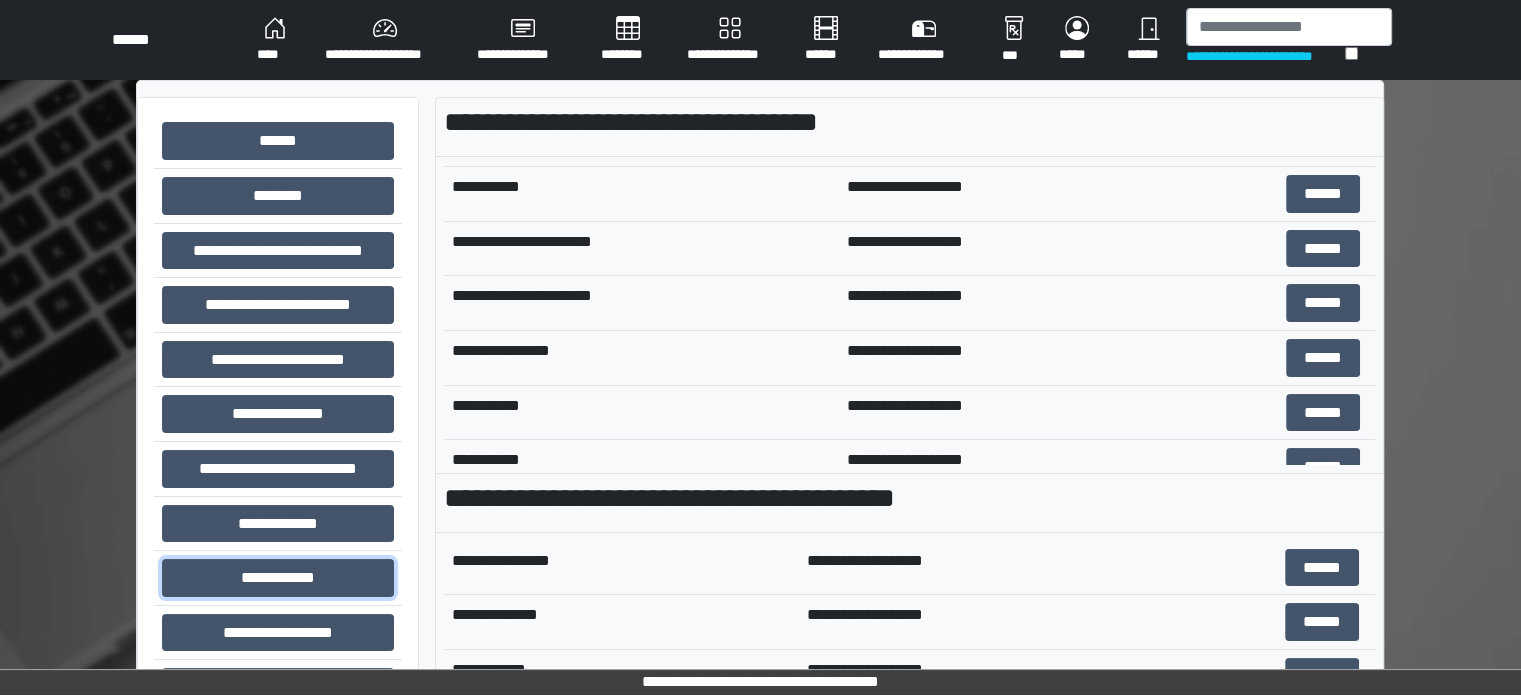 scroll, scrollTop: 800, scrollLeft: 0, axis: vertical 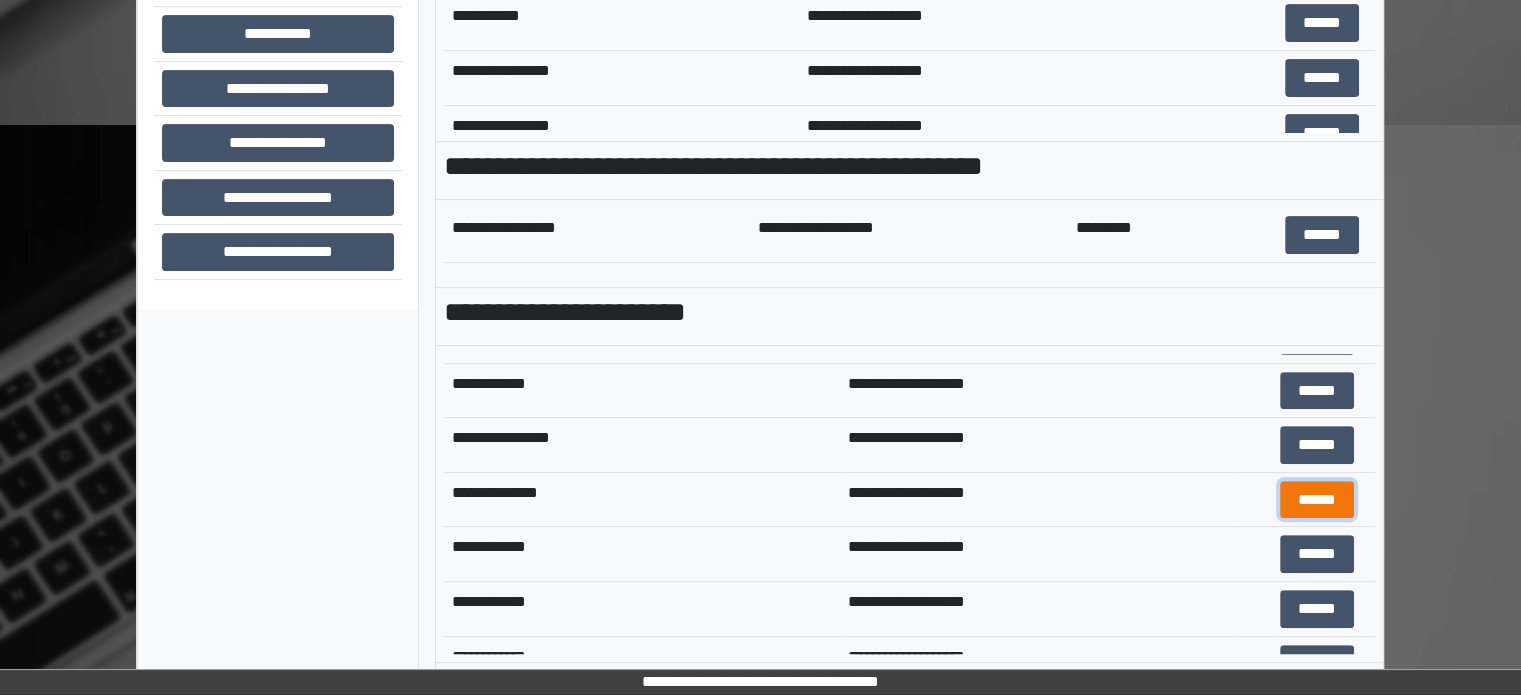 click on "******" at bounding box center (1317, 500) 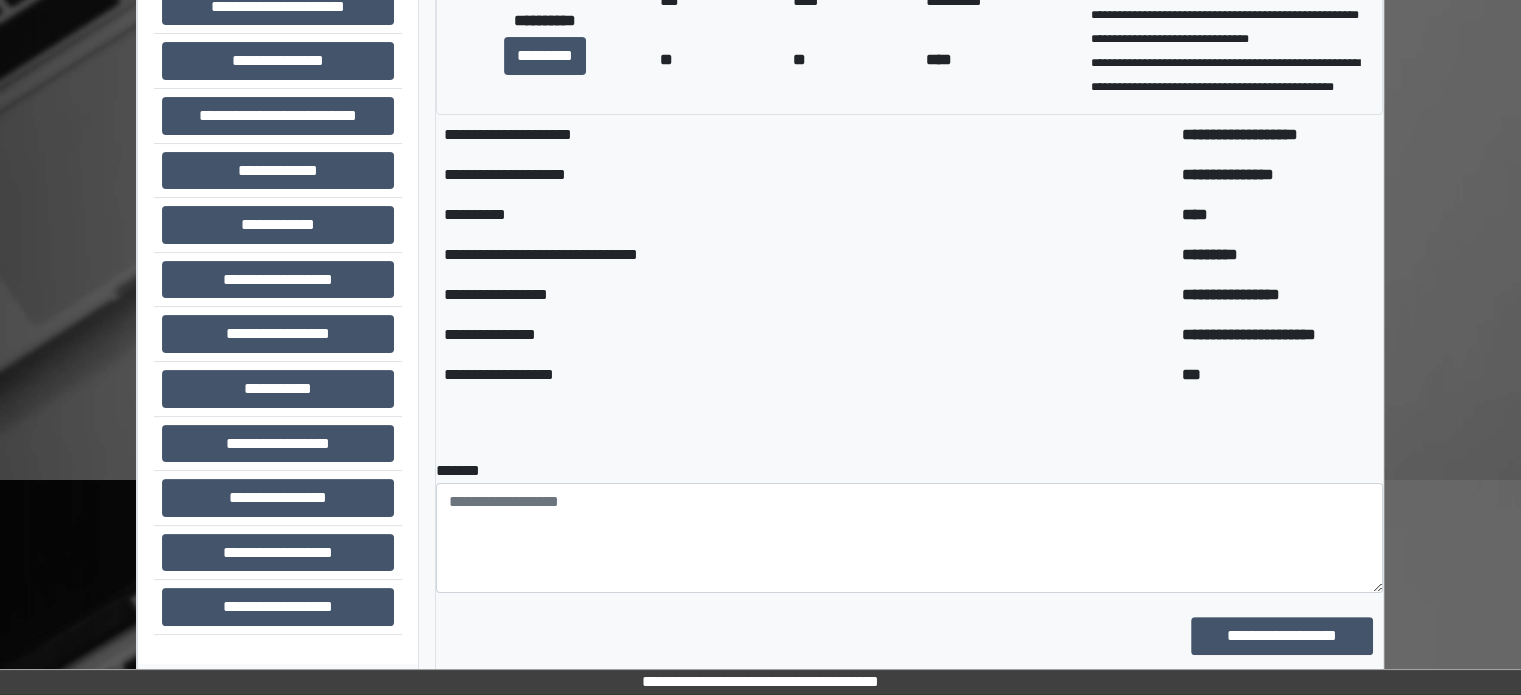 scroll, scrollTop: 308, scrollLeft: 0, axis: vertical 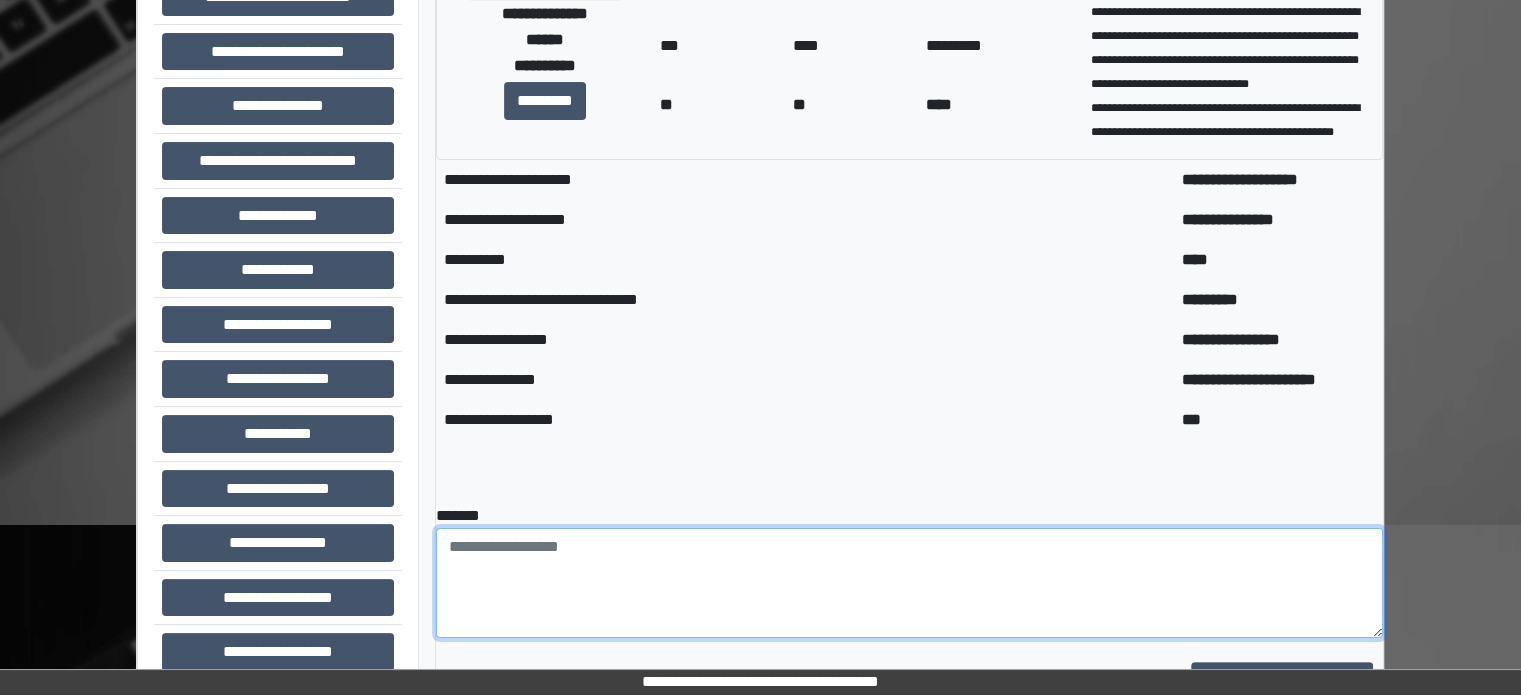 click at bounding box center (909, 583) 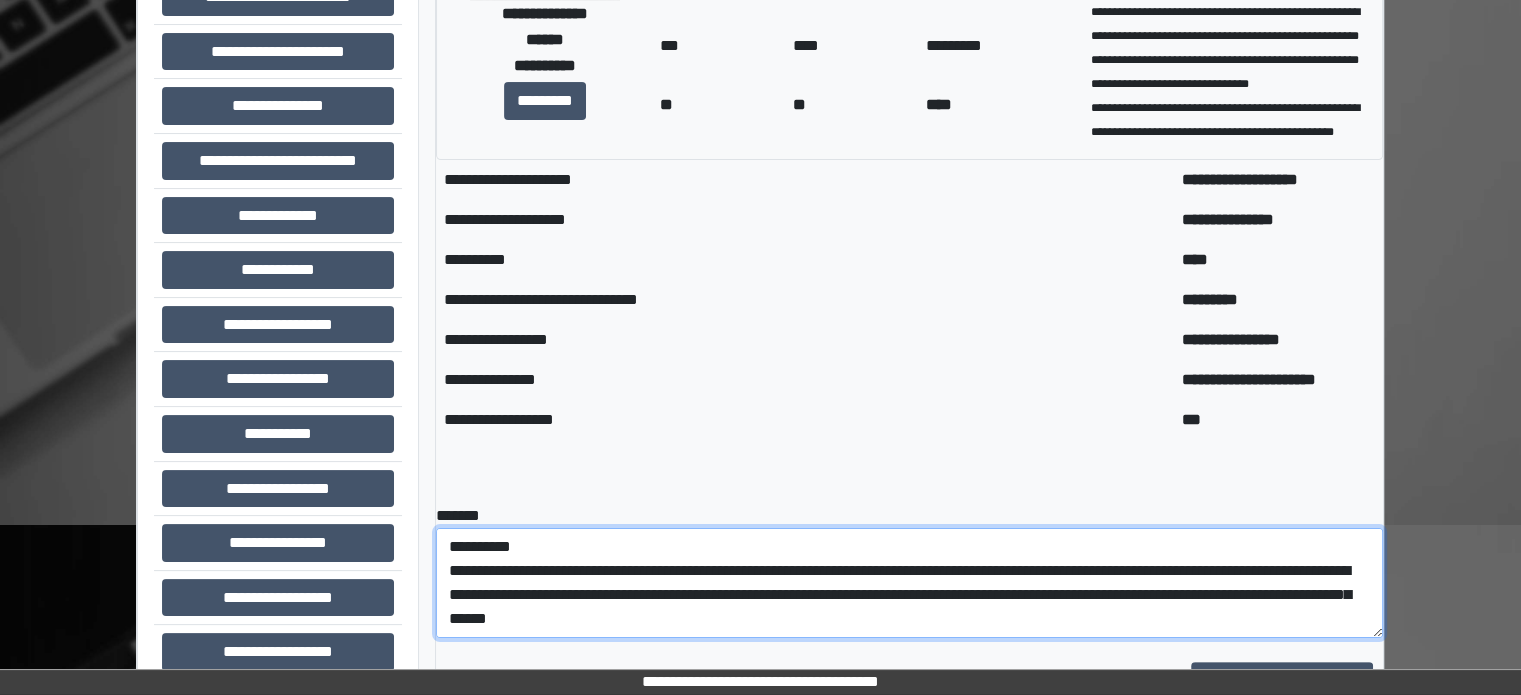 scroll, scrollTop: 40, scrollLeft: 0, axis: vertical 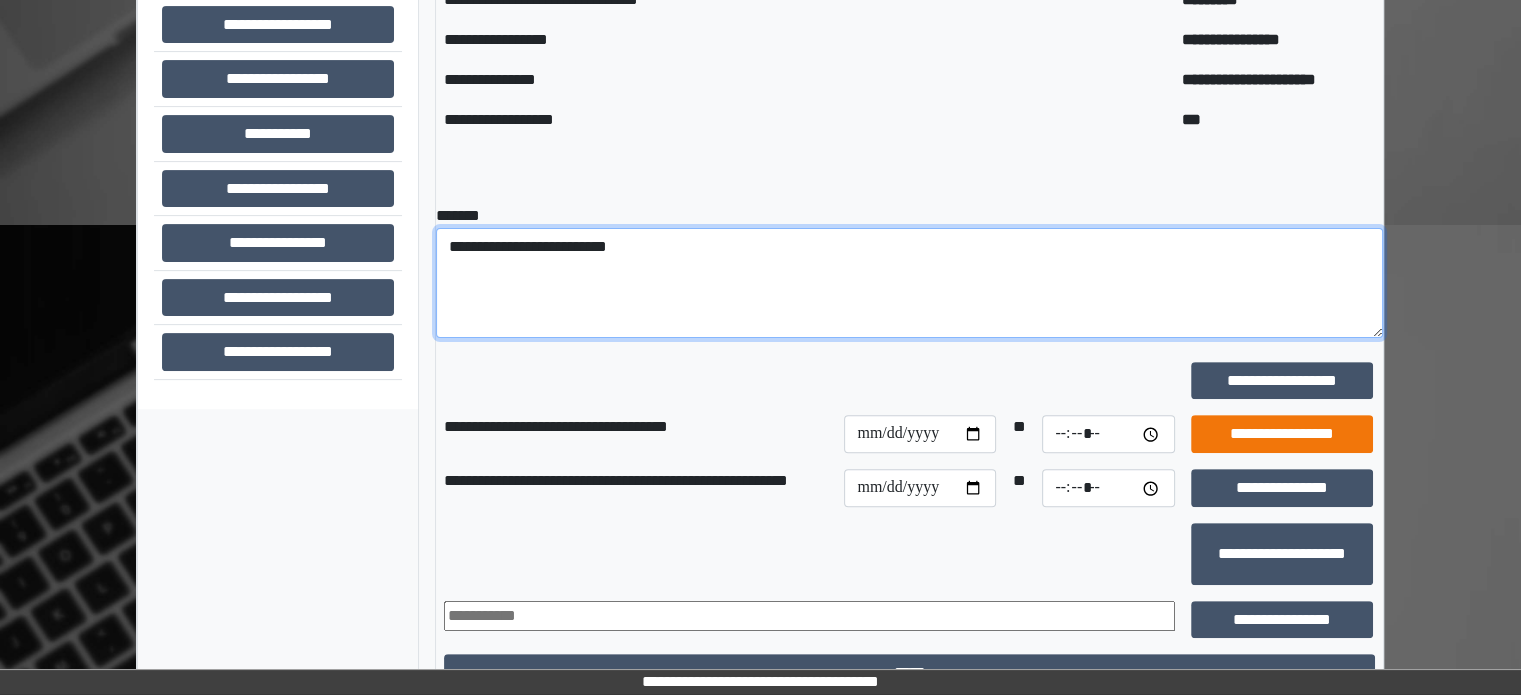 type on "**********" 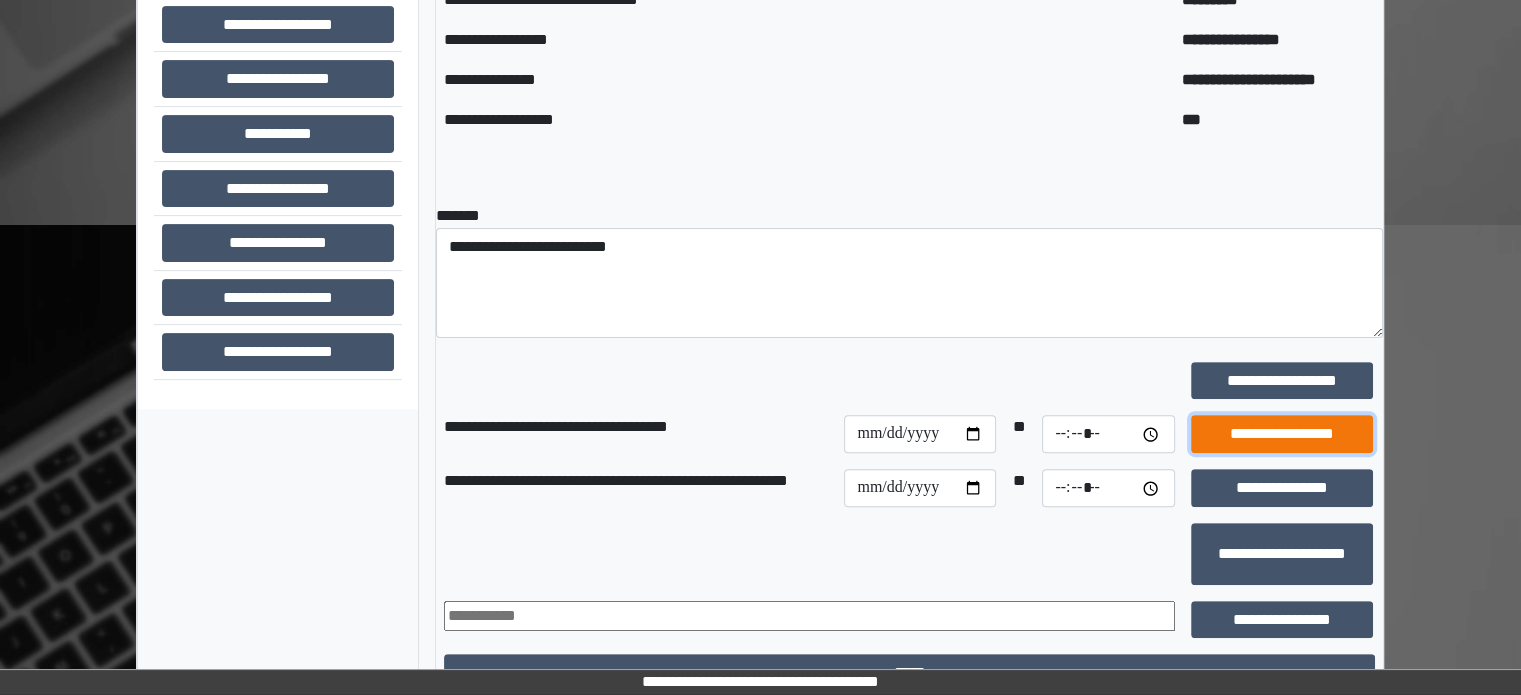 click on "**********" at bounding box center [1282, 434] 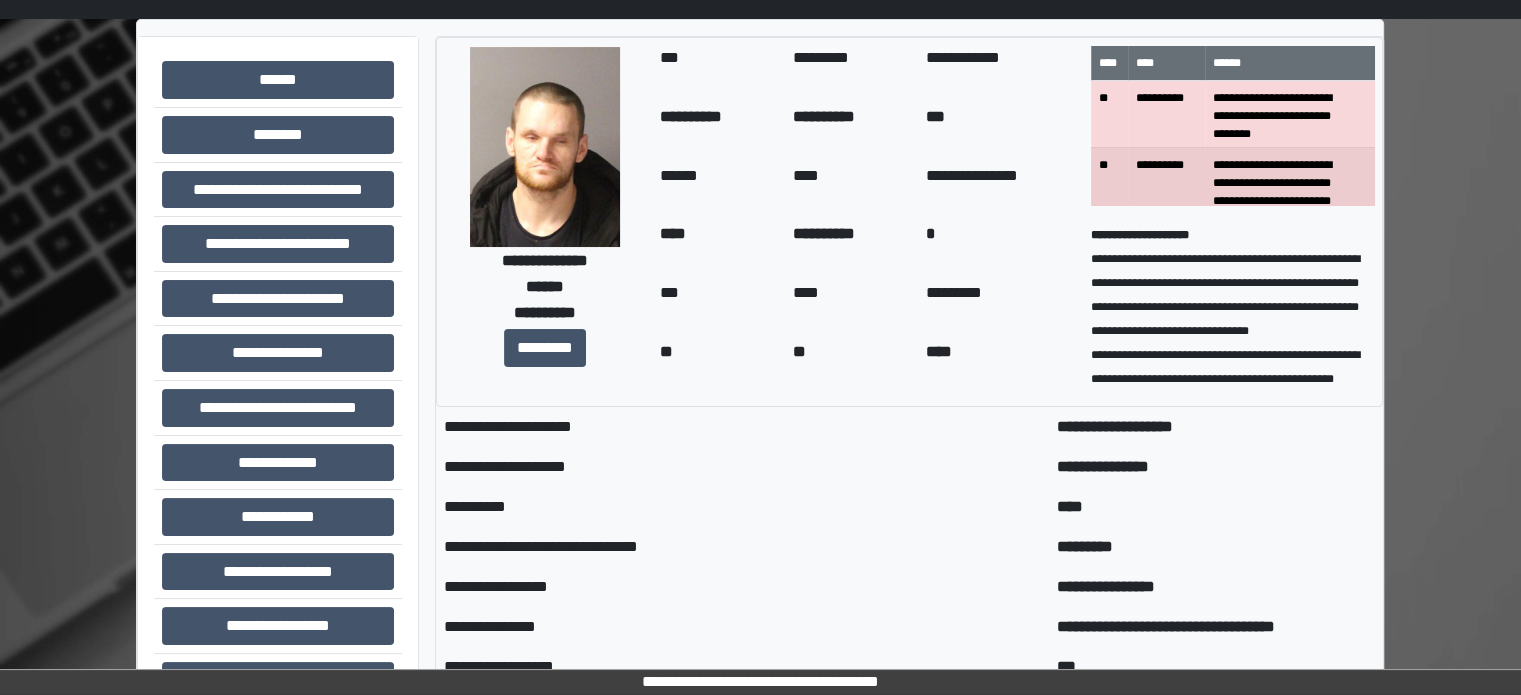 scroll, scrollTop: 161, scrollLeft: 0, axis: vertical 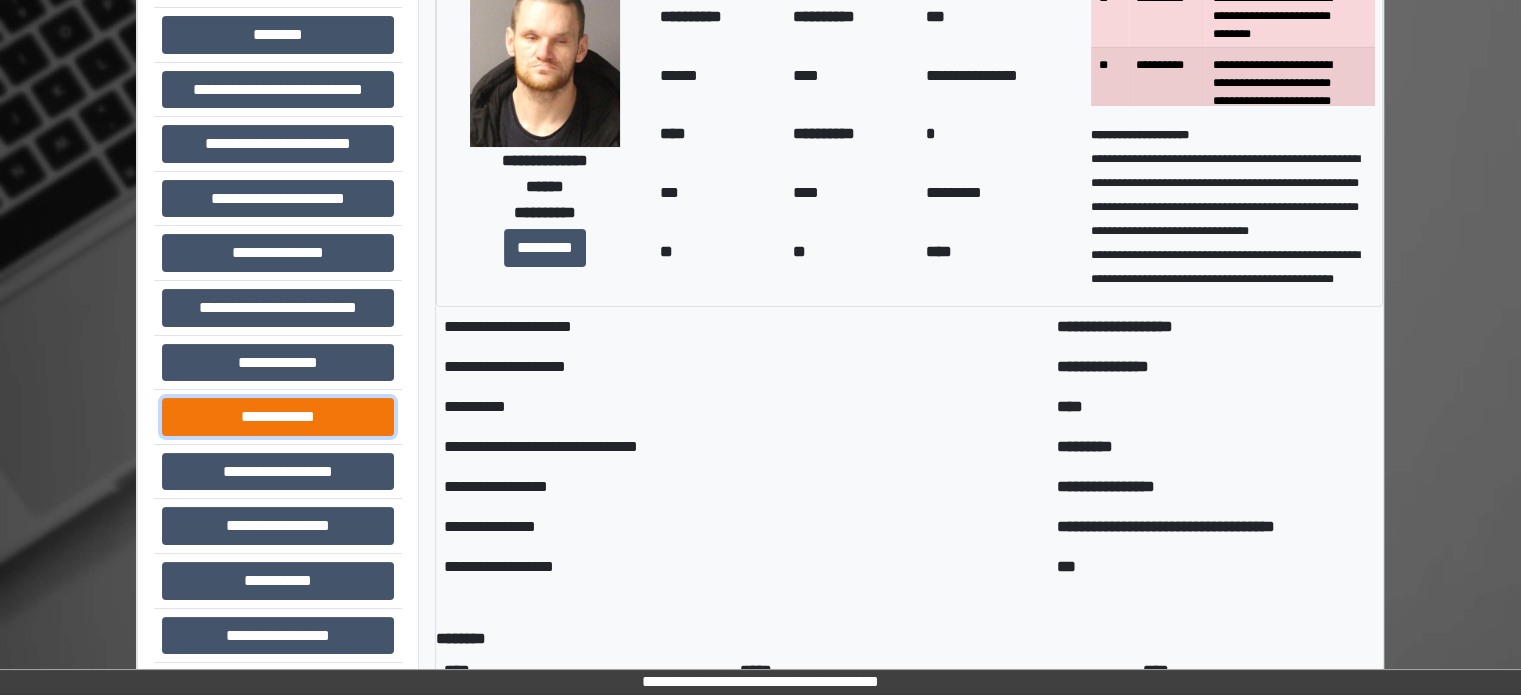 click on "**********" at bounding box center [278, 417] 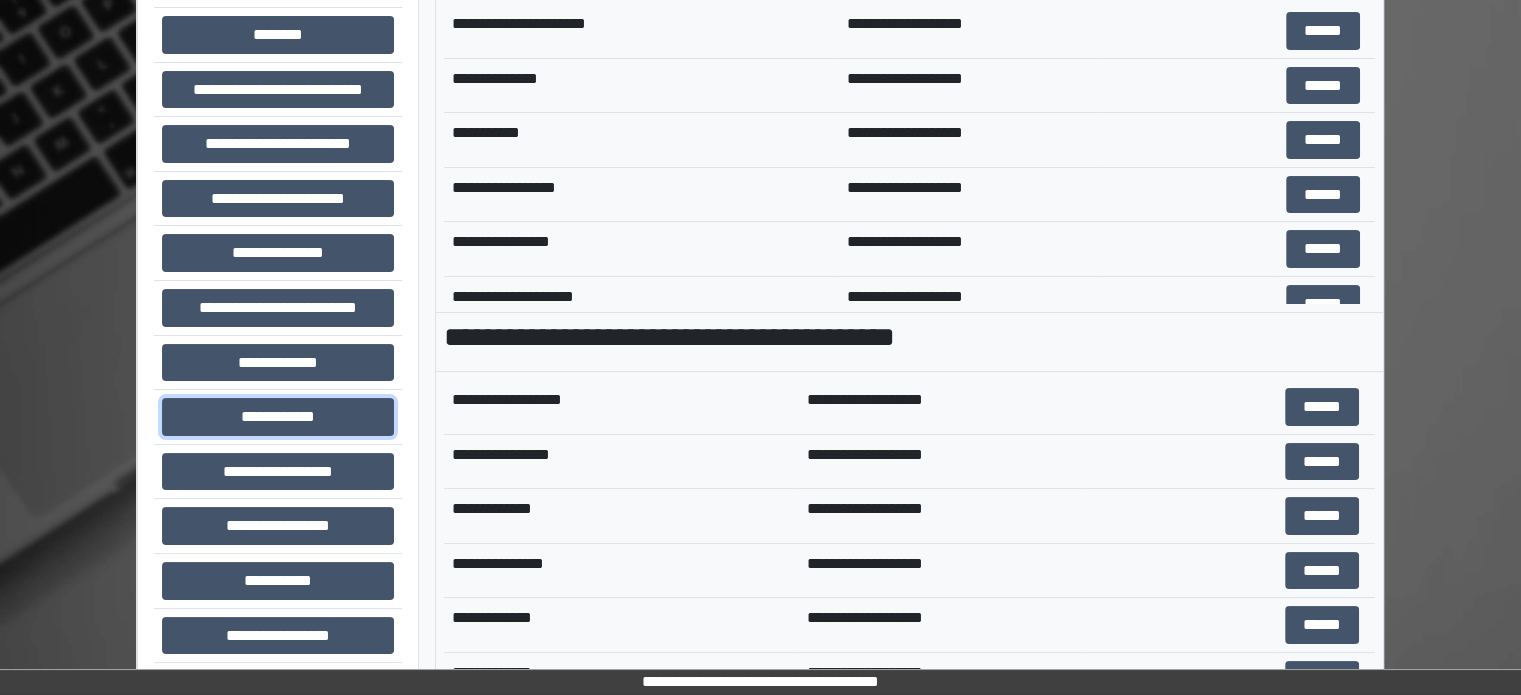 scroll, scrollTop: 500, scrollLeft: 0, axis: vertical 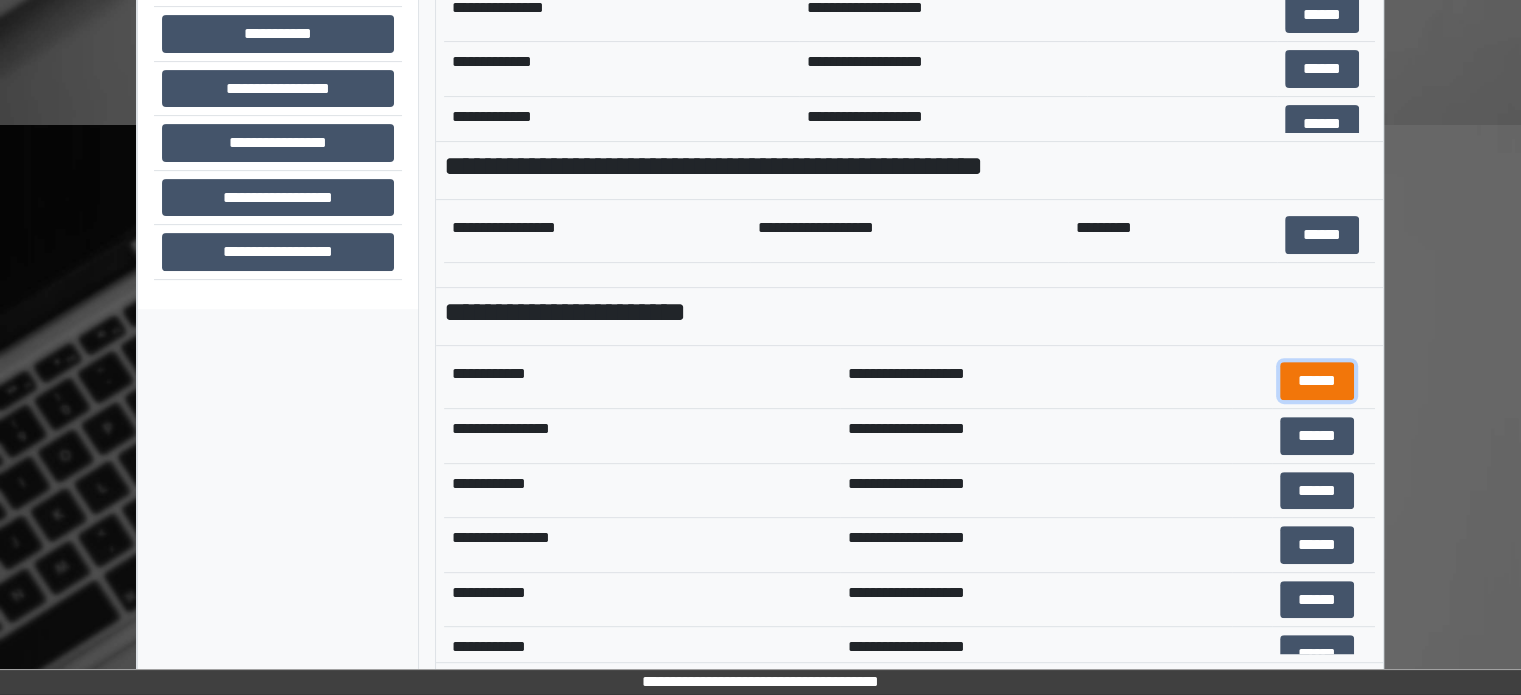 click on "******" at bounding box center [1317, 381] 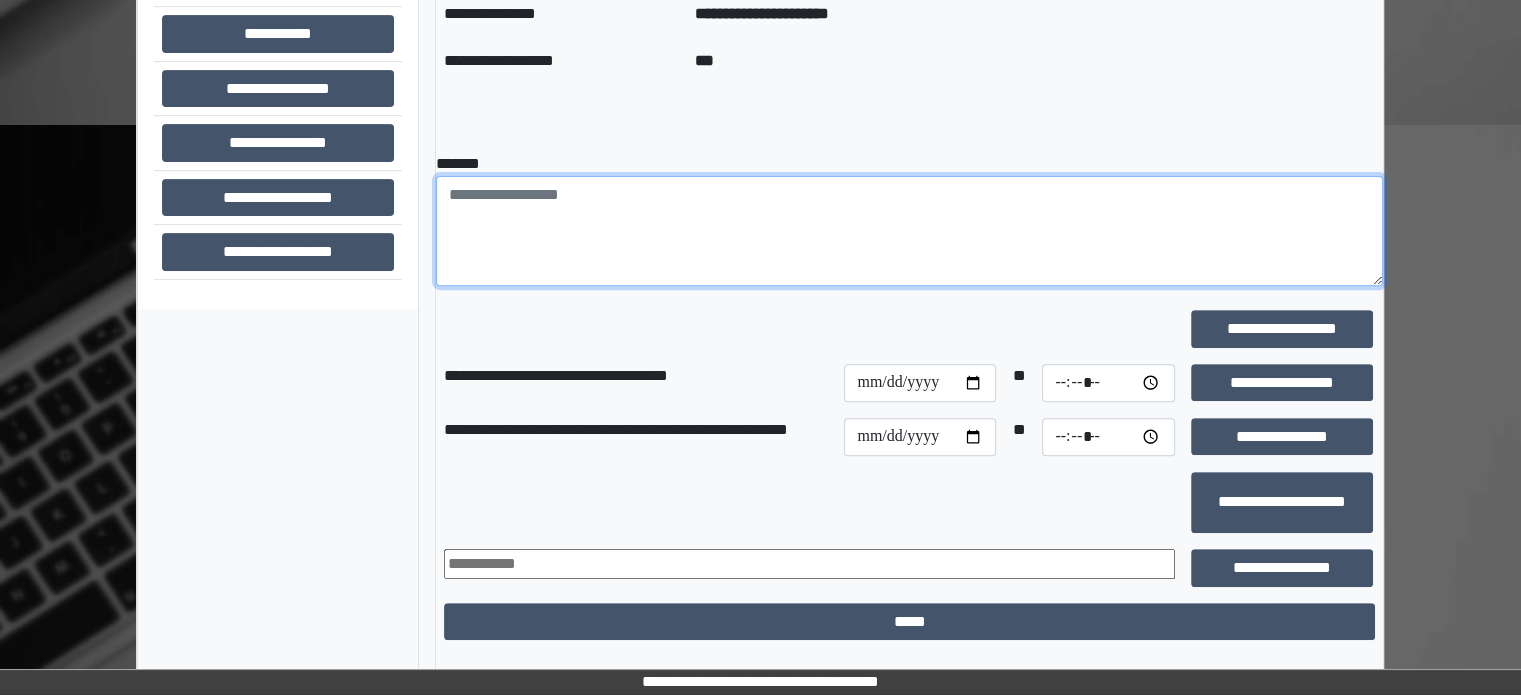 paste on "**********" 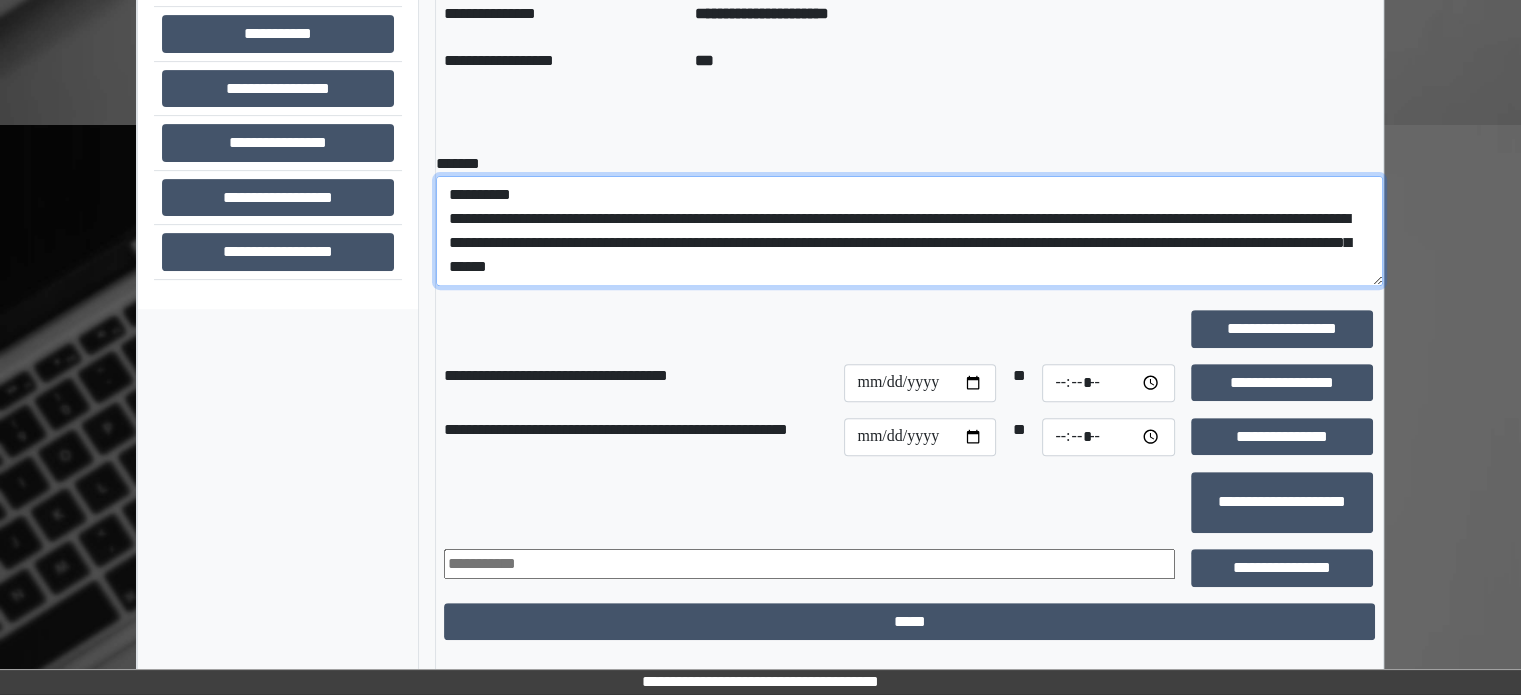 scroll, scrollTop: 40, scrollLeft: 0, axis: vertical 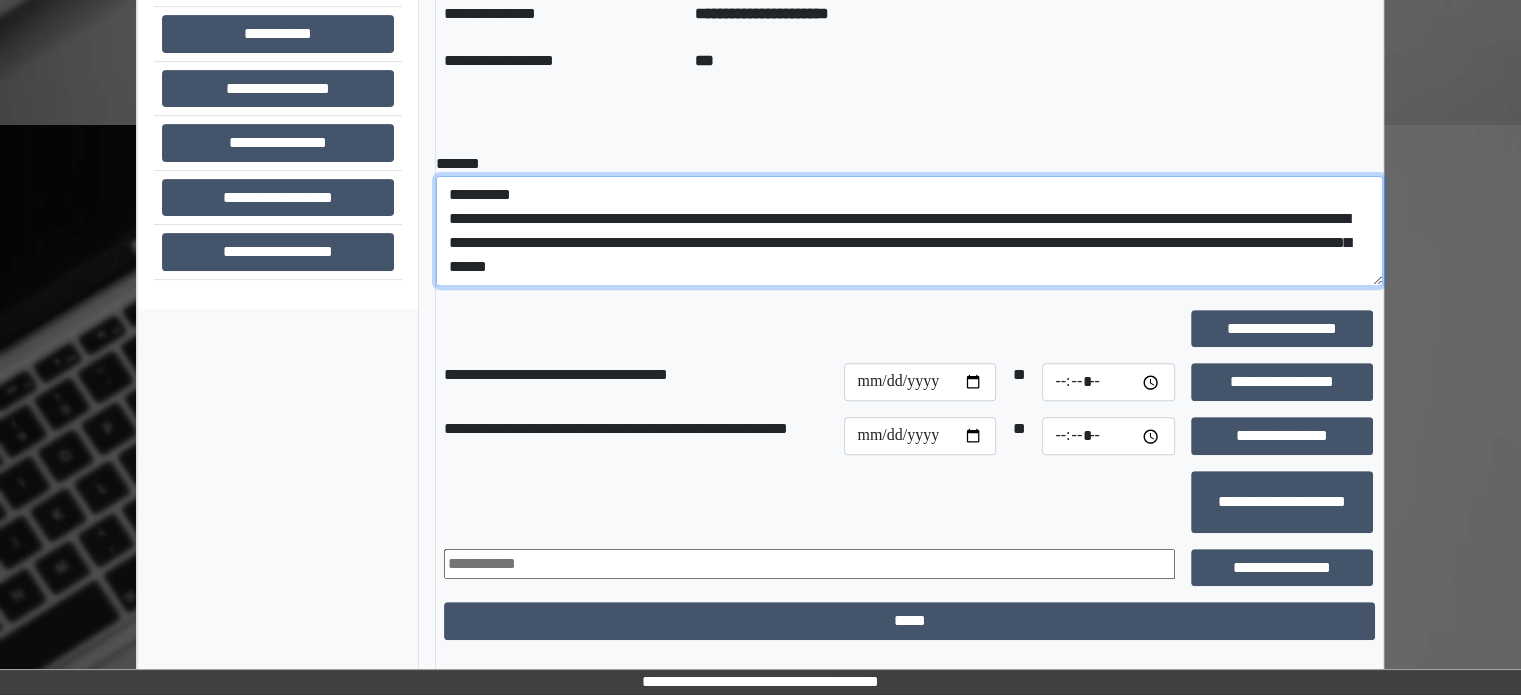 drag, startPoint x: 1020, startPoint y: 240, endPoint x: 427, endPoint y: 99, distance: 609.5326 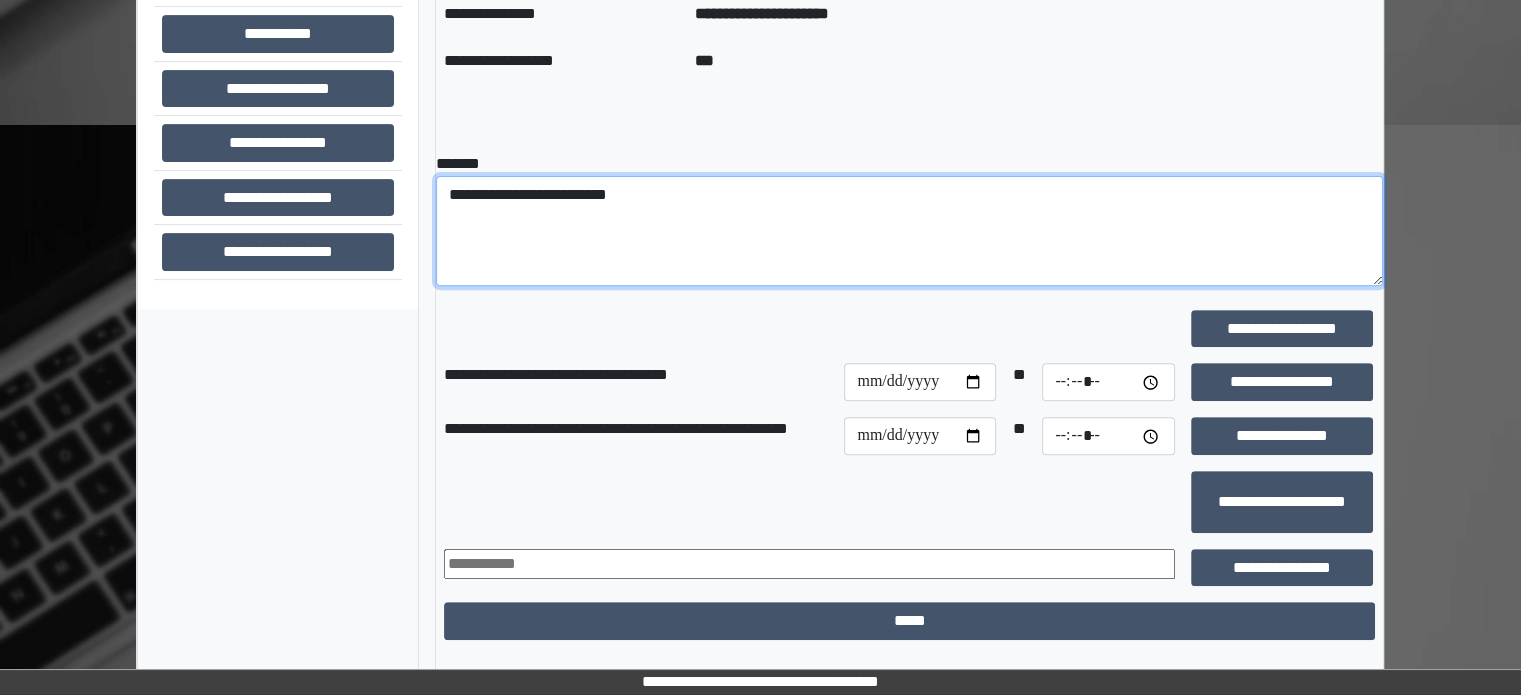 drag, startPoint x: 724, startPoint y: 219, endPoint x: 459, endPoint y: 190, distance: 266.58206 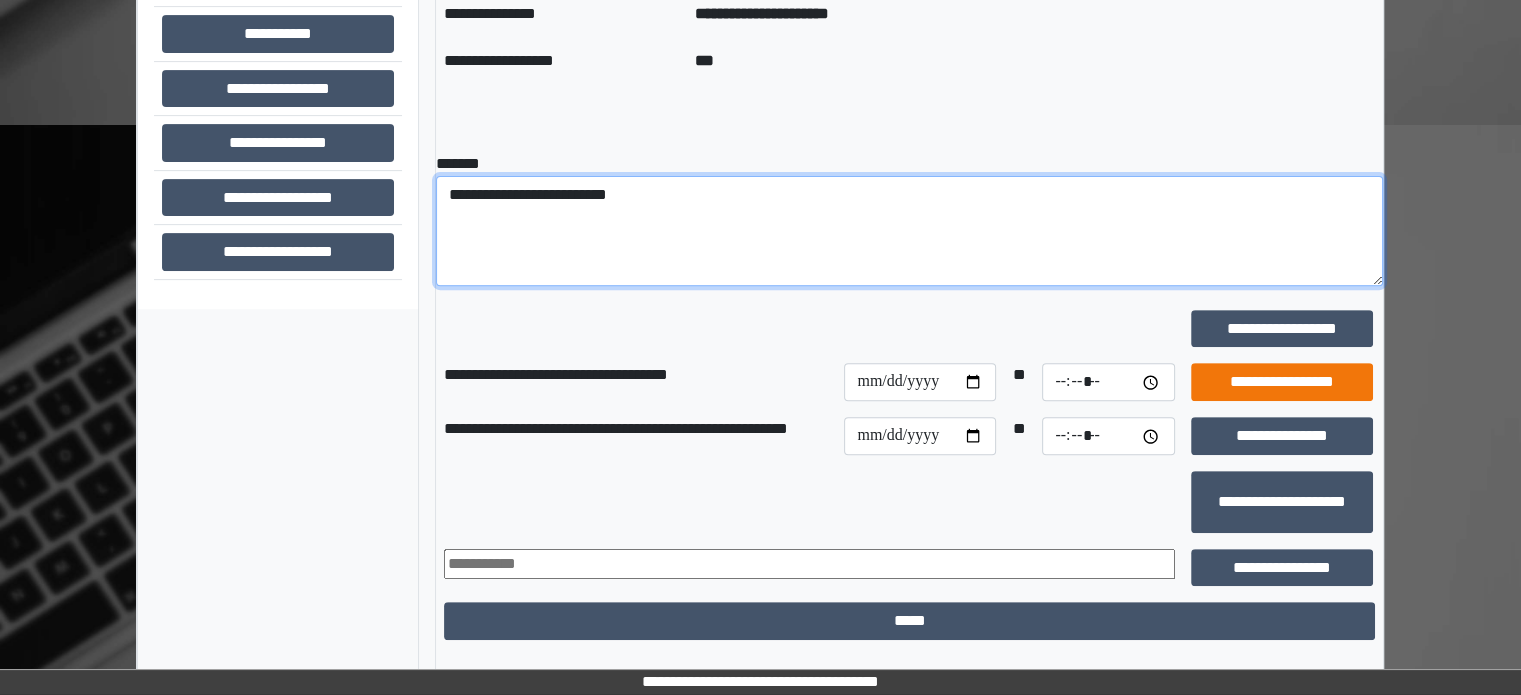 type on "**********" 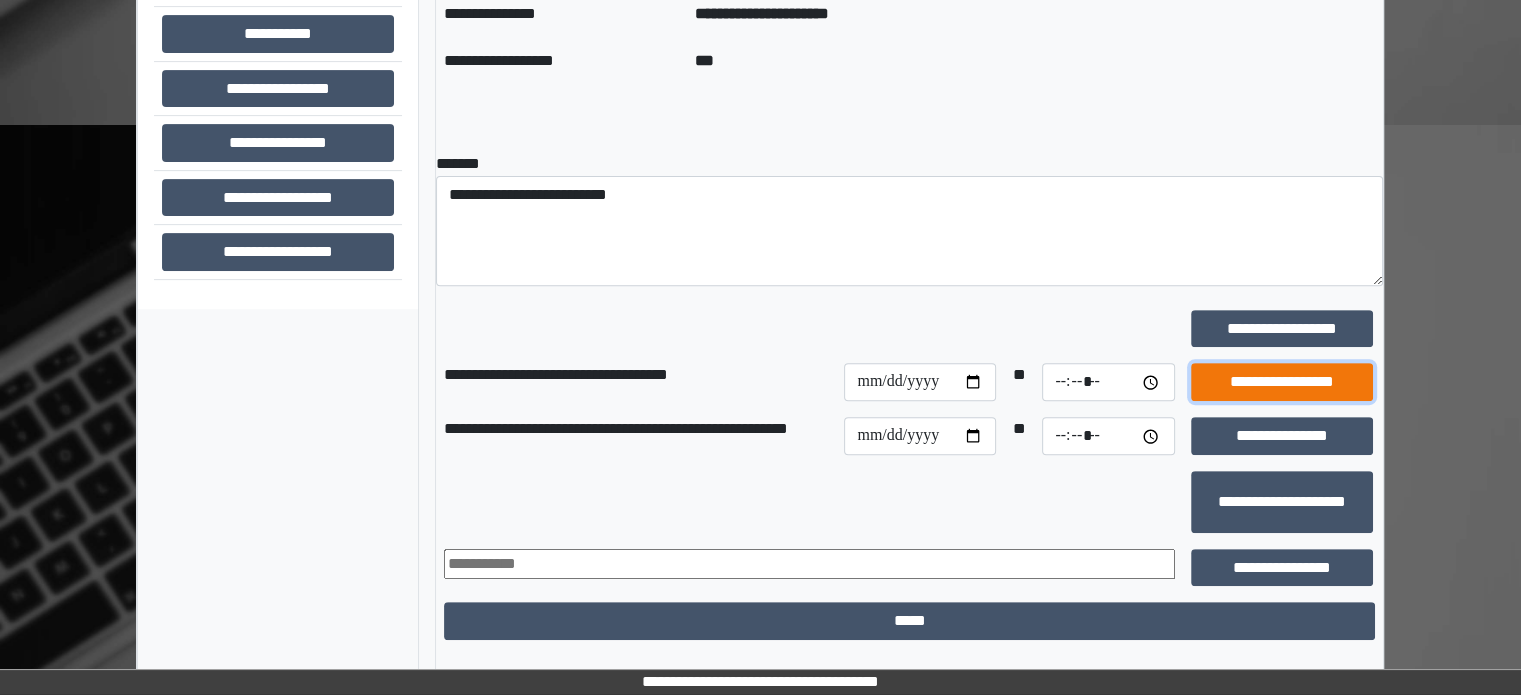 click on "**********" at bounding box center [1282, 382] 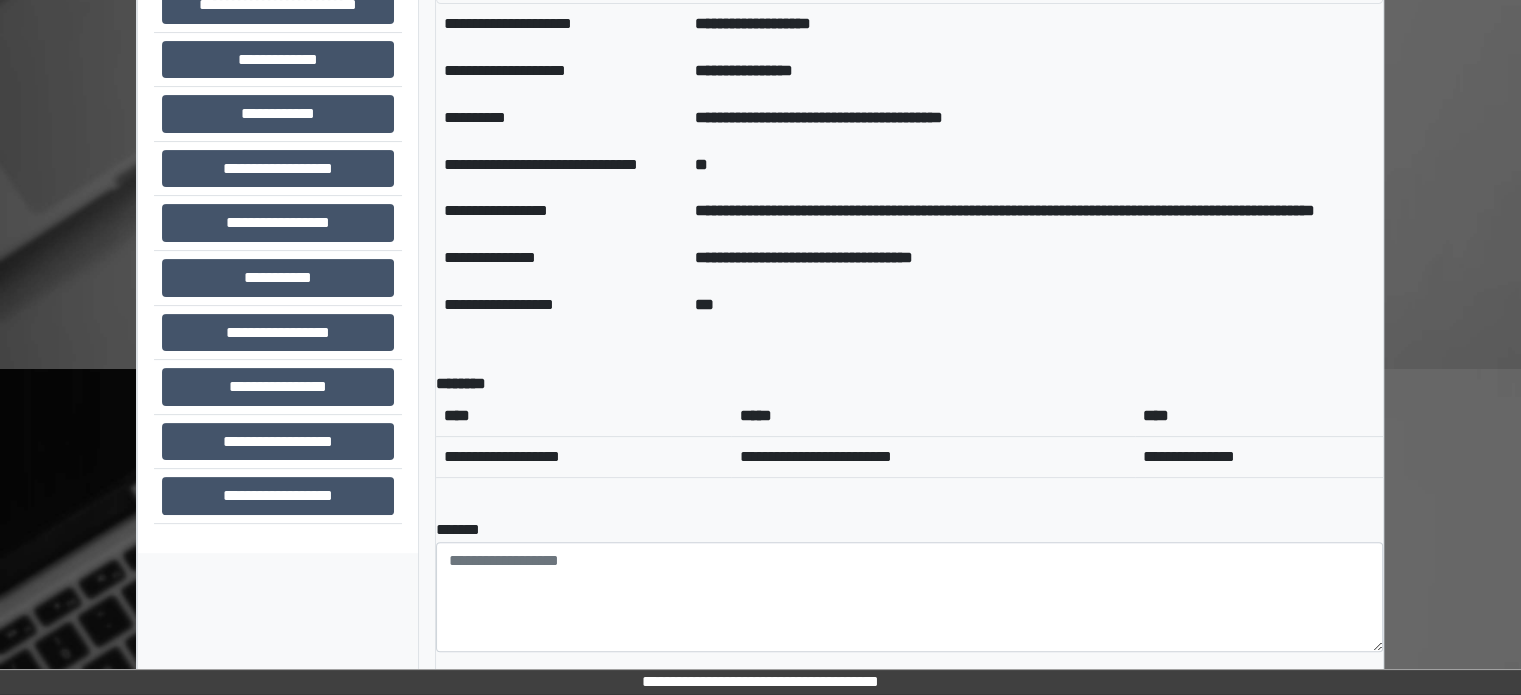 scroll, scrollTop: 508, scrollLeft: 0, axis: vertical 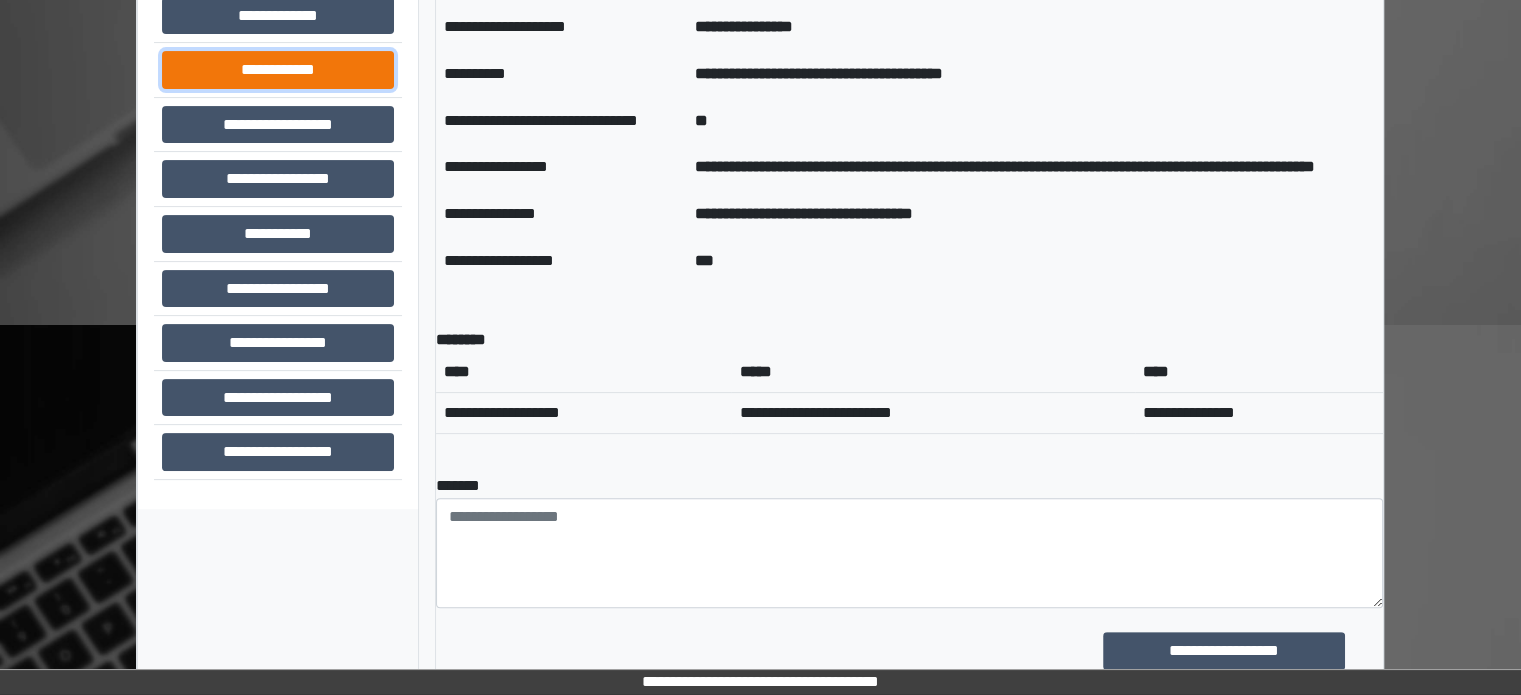 click on "**********" at bounding box center (278, 70) 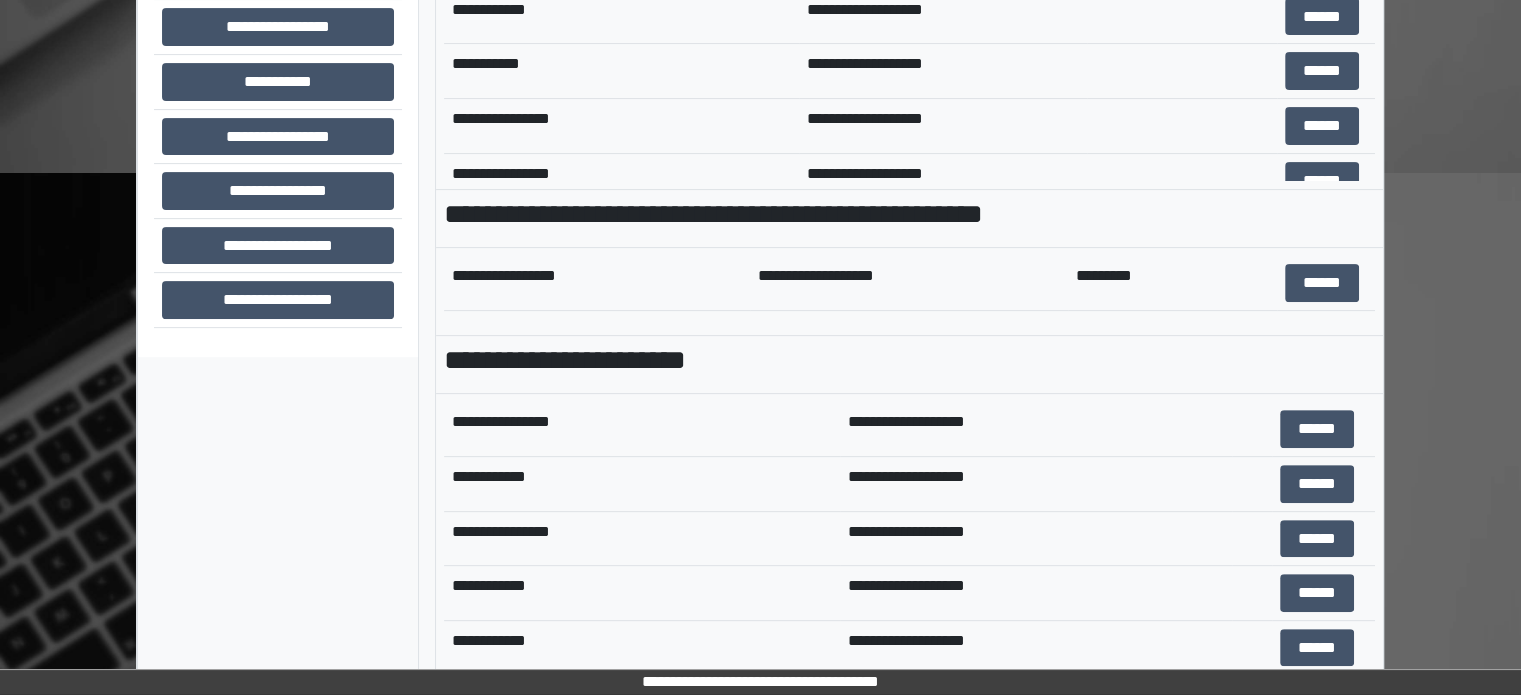 scroll, scrollTop: 708, scrollLeft: 0, axis: vertical 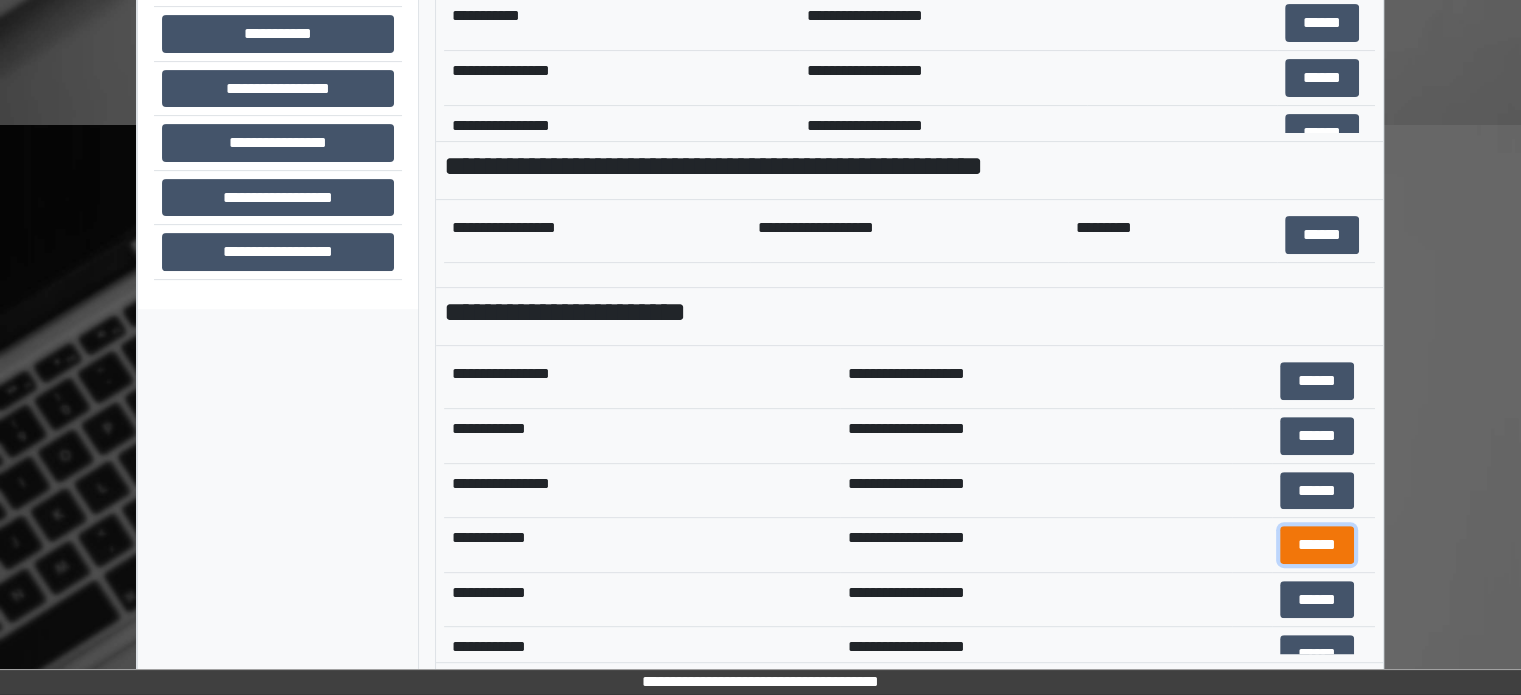 click on "******" at bounding box center [1317, 545] 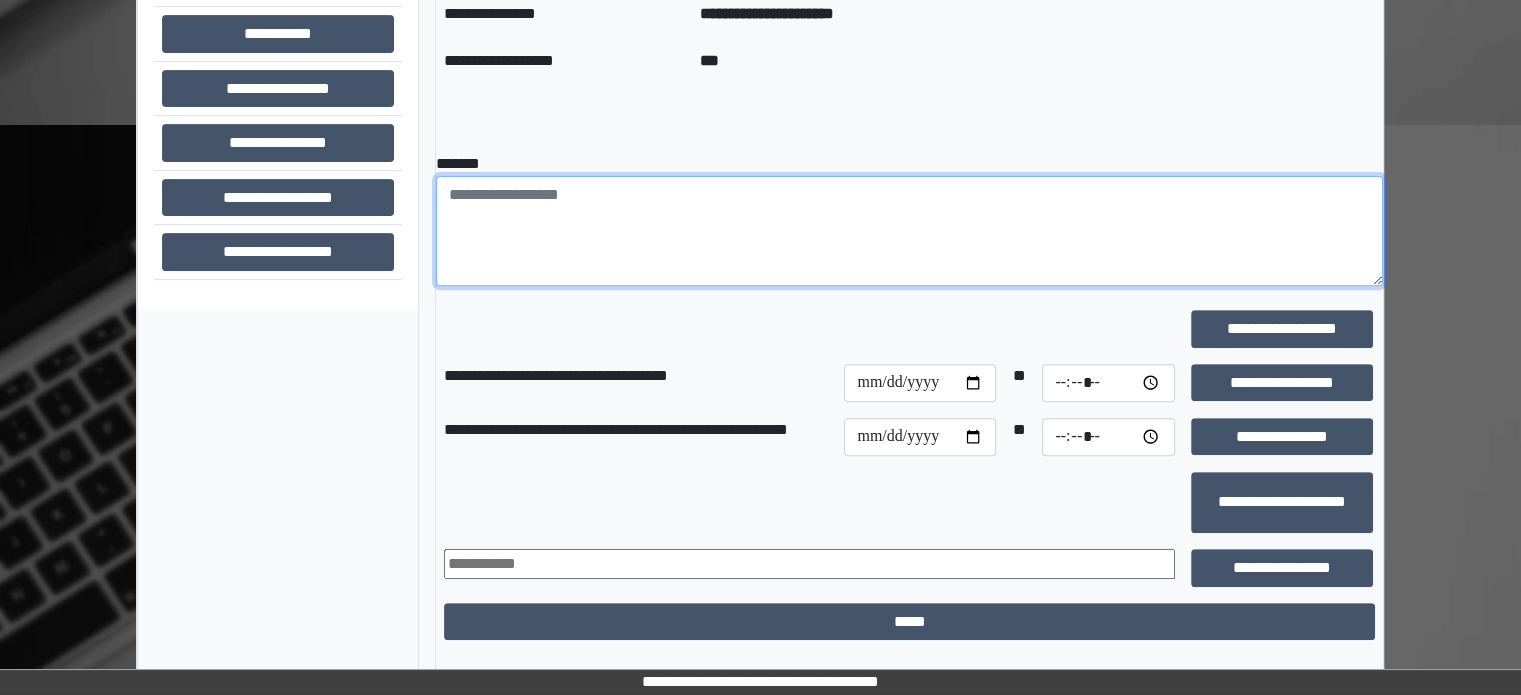 paste on "**********" 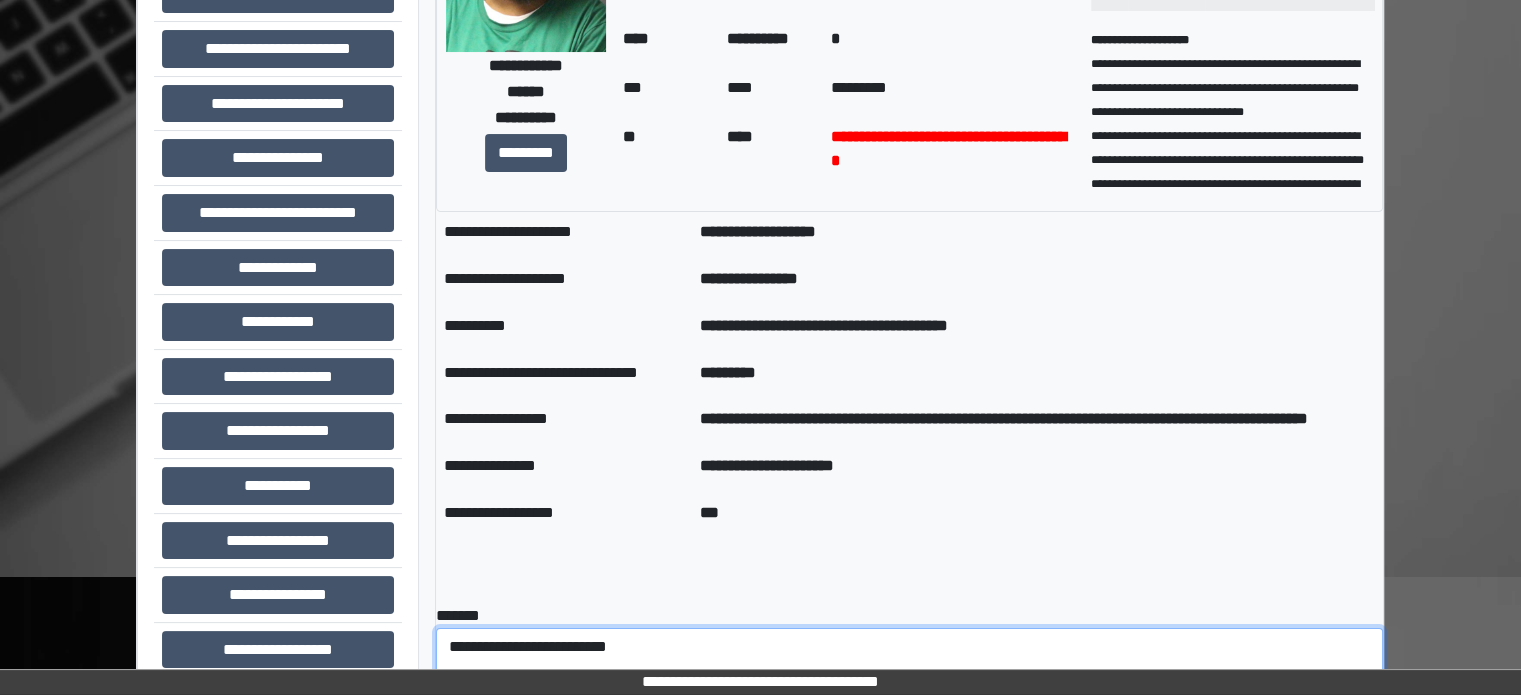 scroll, scrollTop: 208, scrollLeft: 0, axis: vertical 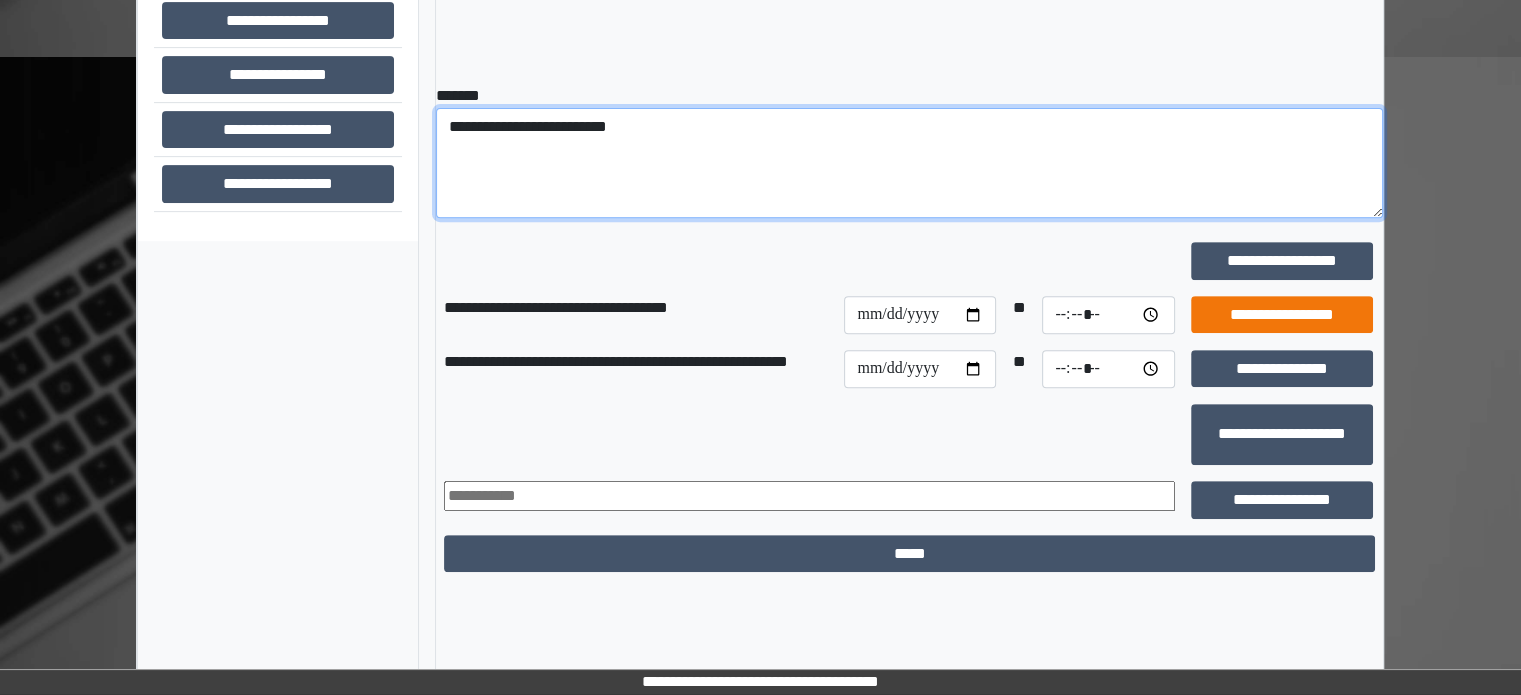type on "**********" 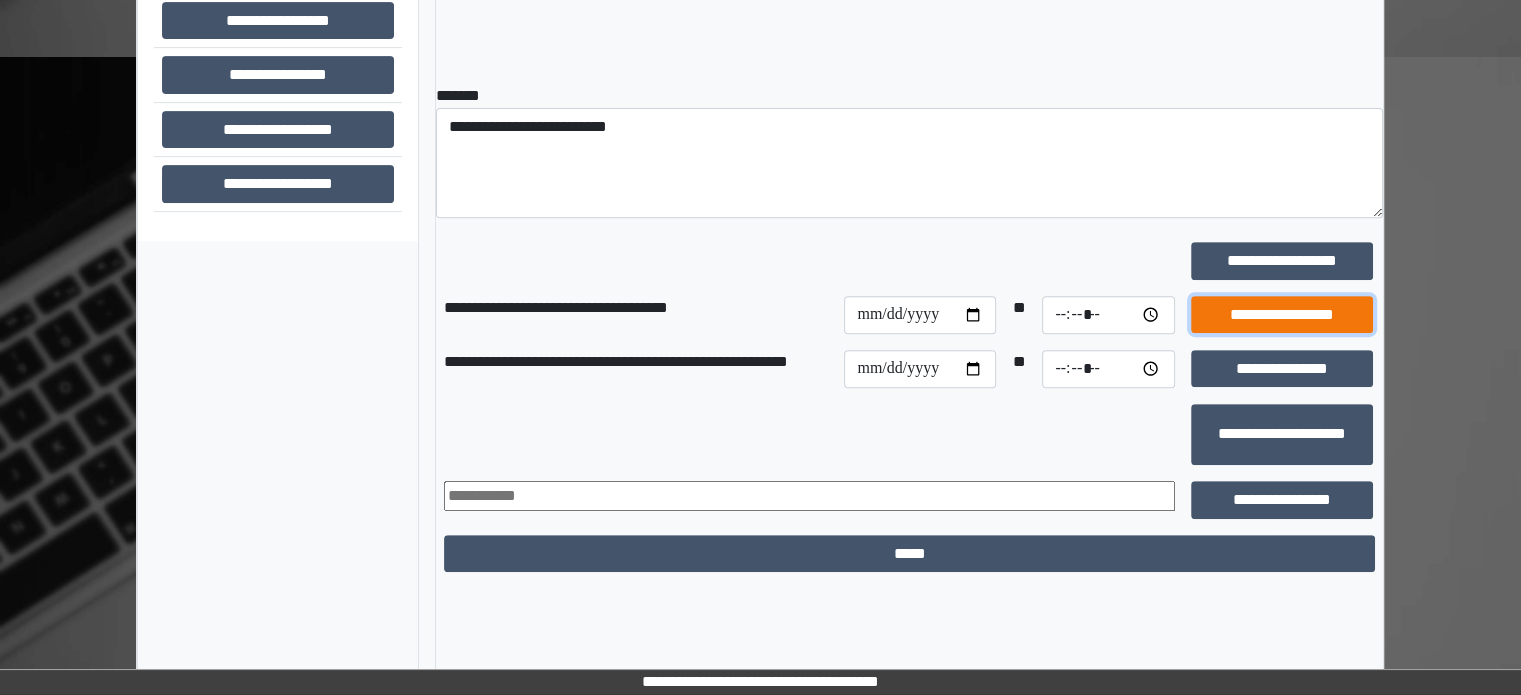 click on "**********" at bounding box center (1282, 315) 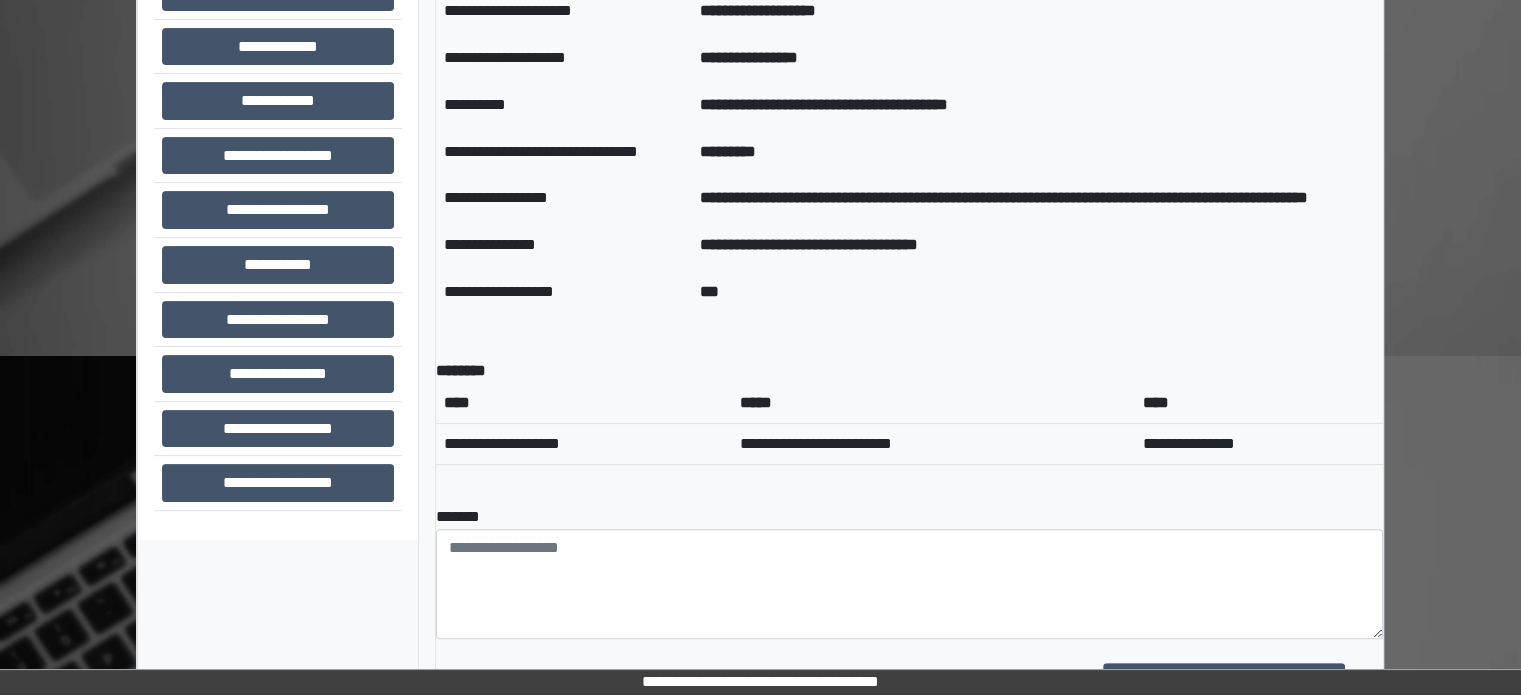 scroll, scrollTop: 476, scrollLeft: 0, axis: vertical 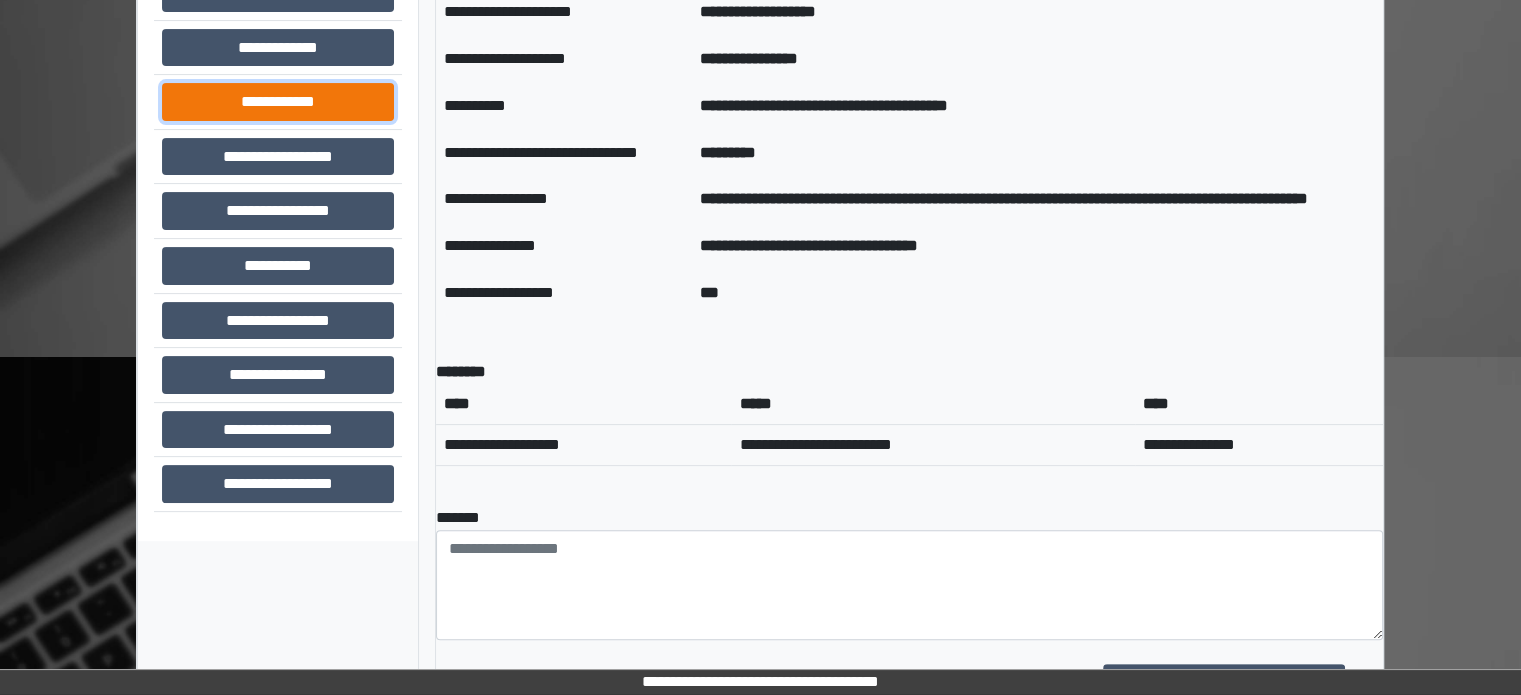 click on "**********" at bounding box center [278, 102] 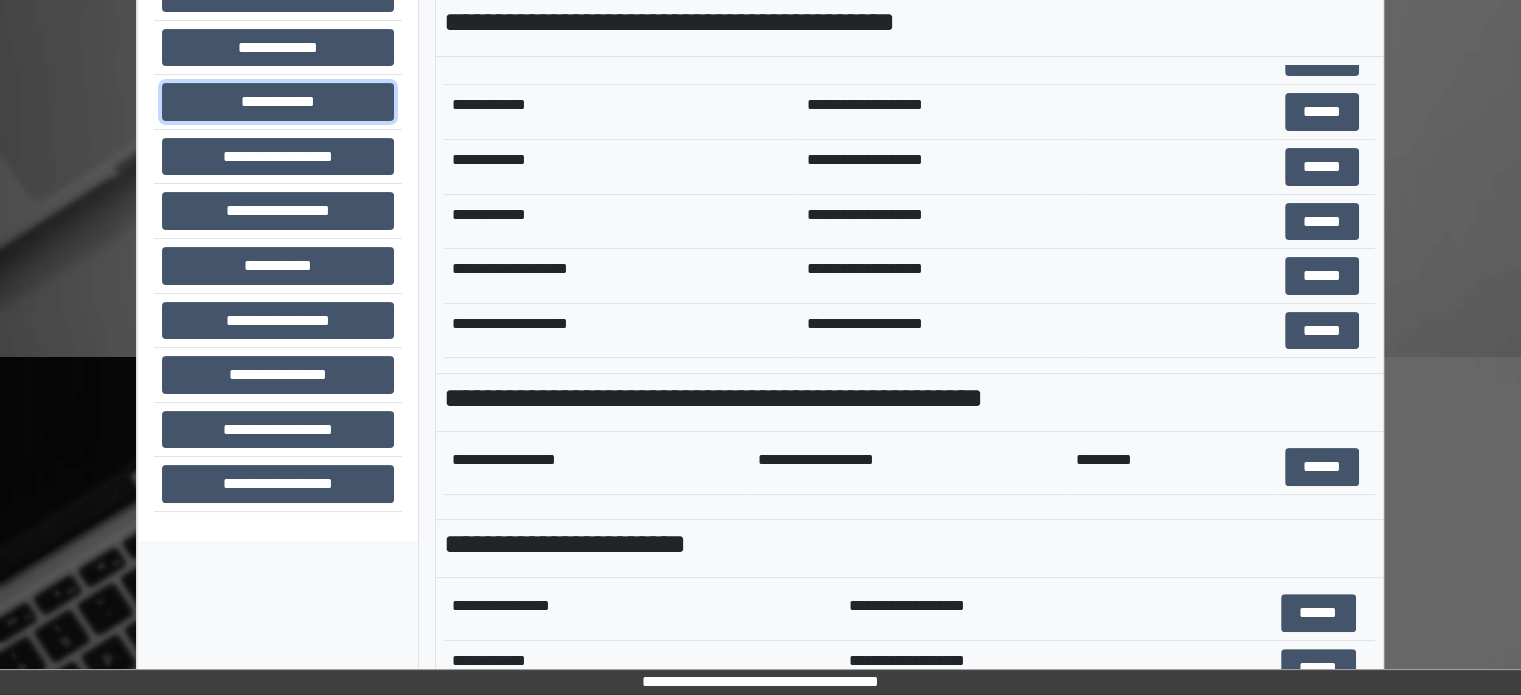 scroll, scrollTop: 800, scrollLeft: 0, axis: vertical 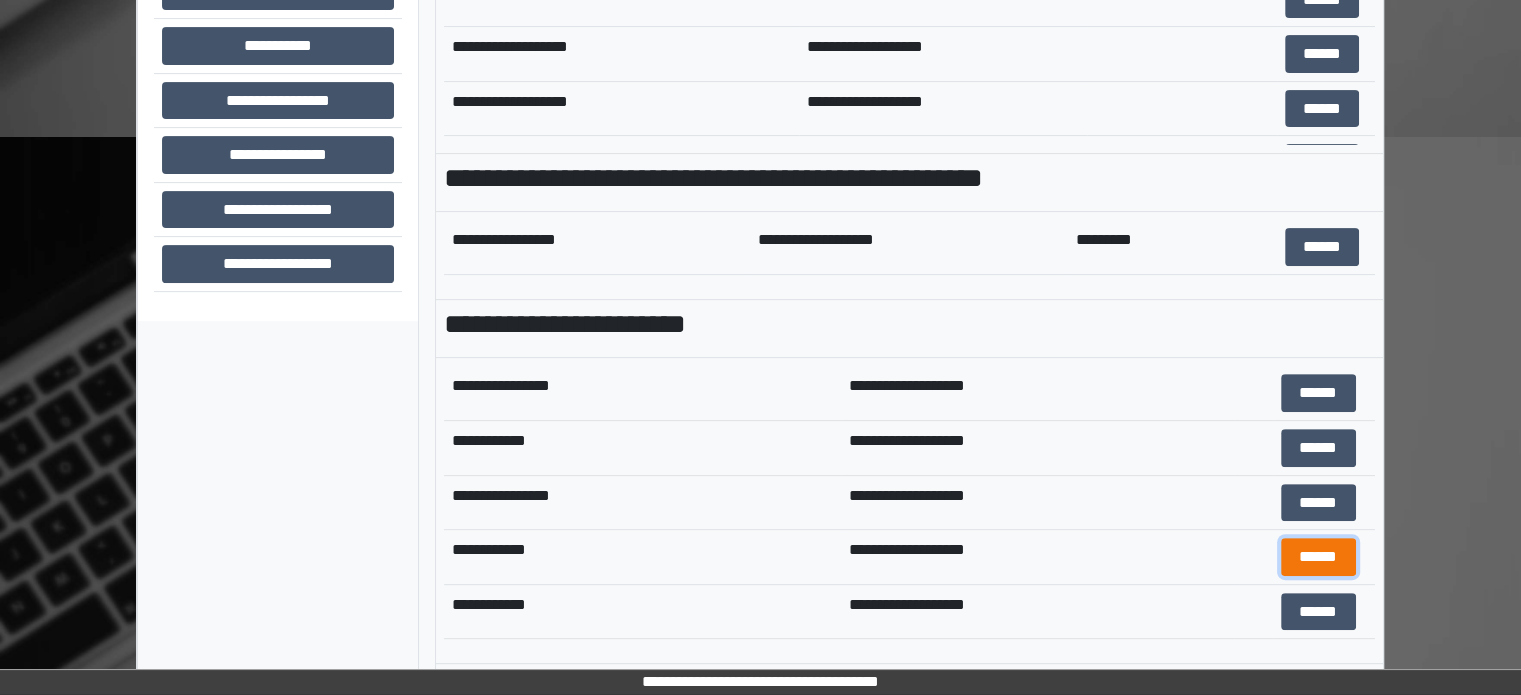 click on "******" at bounding box center (1318, 557) 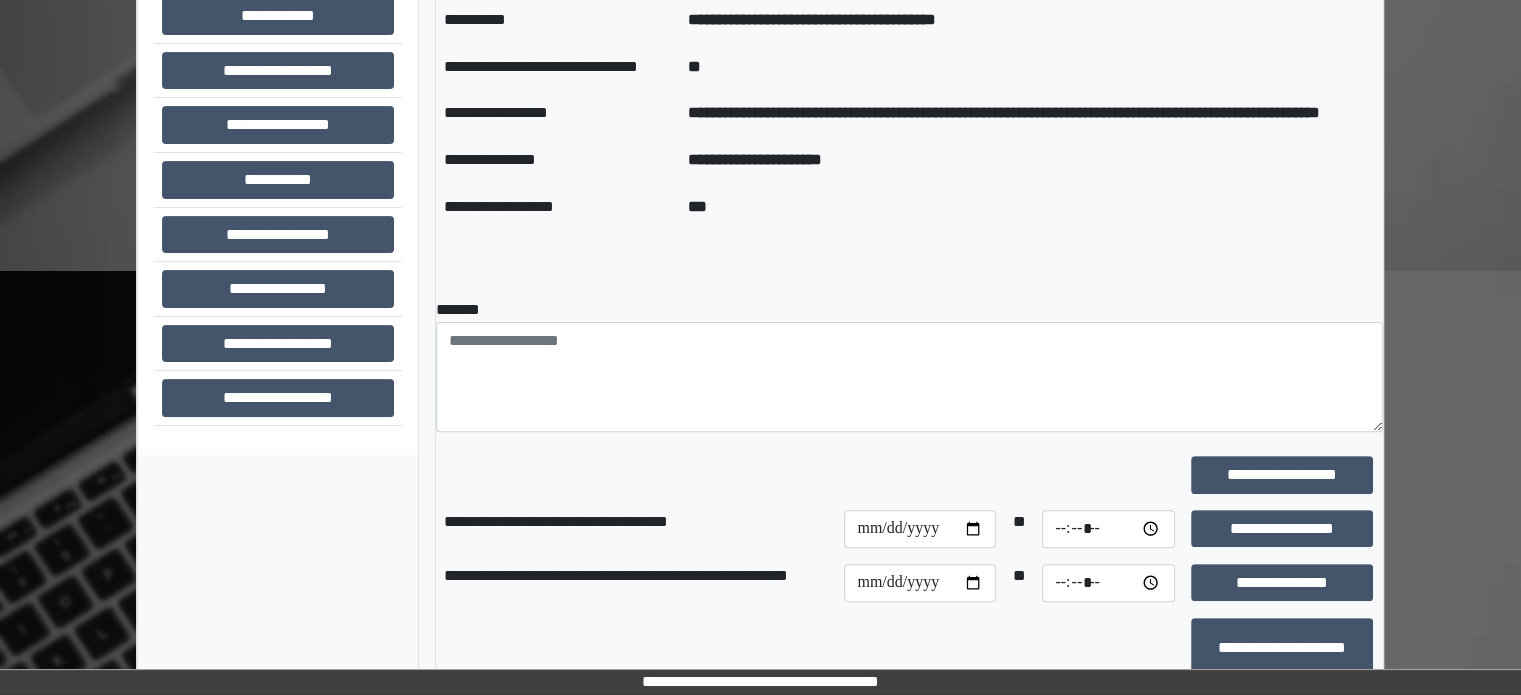 scroll, scrollTop: 596, scrollLeft: 0, axis: vertical 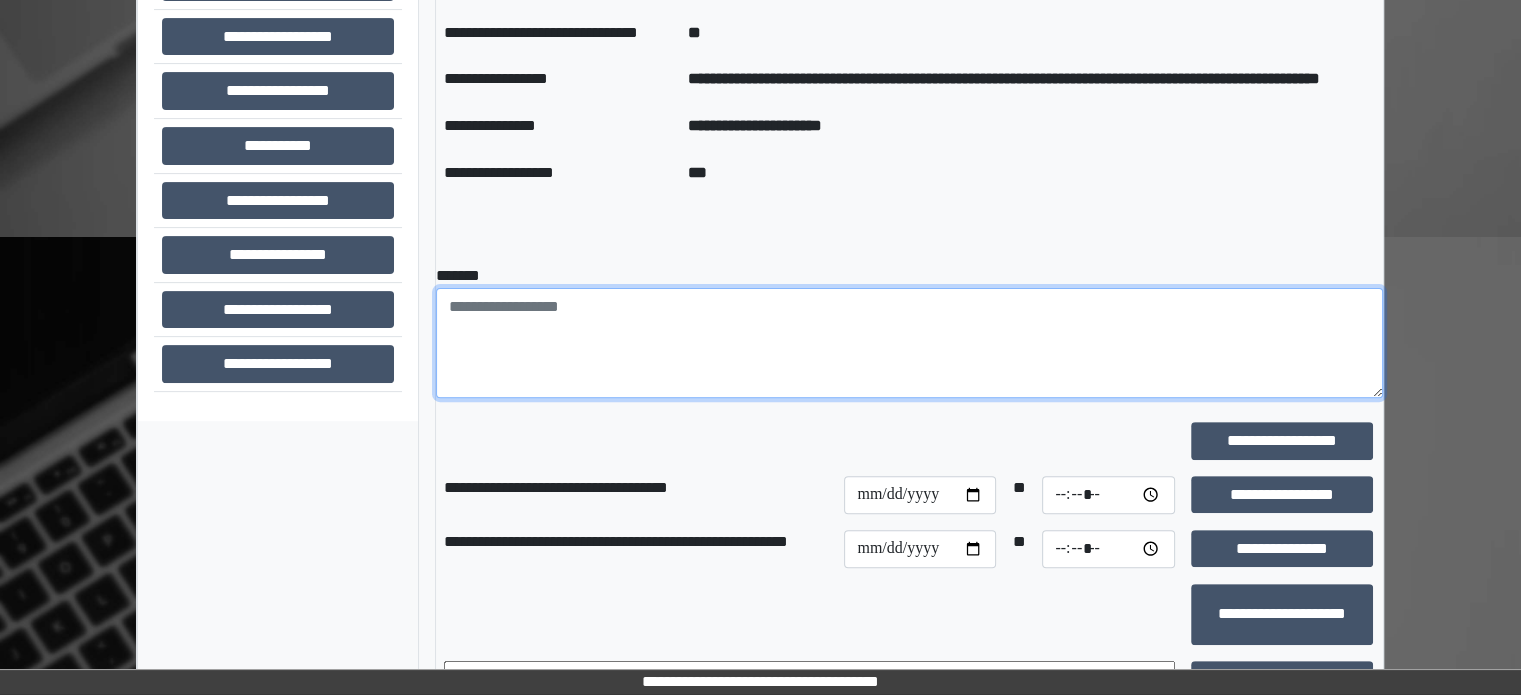 paste on "**********" 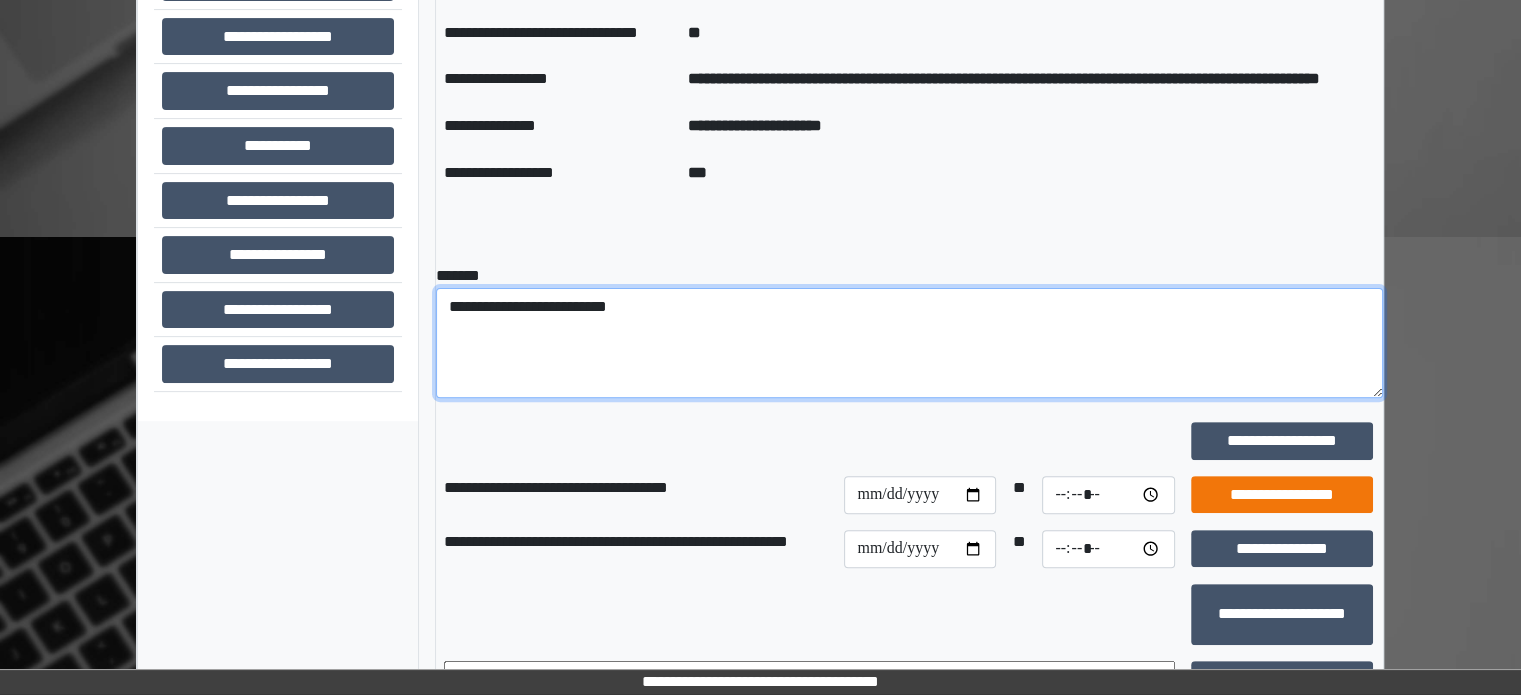type on "**********" 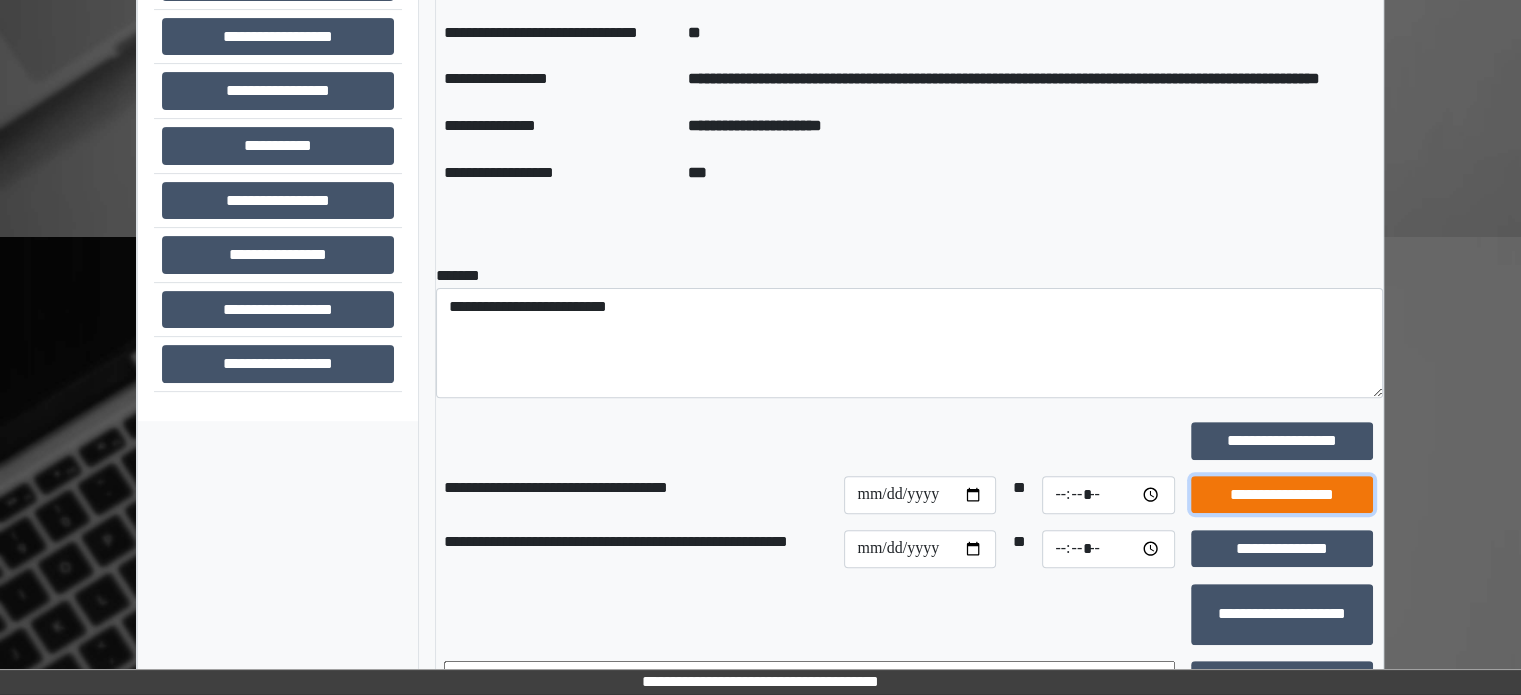 click on "**********" at bounding box center (1282, 495) 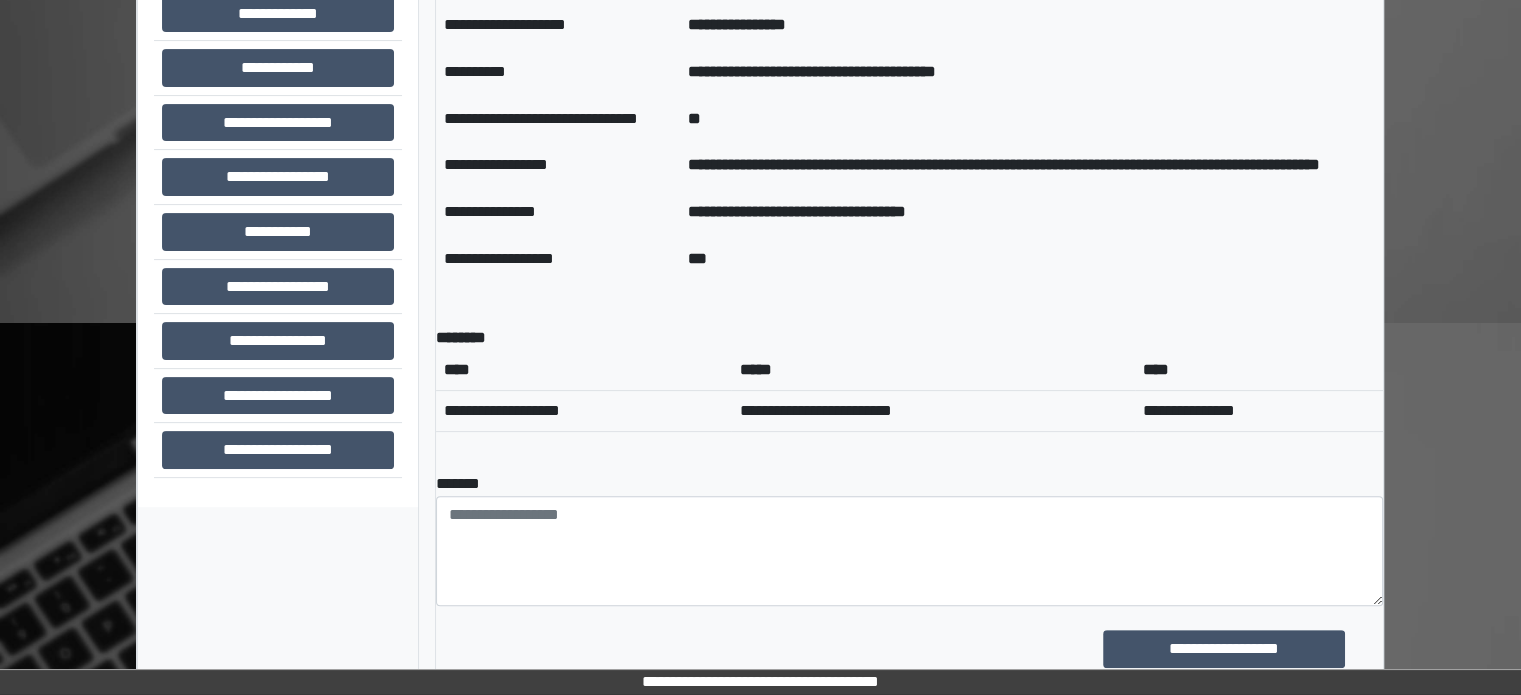 scroll, scrollTop: 409, scrollLeft: 0, axis: vertical 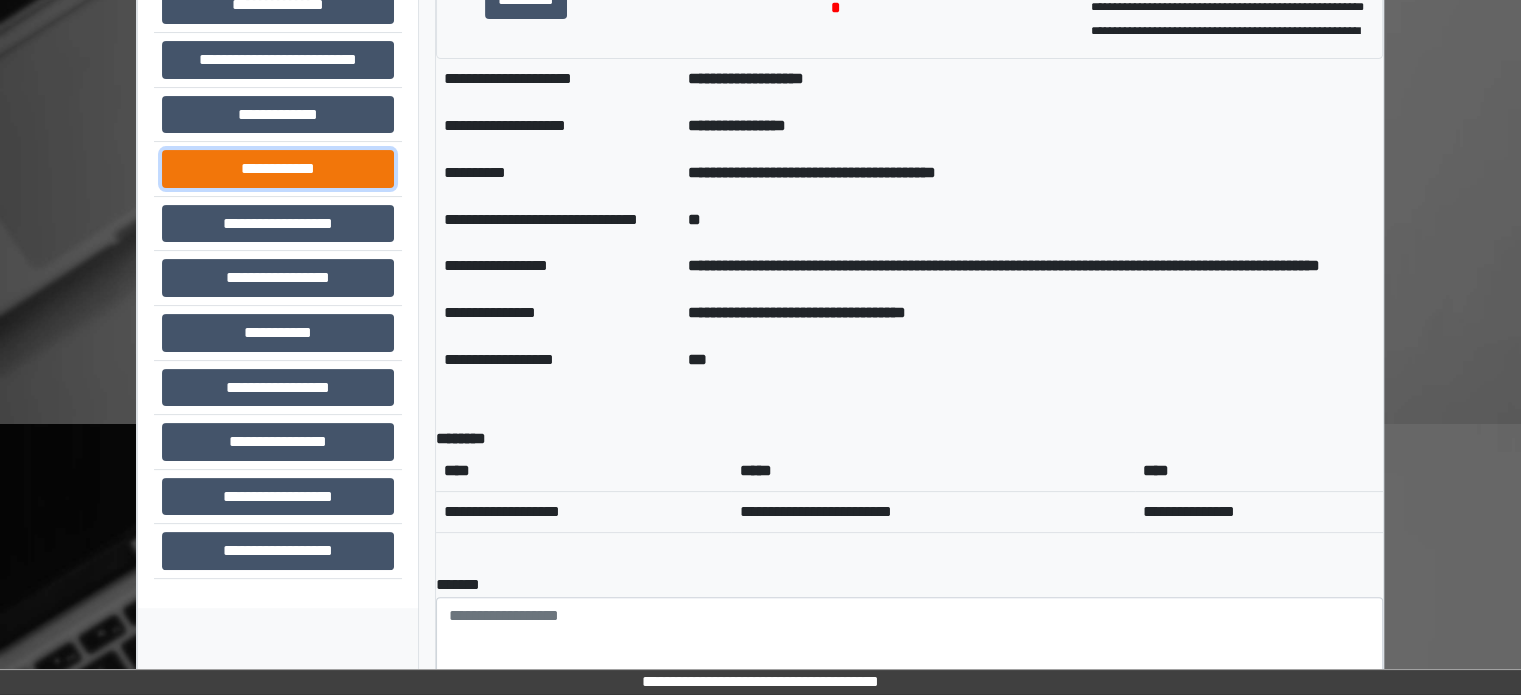 click on "**********" at bounding box center [278, 169] 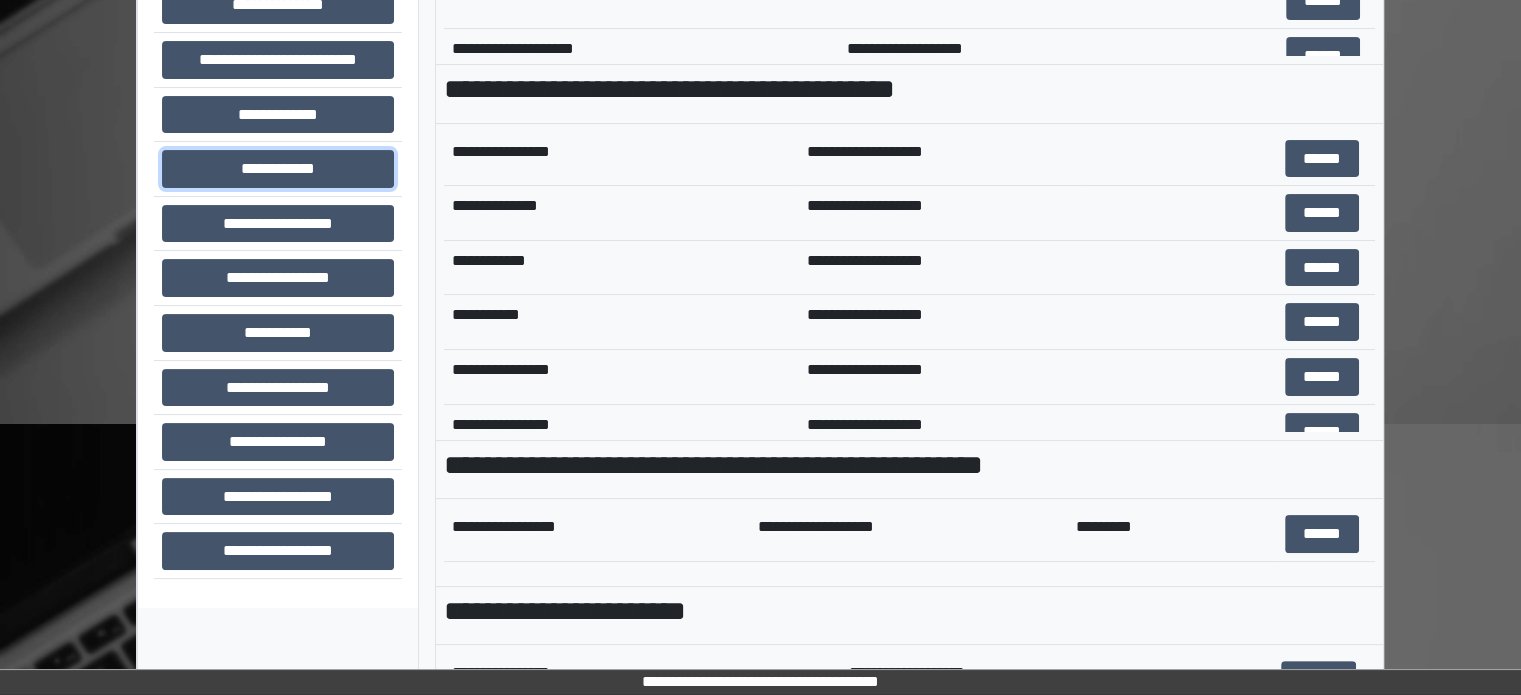 scroll, scrollTop: 641, scrollLeft: 0, axis: vertical 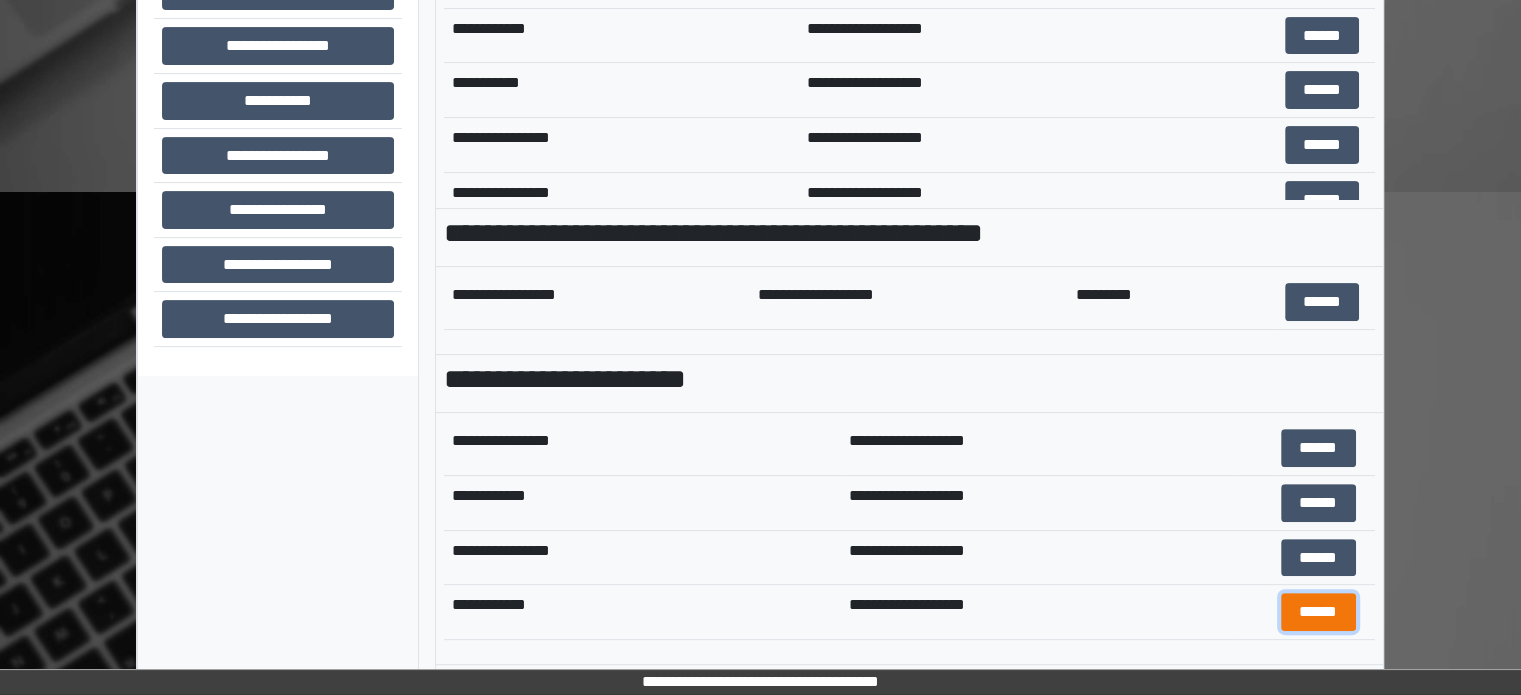 click on "******" at bounding box center (1318, 612) 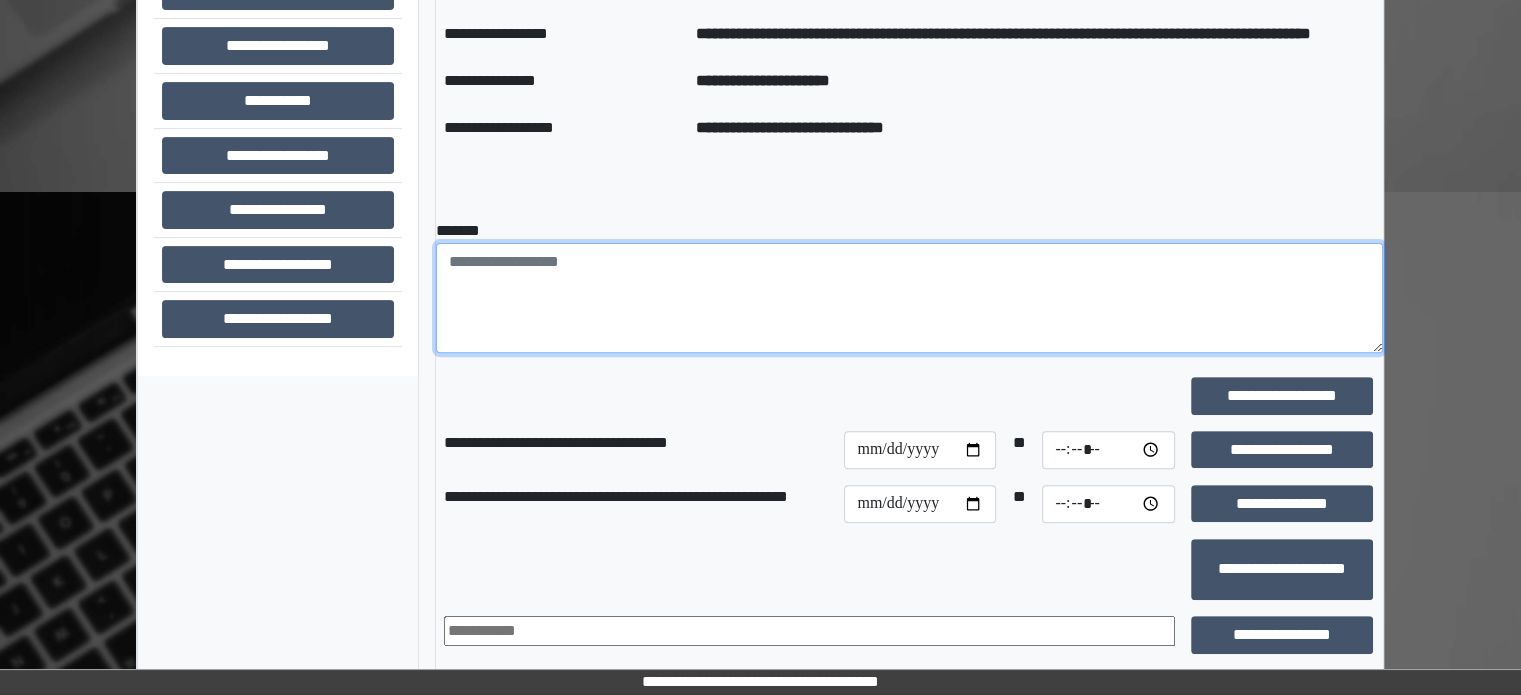 paste on "**********" 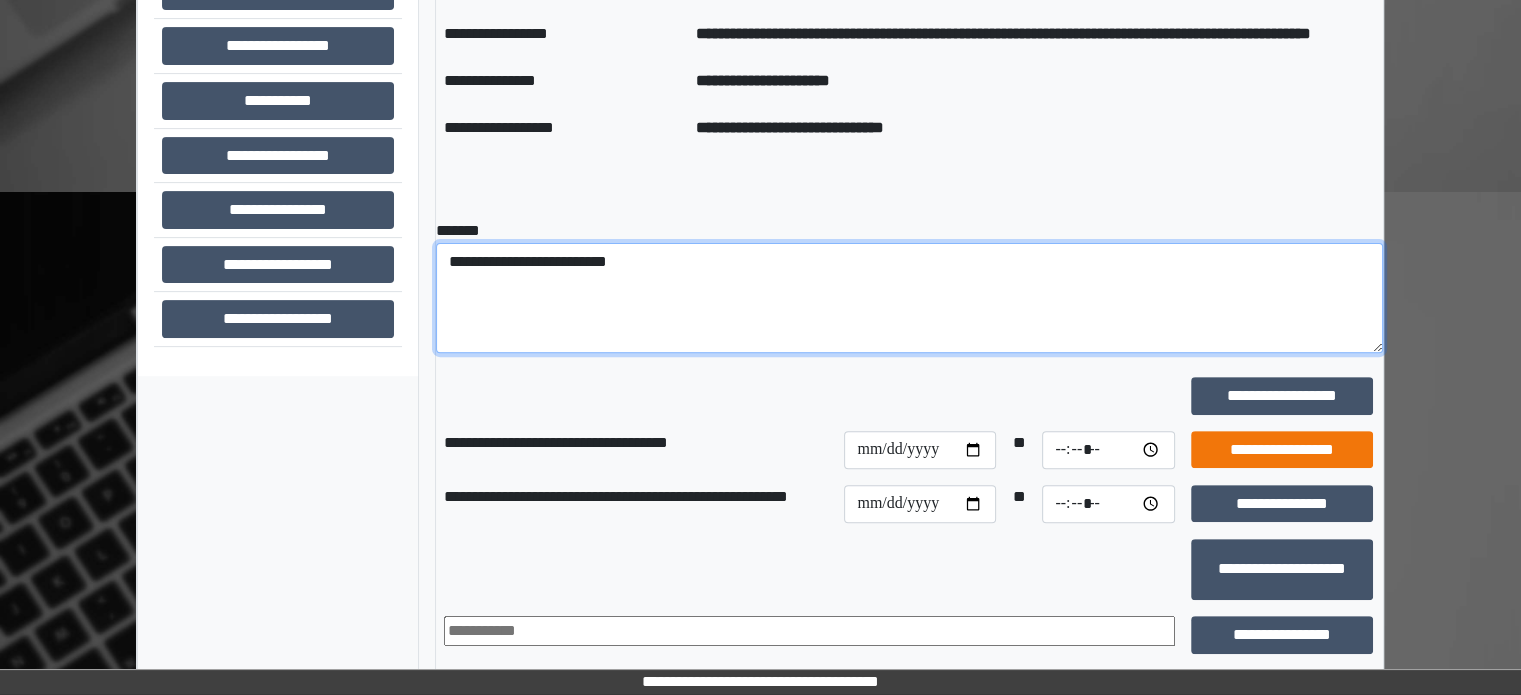 type on "**********" 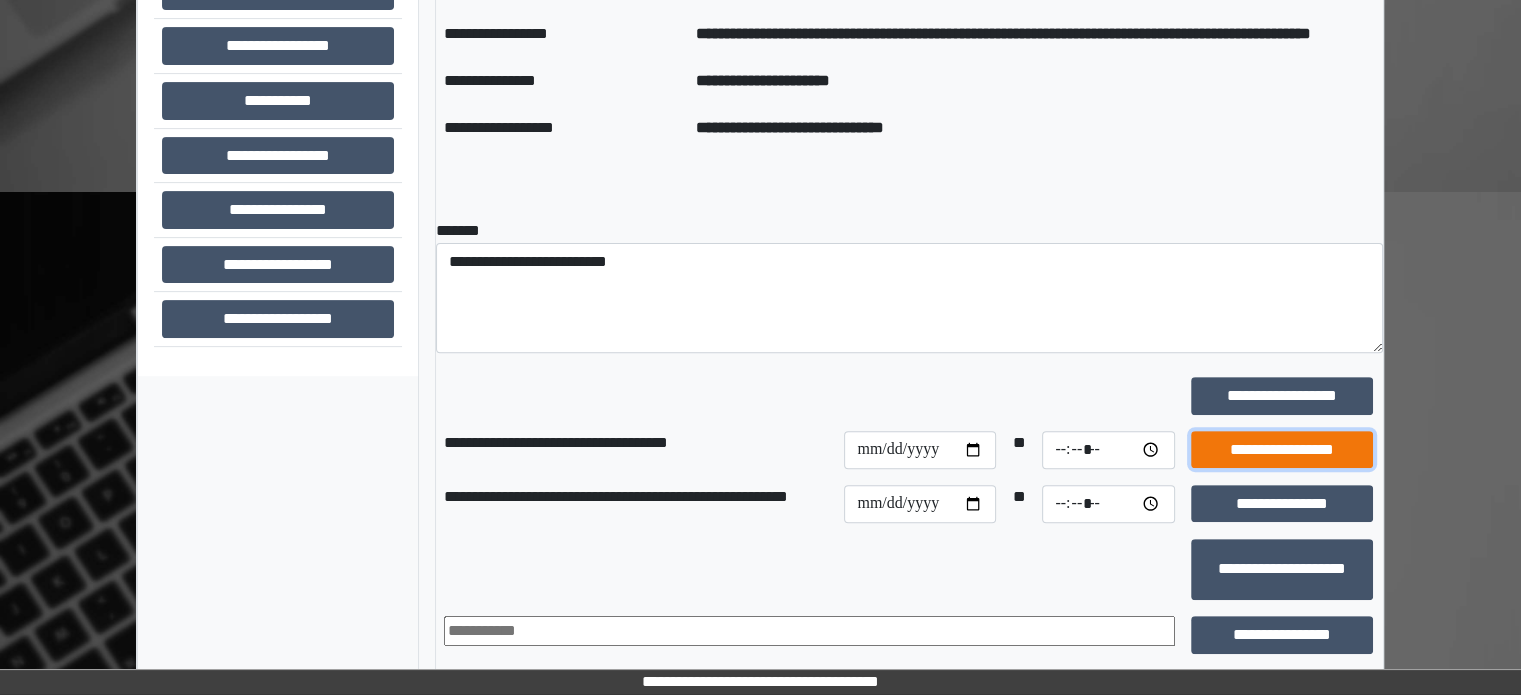 click on "**********" at bounding box center [1282, 450] 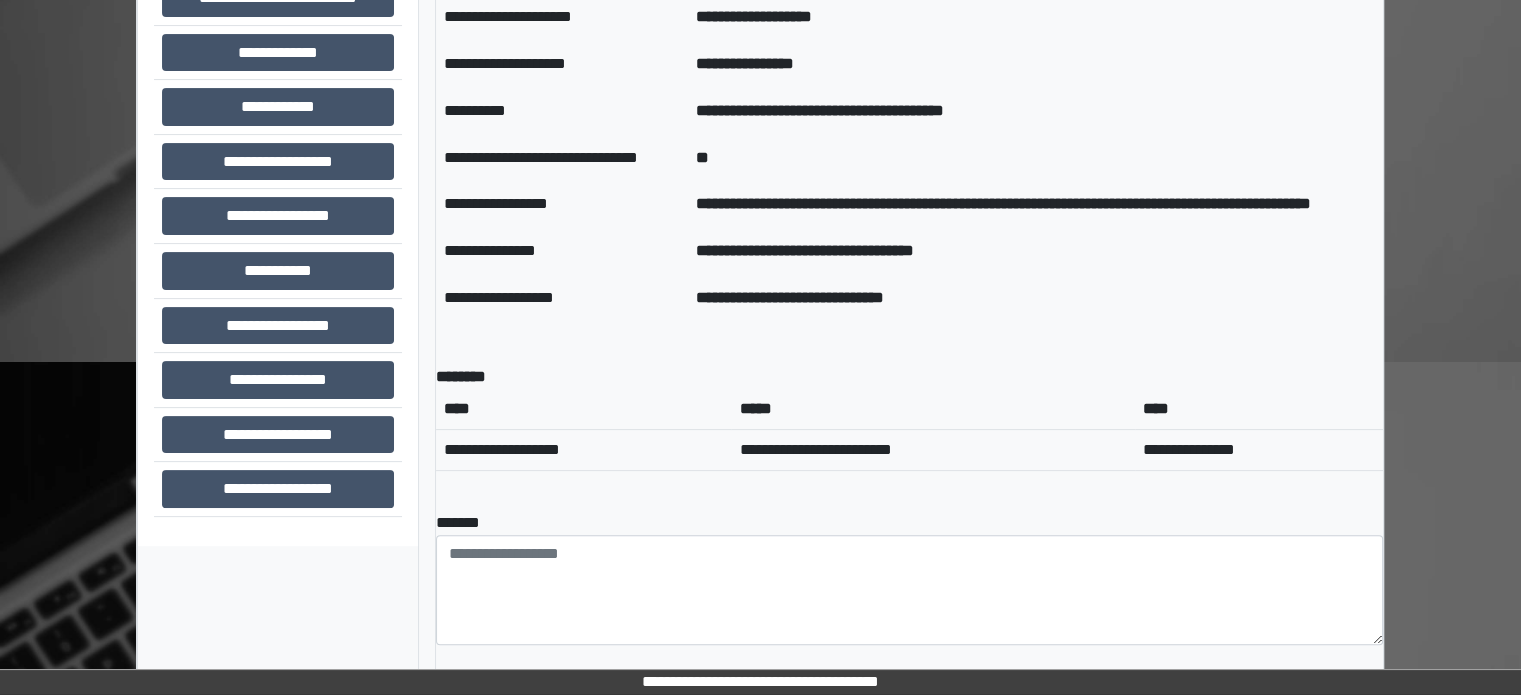 scroll, scrollTop: 341, scrollLeft: 0, axis: vertical 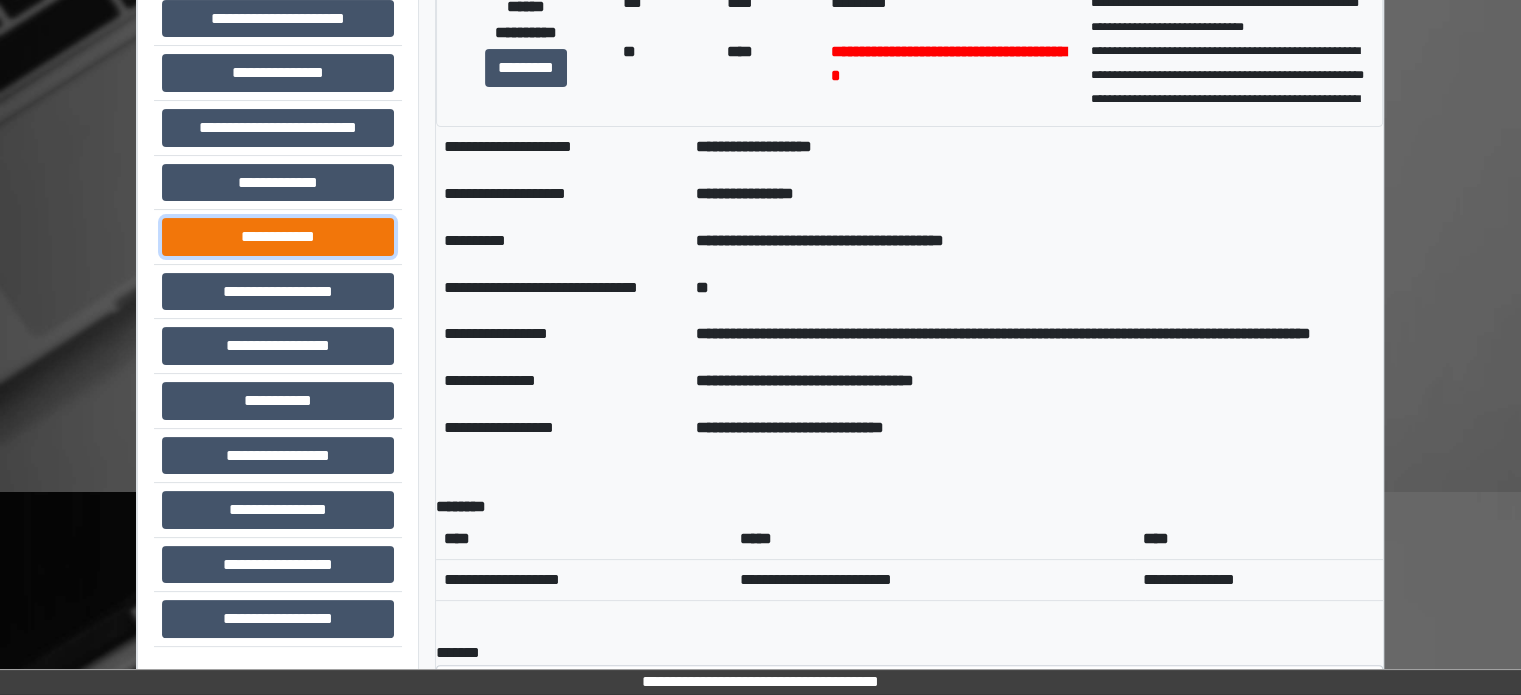 click on "**********" at bounding box center (278, 237) 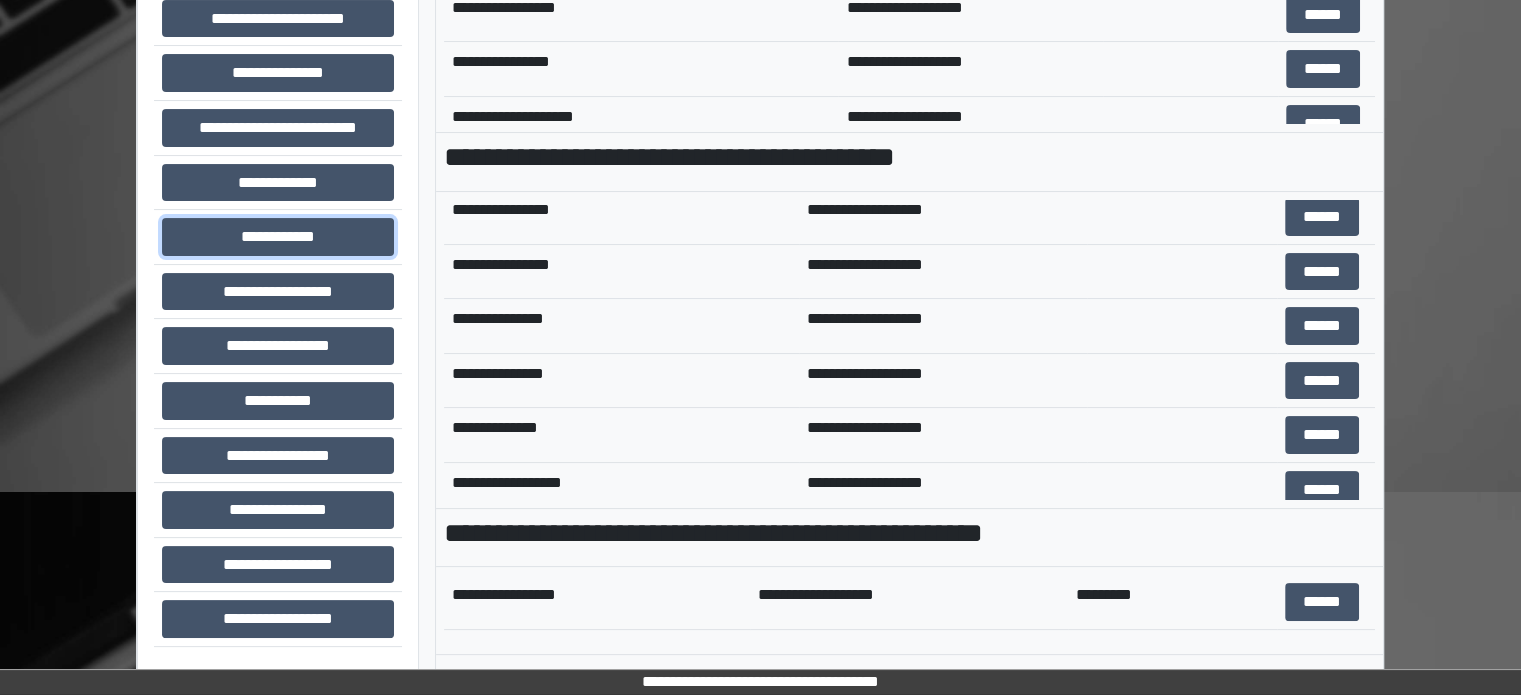 scroll, scrollTop: 500, scrollLeft: 0, axis: vertical 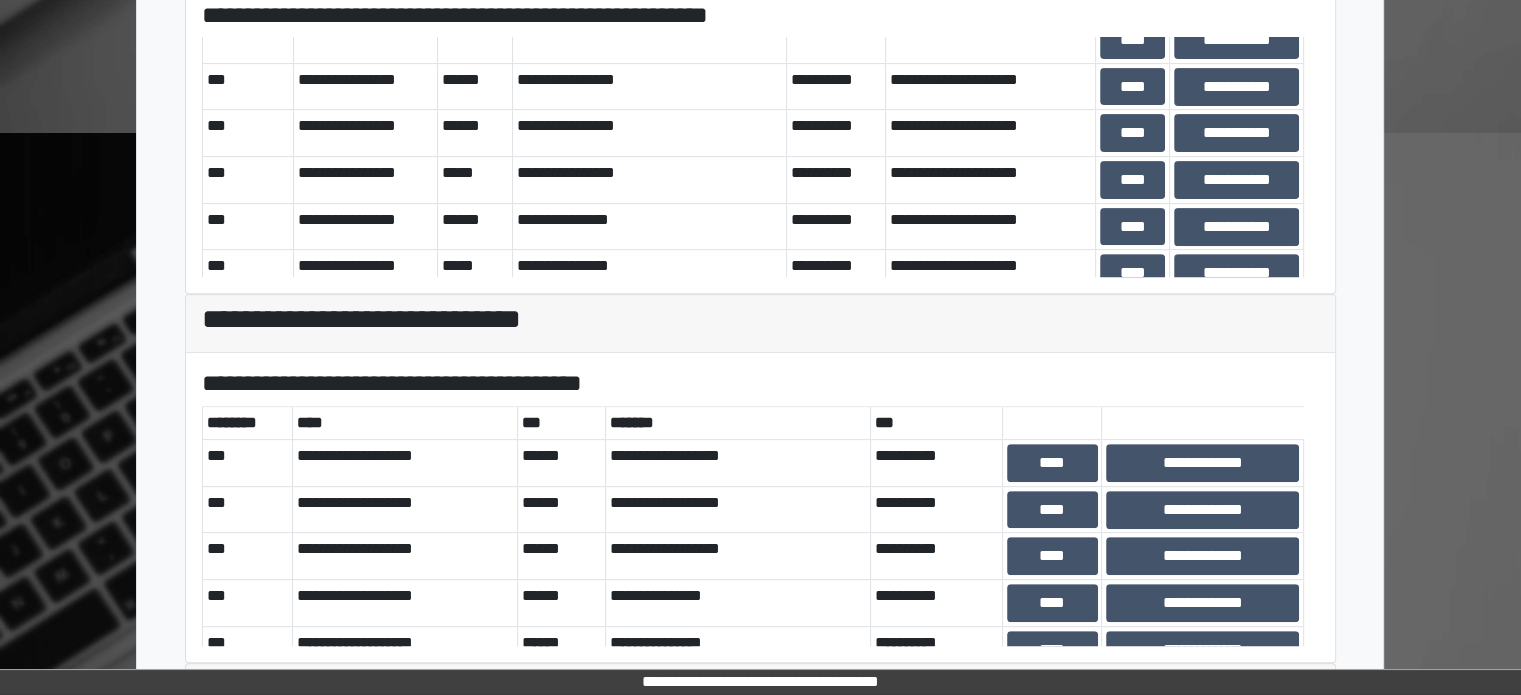 click on "****" at bounding box center [1132, 413] 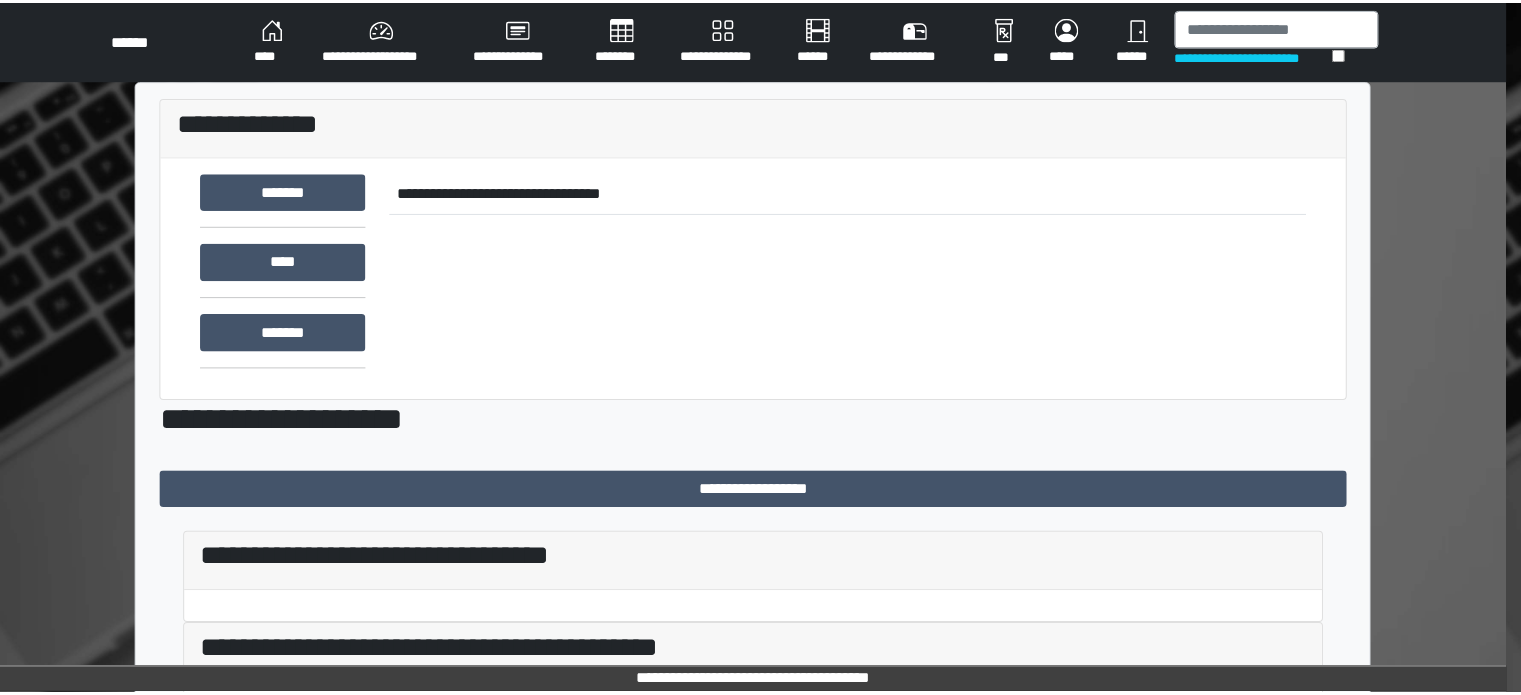 scroll, scrollTop: 400, scrollLeft: 0, axis: vertical 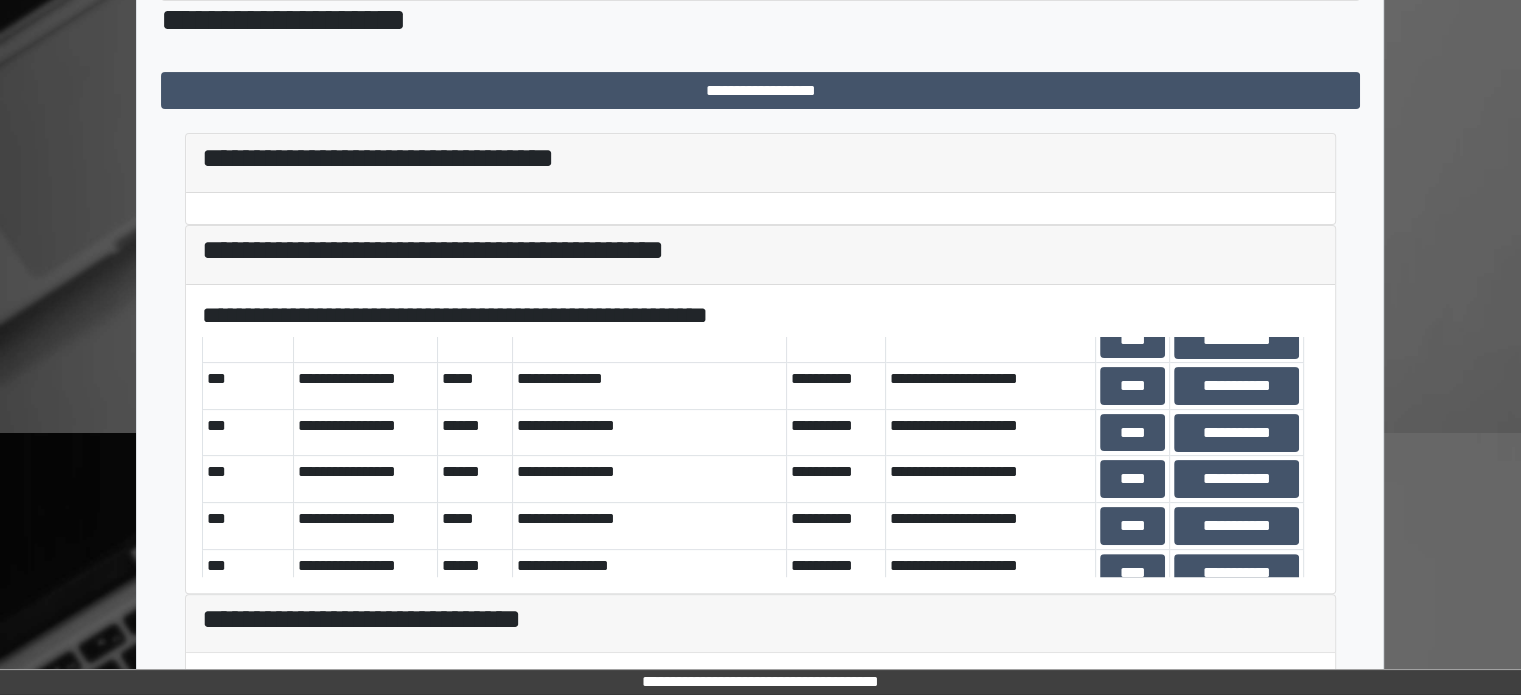 click on "**********" at bounding box center (1236, 619) 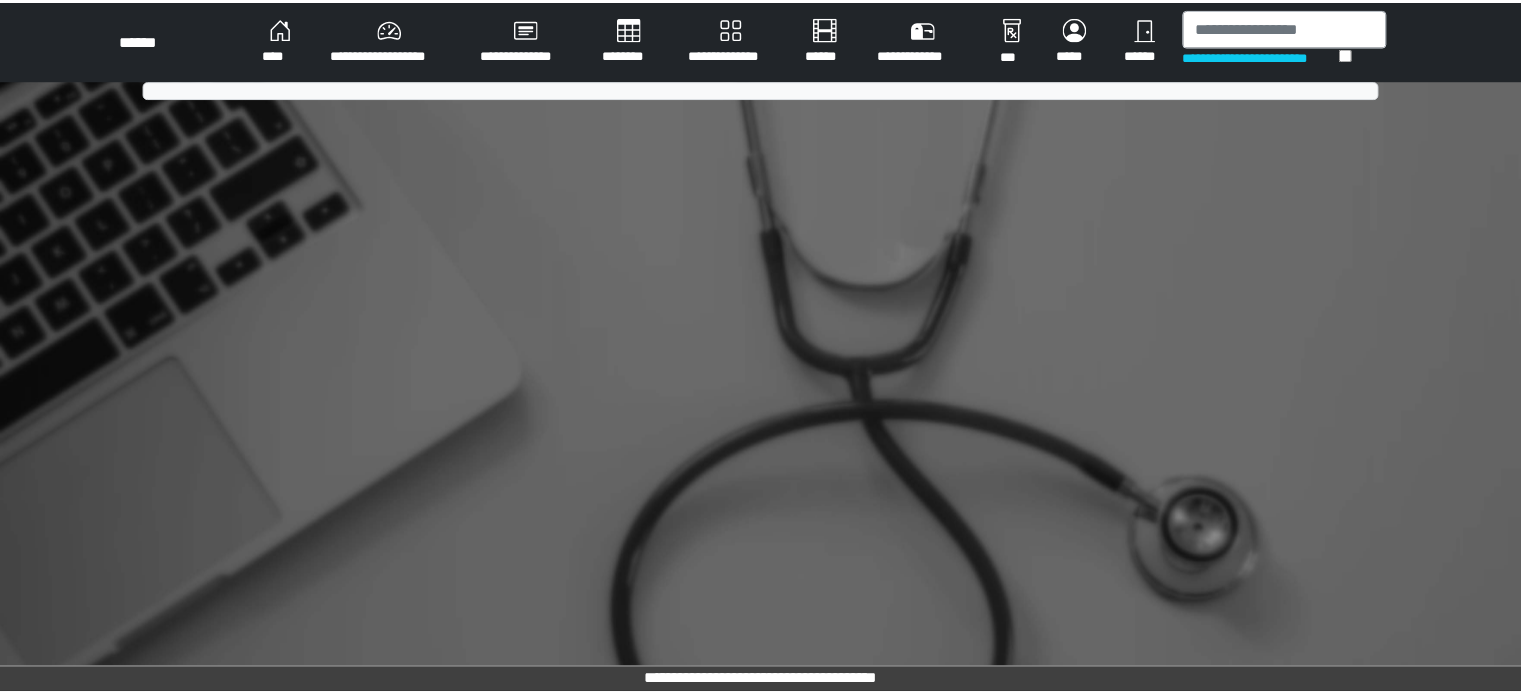 scroll, scrollTop: 0, scrollLeft: 0, axis: both 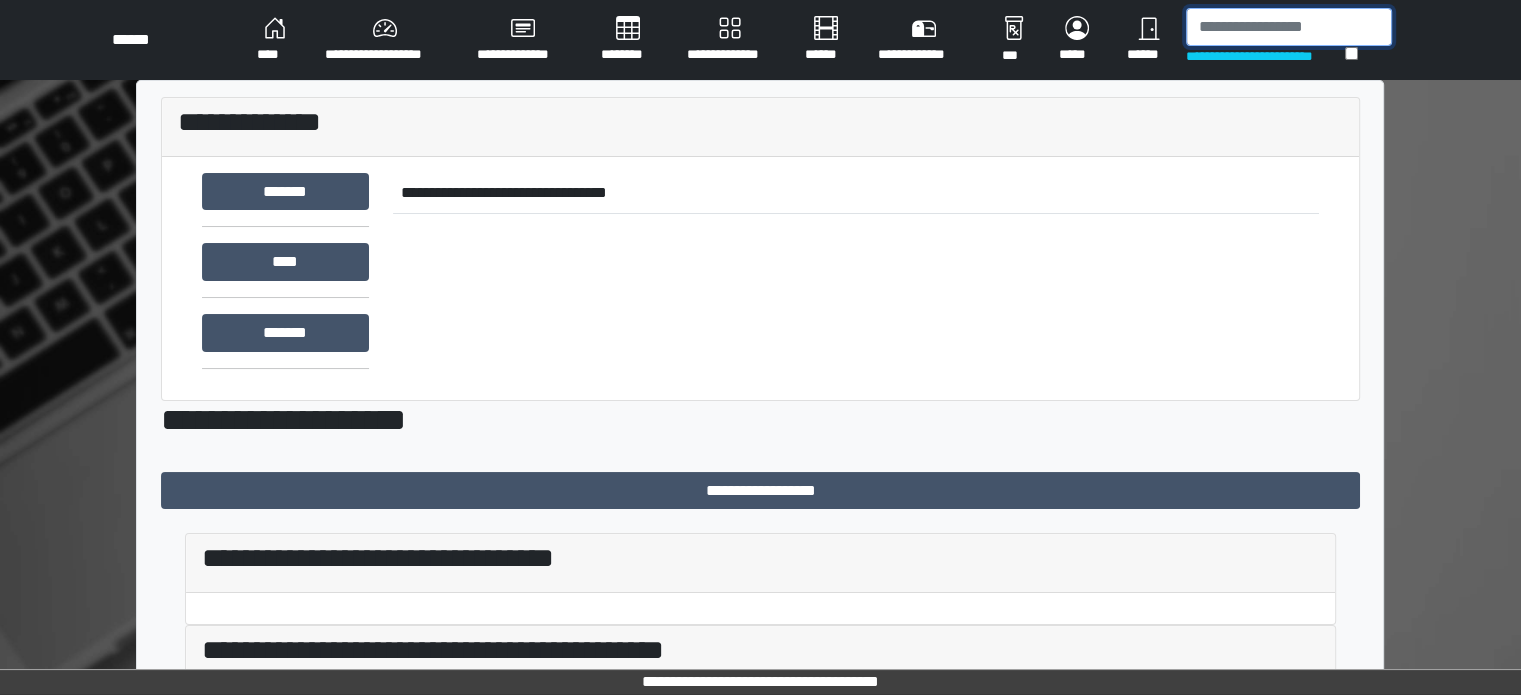 click at bounding box center [1289, 27] 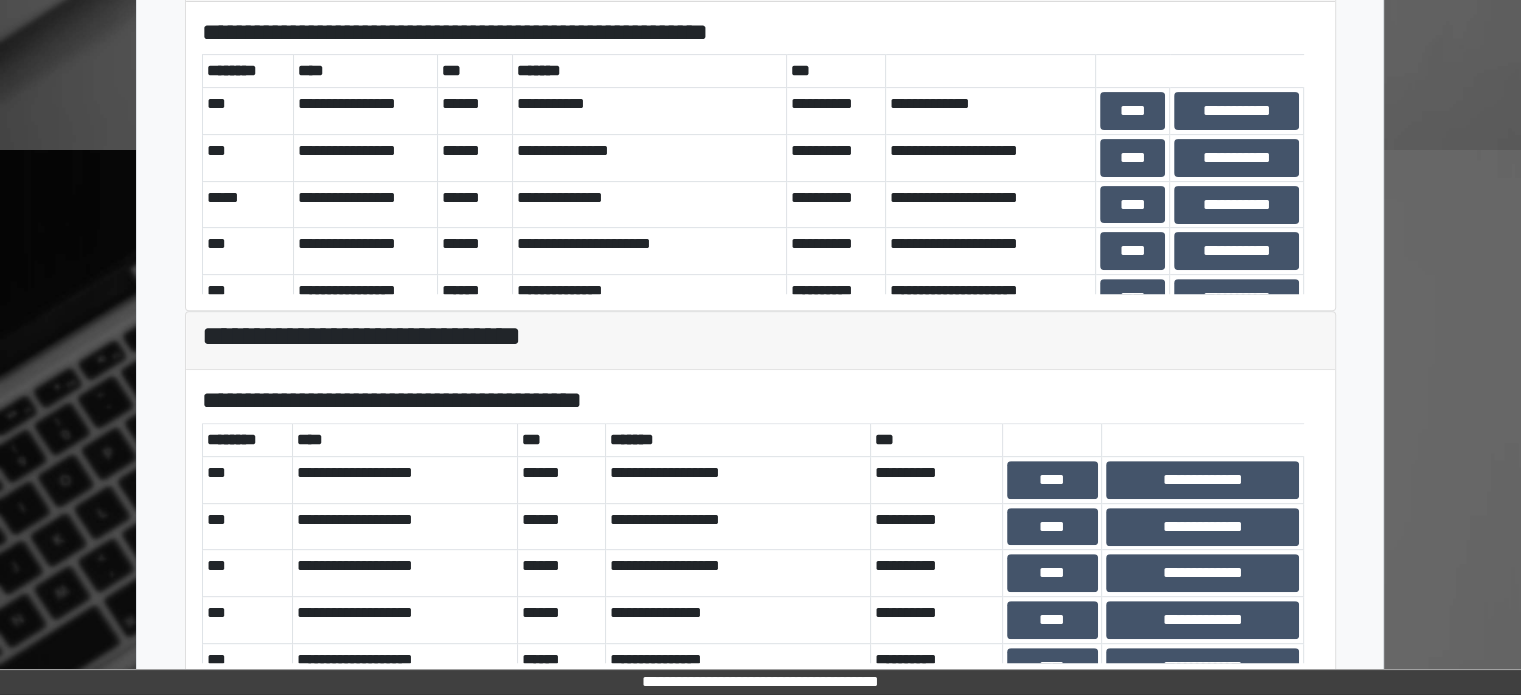 scroll, scrollTop: 700, scrollLeft: 0, axis: vertical 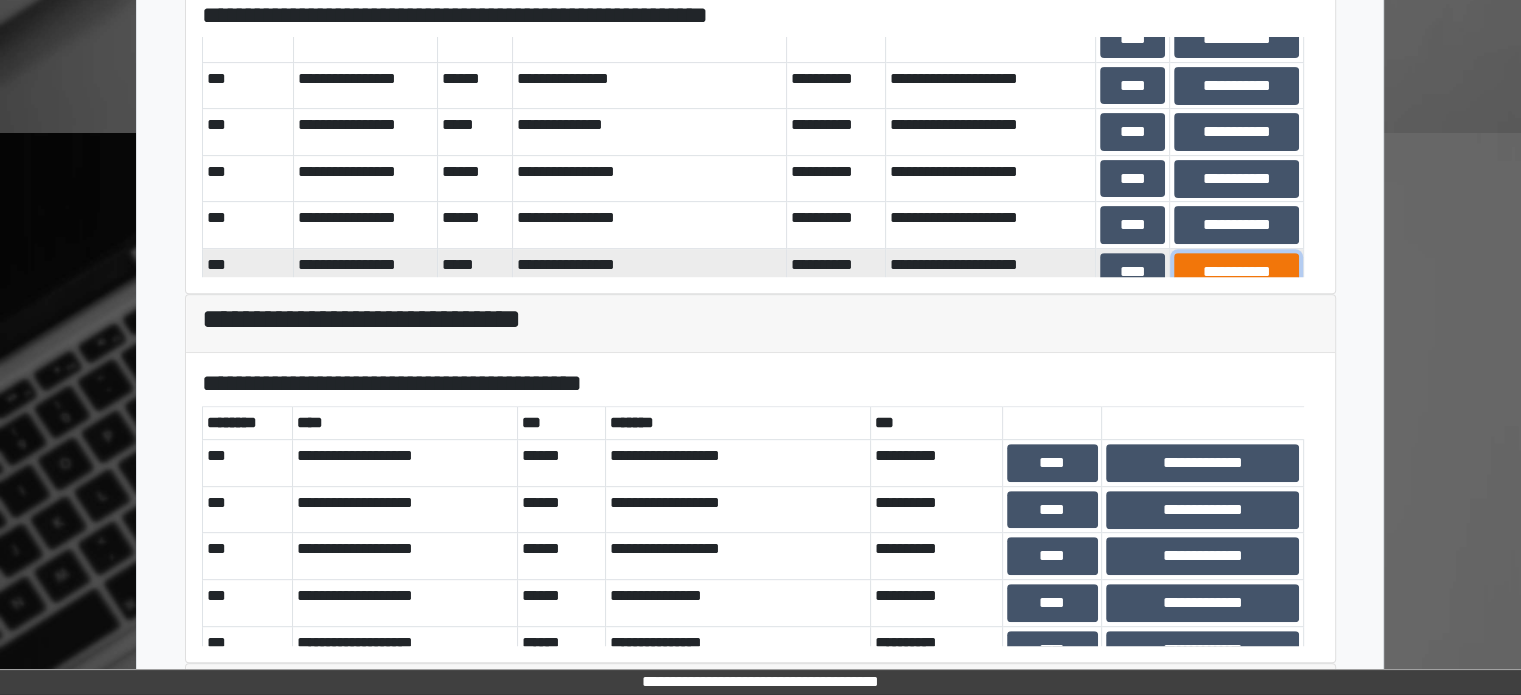 click on "**********" at bounding box center (1236, 272) 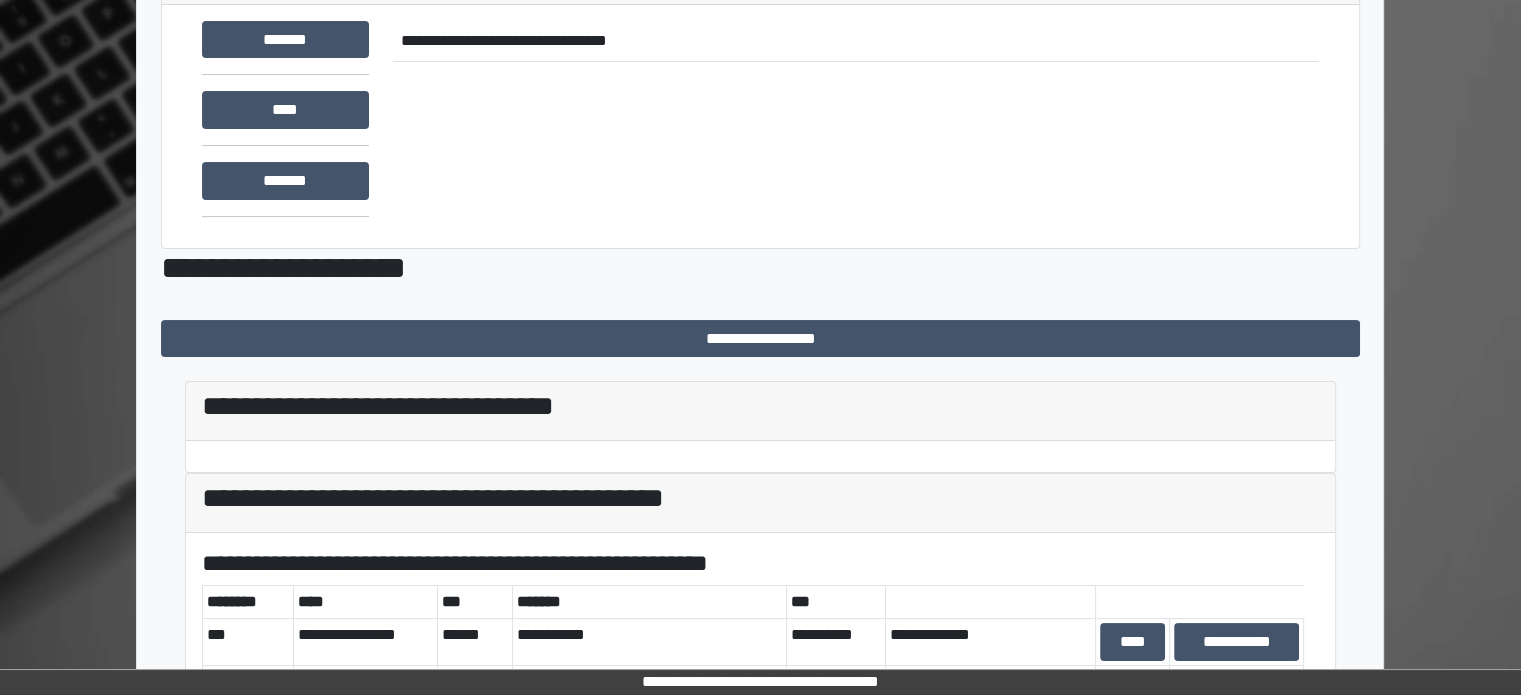 scroll, scrollTop: 600, scrollLeft: 0, axis: vertical 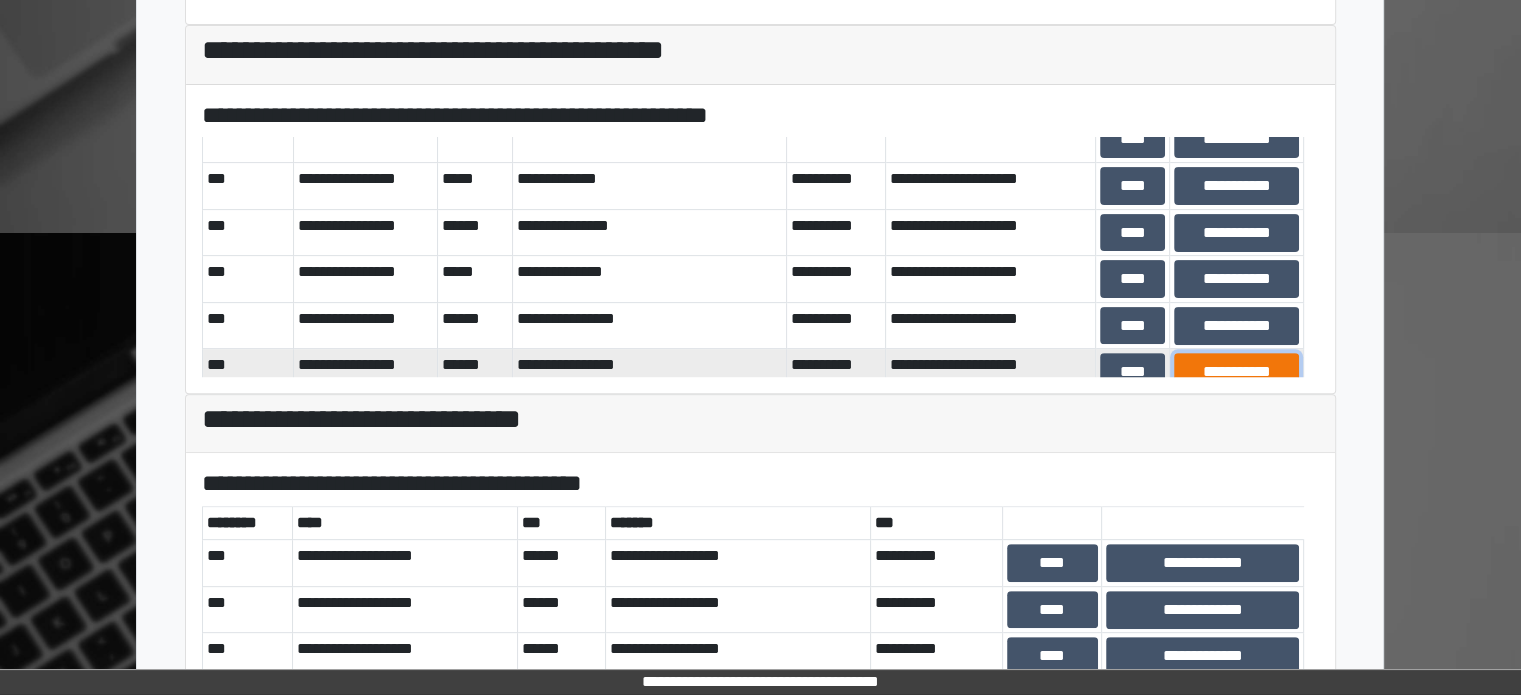 click on "**********" at bounding box center [1236, 372] 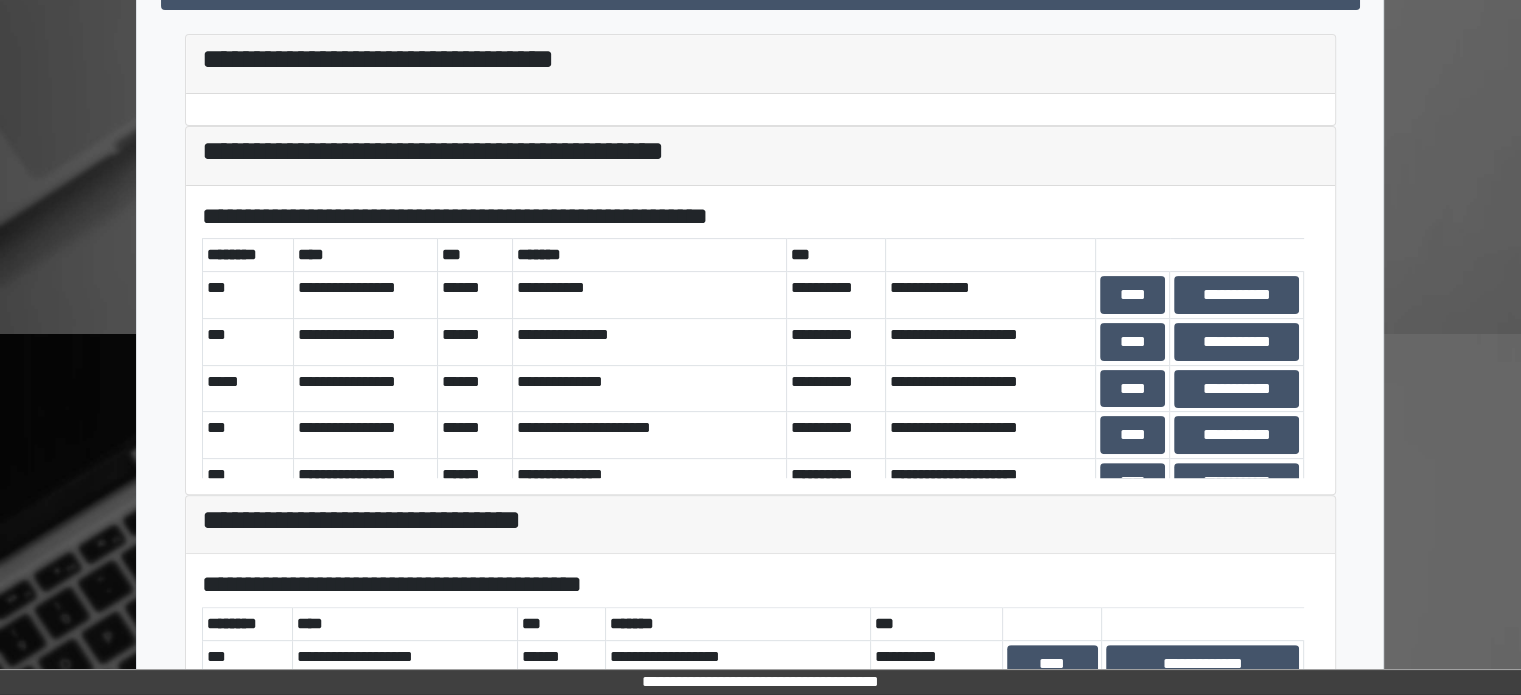 scroll, scrollTop: 500, scrollLeft: 0, axis: vertical 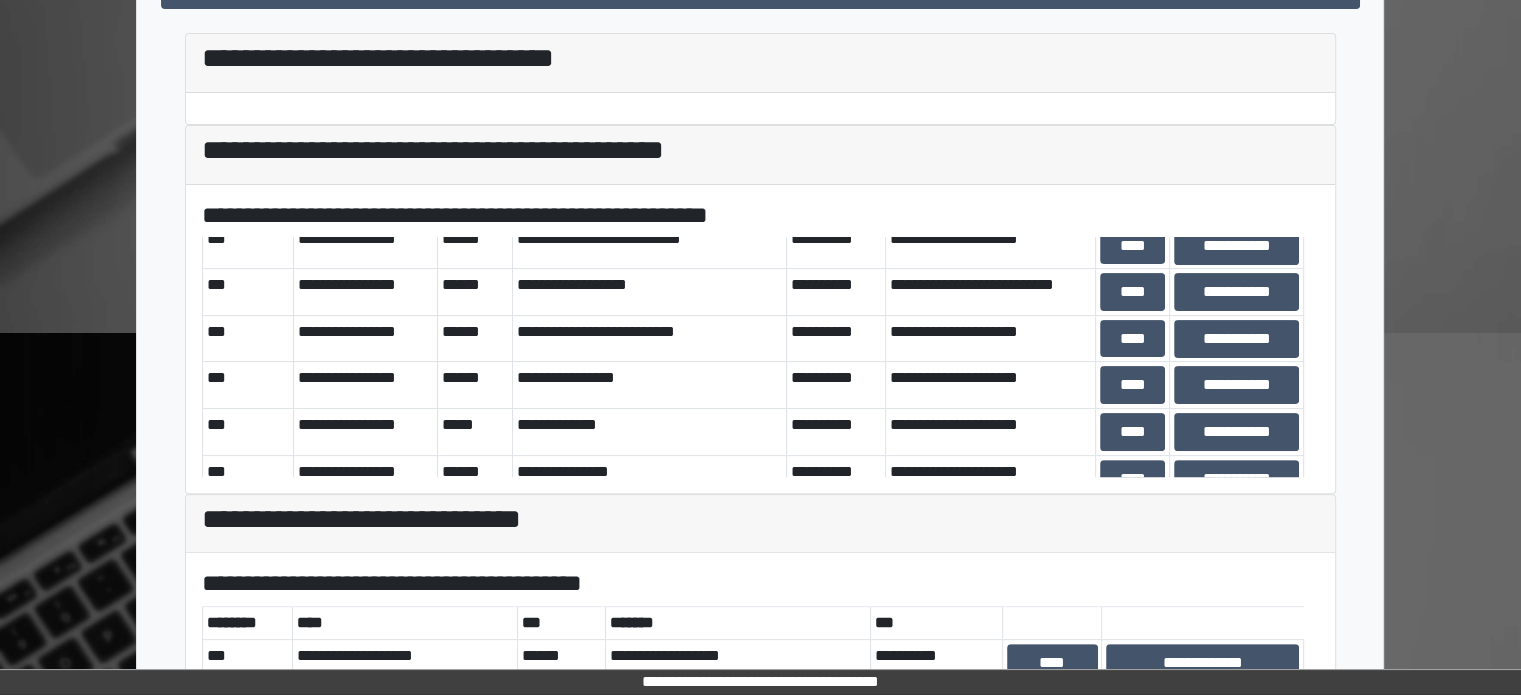 click on "**********" at bounding box center [1236, 525] 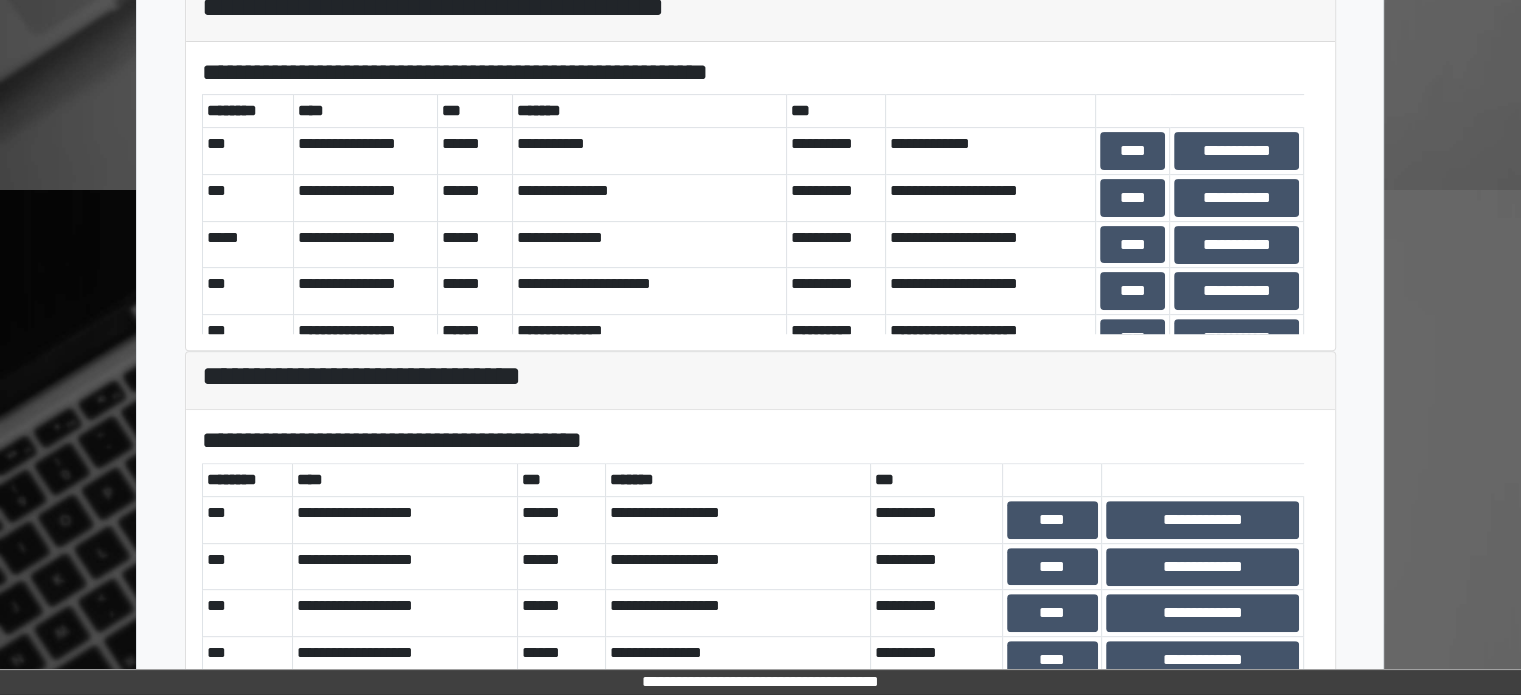 scroll, scrollTop: 700, scrollLeft: 0, axis: vertical 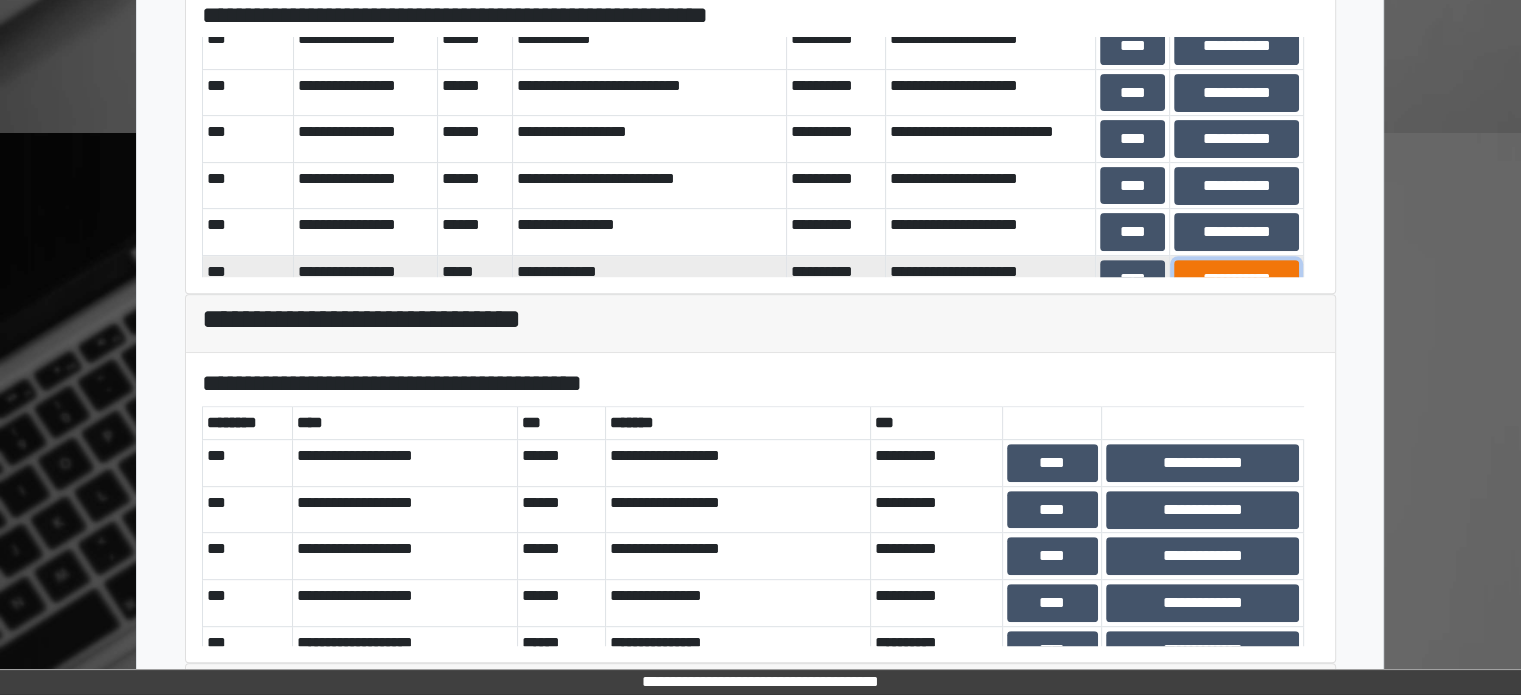 click on "**********" at bounding box center [1236, 279] 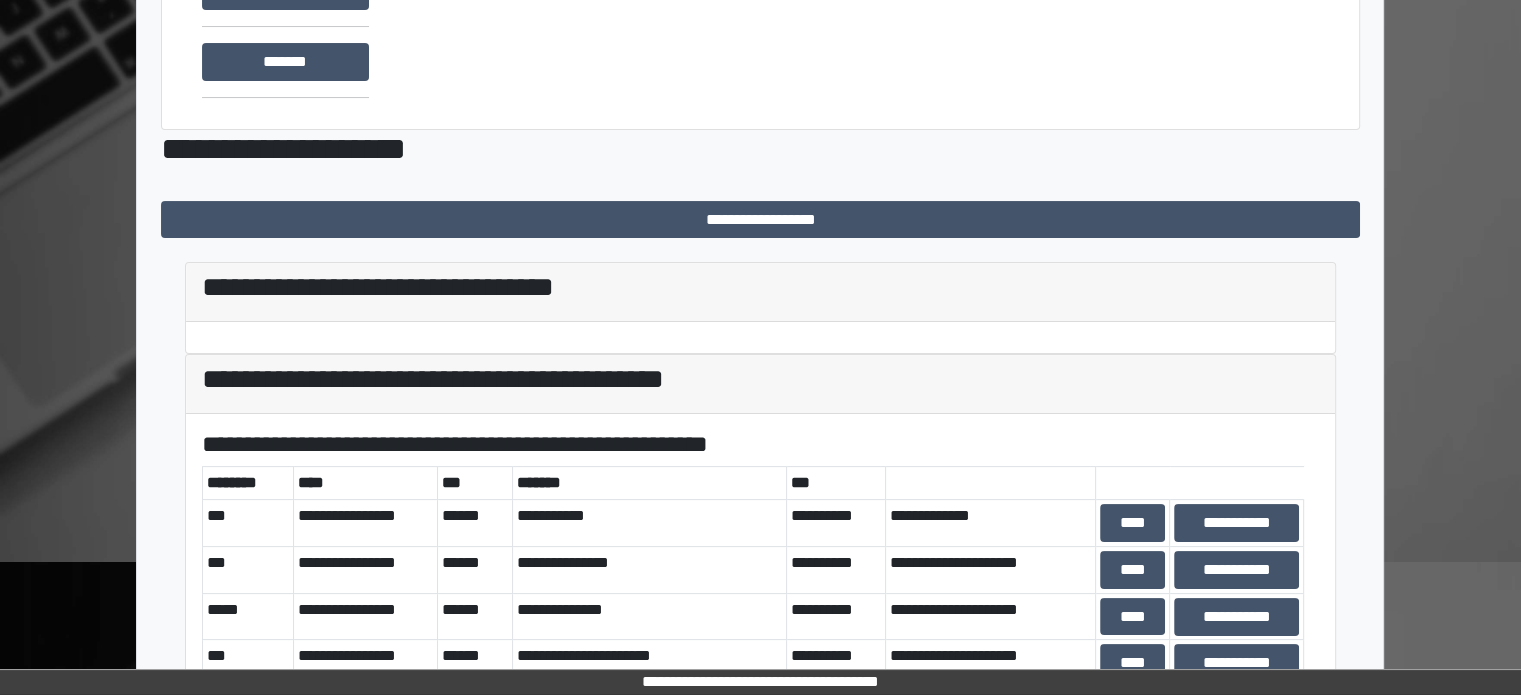 scroll, scrollTop: 300, scrollLeft: 0, axis: vertical 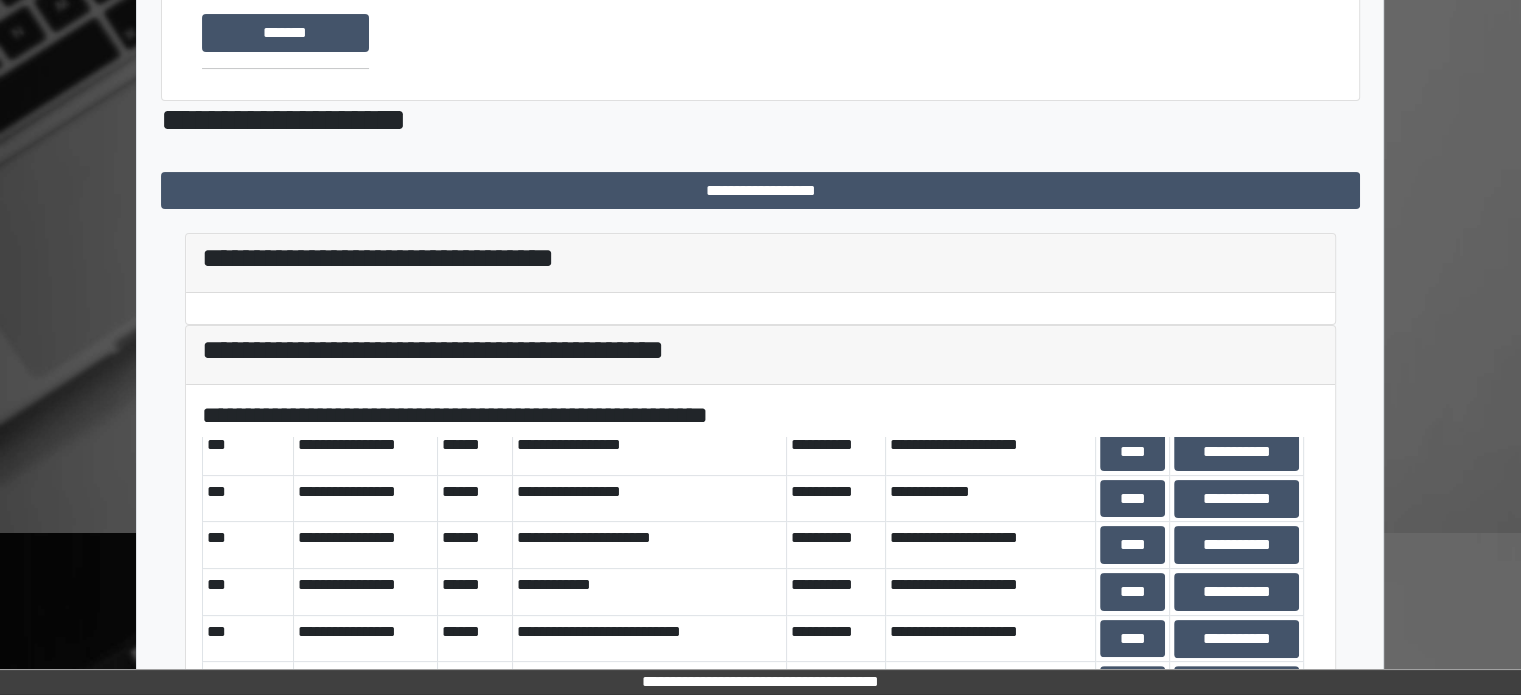 click on "**********" at bounding box center [1236, 778] 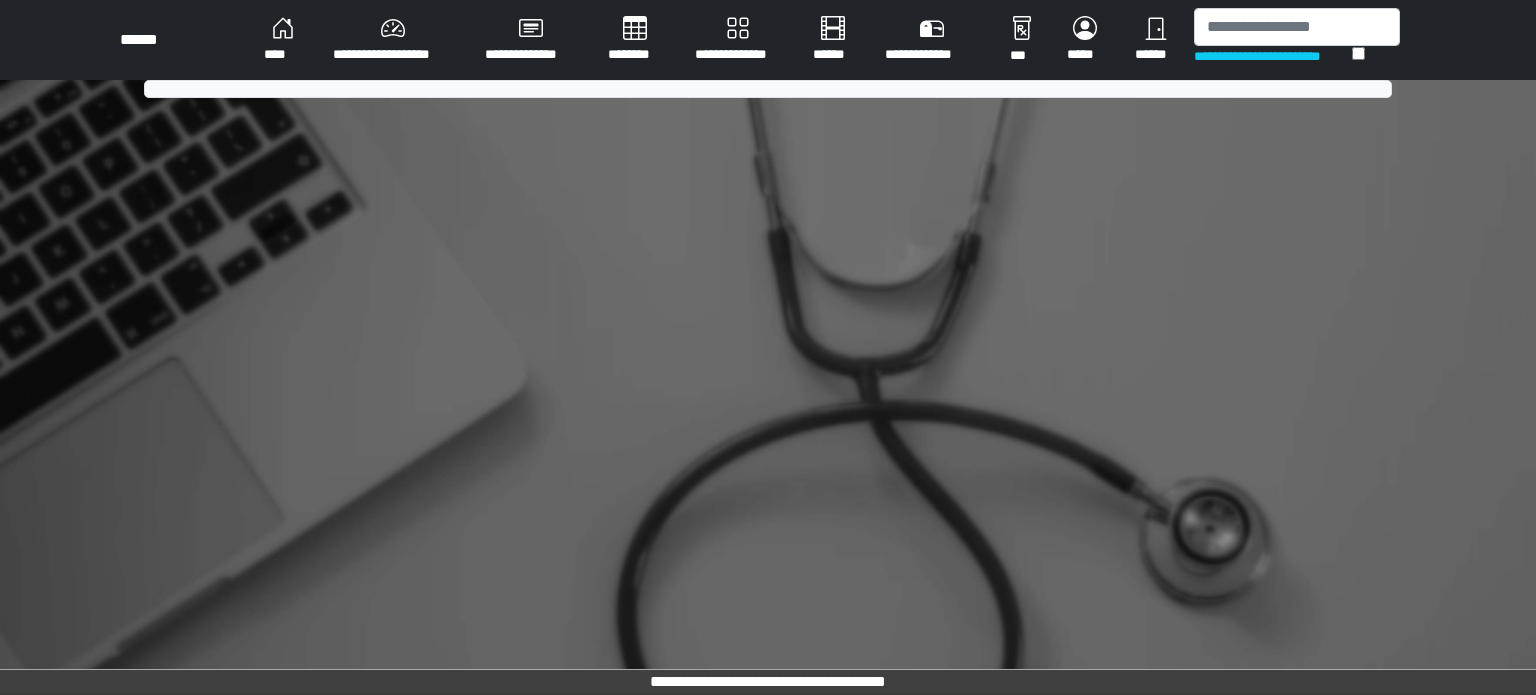 scroll, scrollTop: 0, scrollLeft: 0, axis: both 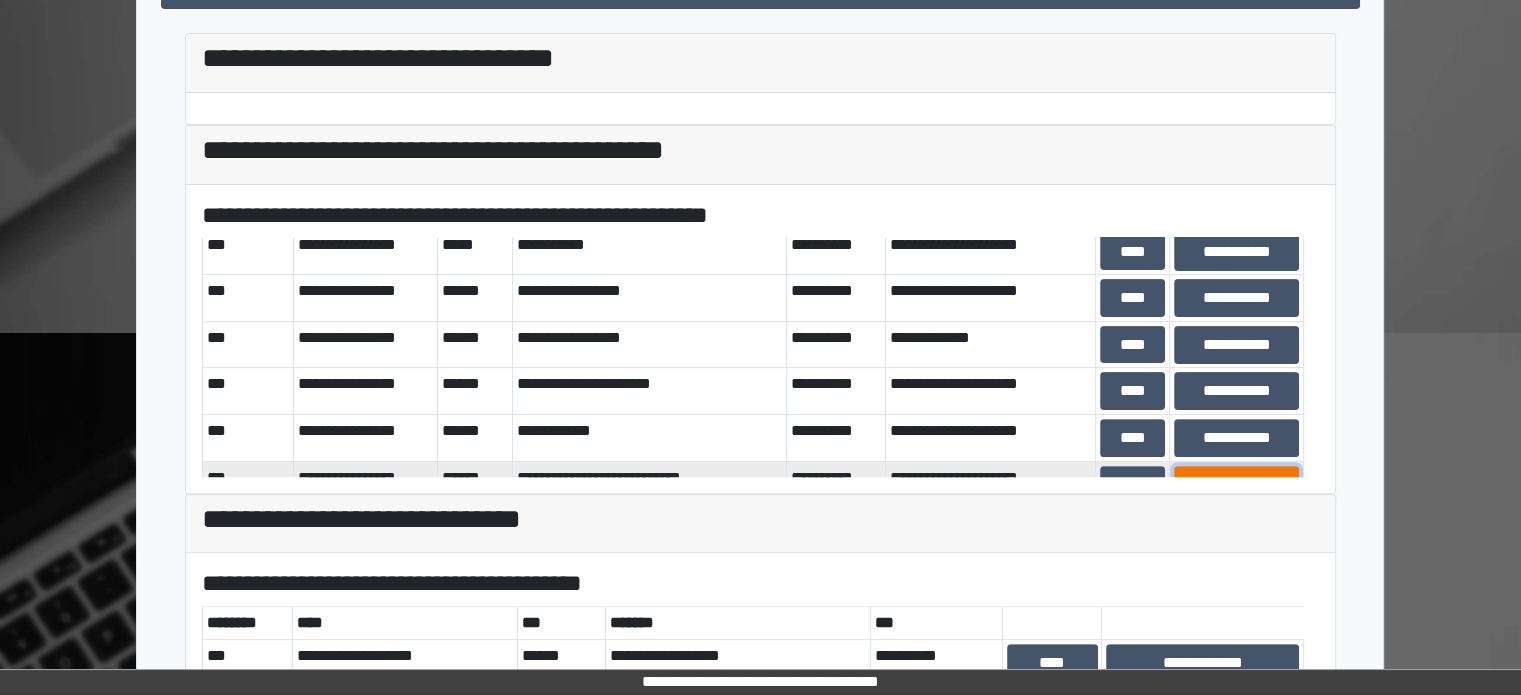 click on "**********" at bounding box center [1236, 485] 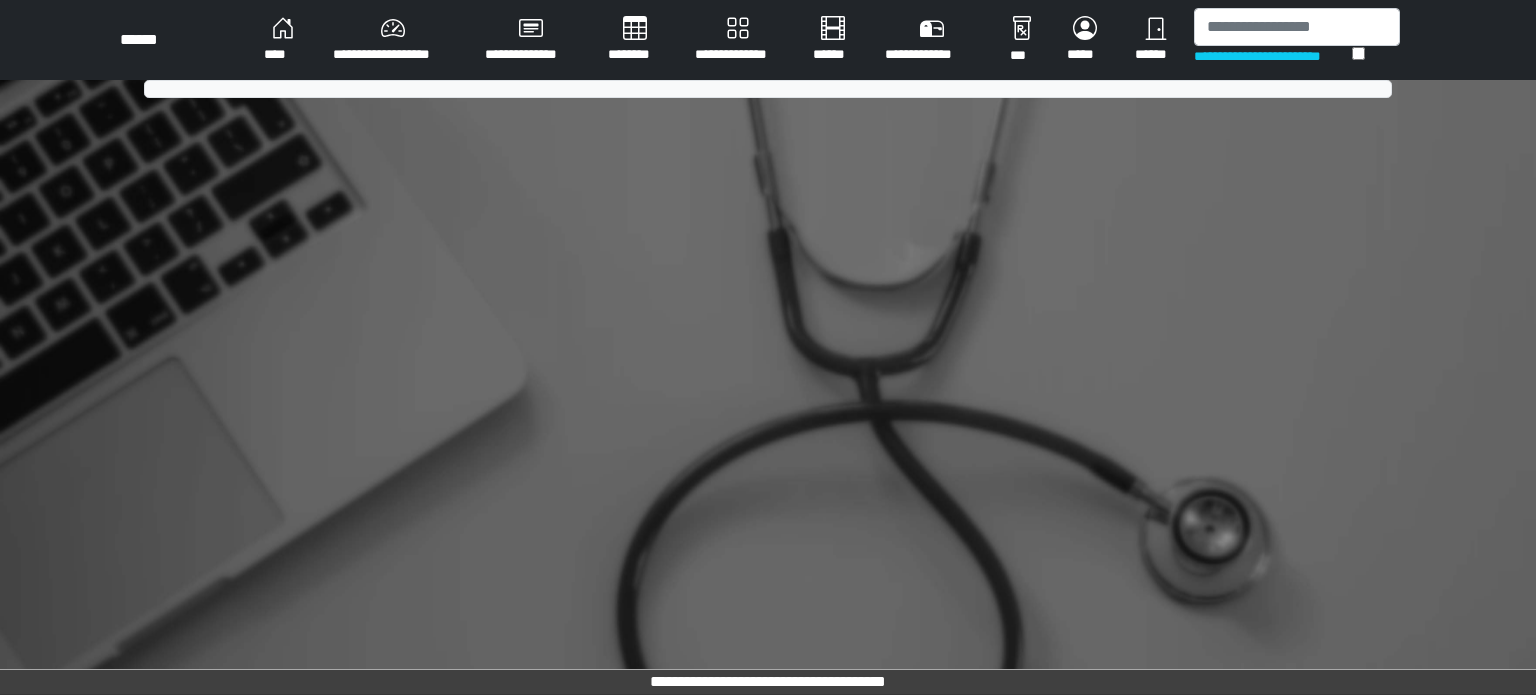 scroll, scrollTop: 0, scrollLeft: 0, axis: both 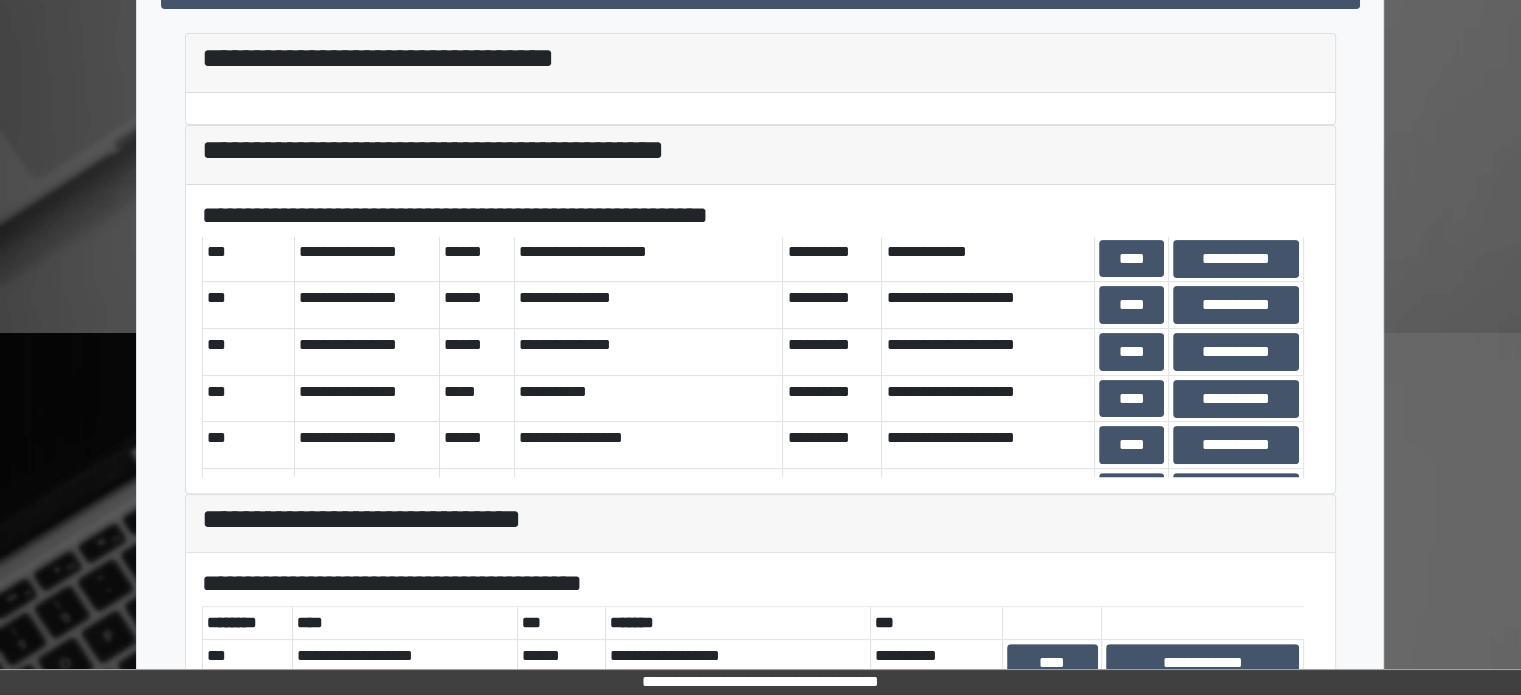 click on "**********" at bounding box center (1236, 585) 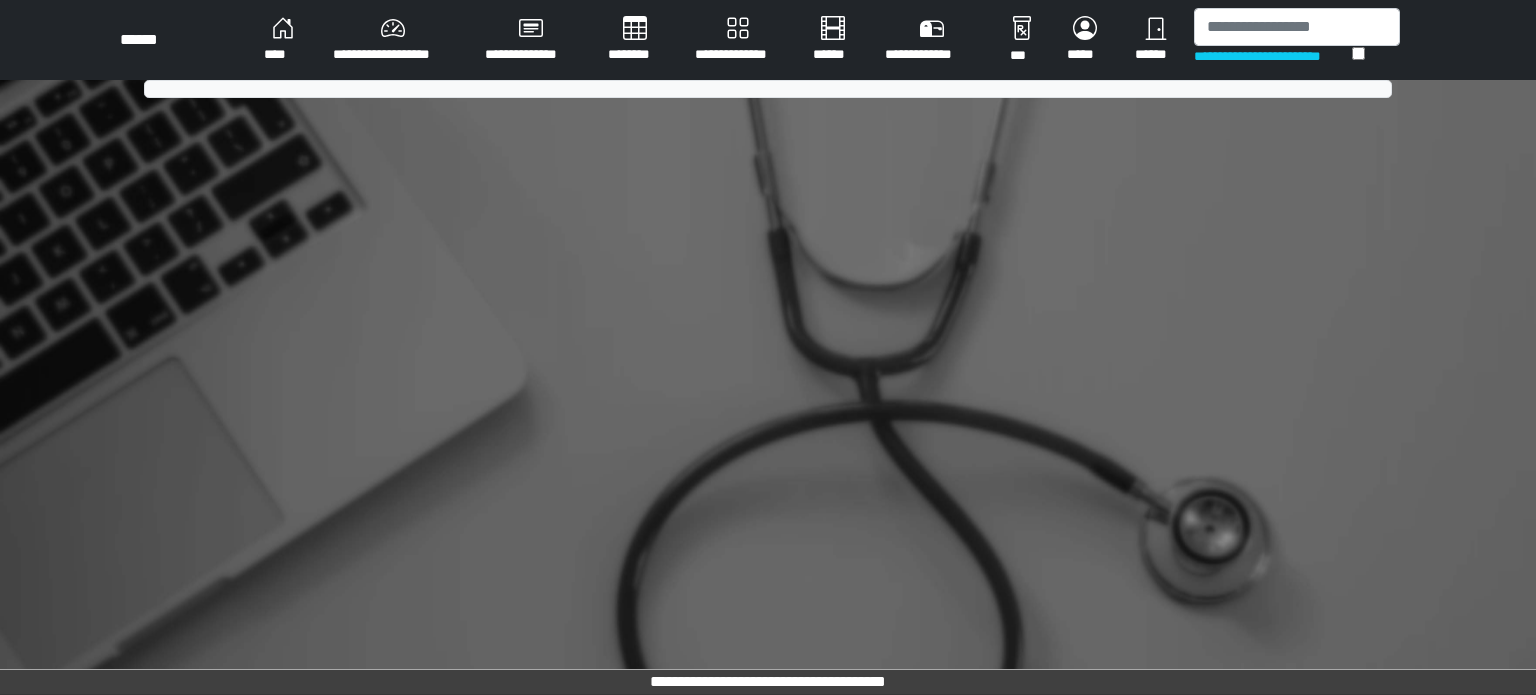 scroll, scrollTop: 0, scrollLeft: 0, axis: both 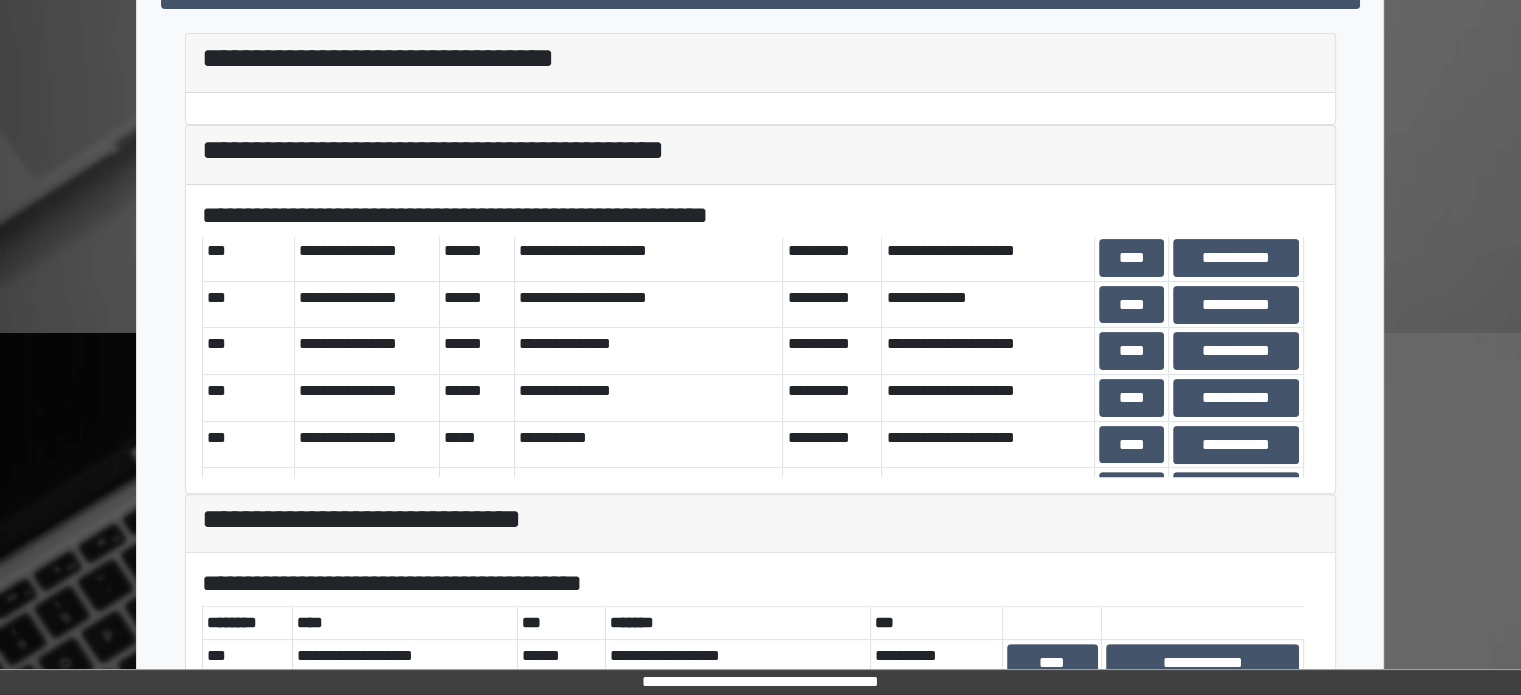 click on "**********" at bounding box center (1236, 584) 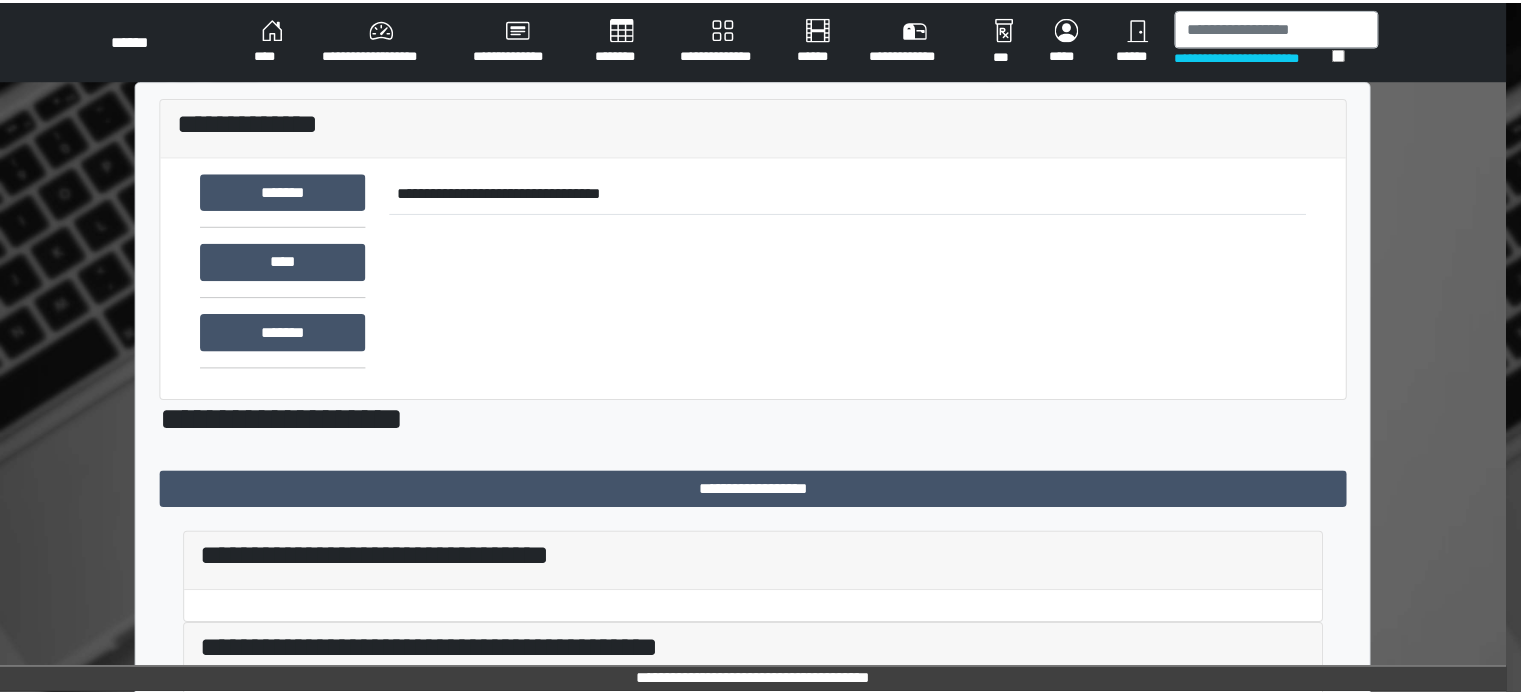 scroll, scrollTop: 300, scrollLeft: 0, axis: vertical 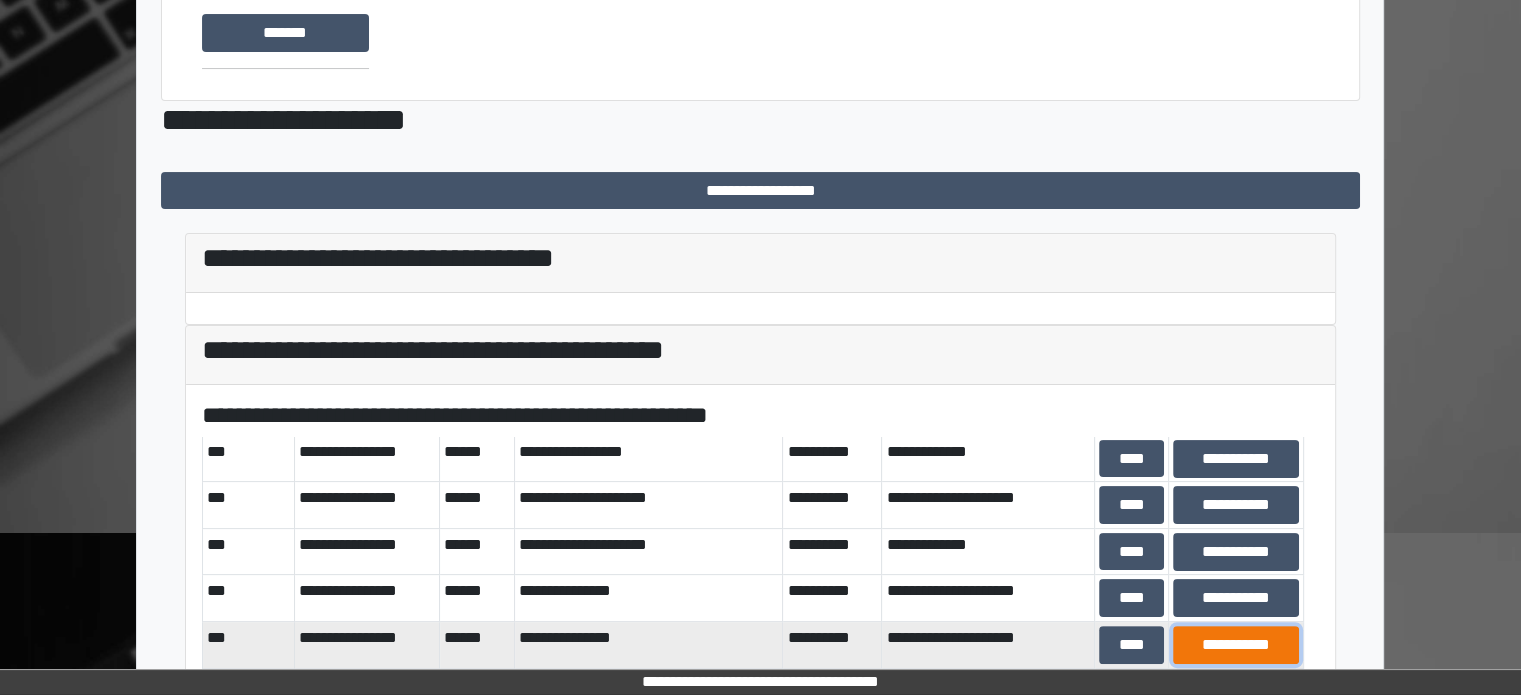 click on "**********" at bounding box center [1236, 645] 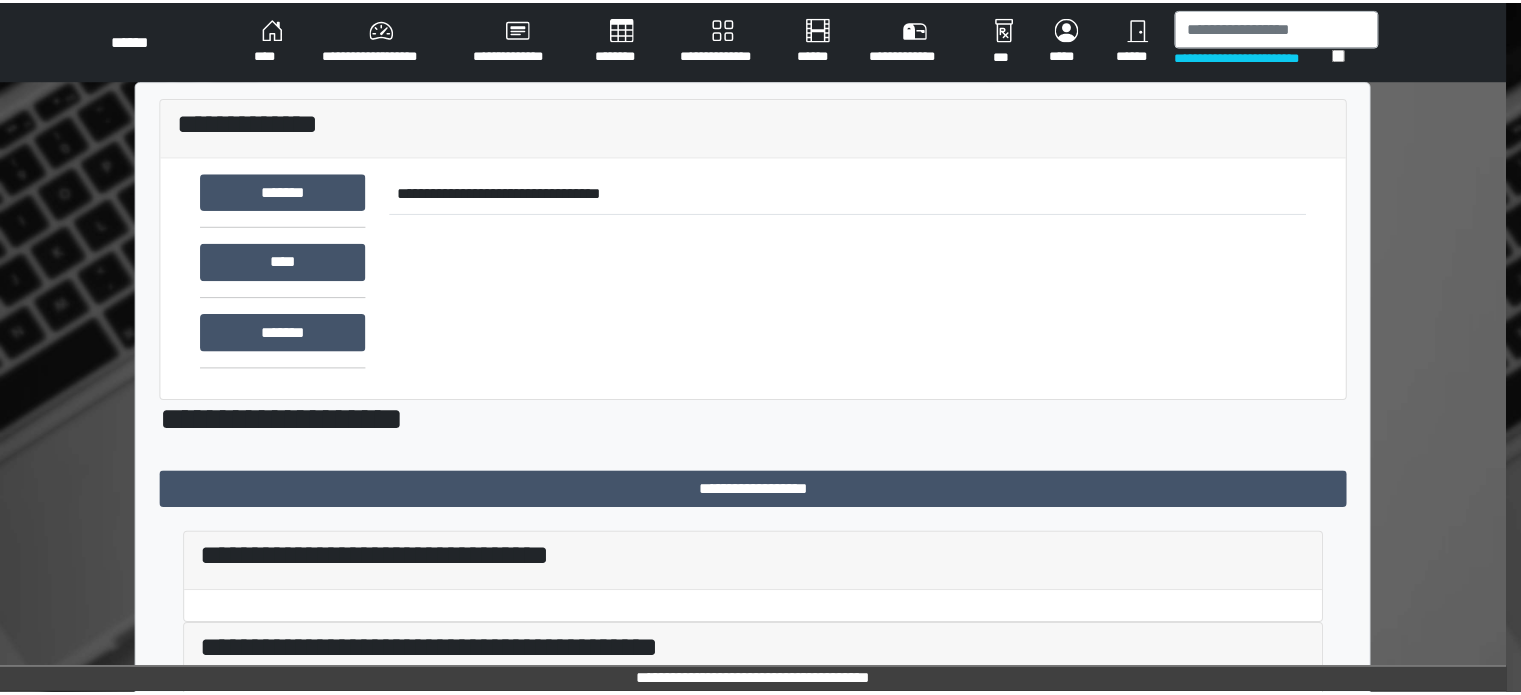 scroll, scrollTop: 600, scrollLeft: 0, axis: vertical 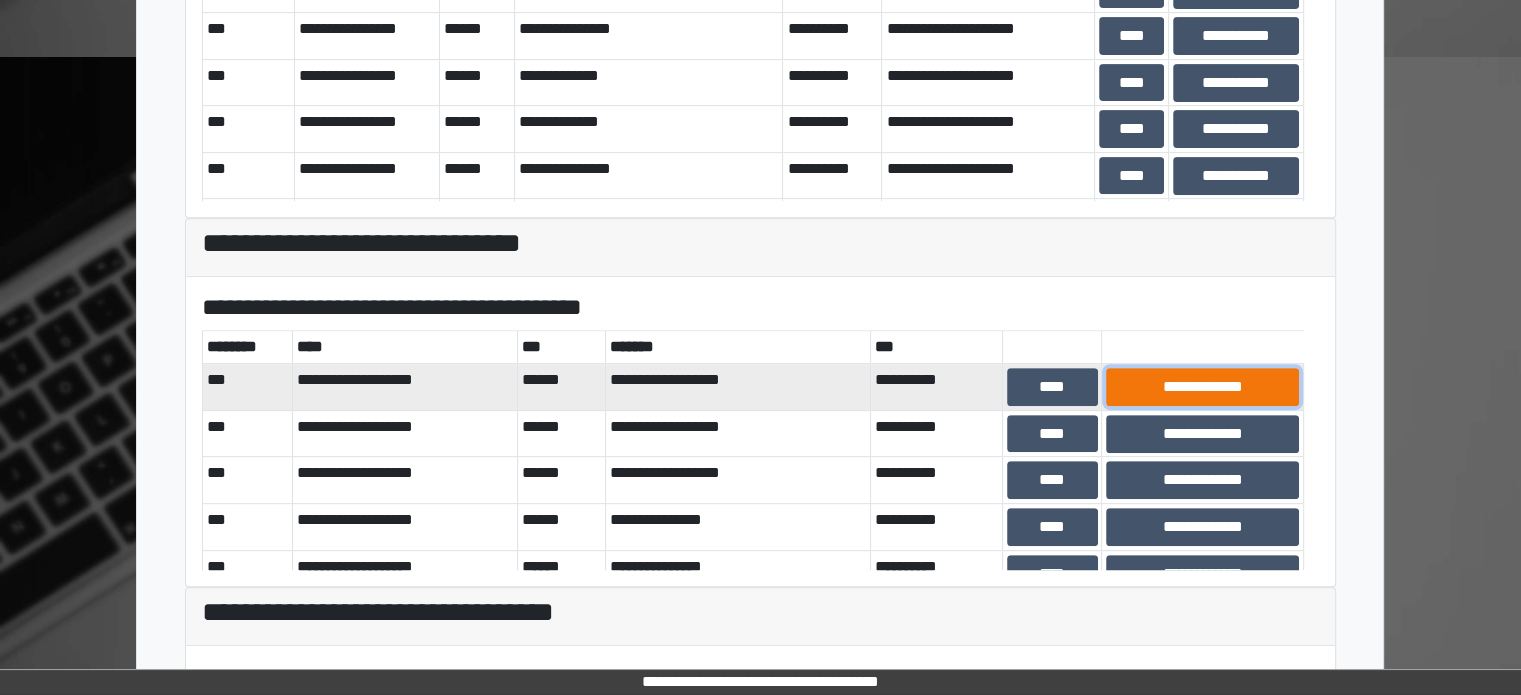 click on "**********" at bounding box center [1202, 387] 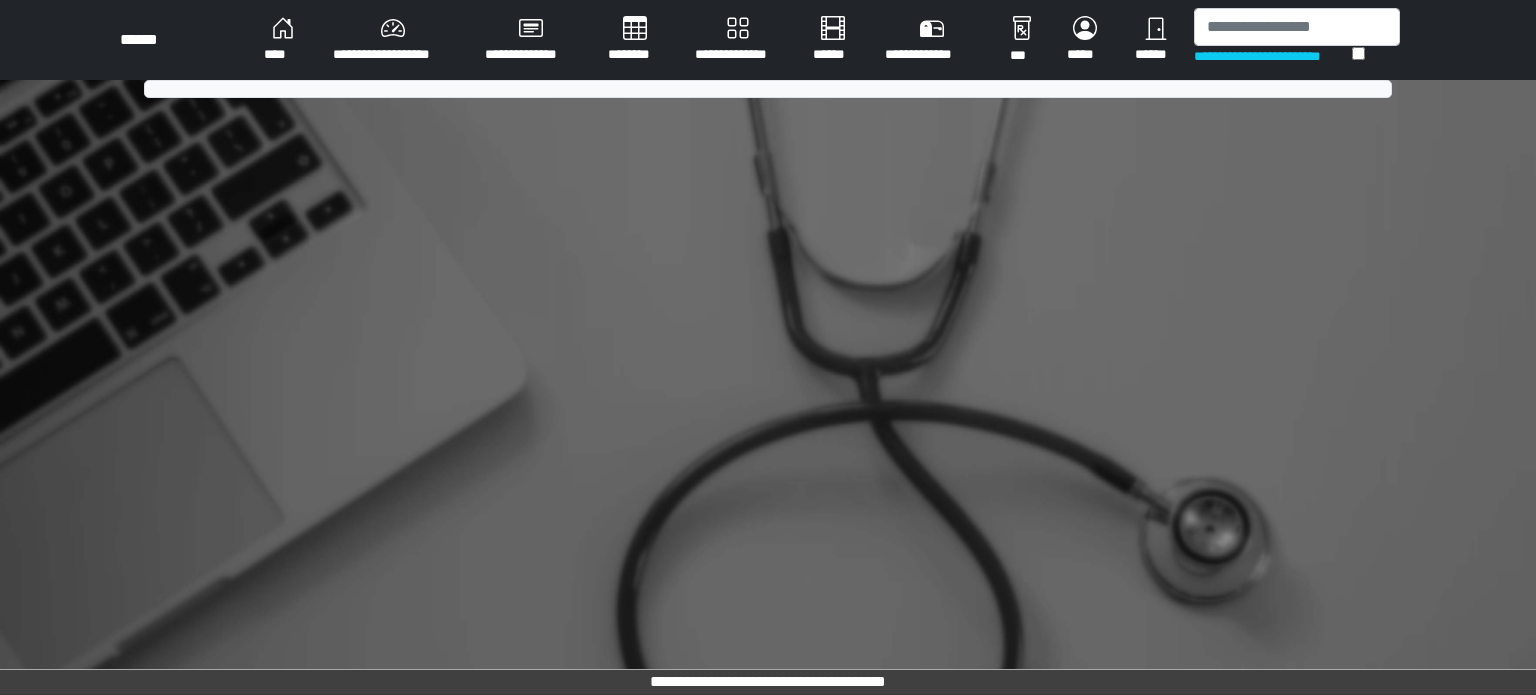 scroll, scrollTop: 0, scrollLeft: 0, axis: both 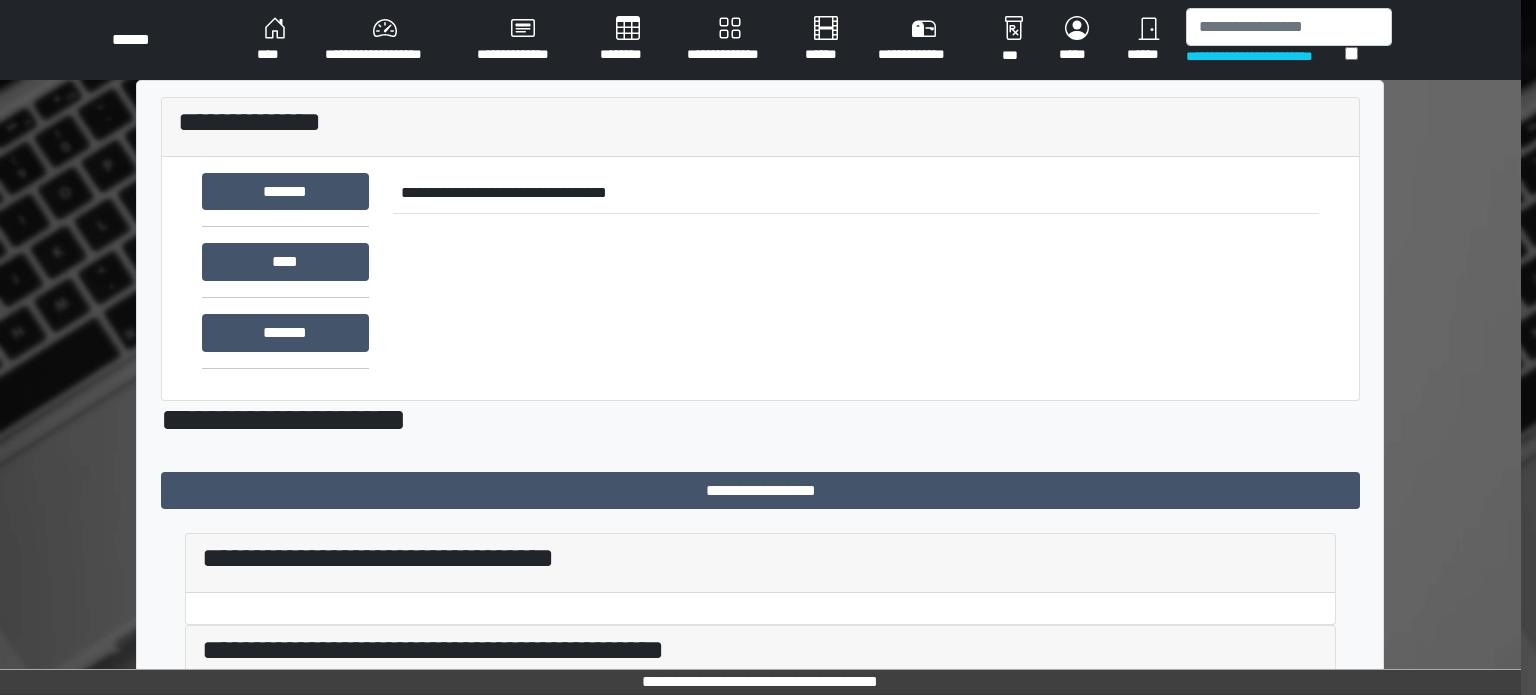 click on "**********" at bounding box center (1201, 1163) 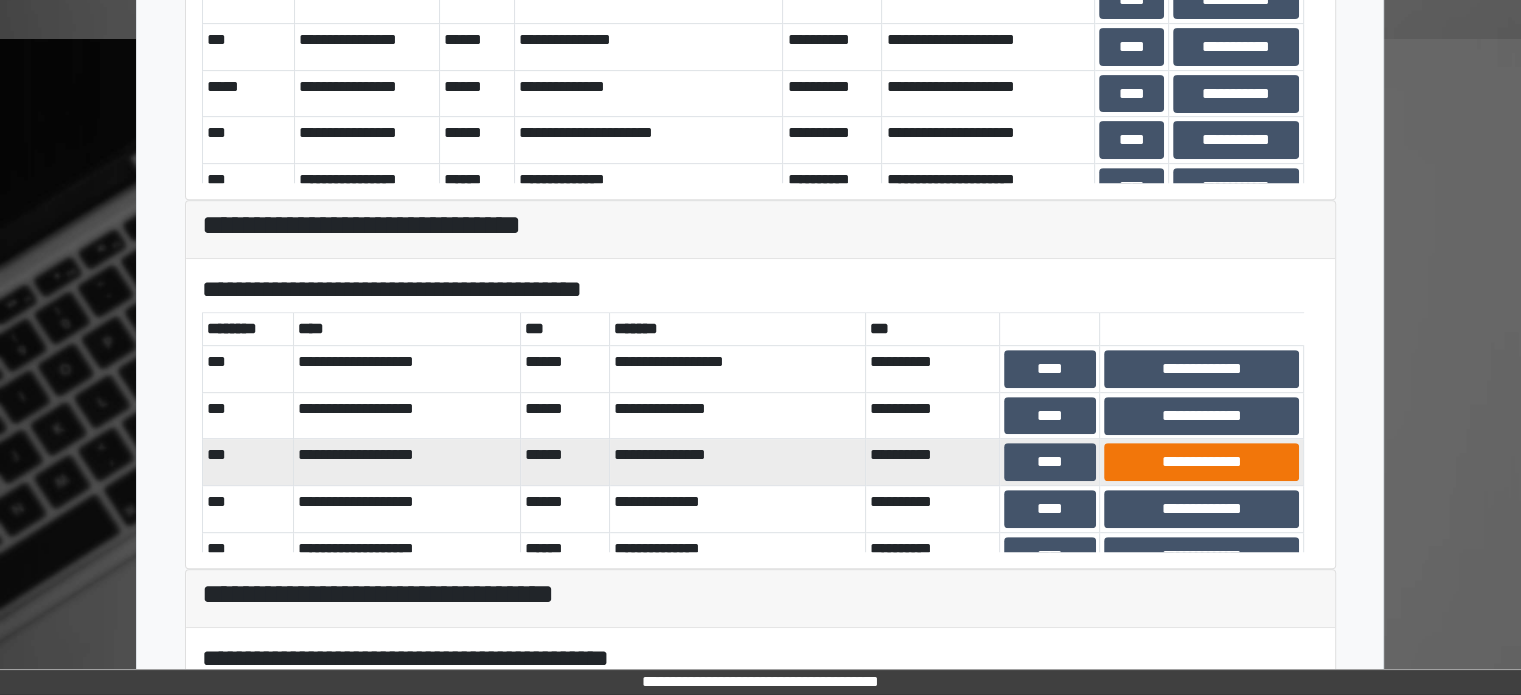 scroll, scrollTop: 800, scrollLeft: 0, axis: vertical 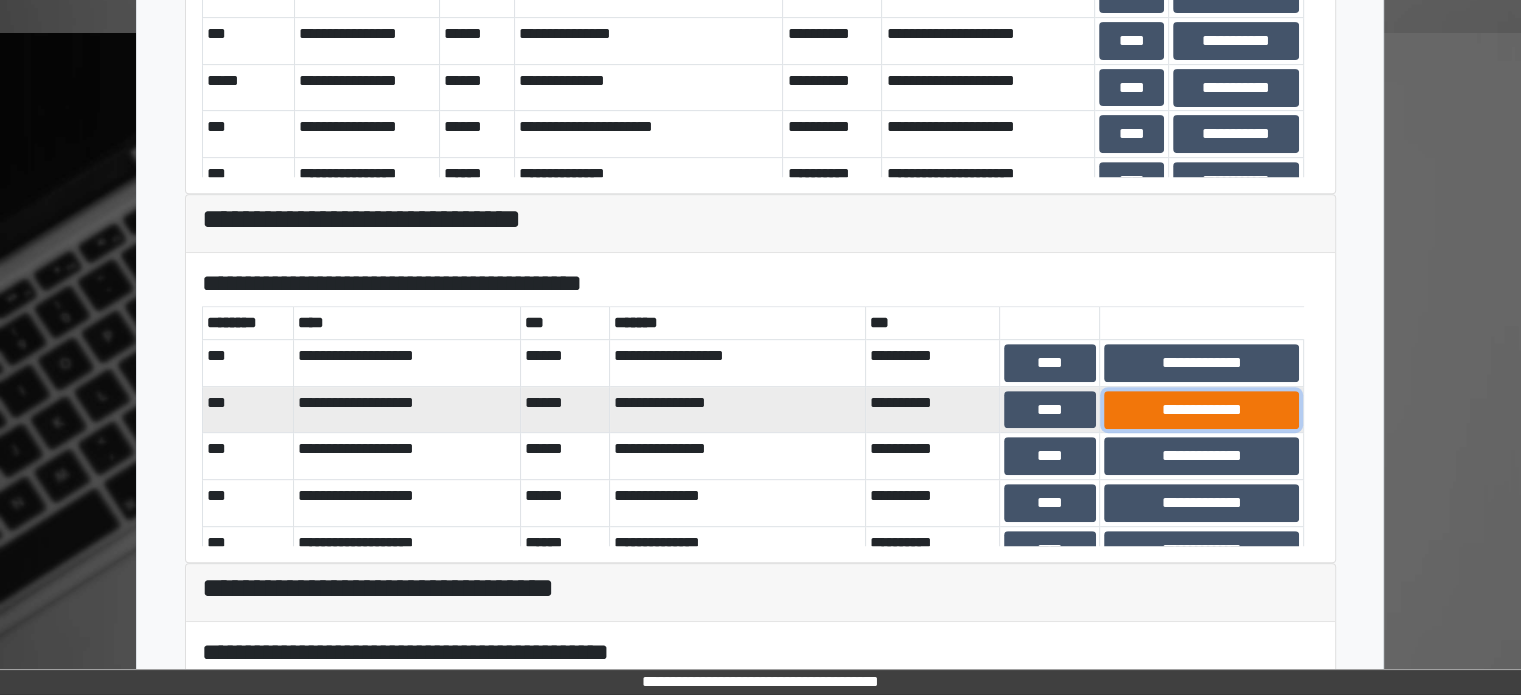 click on "**********" at bounding box center [1201, 410] 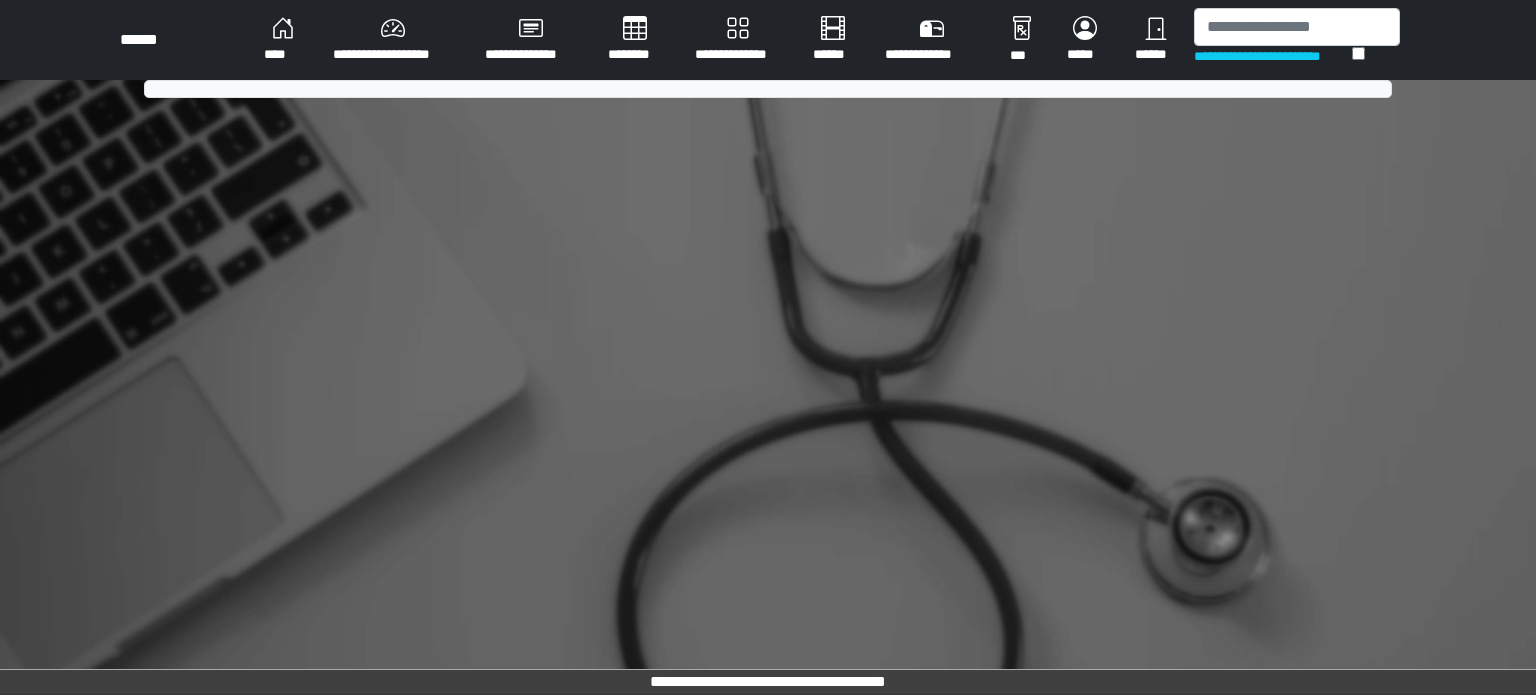 scroll, scrollTop: 0, scrollLeft: 0, axis: both 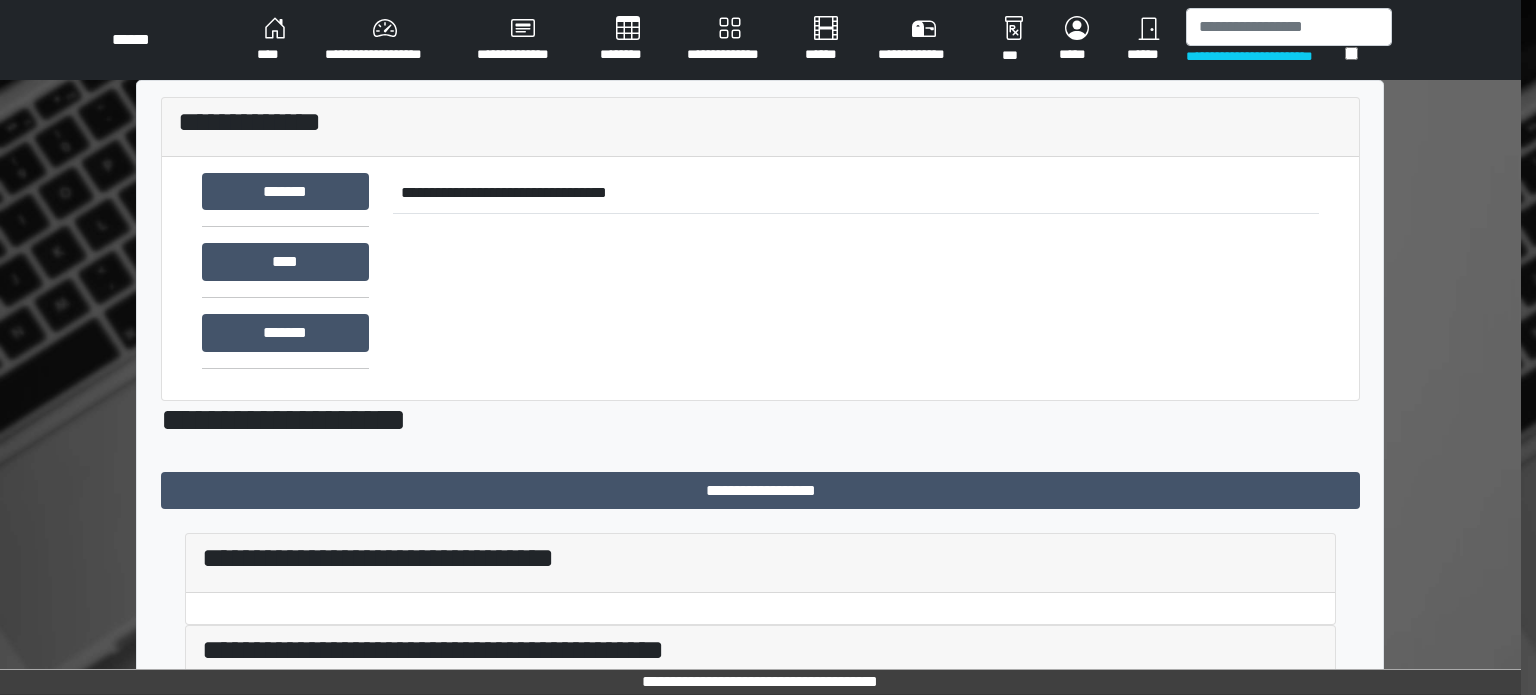 click on "**********" at bounding box center (1201, 1163) 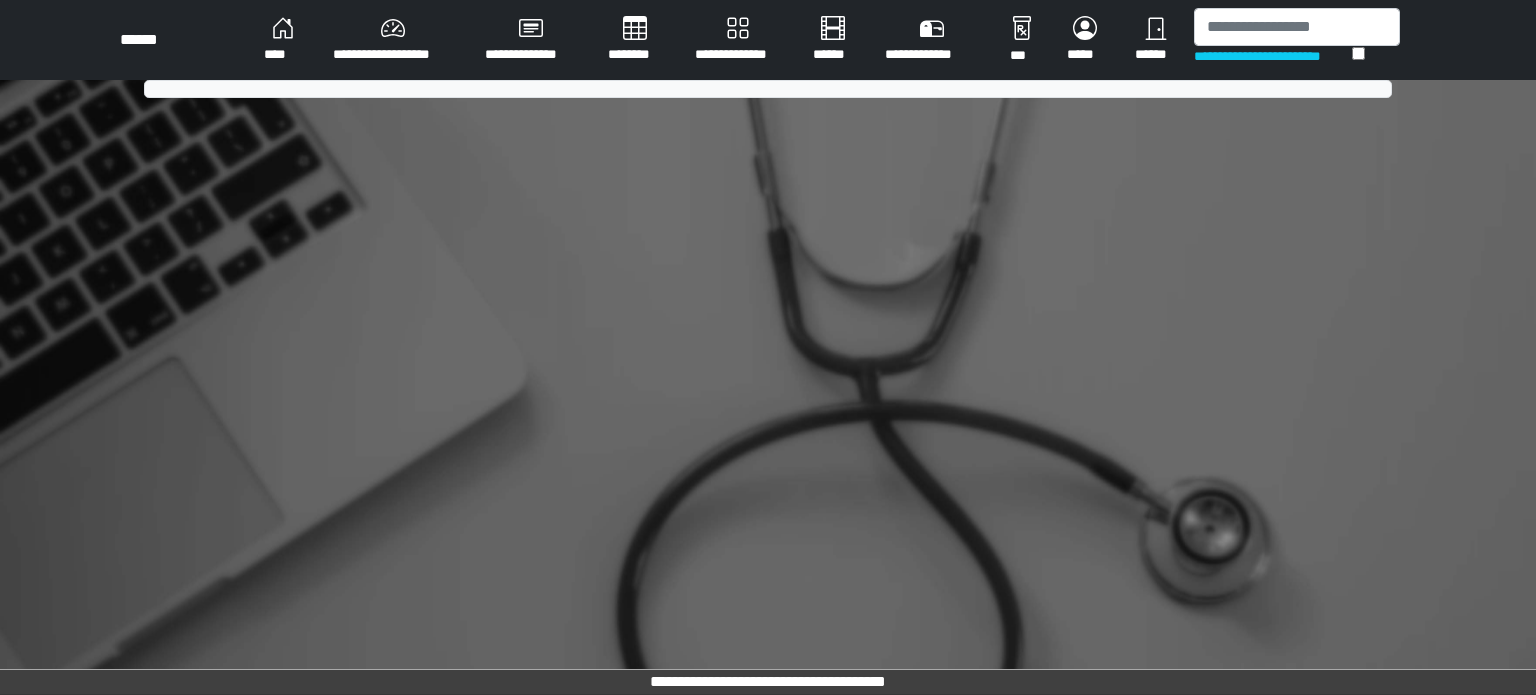 scroll, scrollTop: 0, scrollLeft: 0, axis: both 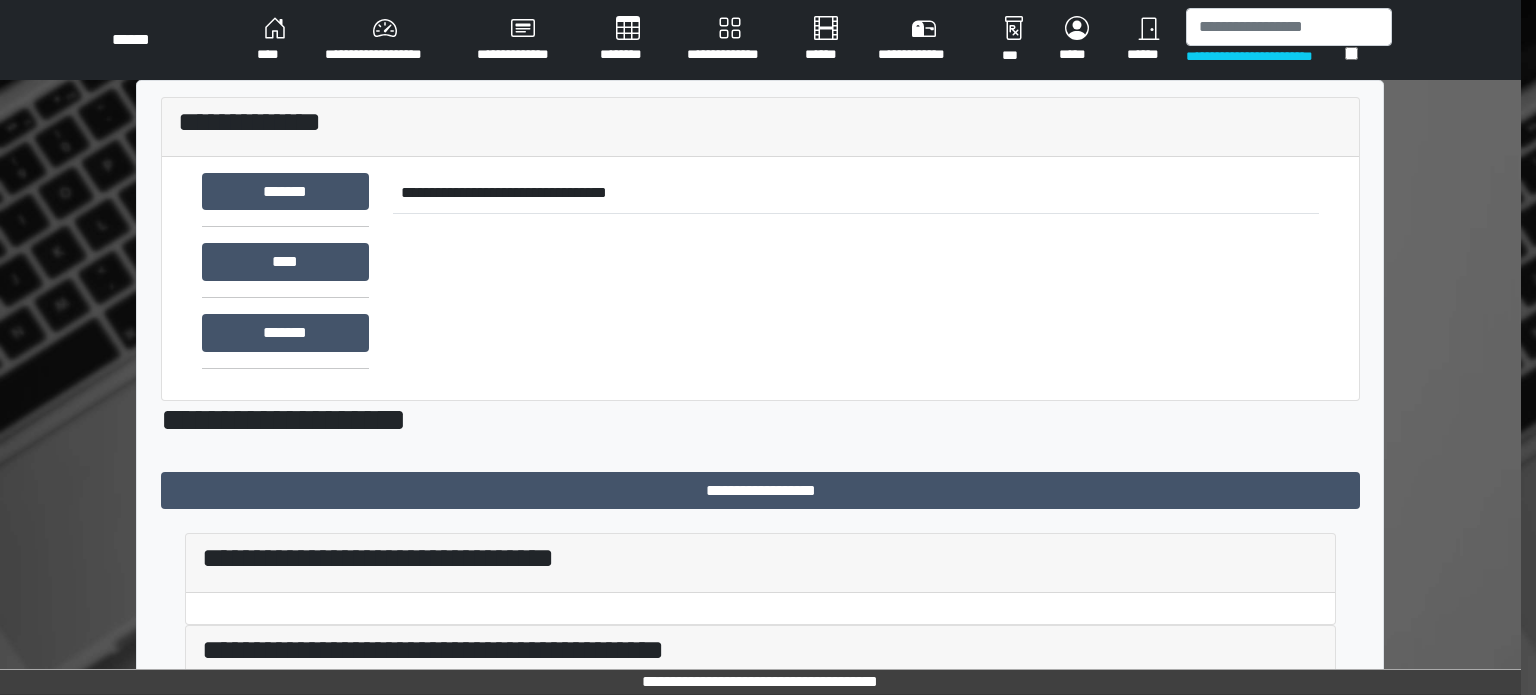 click on "**********" at bounding box center (1201, 1163) 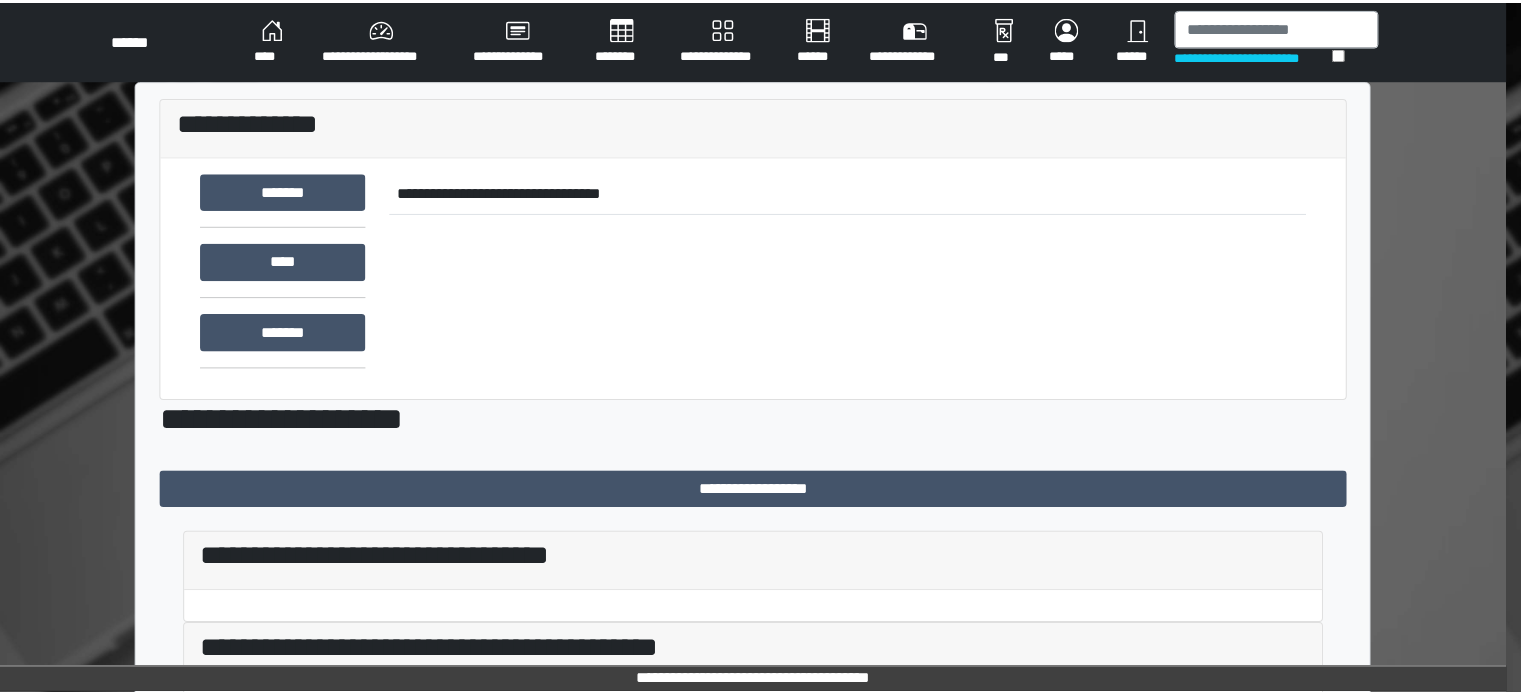 scroll, scrollTop: 900, scrollLeft: 0, axis: vertical 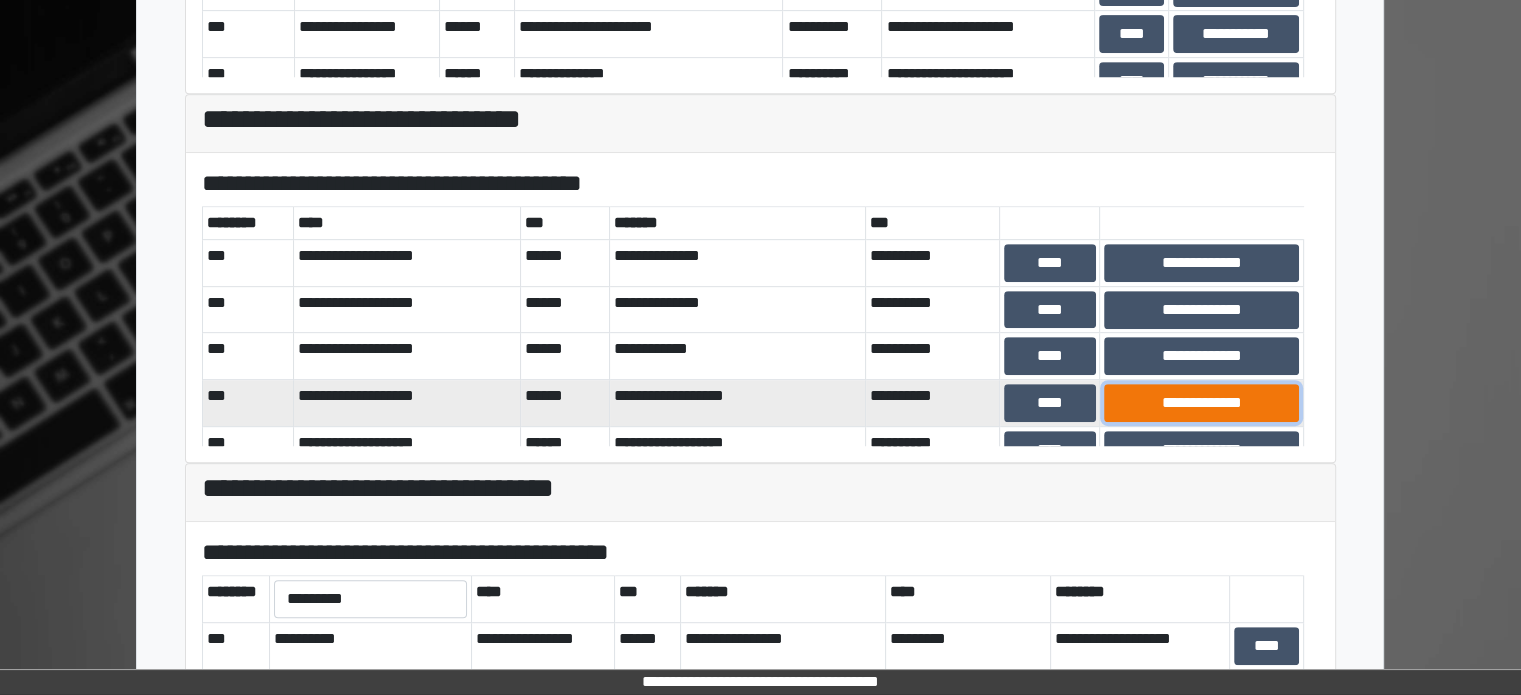 click on "**********" at bounding box center [1201, 403] 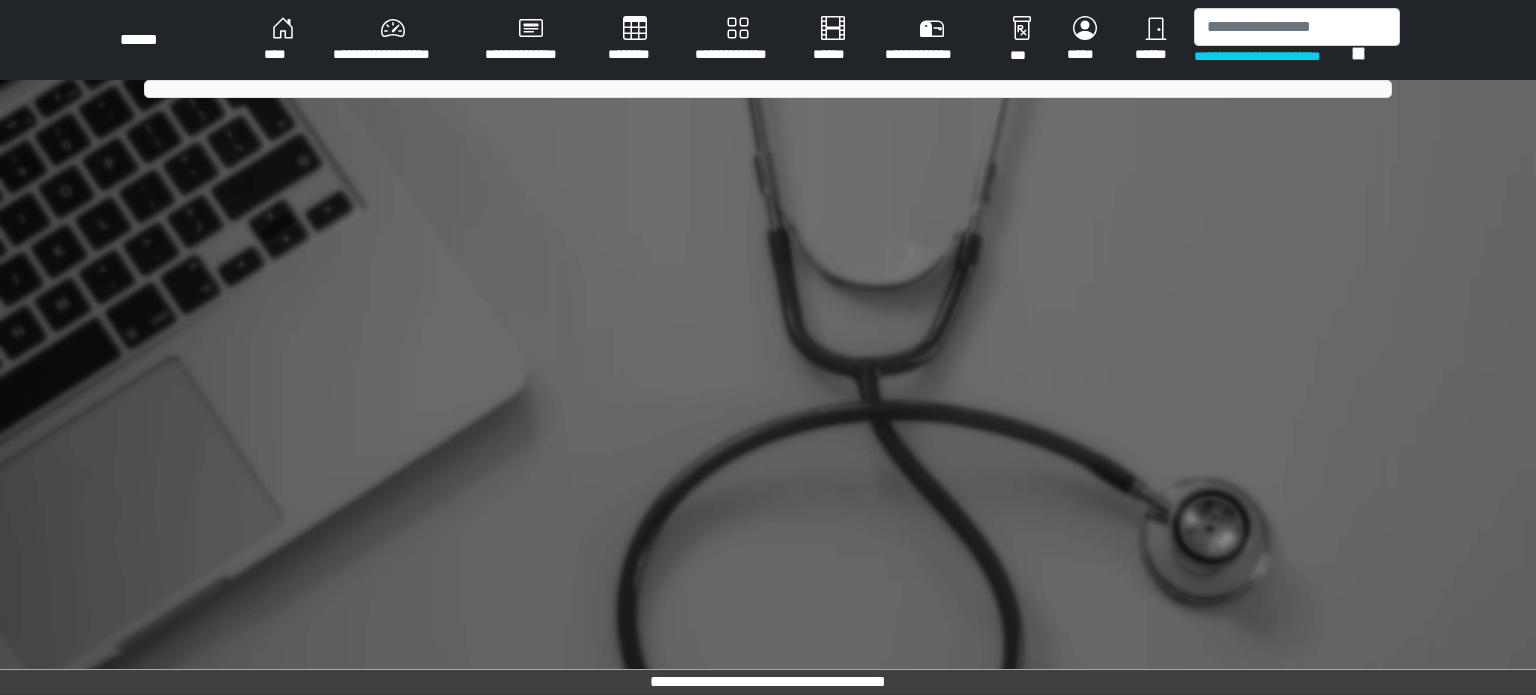scroll, scrollTop: 0, scrollLeft: 0, axis: both 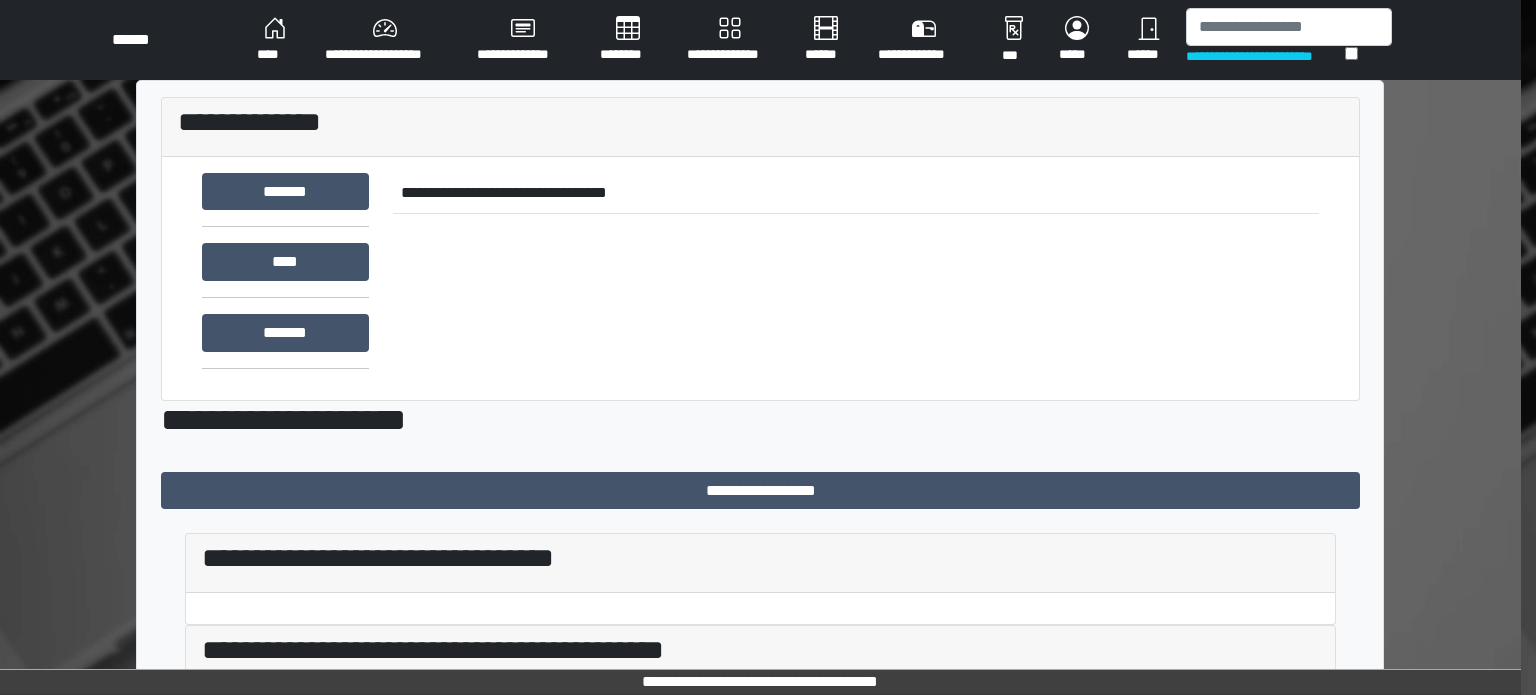click on "**********" at bounding box center [1201, 1163] 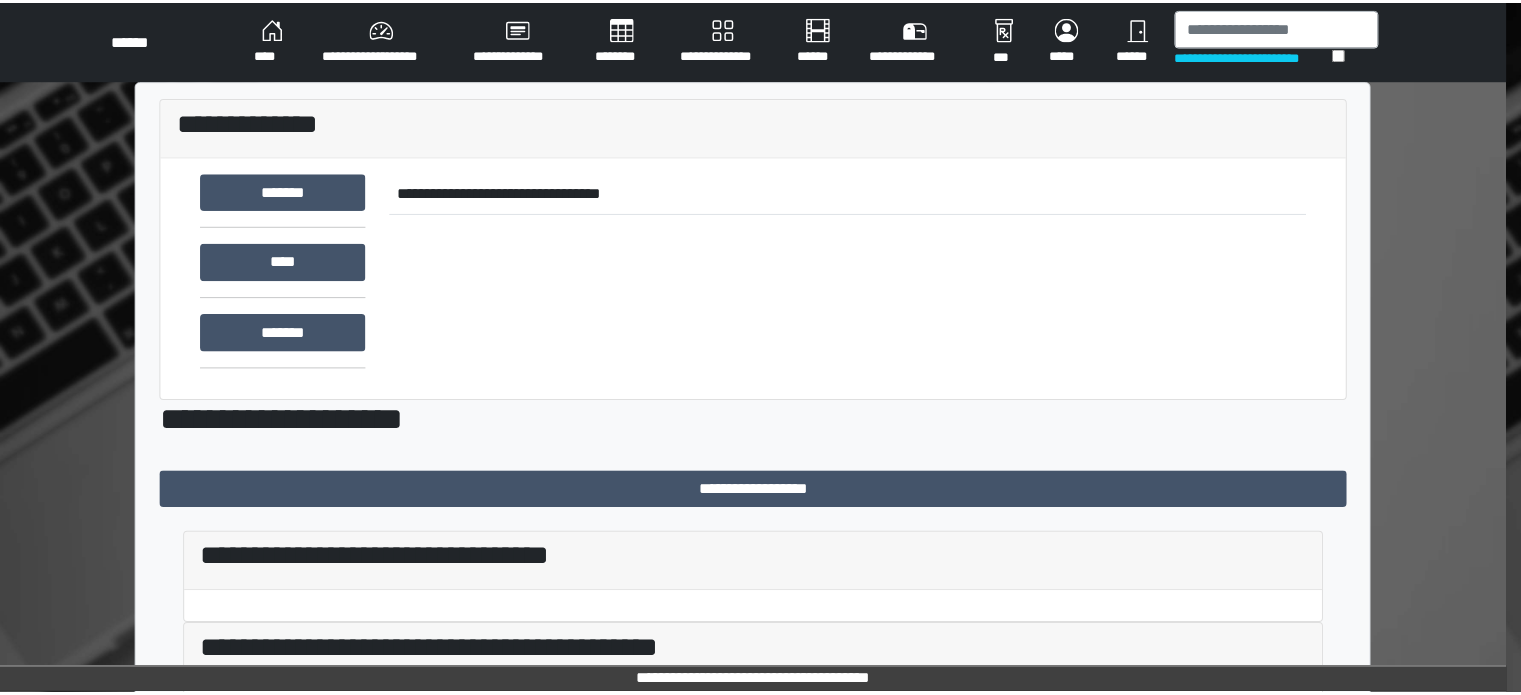 scroll, scrollTop: 700, scrollLeft: 0, axis: vertical 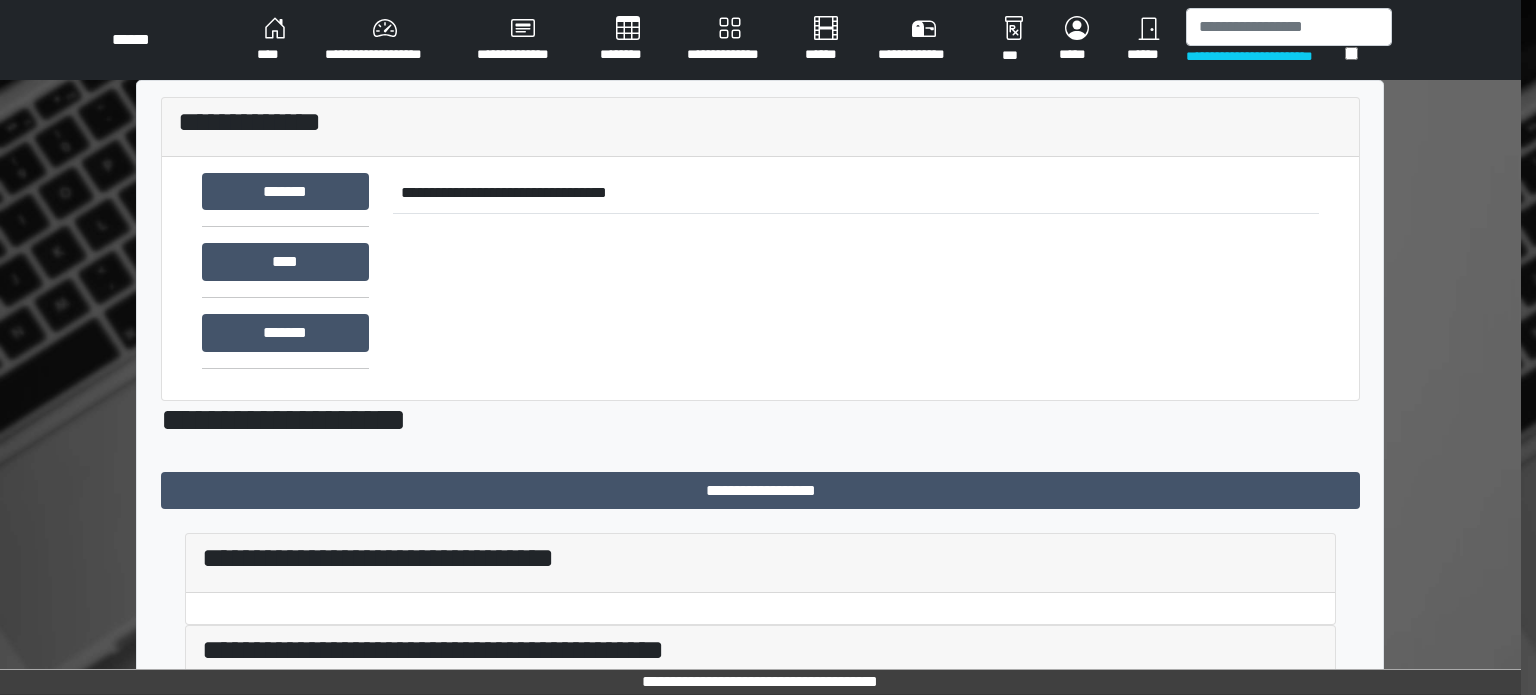 click on "**********" at bounding box center (1201, 1256) 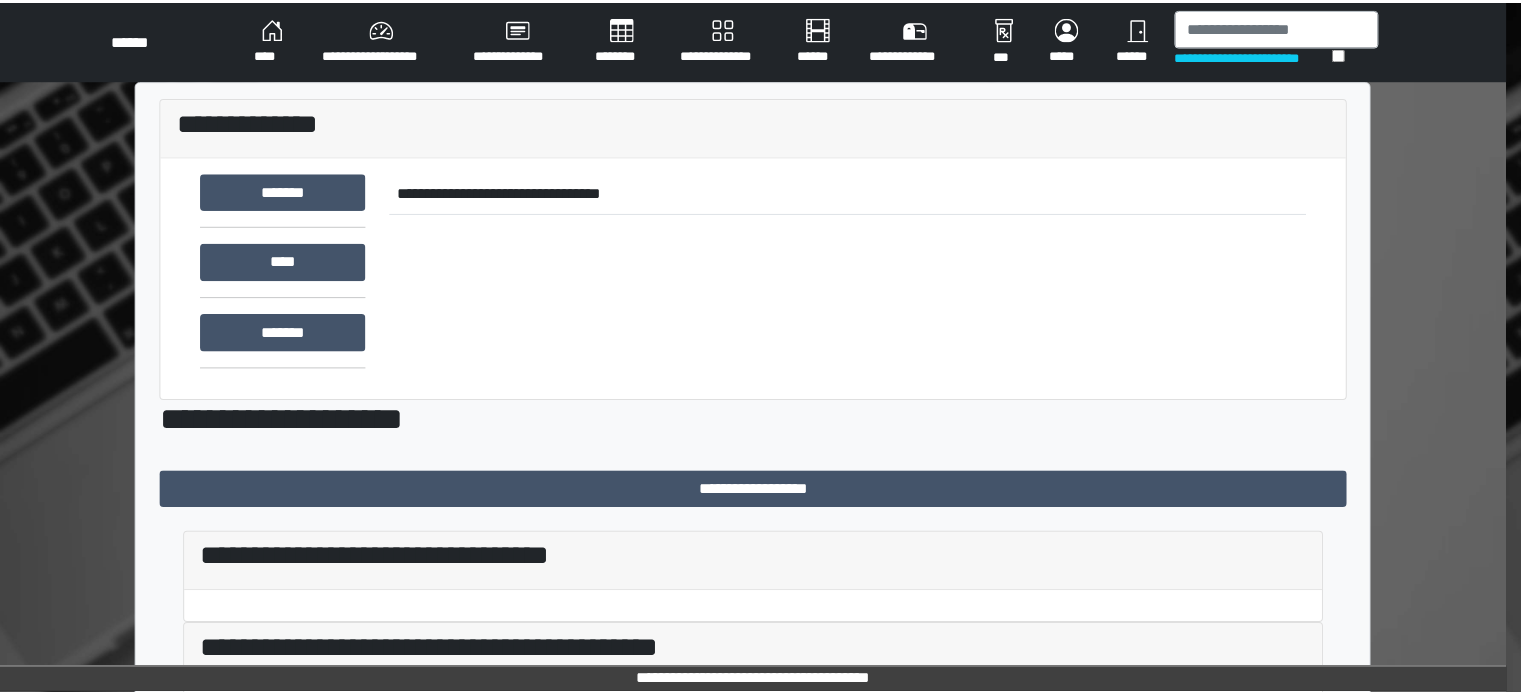 scroll, scrollTop: 600, scrollLeft: 0, axis: vertical 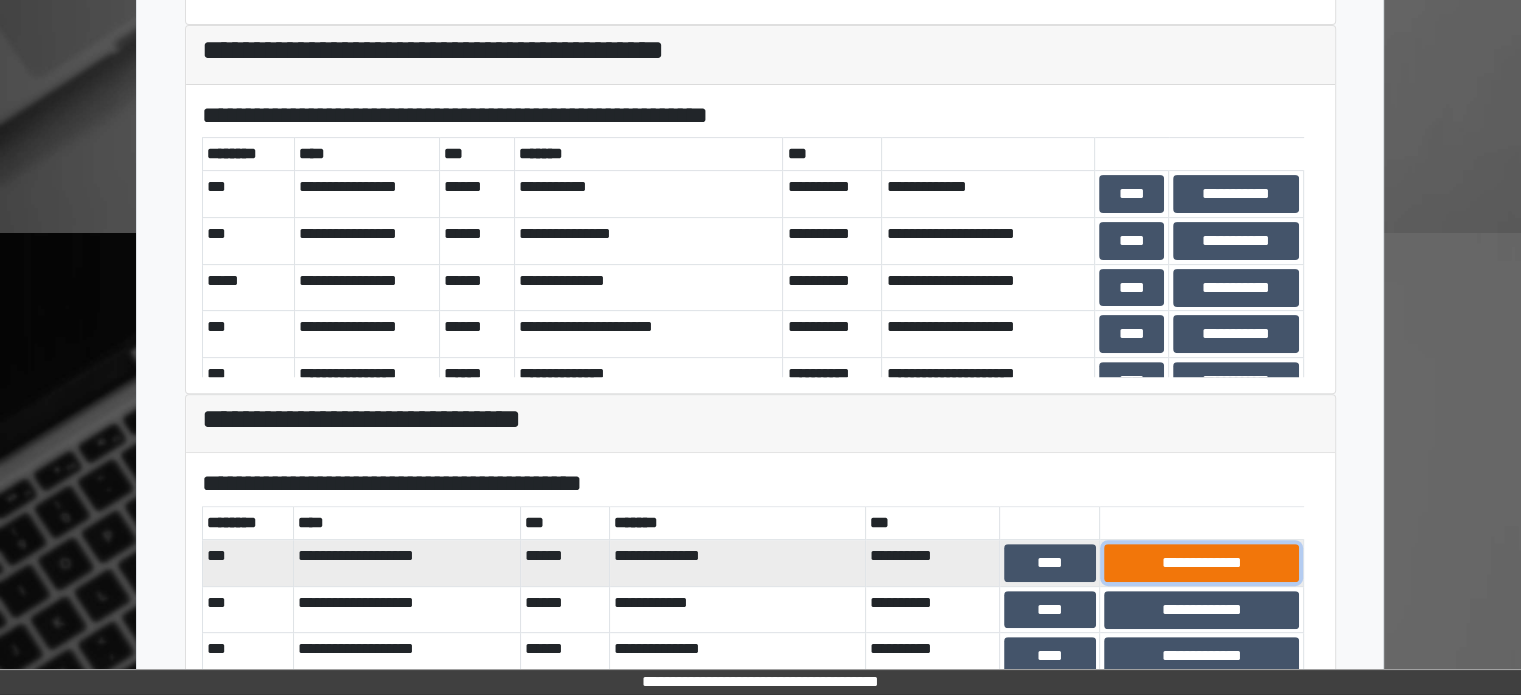 click on "**********" at bounding box center [1201, 563] 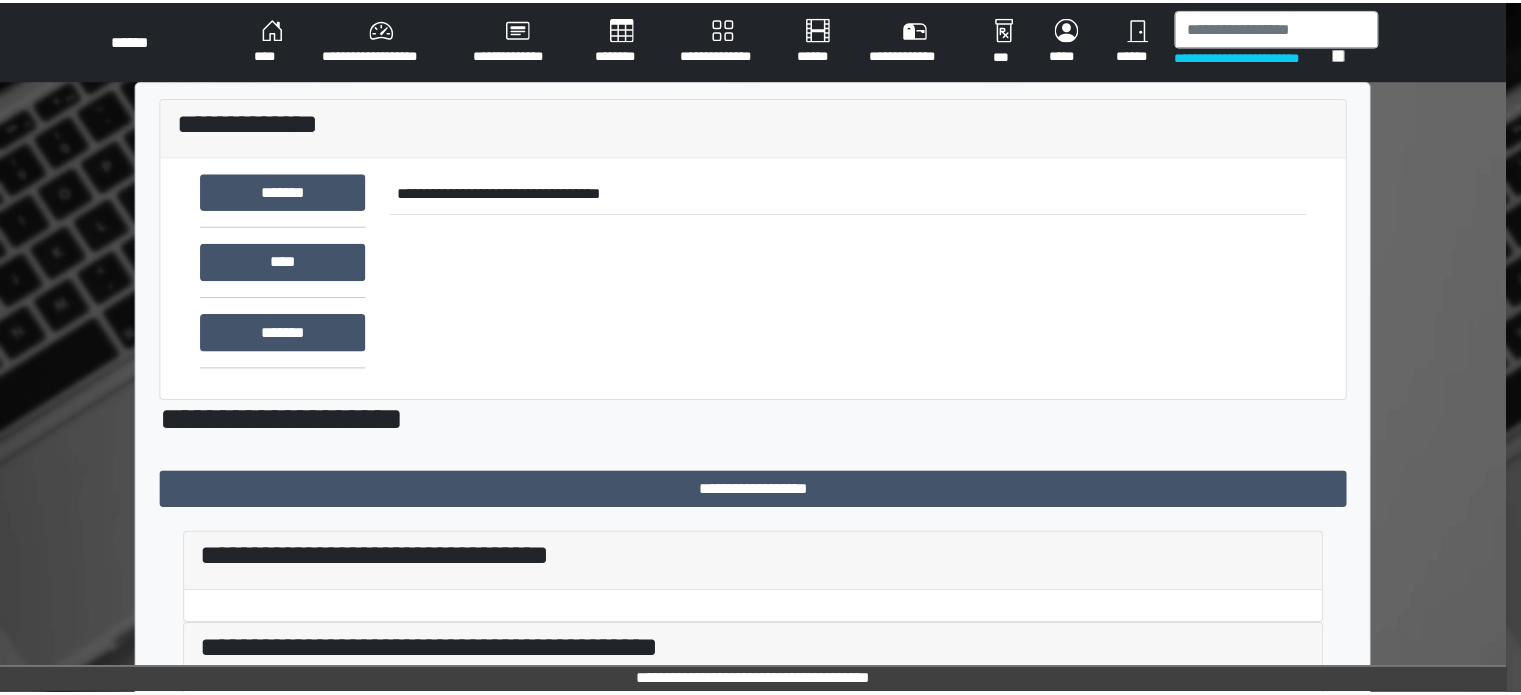 scroll, scrollTop: 800, scrollLeft: 0, axis: vertical 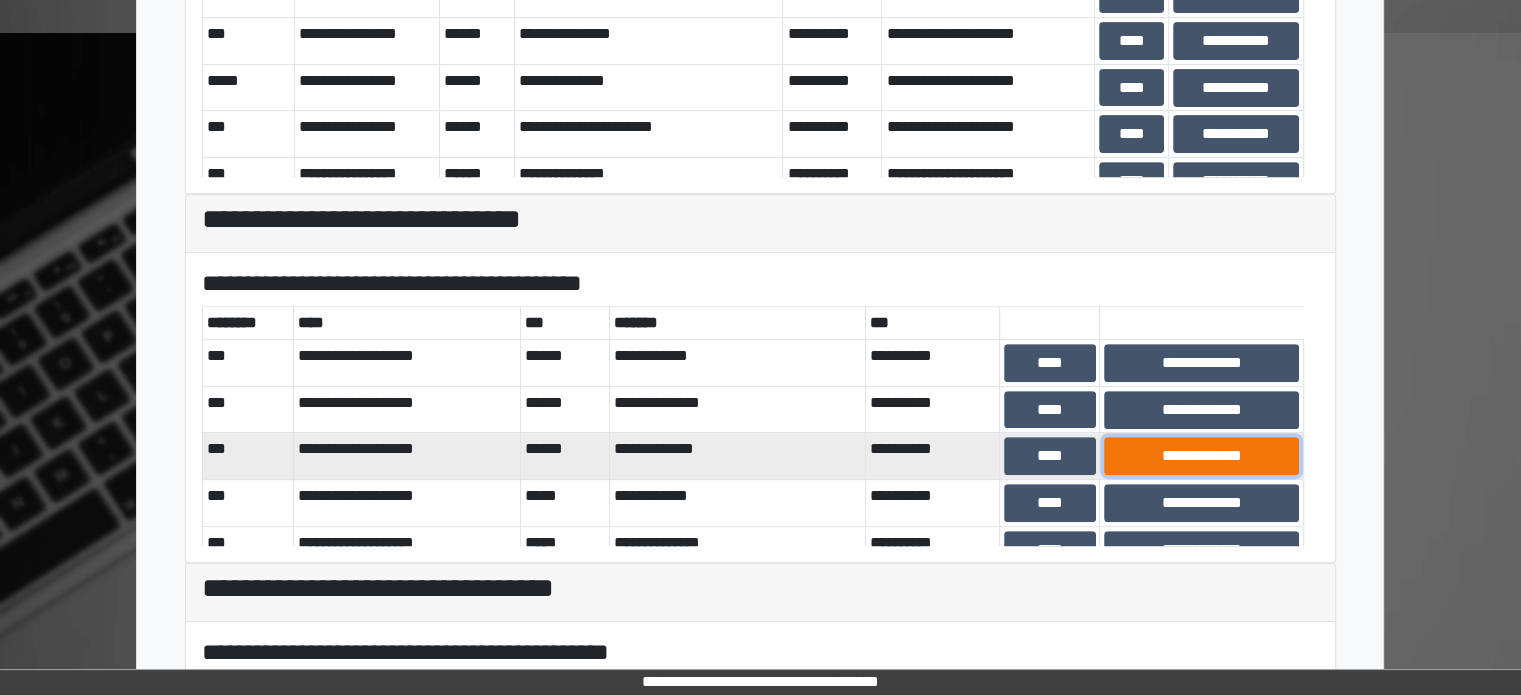 click on "**********" at bounding box center (1201, 456) 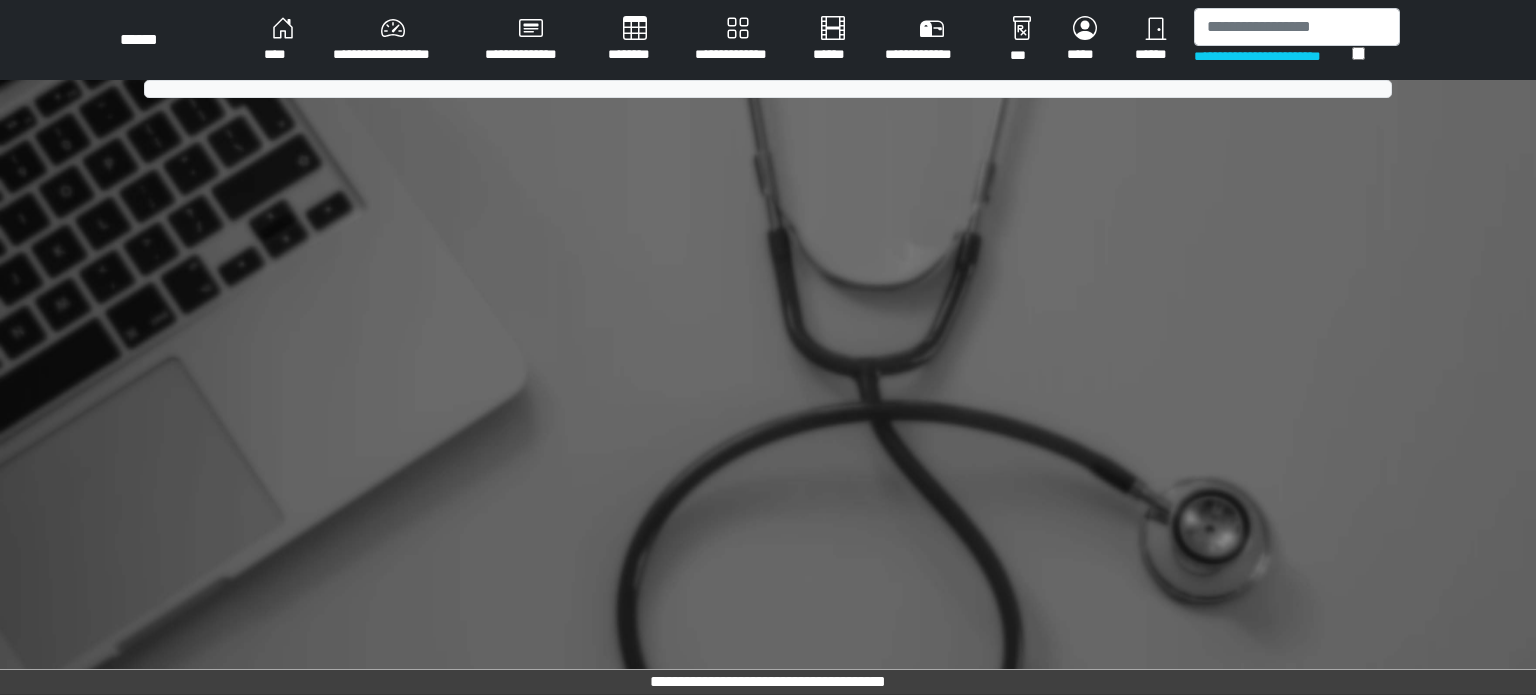 scroll, scrollTop: 0, scrollLeft: 0, axis: both 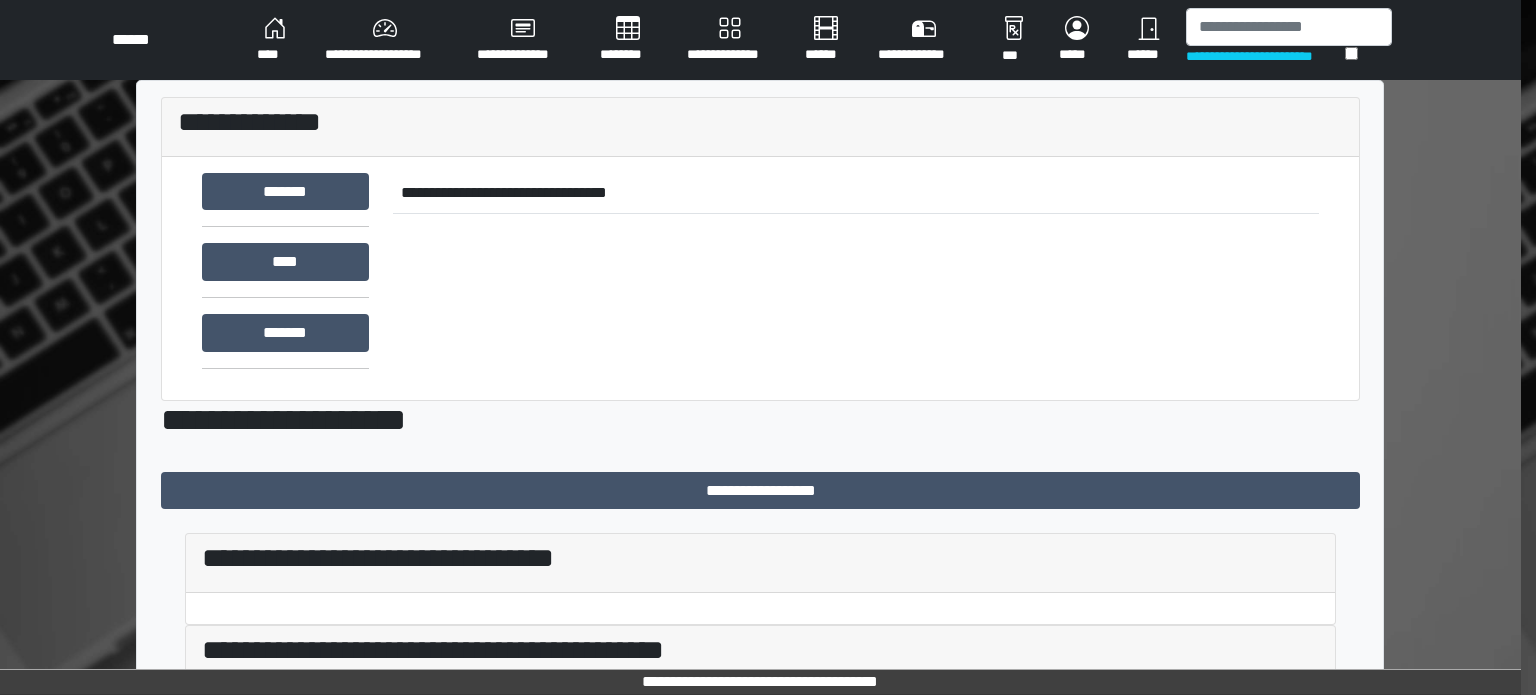 click on "**********" at bounding box center (1201, 1163) 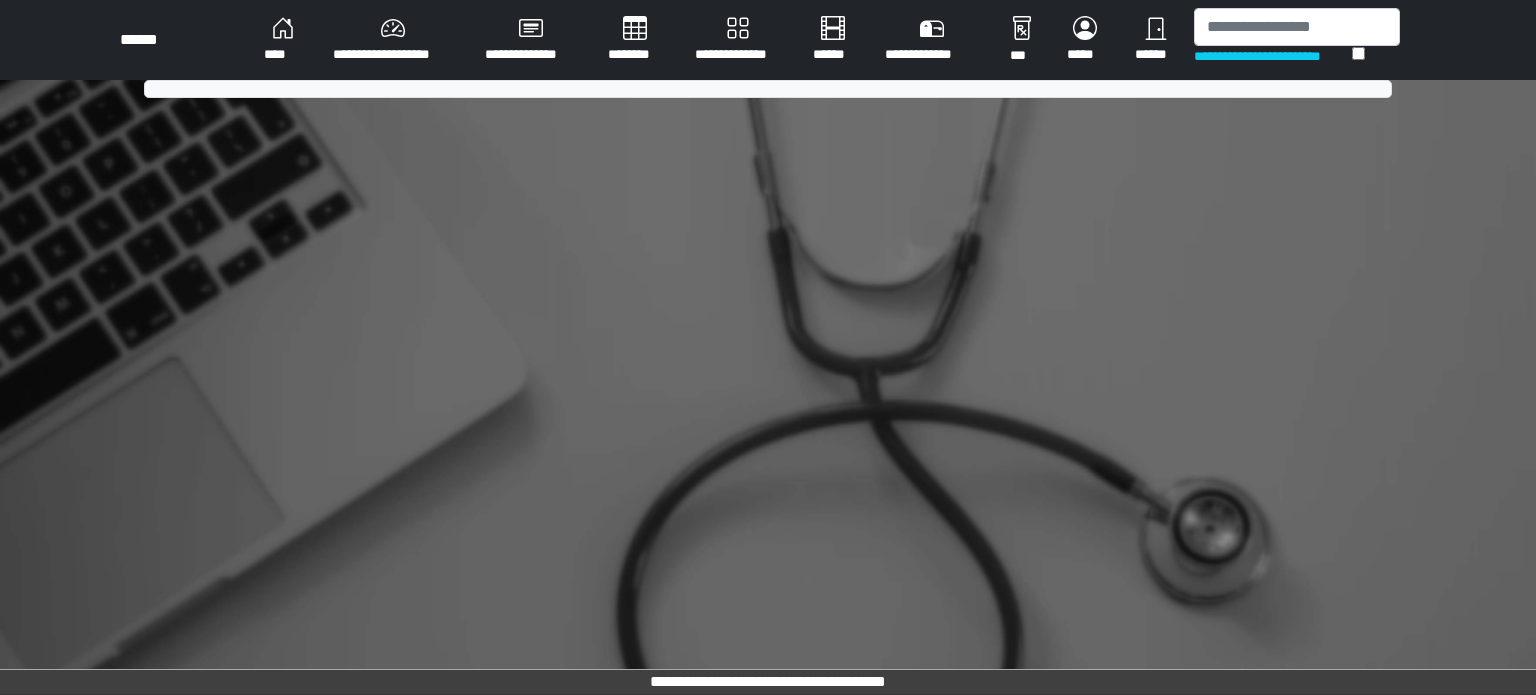 scroll, scrollTop: 0, scrollLeft: 0, axis: both 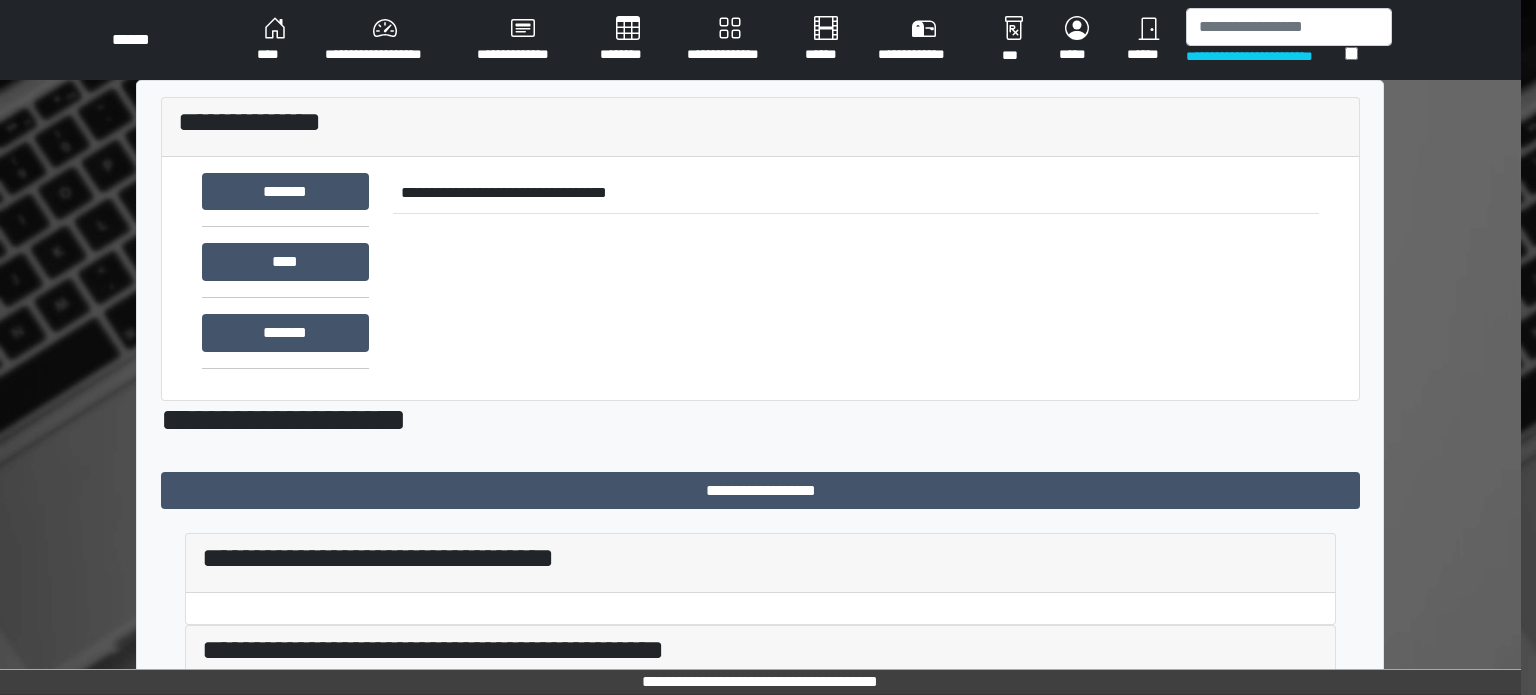 click on "**********" at bounding box center (1201, 1163) 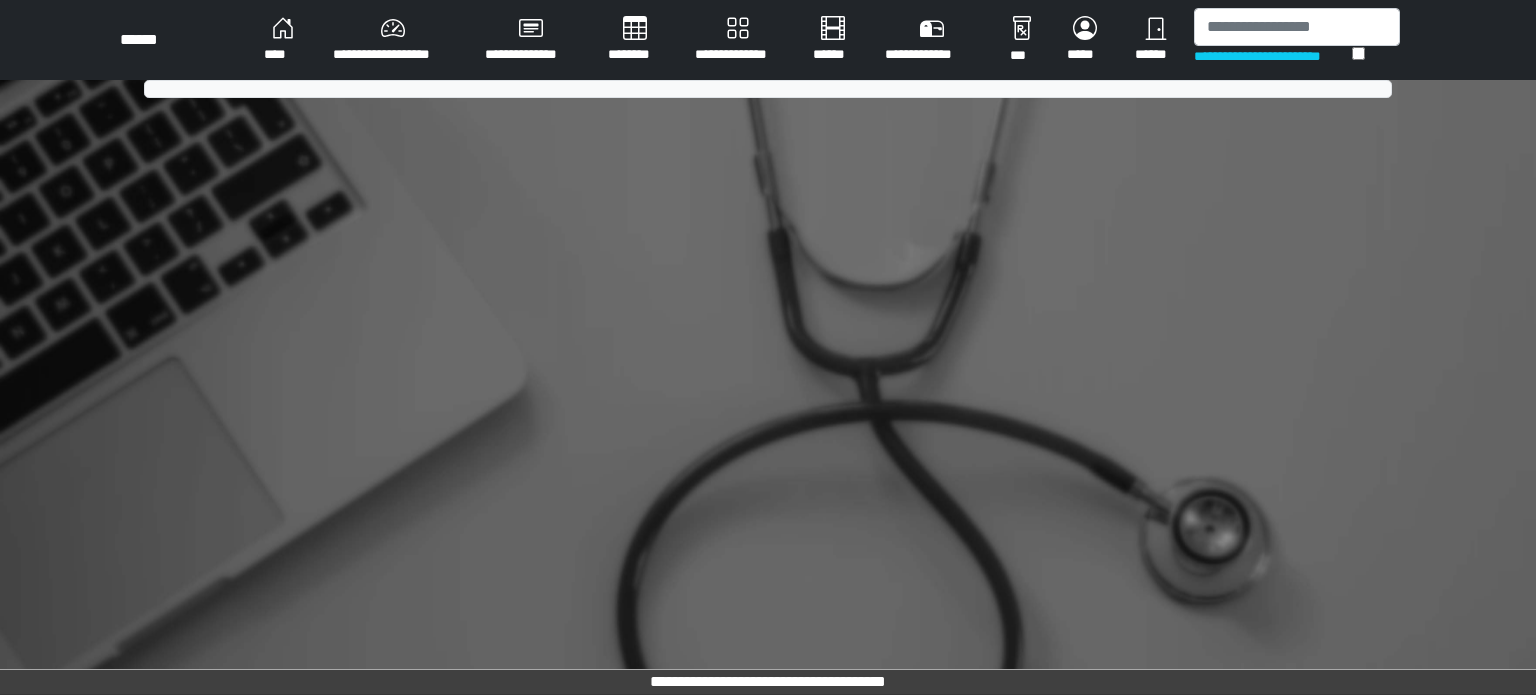 scroll, scrollTop: 0, scrollLeft: 0, axis: both 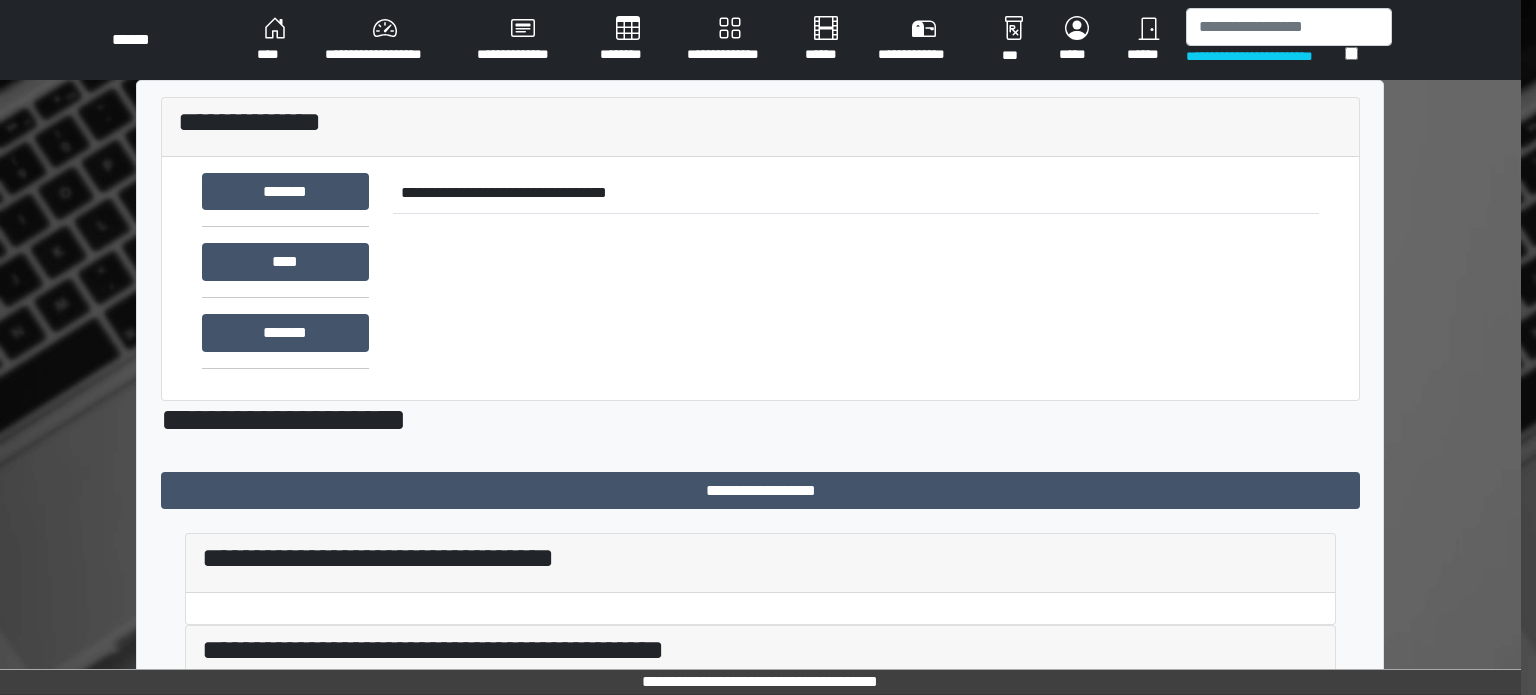 click on "**********" at bounding box center [1201, 1163] 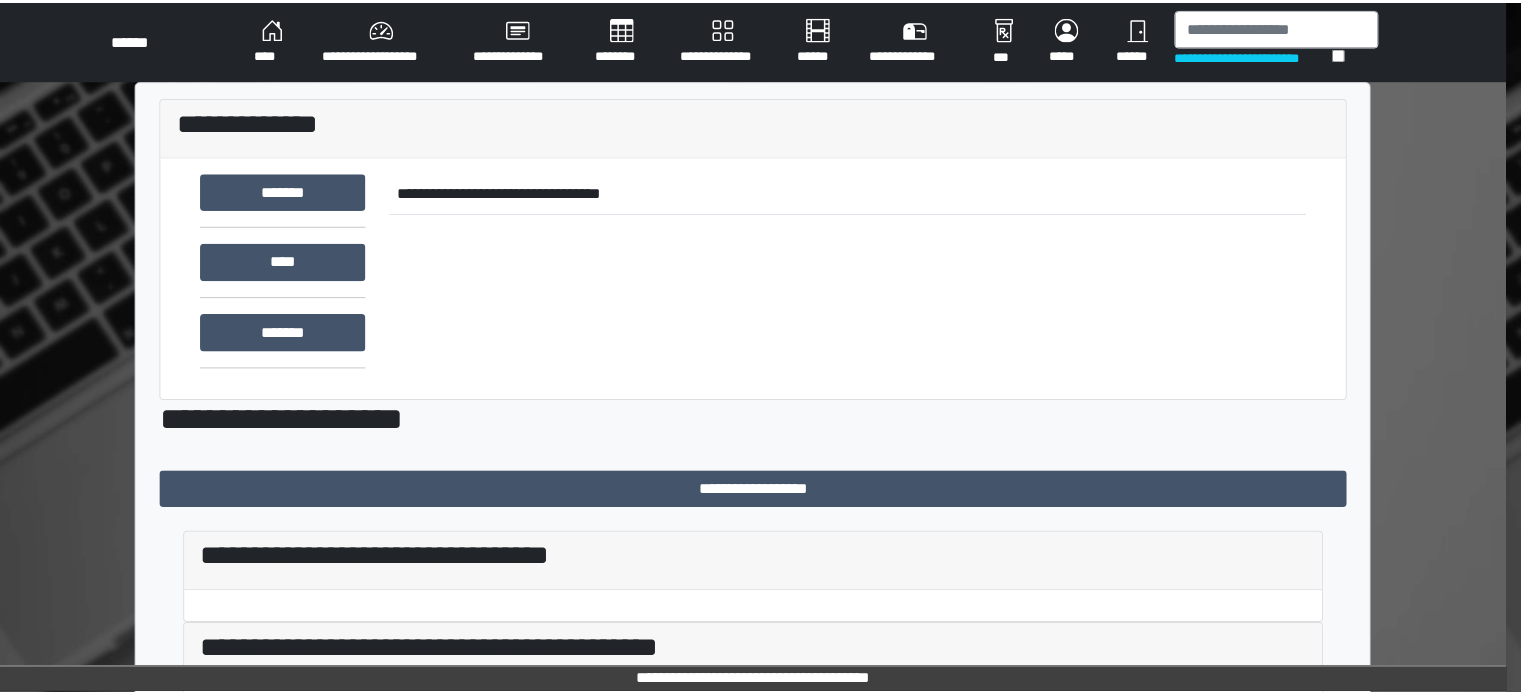 scroll, scrollTop: 600, scrollLeft: 0, axis: vertical 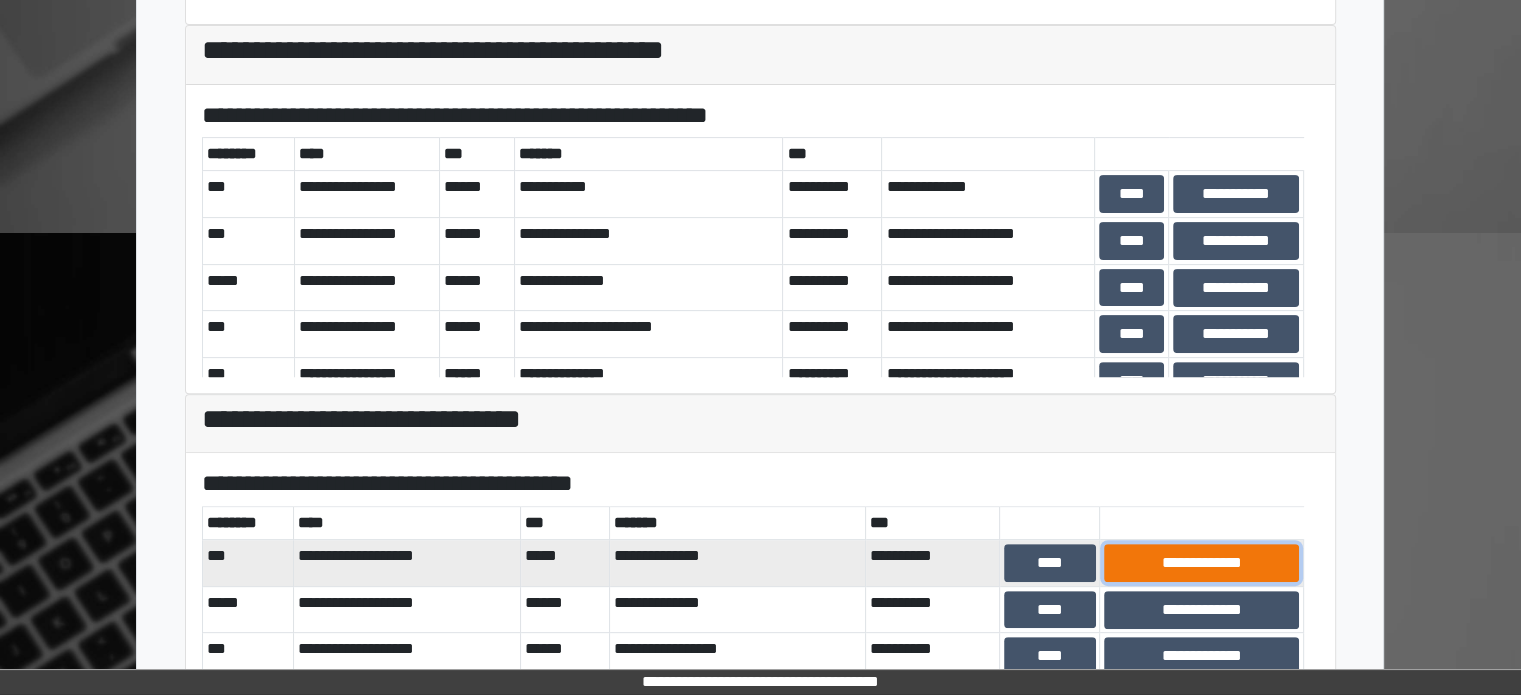 click on "**********" at bounding box center [1201, 563] 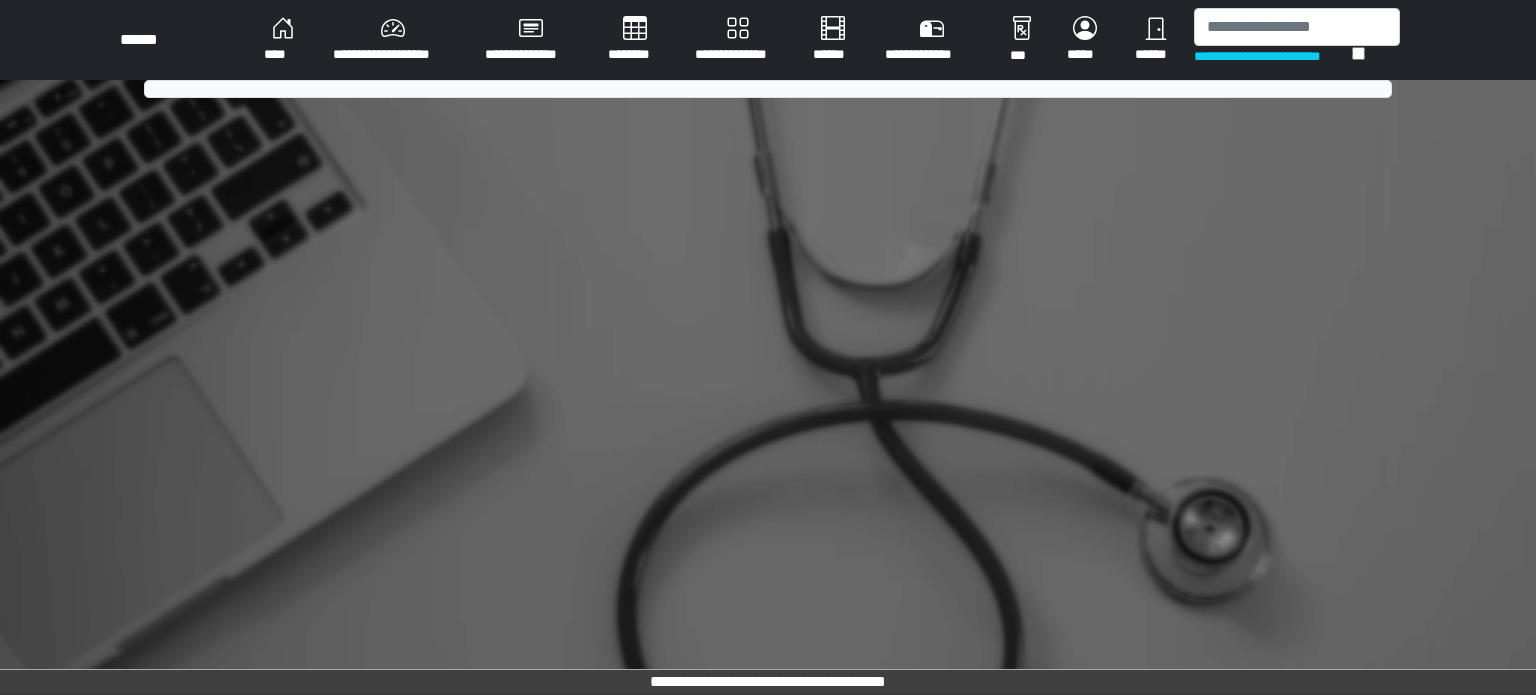 scroll, scrollTop: 0, scrollLeft: 0, axis: both 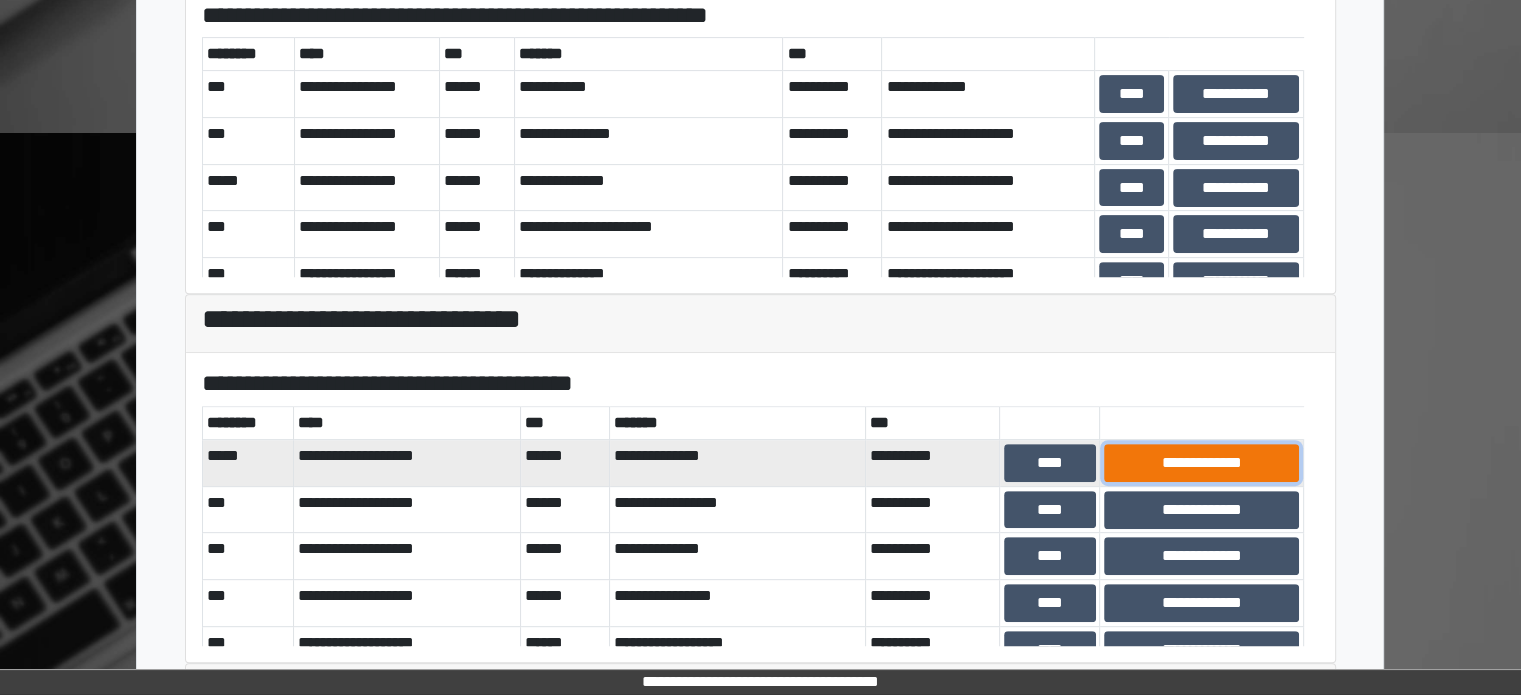 click on "**********" at bounding box center (1201, 463) 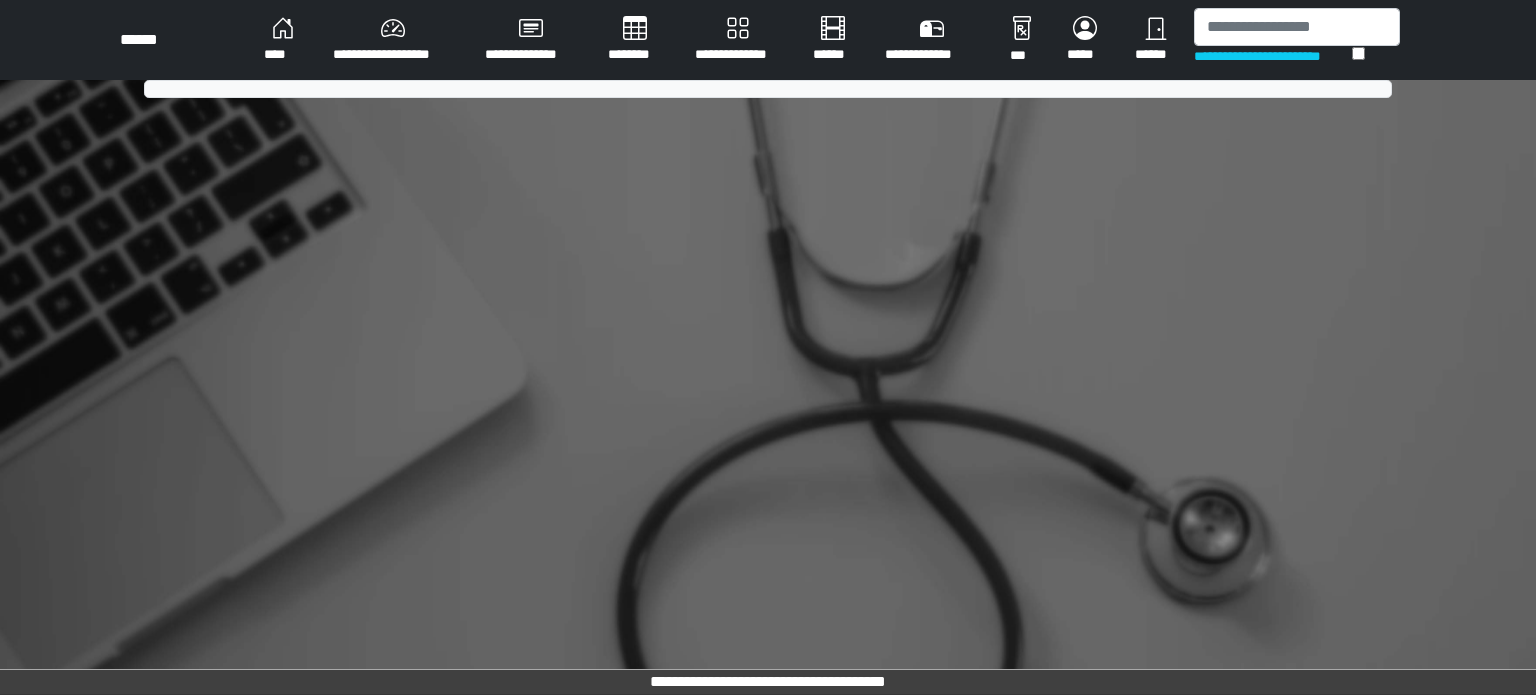 scroll, scrollTop: 0, scrollLeft: 0, axis: both 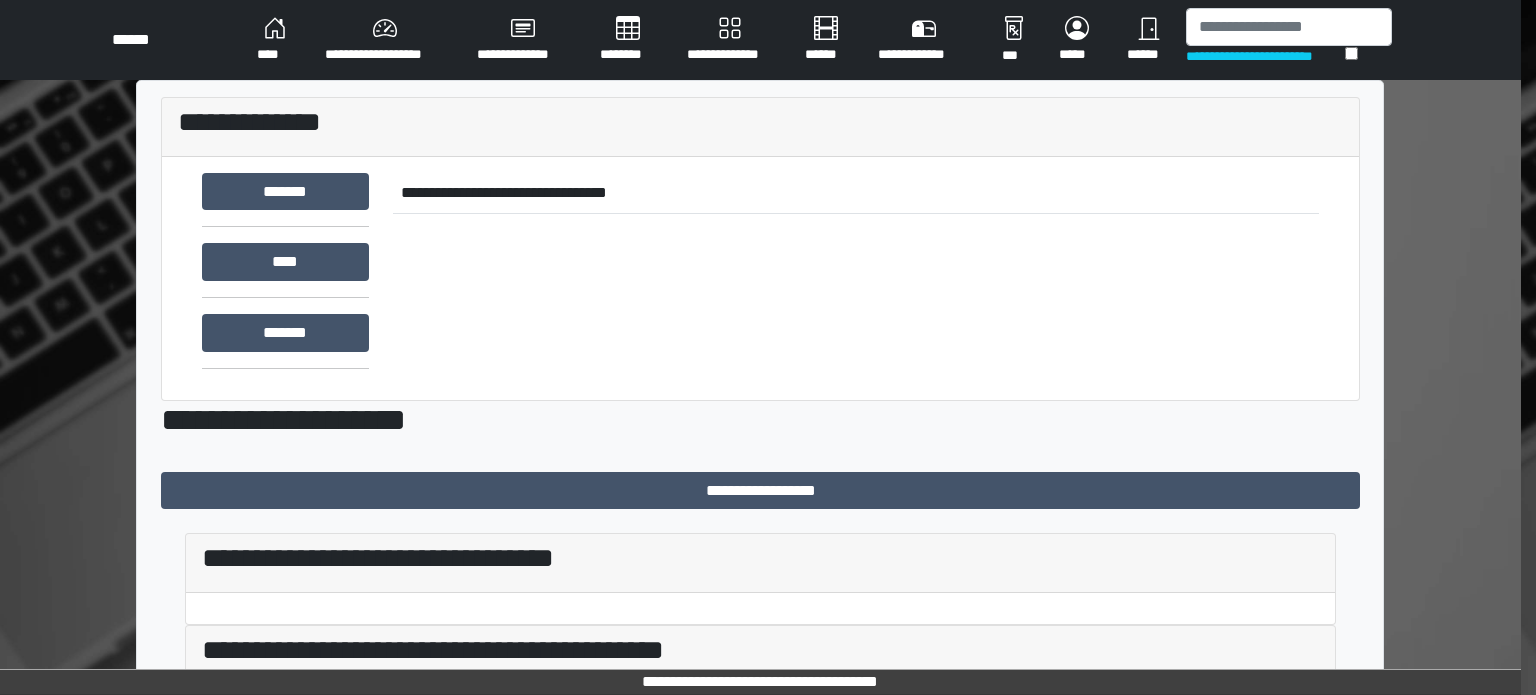 click on "**********" at bounding box center [1216, 1163] 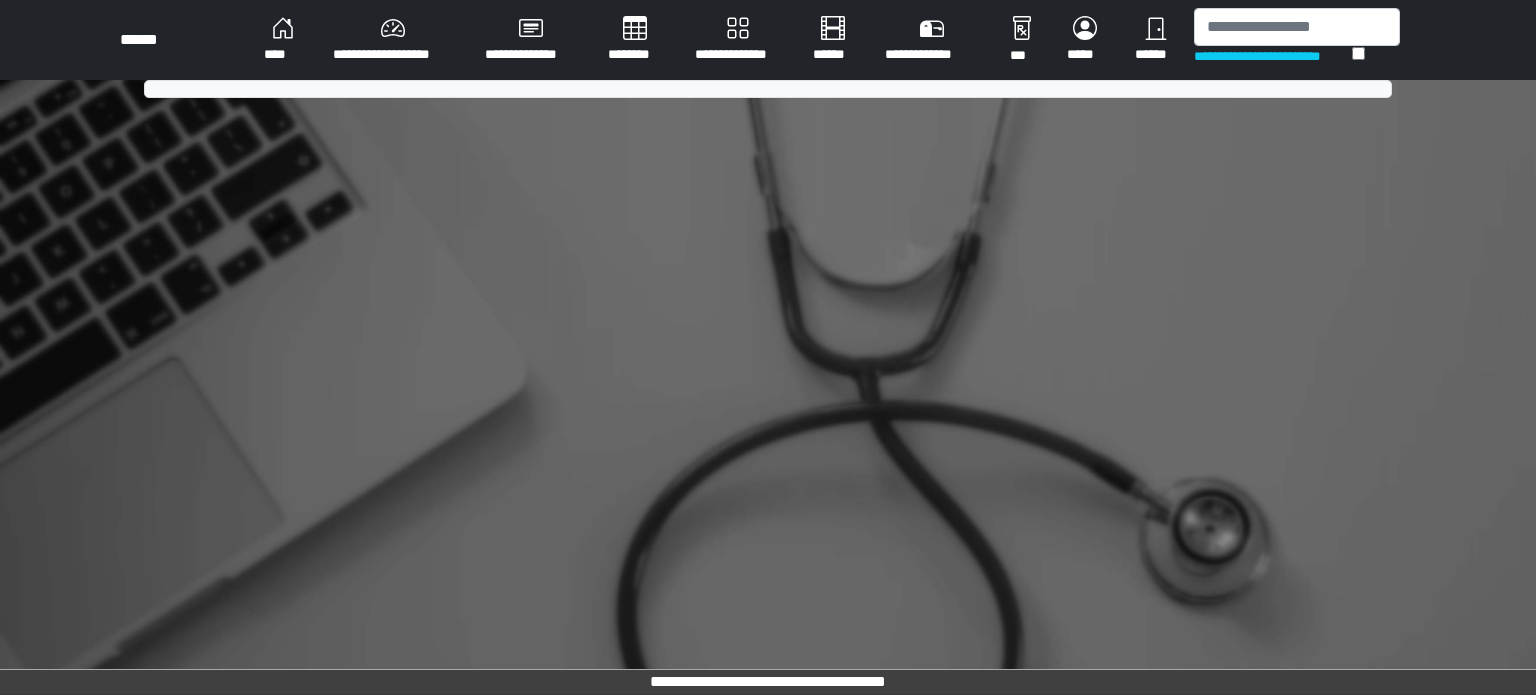 scroll, scrollTop: 0, scrollLeft: 0, axis: both 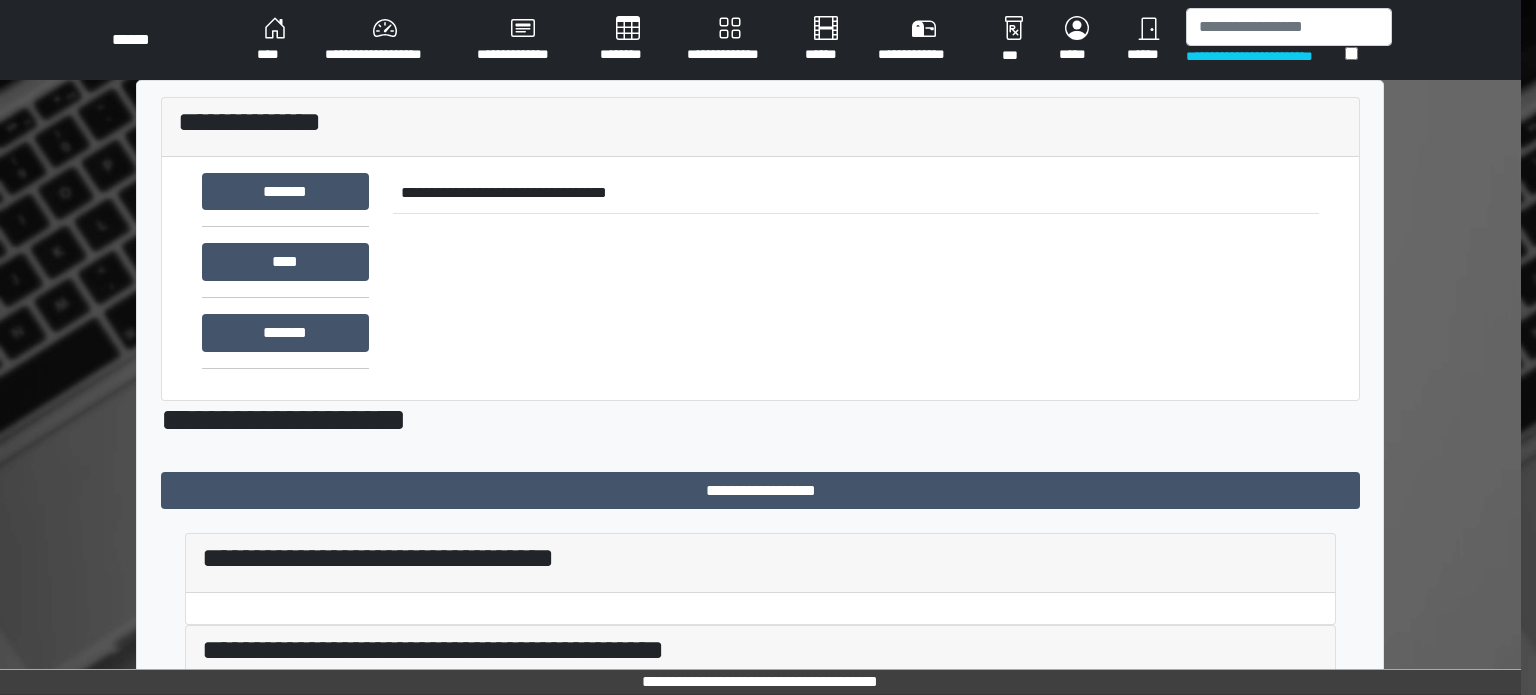 click on "**********" at bounding box center [1216, 1163] 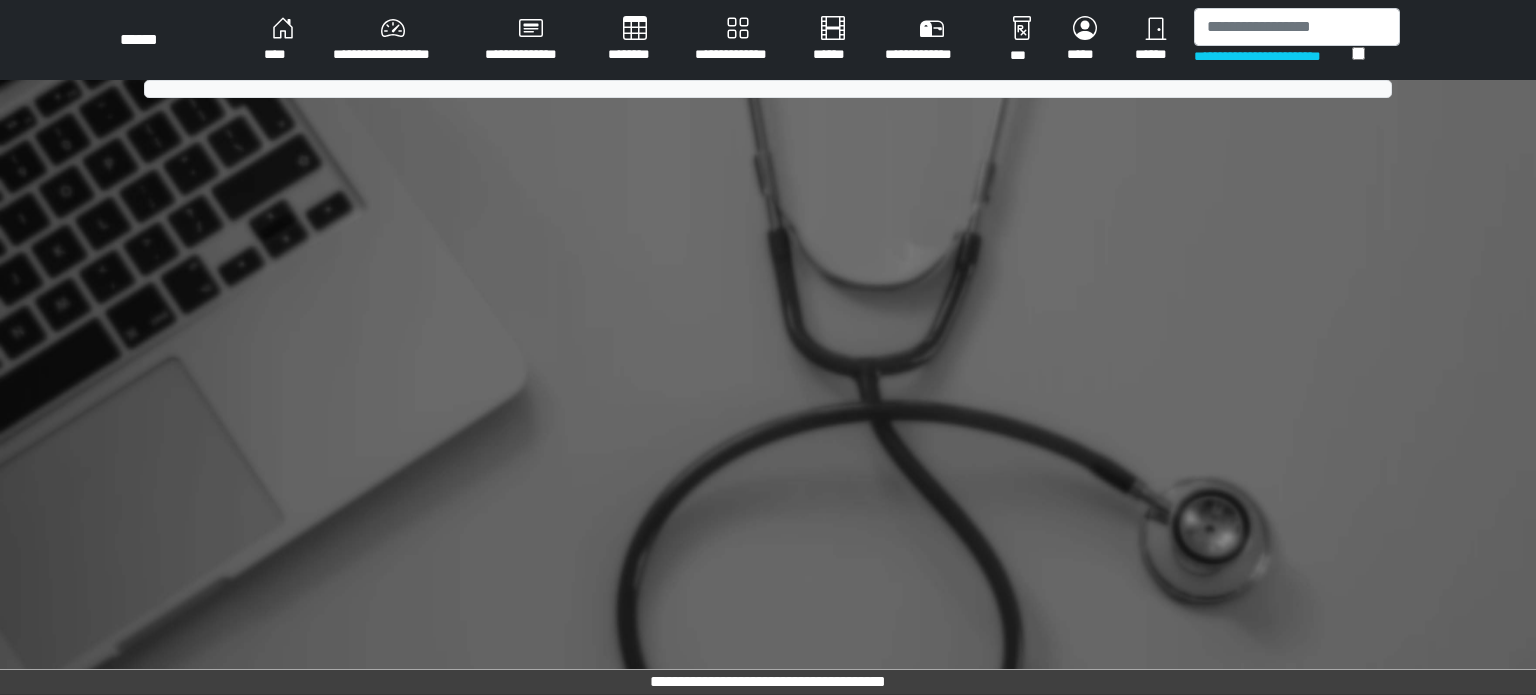 scroll, scrollTop: 0, scrollLeft: 0, axis: both 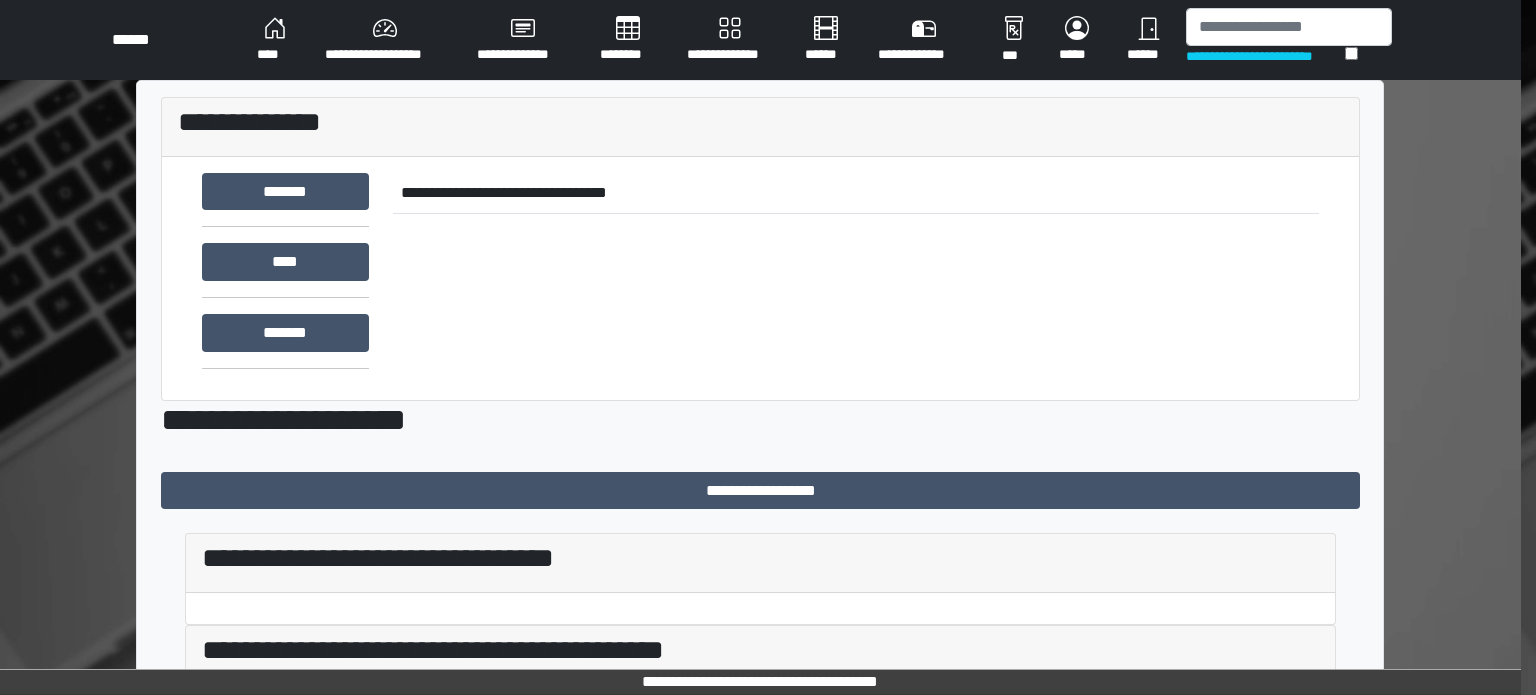click on "**********" at bounding box center (1216, 1163) 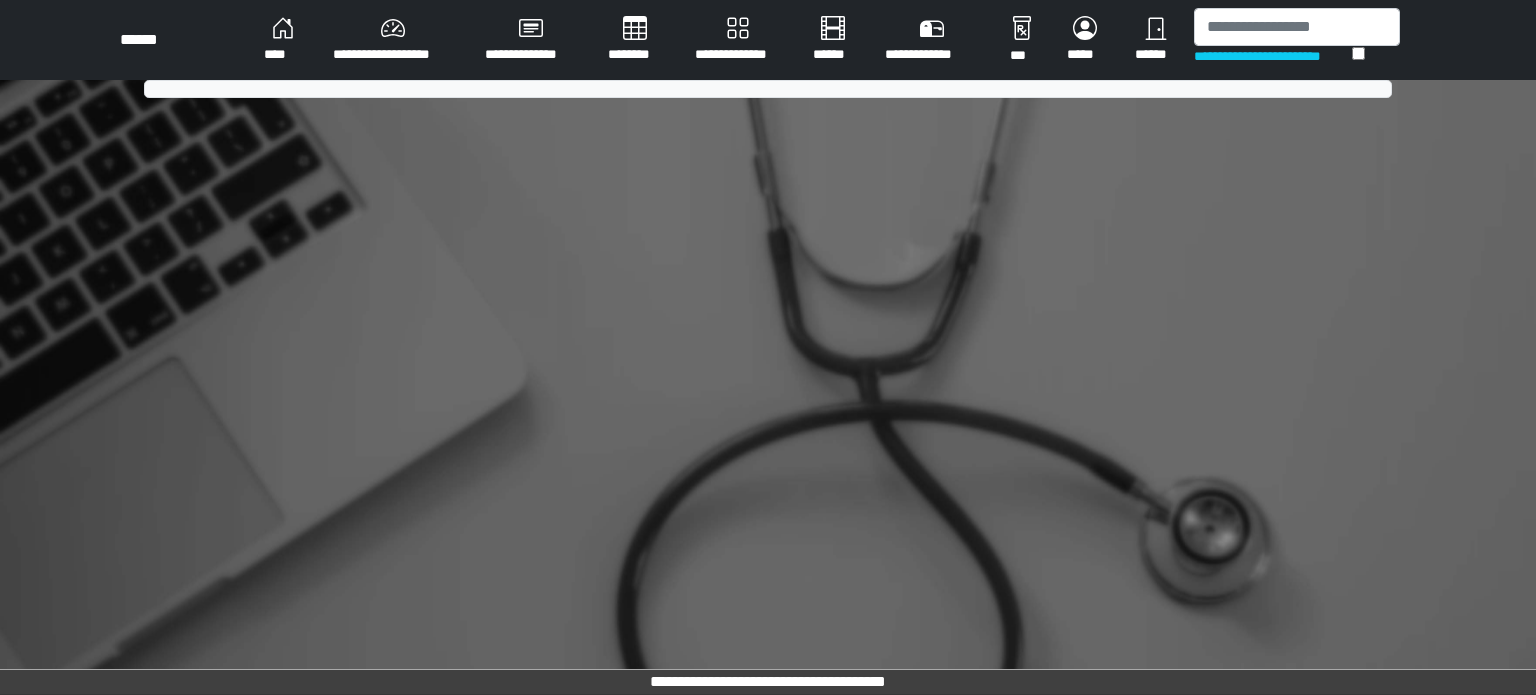 scroll, scrollTop: 0, scrollLeft: 0, axis: both 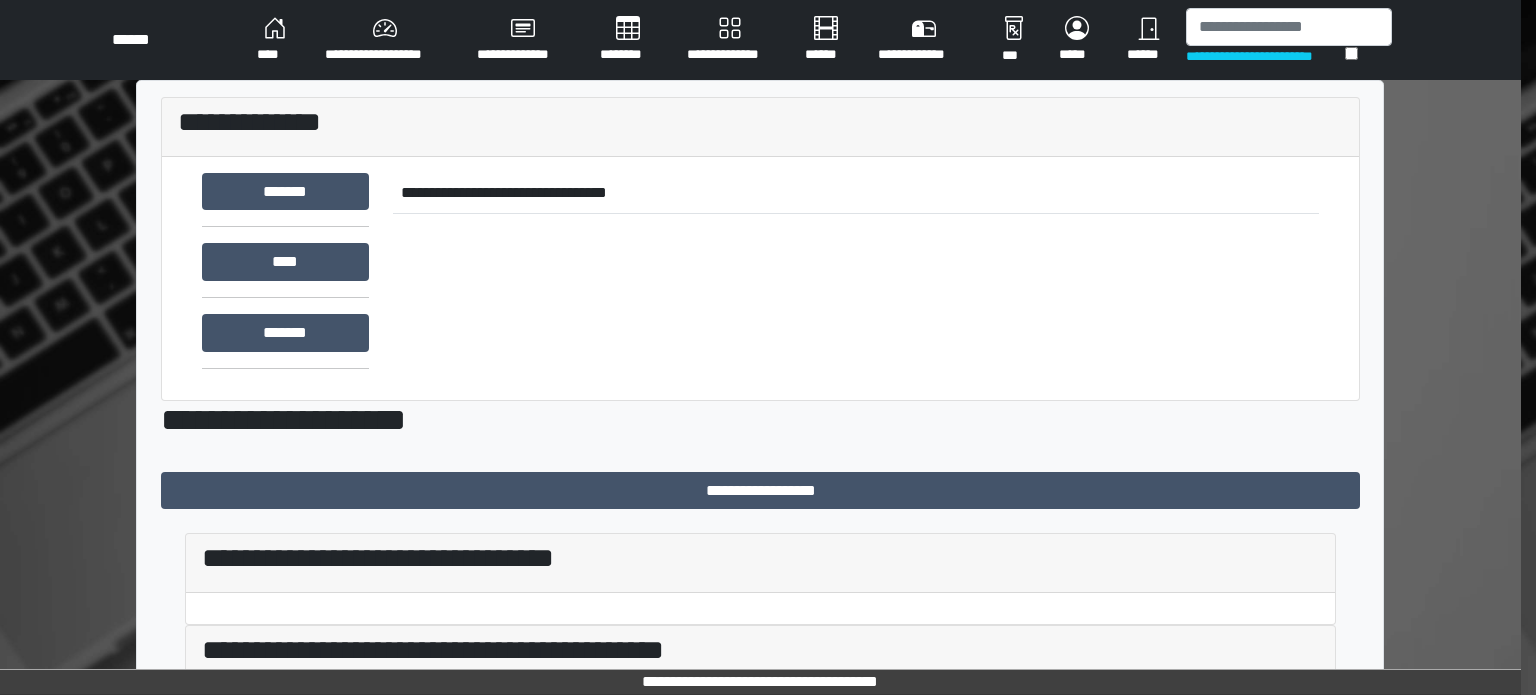 click on "**********" at bounding box center [1216, 1163] 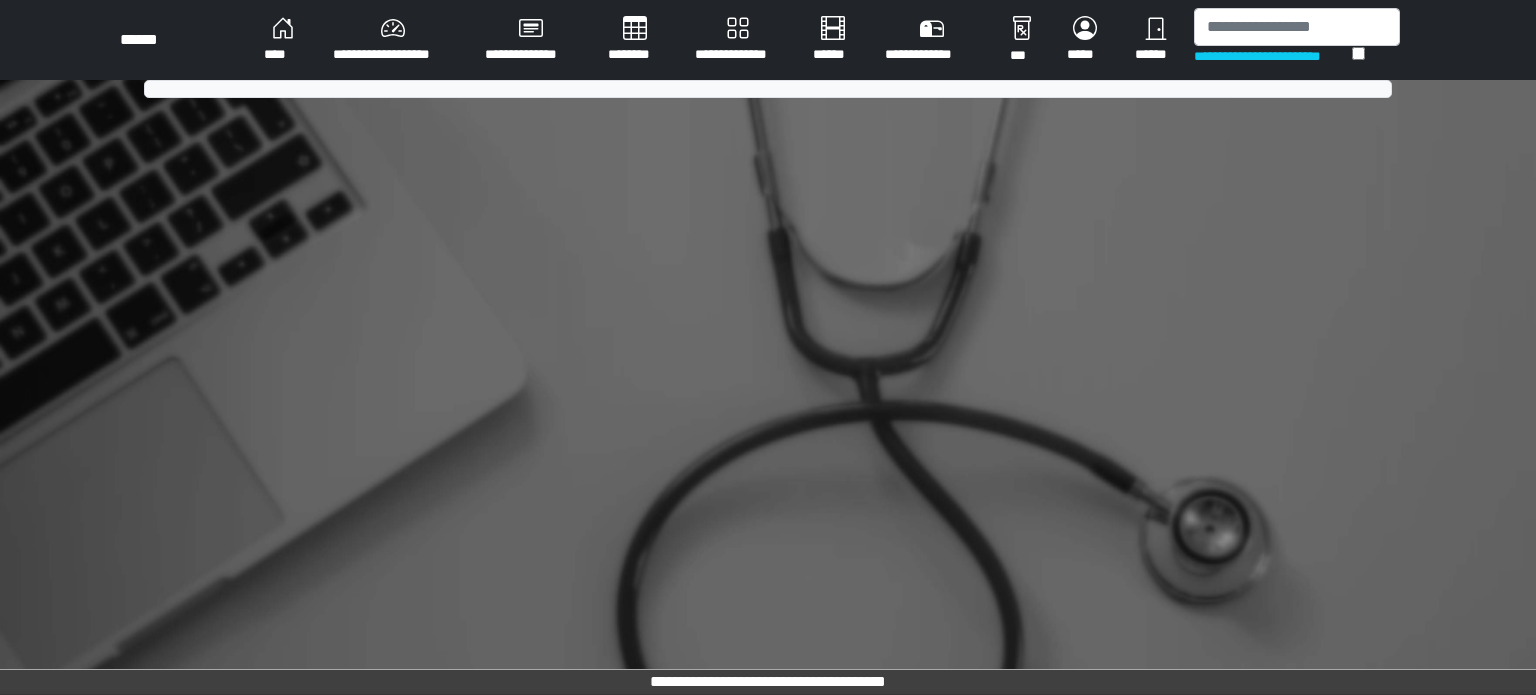 scroll, scrollTop: 0, scrollLeft: 0, axis: both 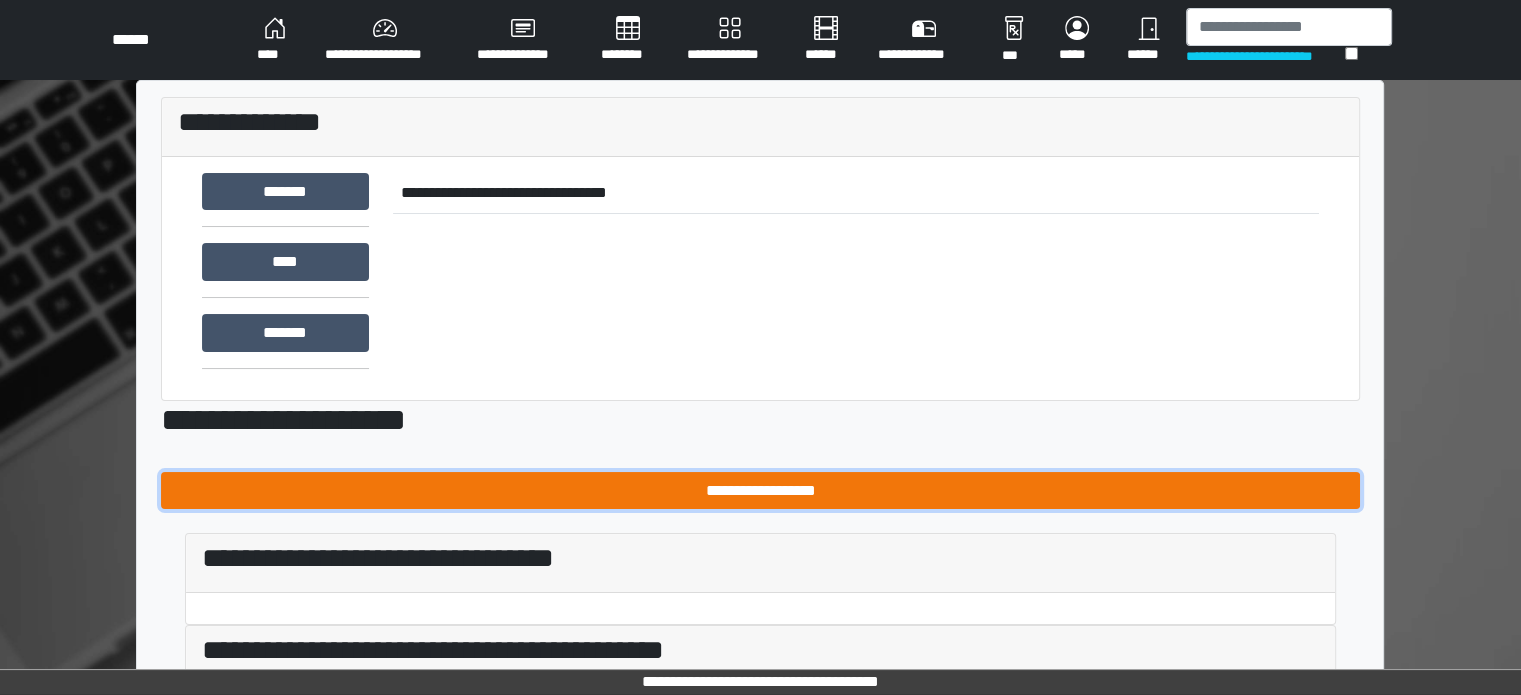 click on "**********" at bounding box center (760, 491) 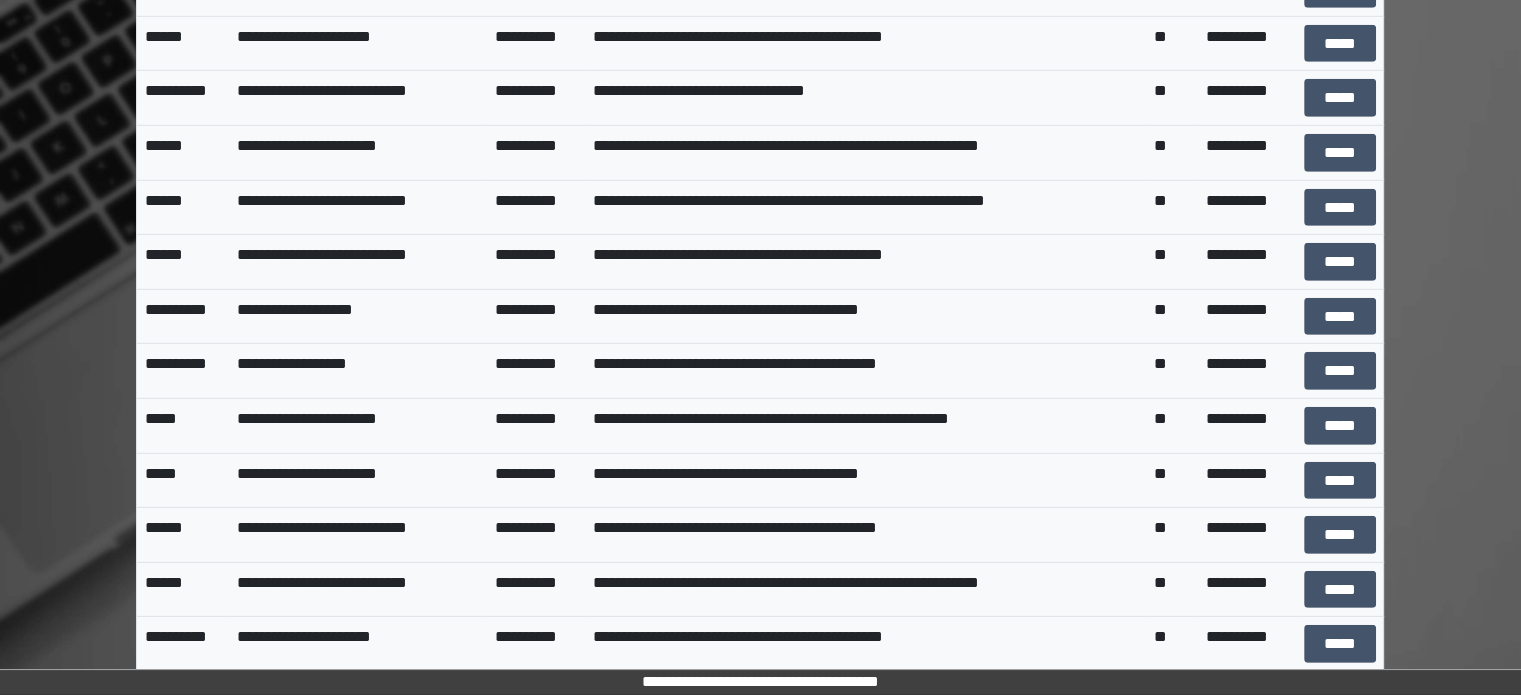 scroll, scrollTop: 5900, scrollLeft: 0, axis: vertical 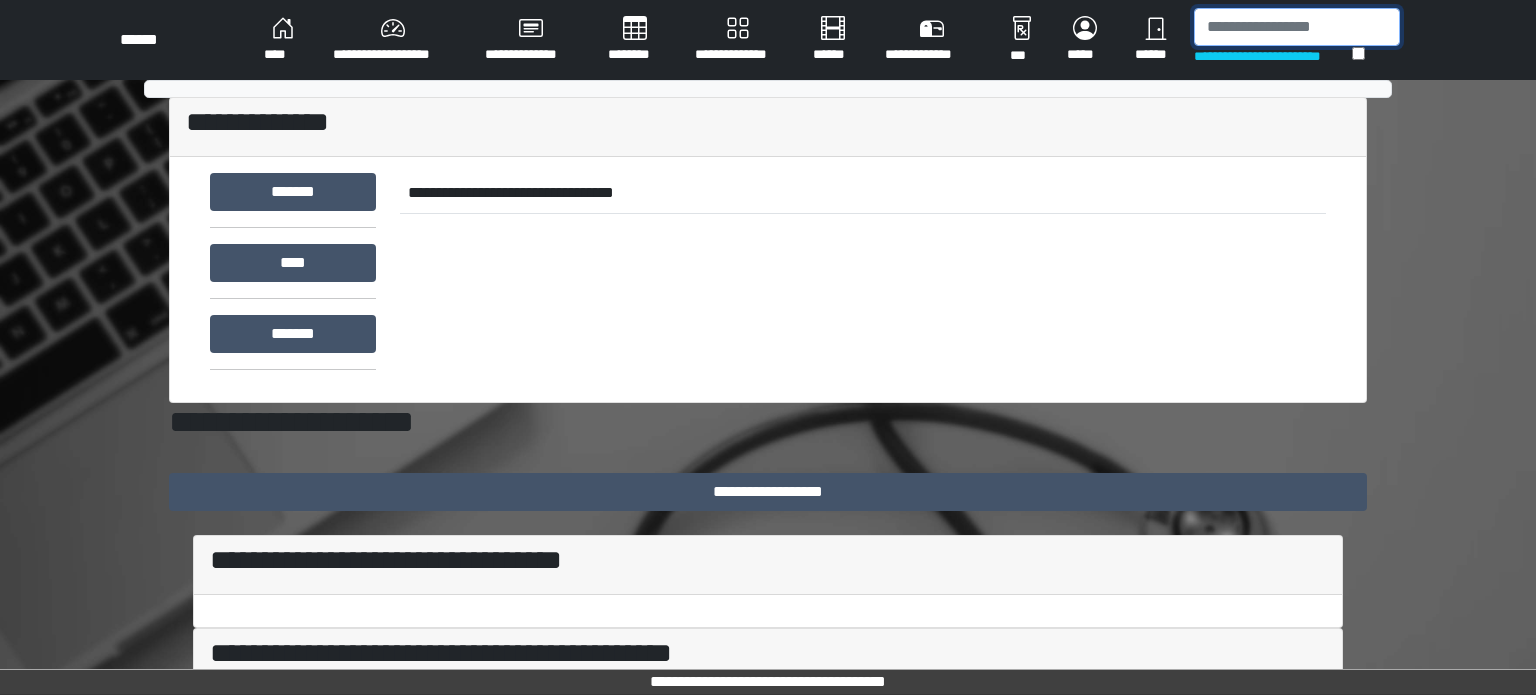 click at bounding box center [1297, 27] 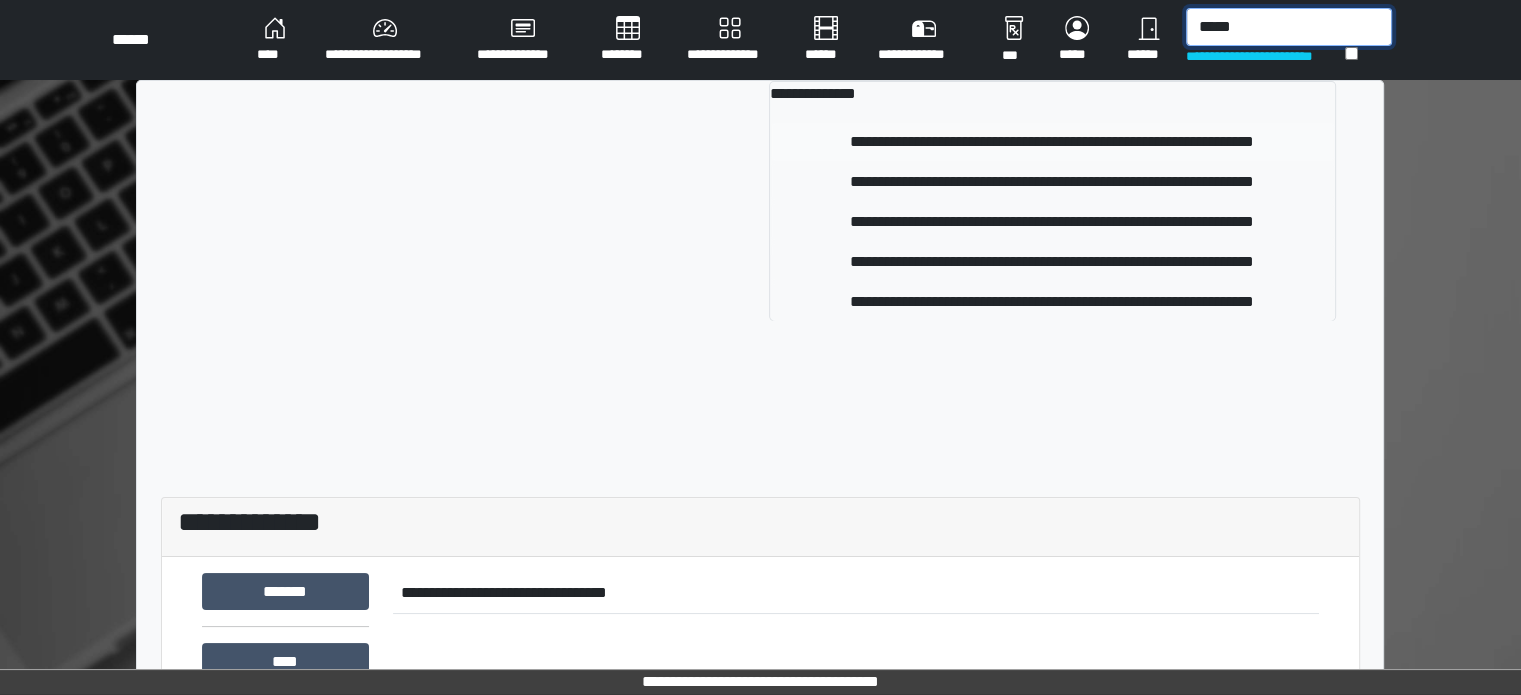 type on "*****" 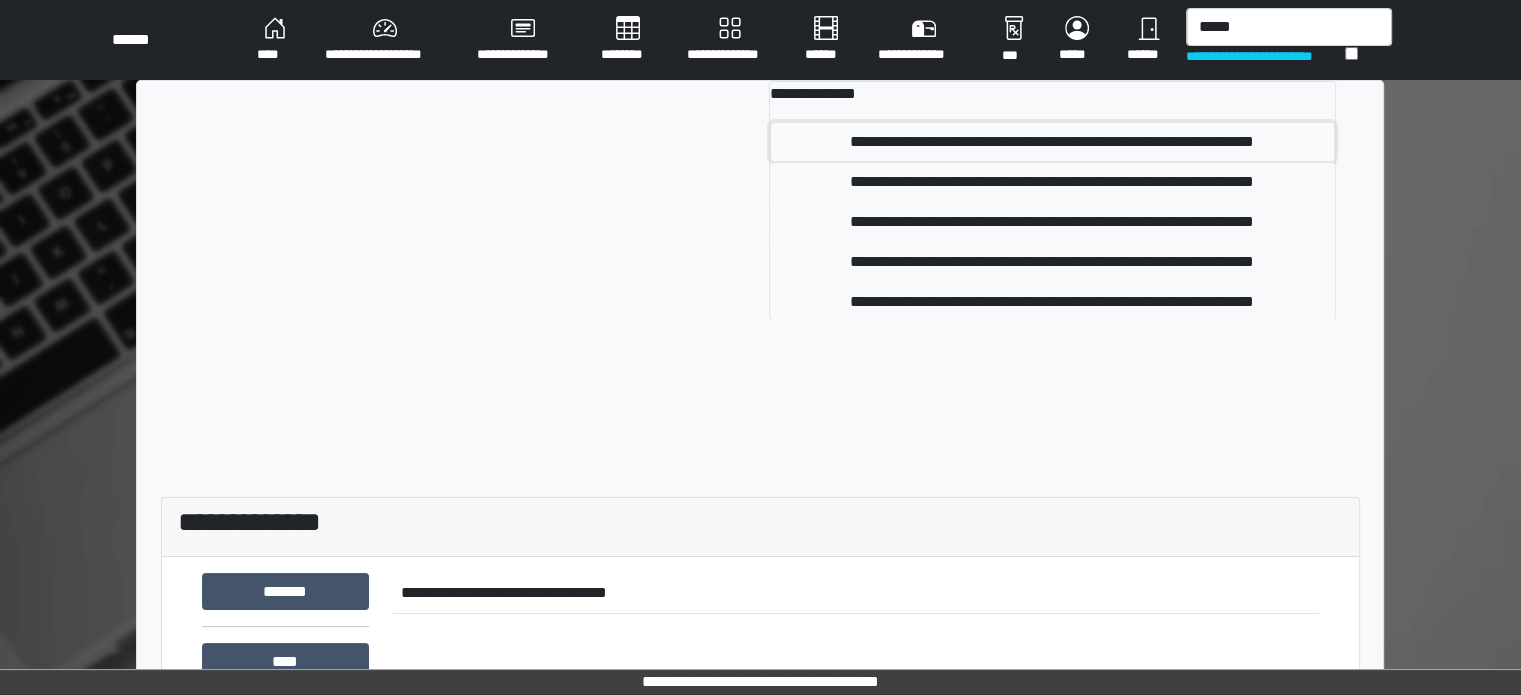 click on "**********" at bounding box center [1052, 142] 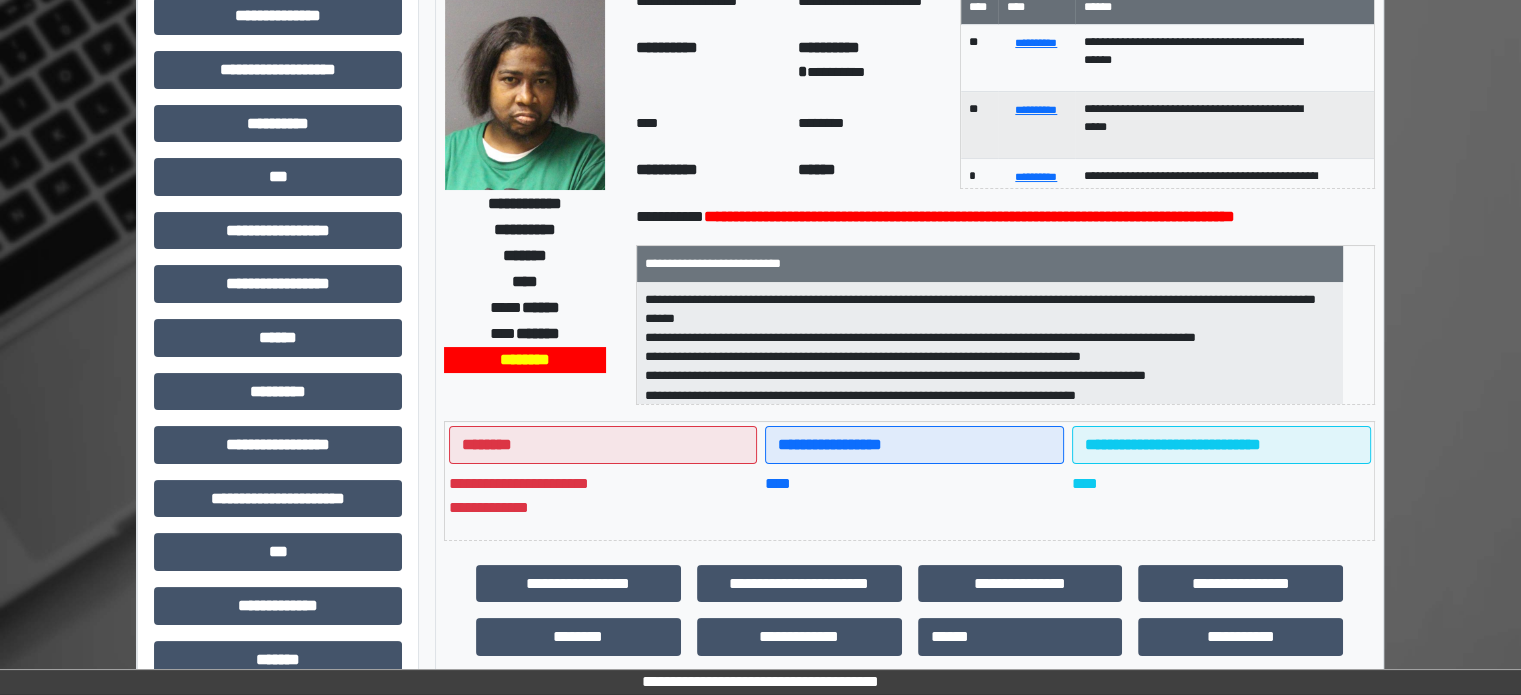 scroll, scrollTop: 471, scrollLeft: 0, axis: vertical 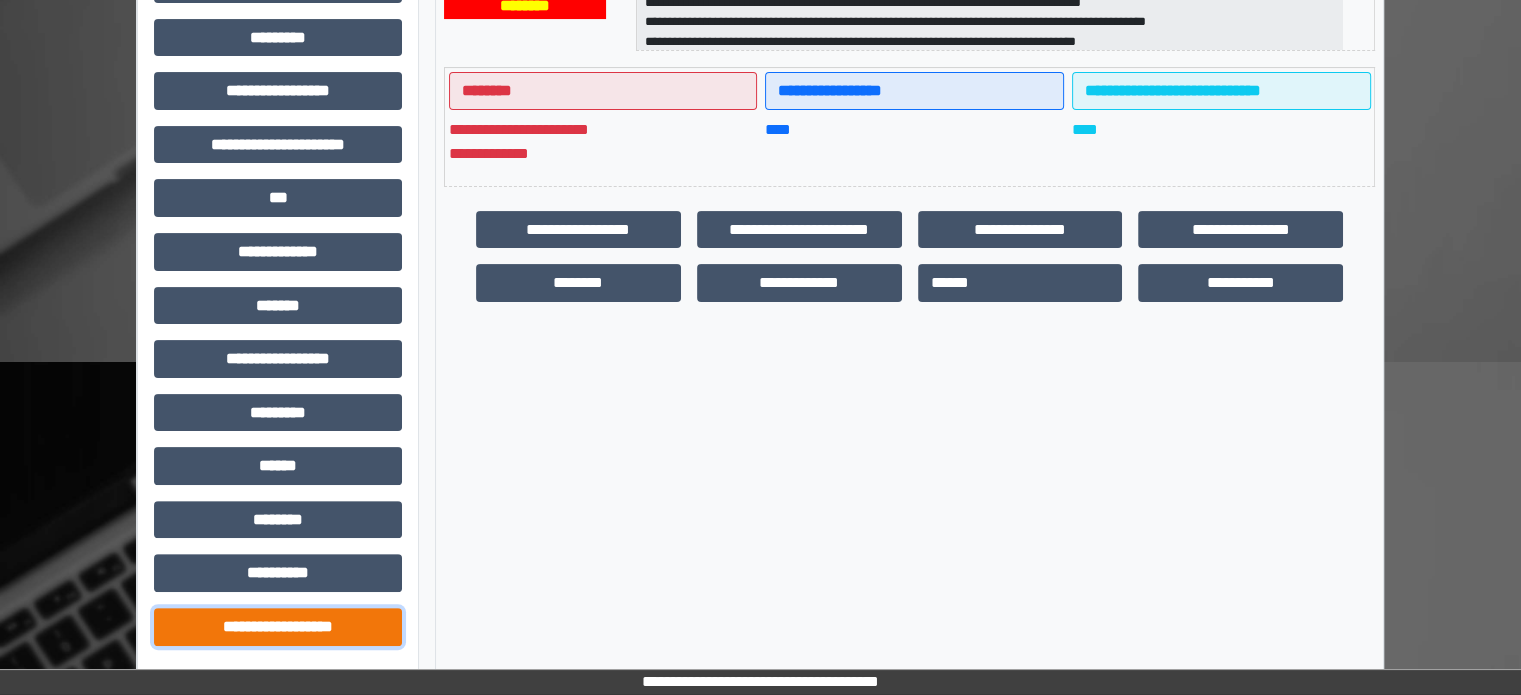 click on "**********" at bounding box center [278, 627] 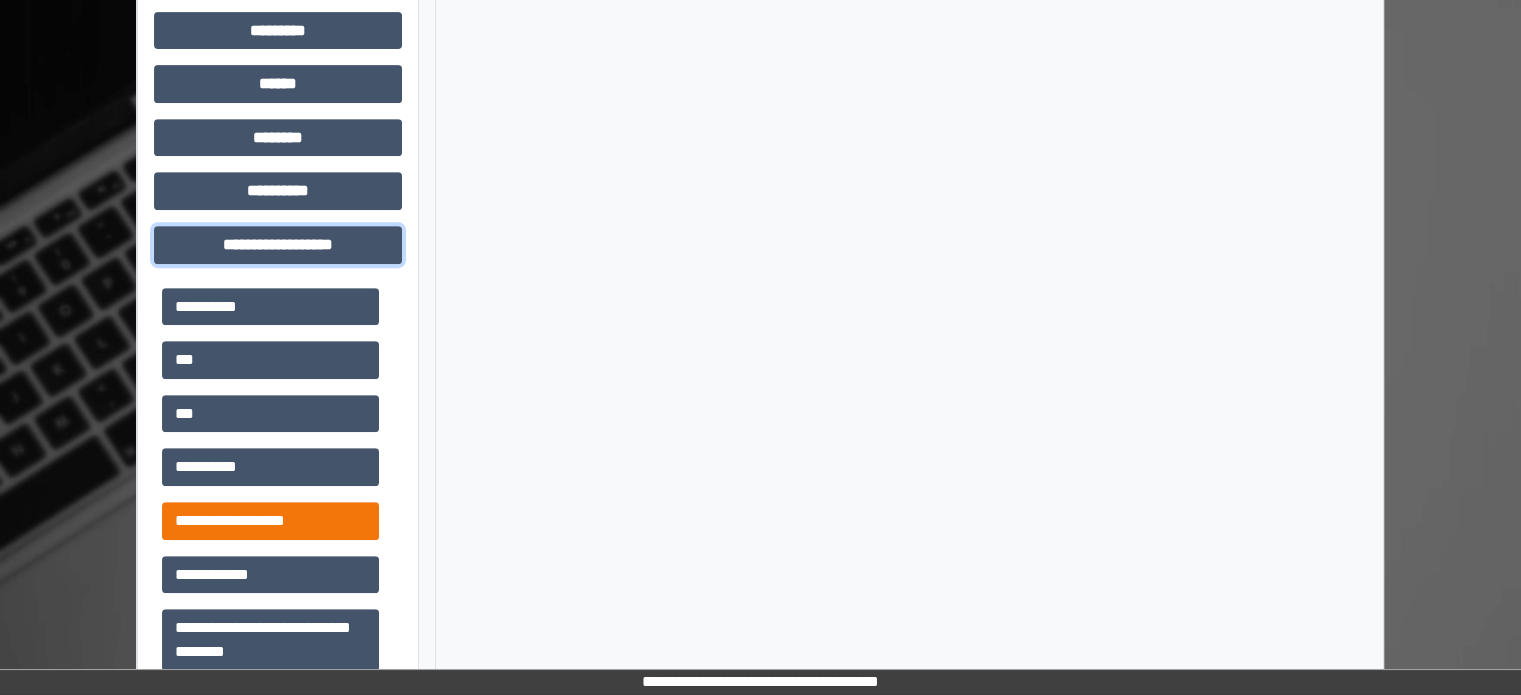 scroll, scrollTop: 871, scrollLeft: 0, axis: vertical 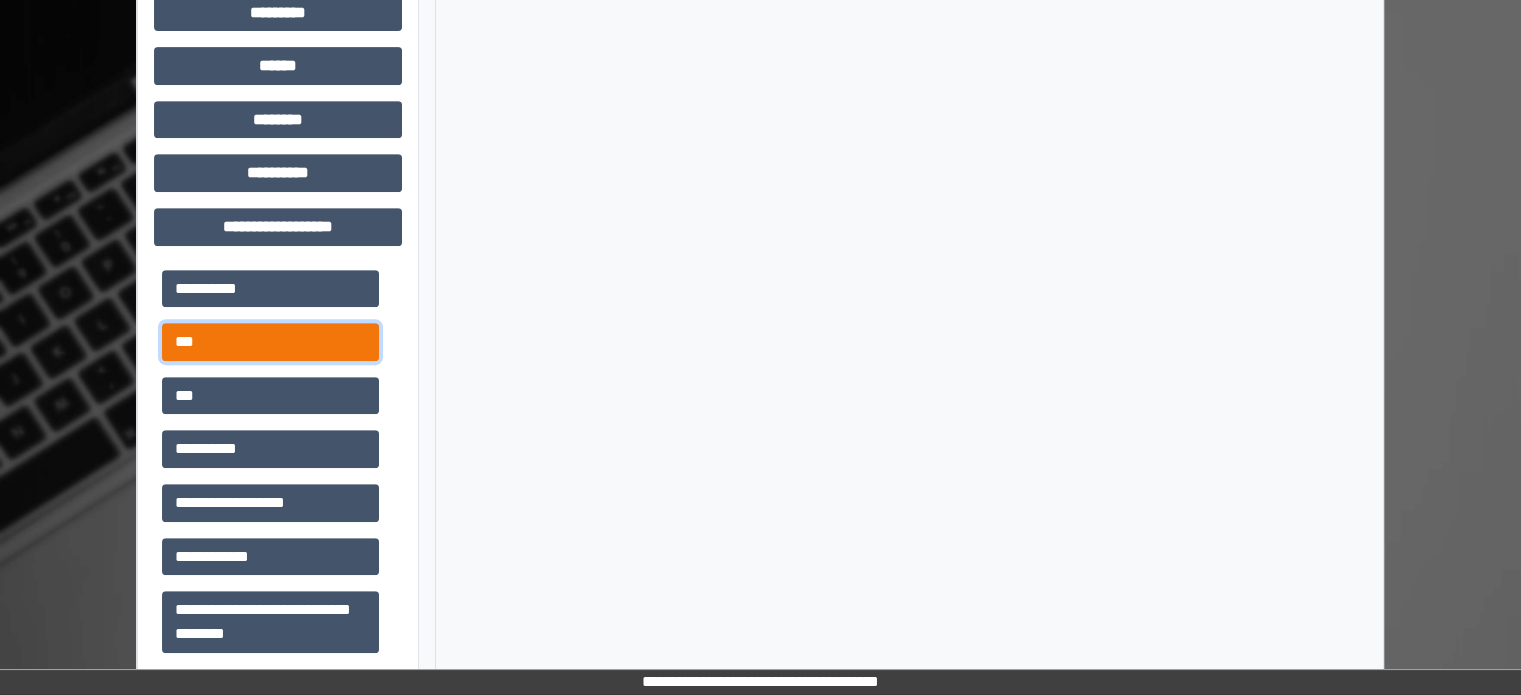 click on "***" at bounding box center [270, 342] 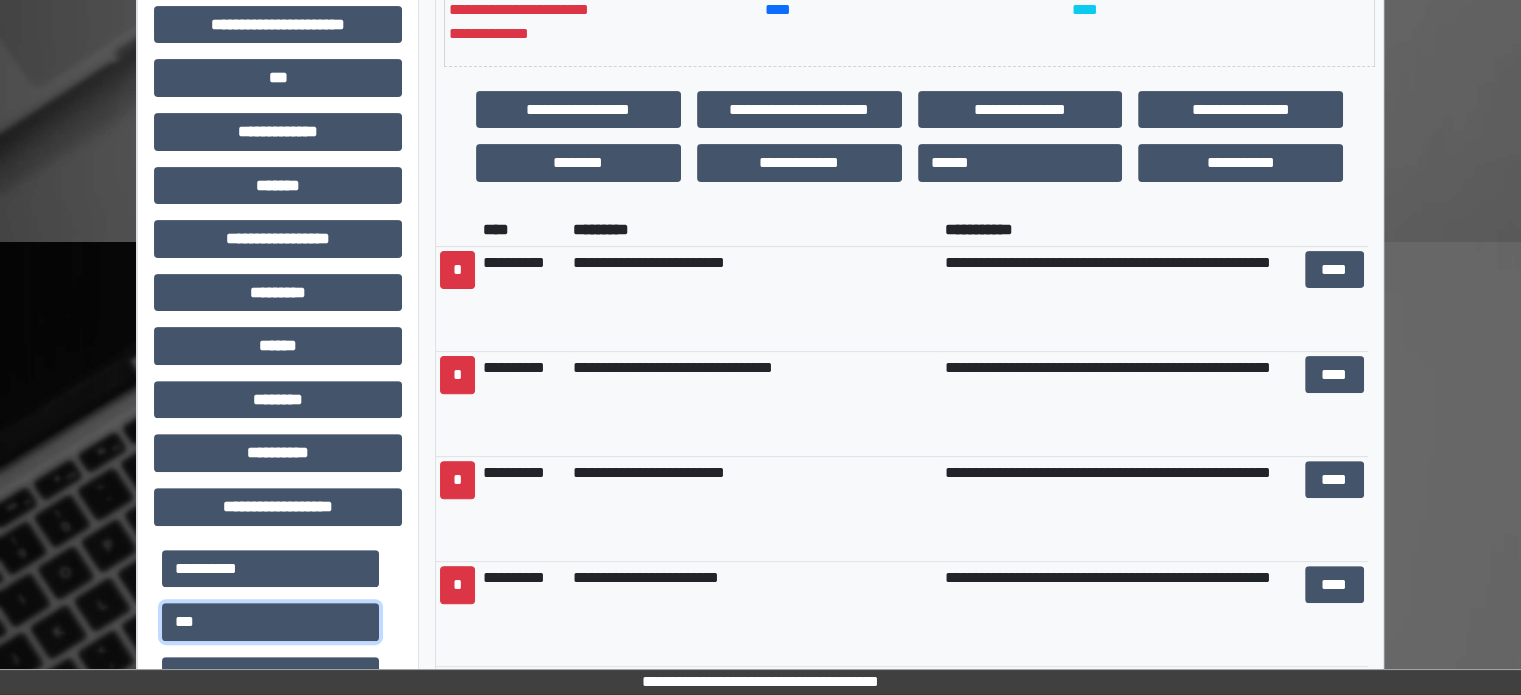 scroll, scrollTop: 671, scrollLeft: 0, axis: vertical 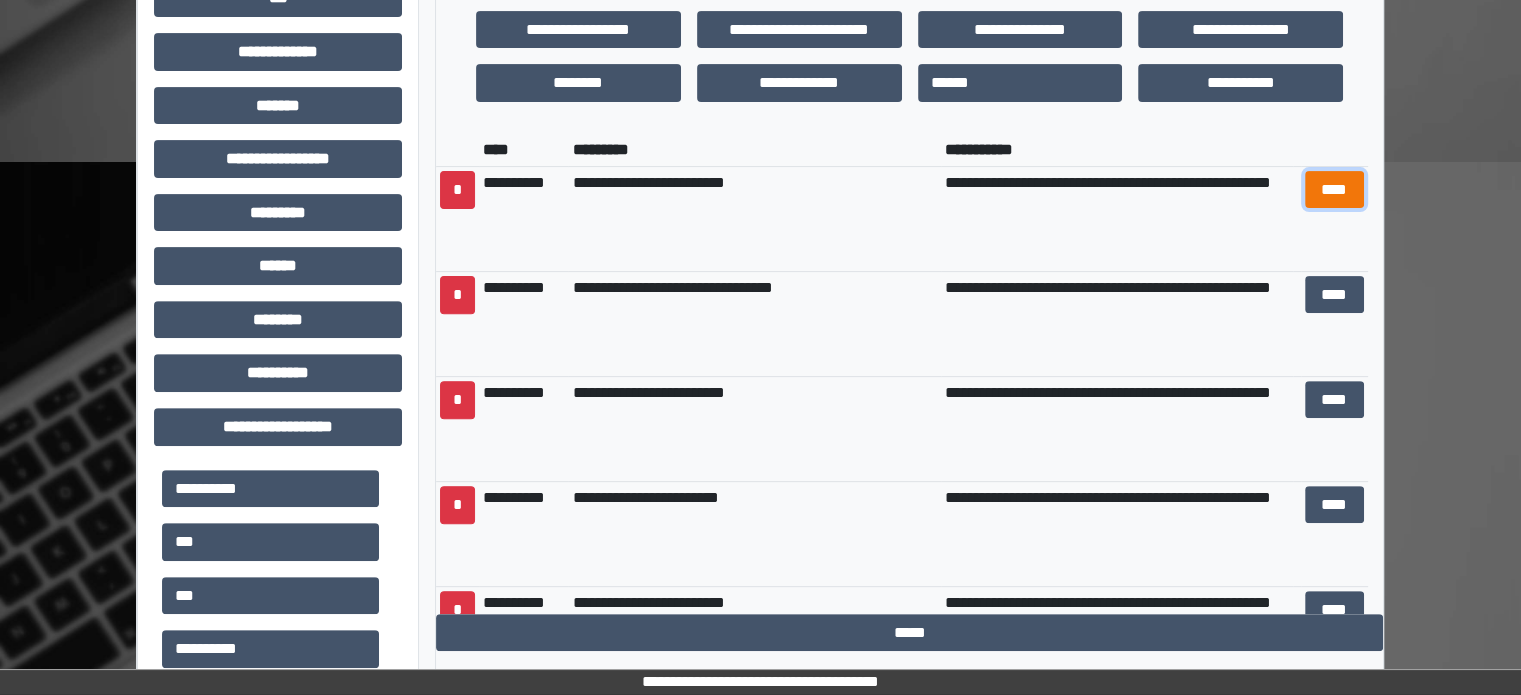 click on "****" at bounding box center [1334, 190] 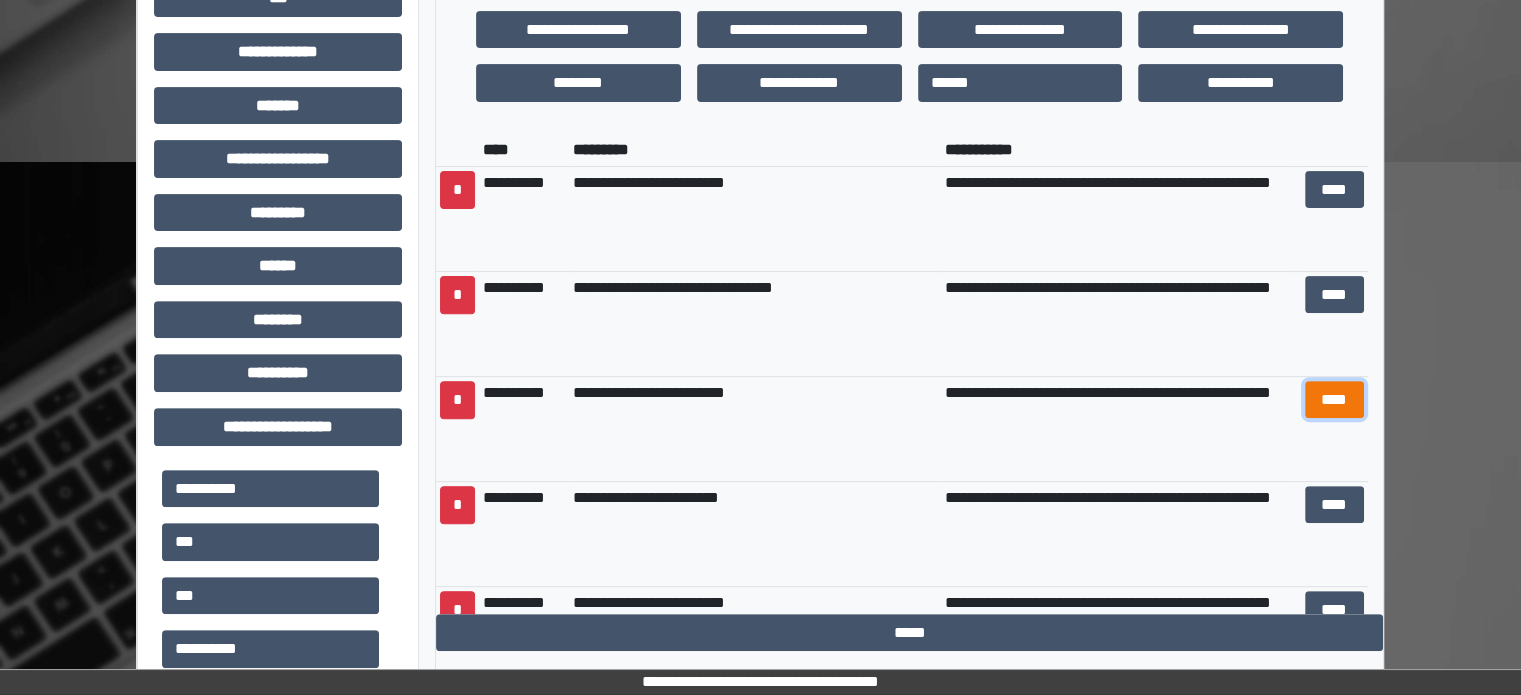 click on "****" at bounding box center [1334, 400] 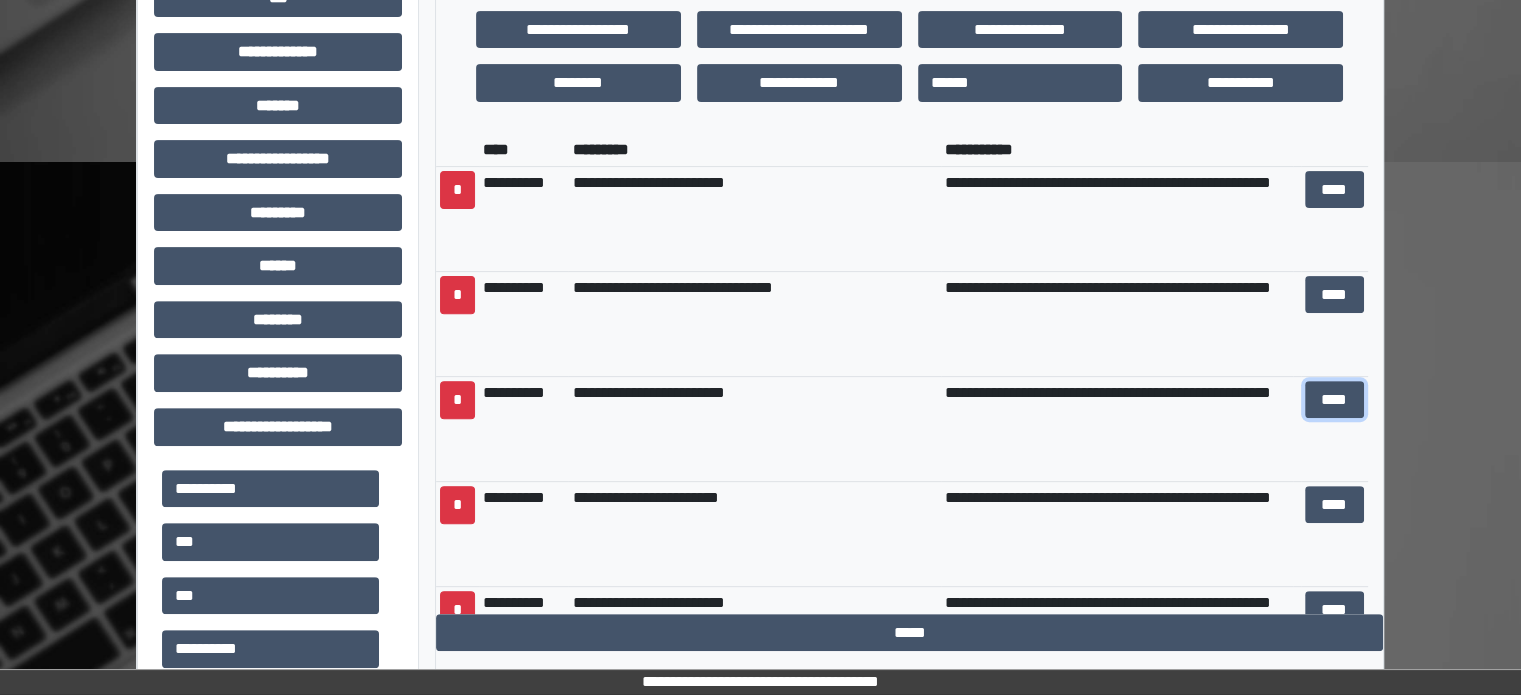 scroll, scrollTop: 100, scrollLeft: 0, axis: vertical 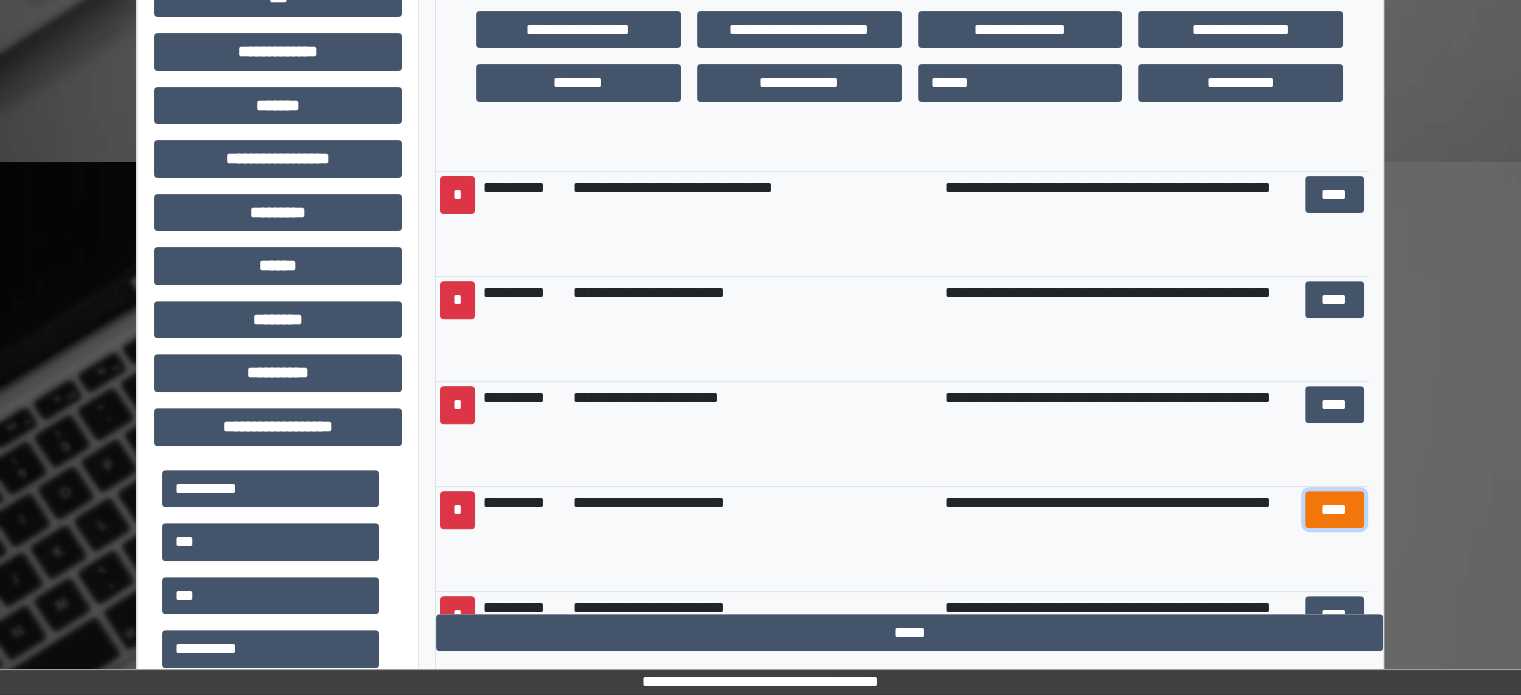 click on "****" at bounding box center [1334, 510] 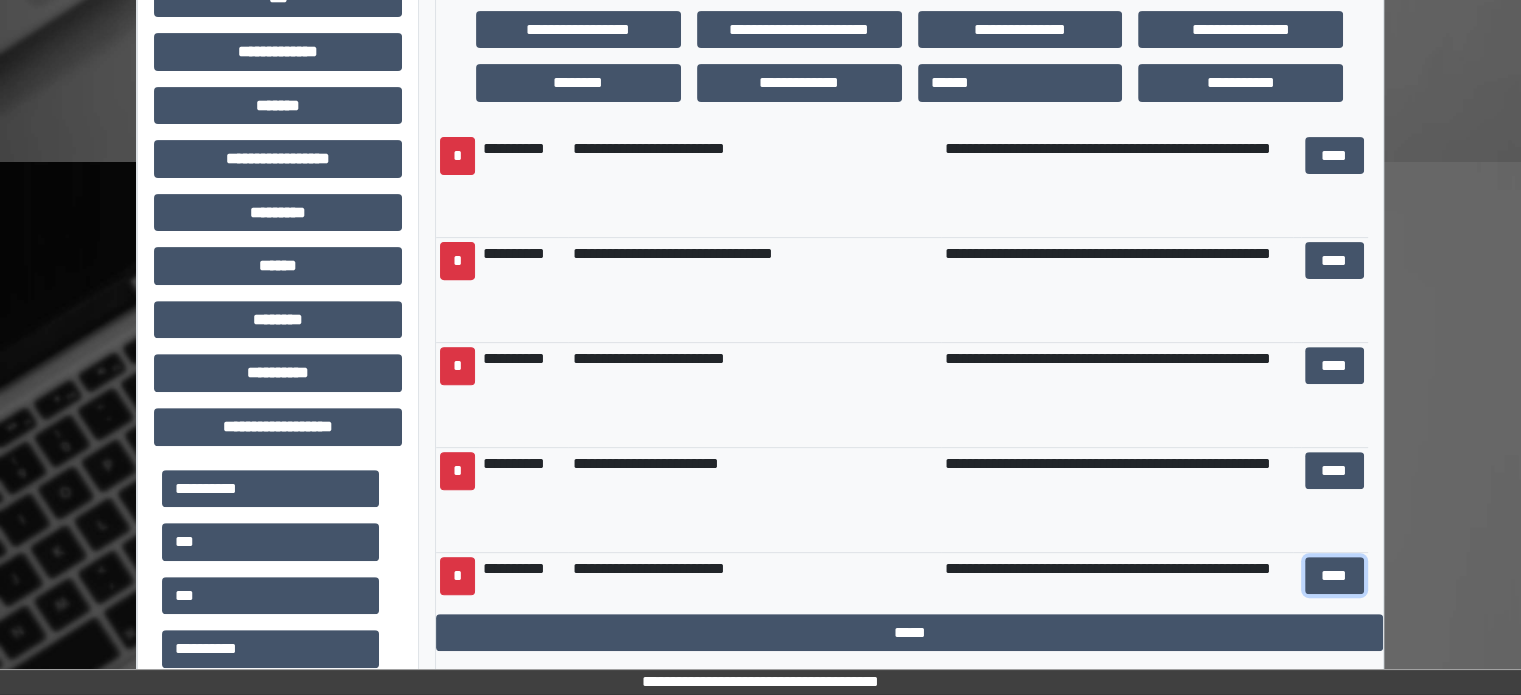 scroll, scrollTop: 0, scrollLeft: 0, axis: both 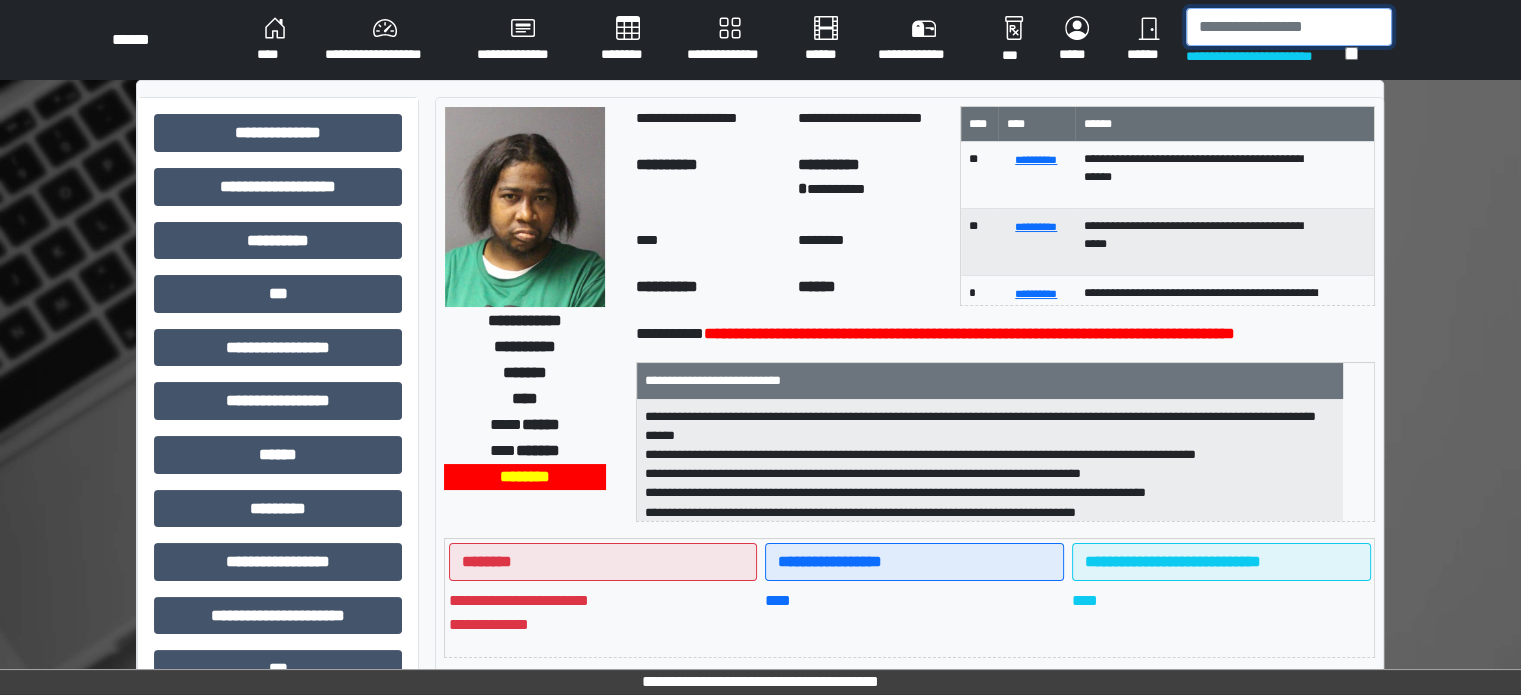 click at bounding box center [1289, 27] 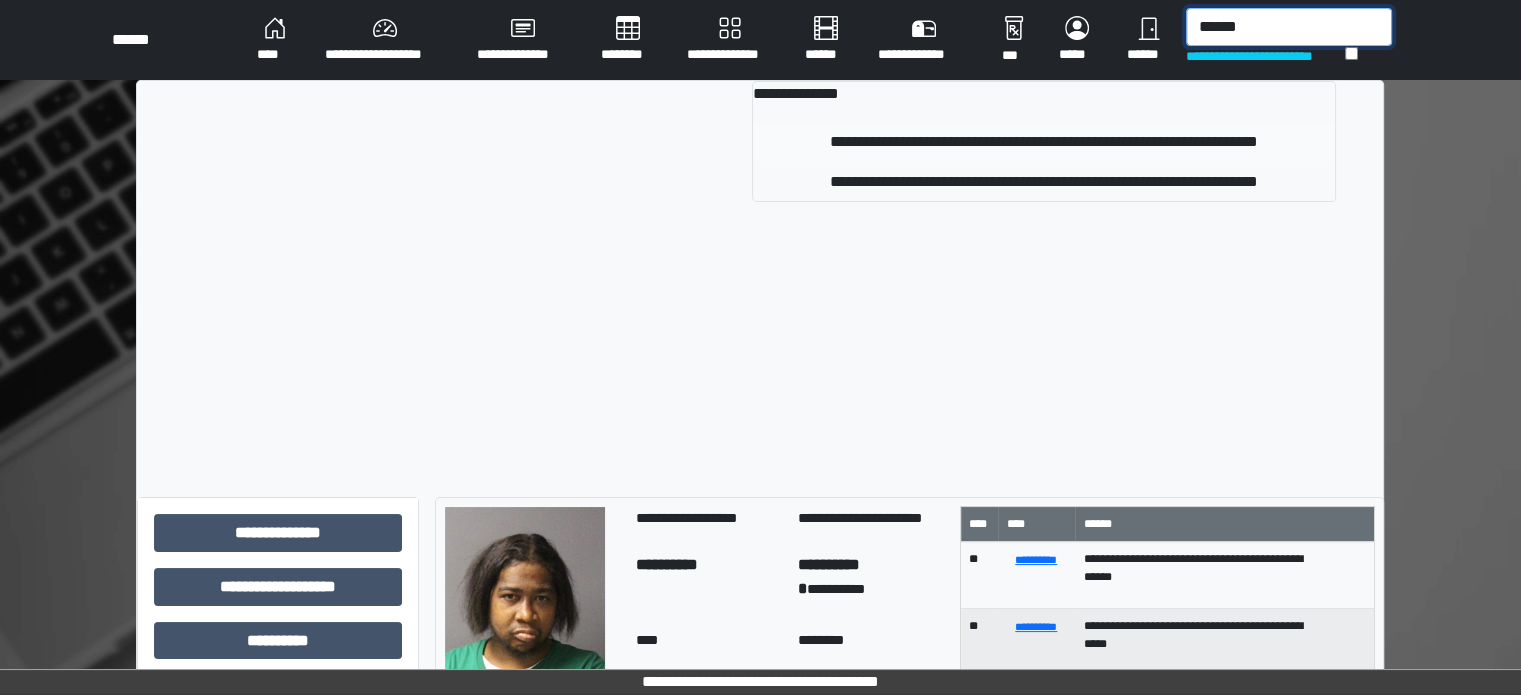 type on "******" 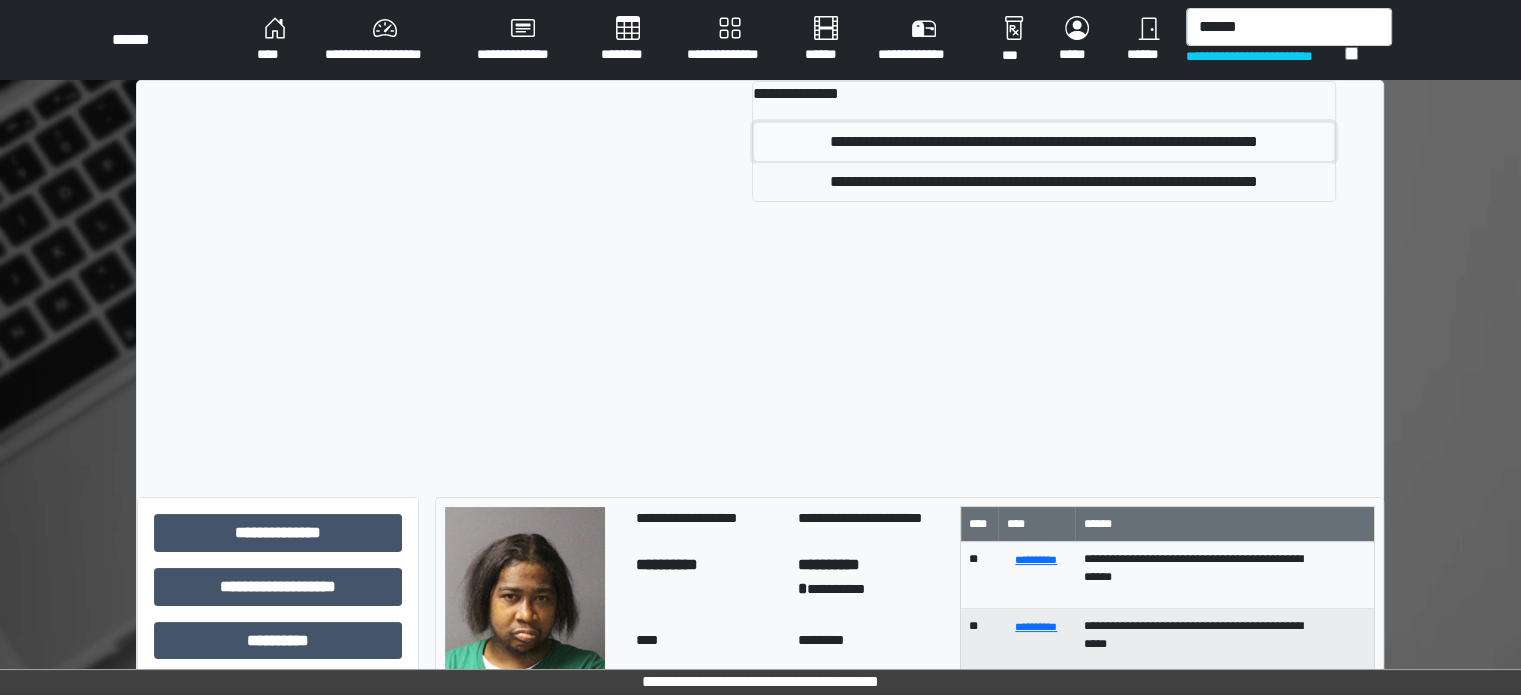 click on "**********" at bounding box center [1044, 142] 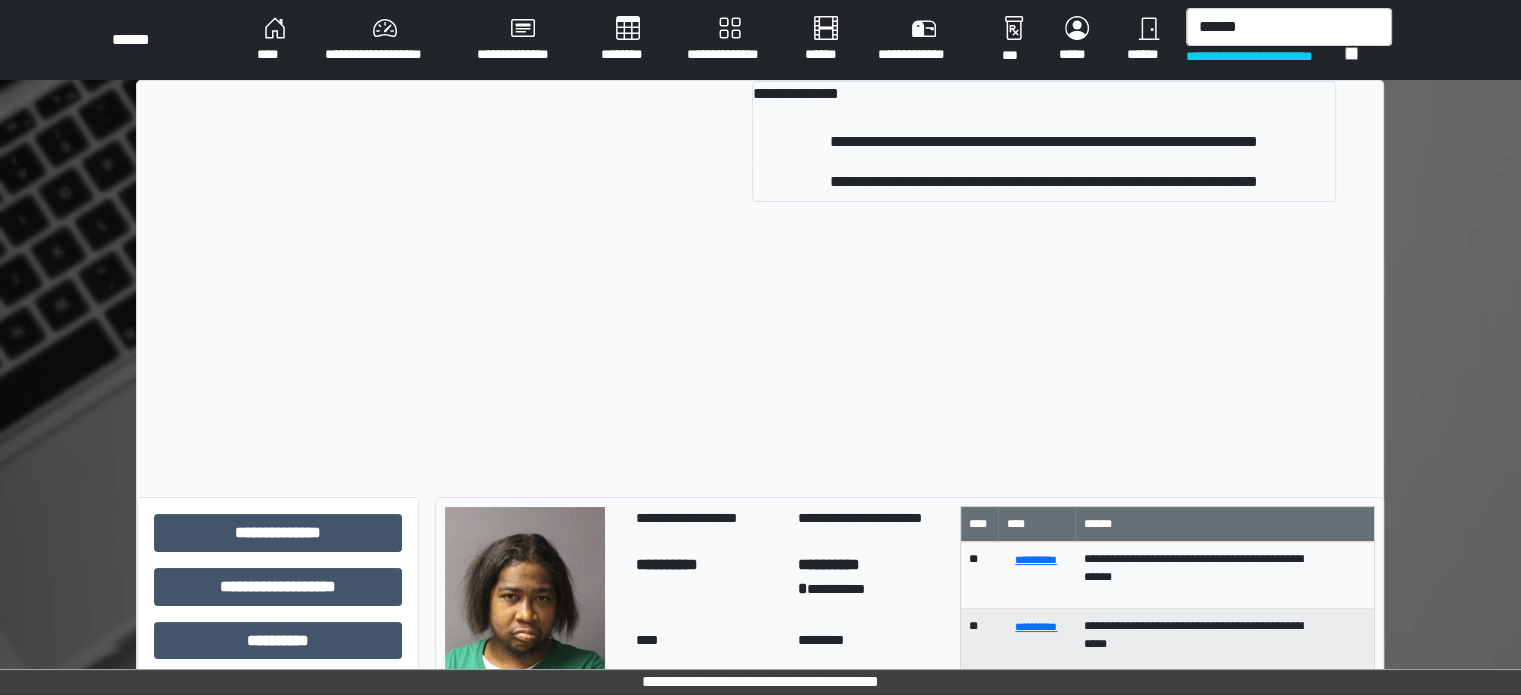 type 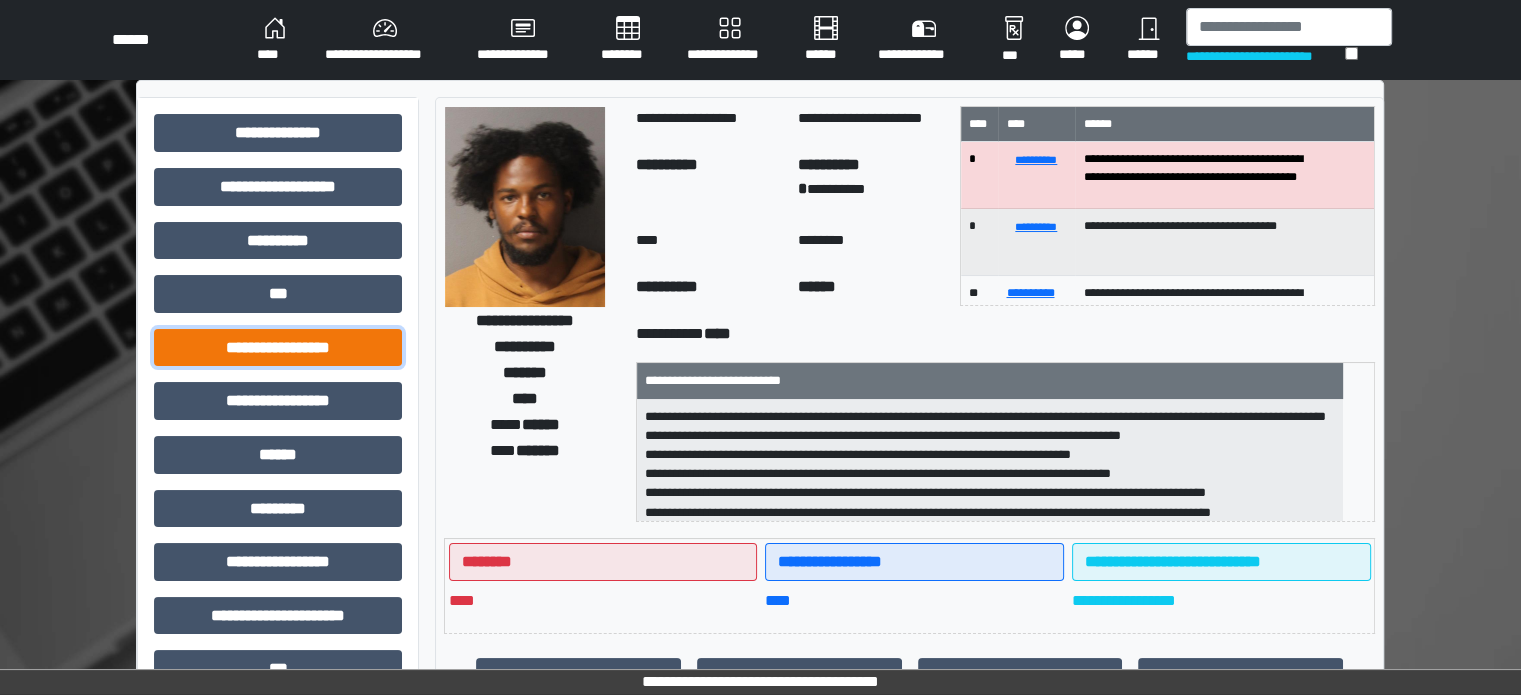 click on "**********" at bounding box center [278, 348] 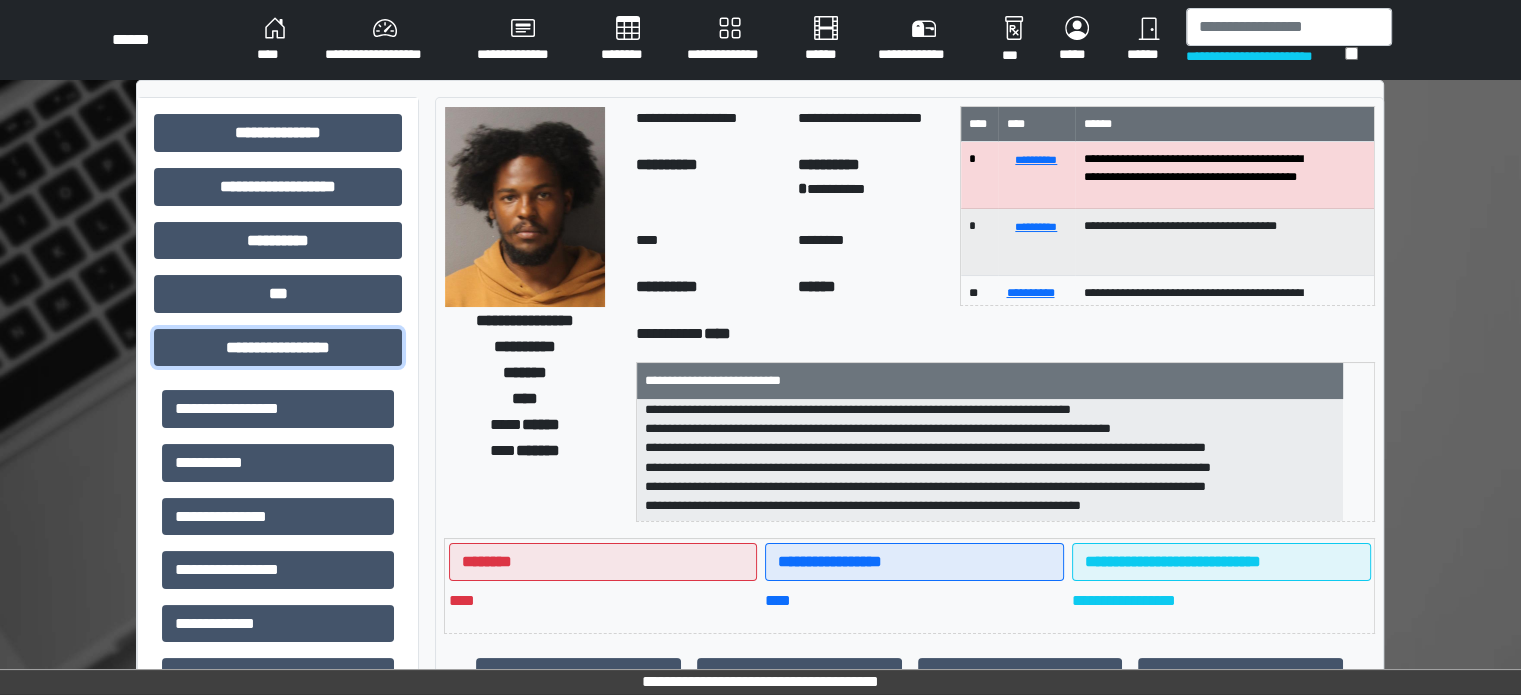 scroll, scrollTop: 102, scrollLeft: 0, axis: vertical 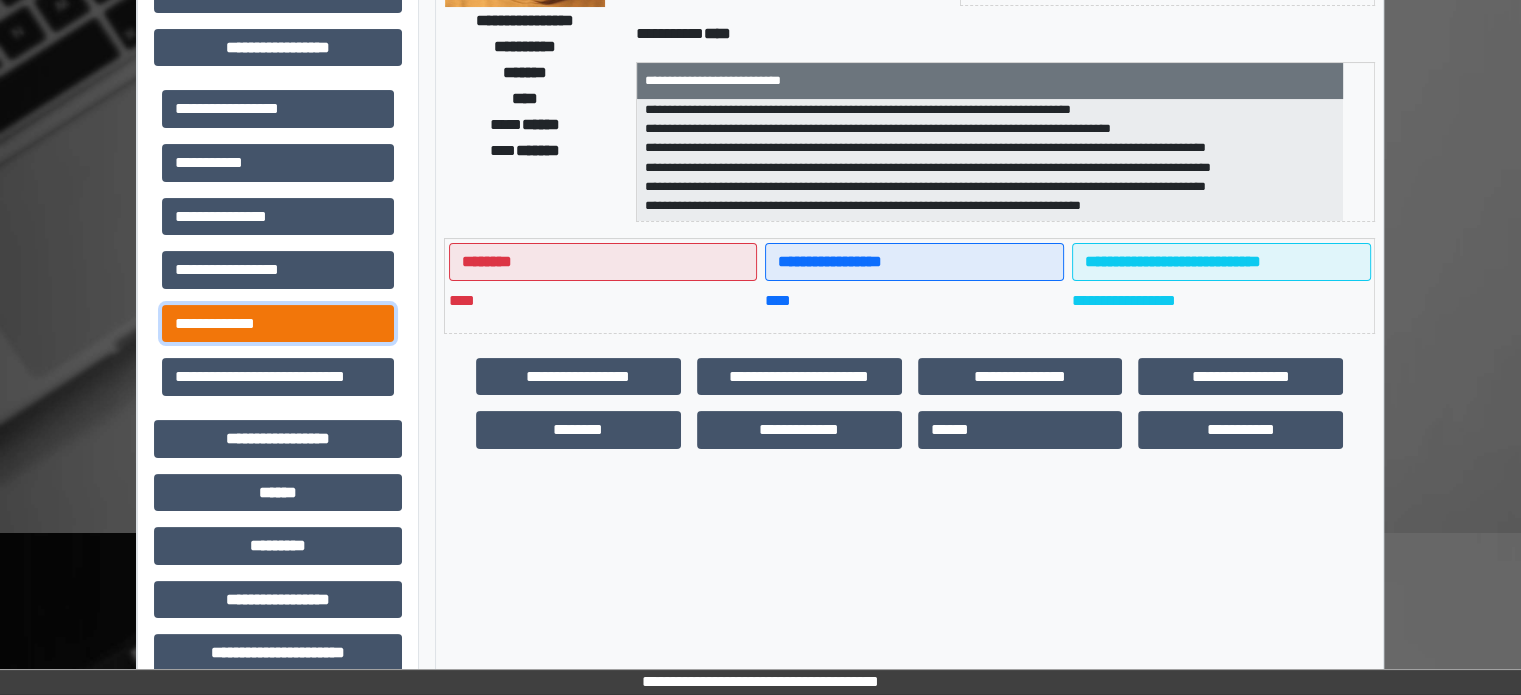 click on "**********" at bounding box center [278, 324] 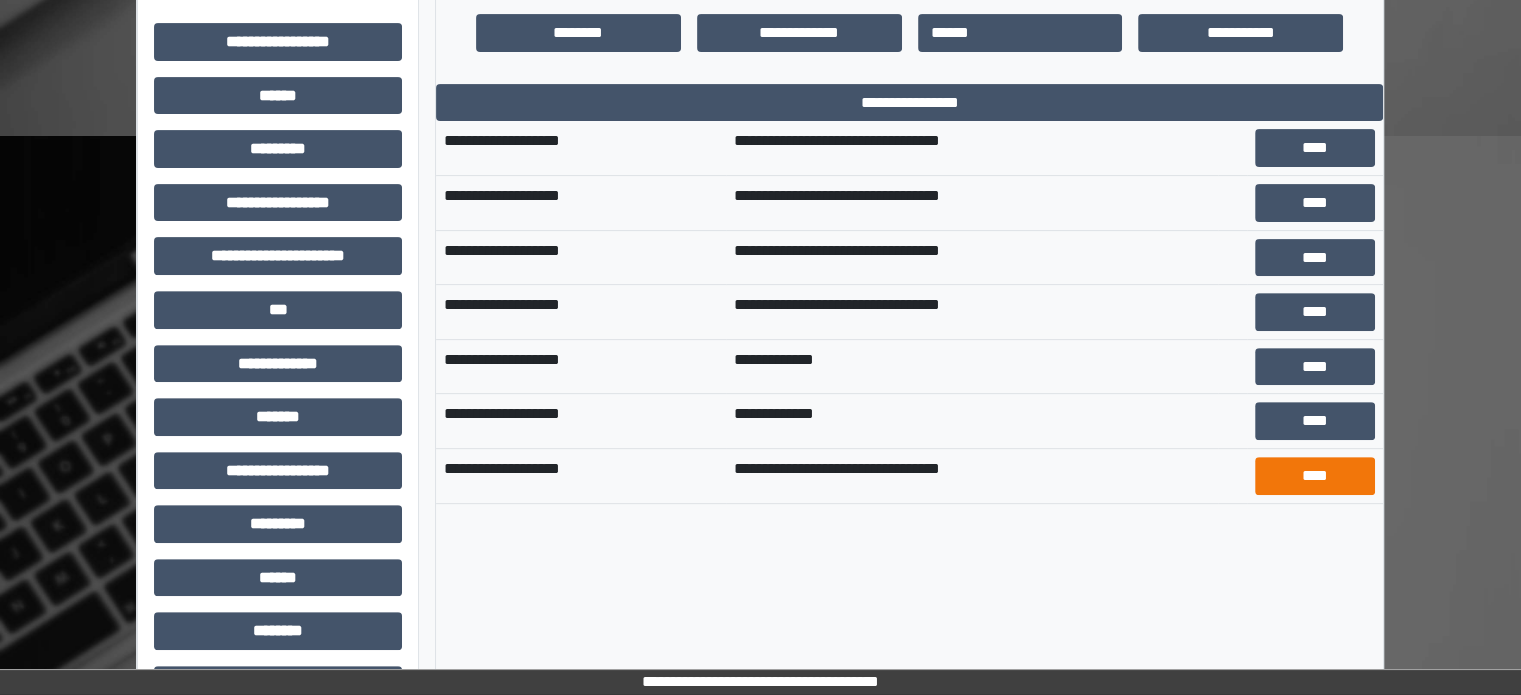 scroll, scrollTop: 700, scrollLeft: 0, axis: vertical 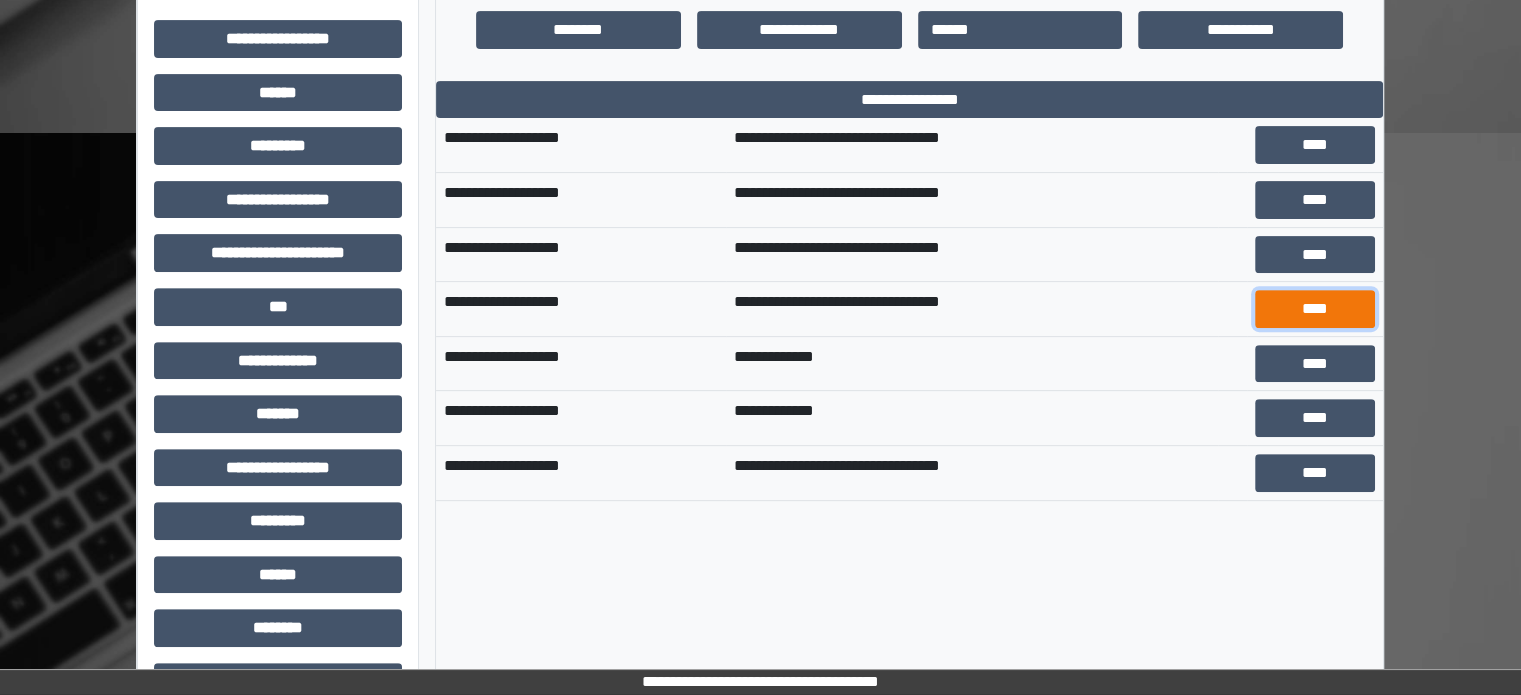 click on "****" at bounding box center [1315, 309] 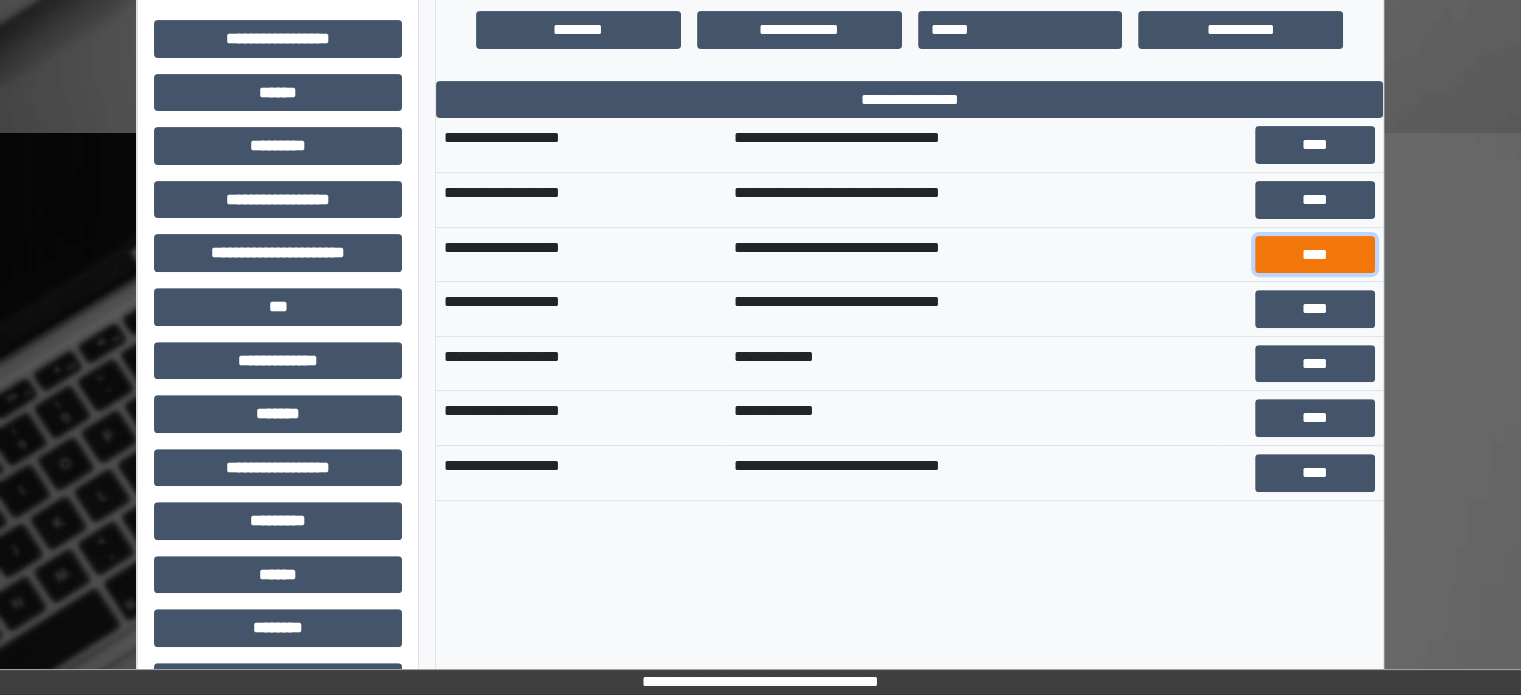 click on "****" at bounding box center (1315, 255) 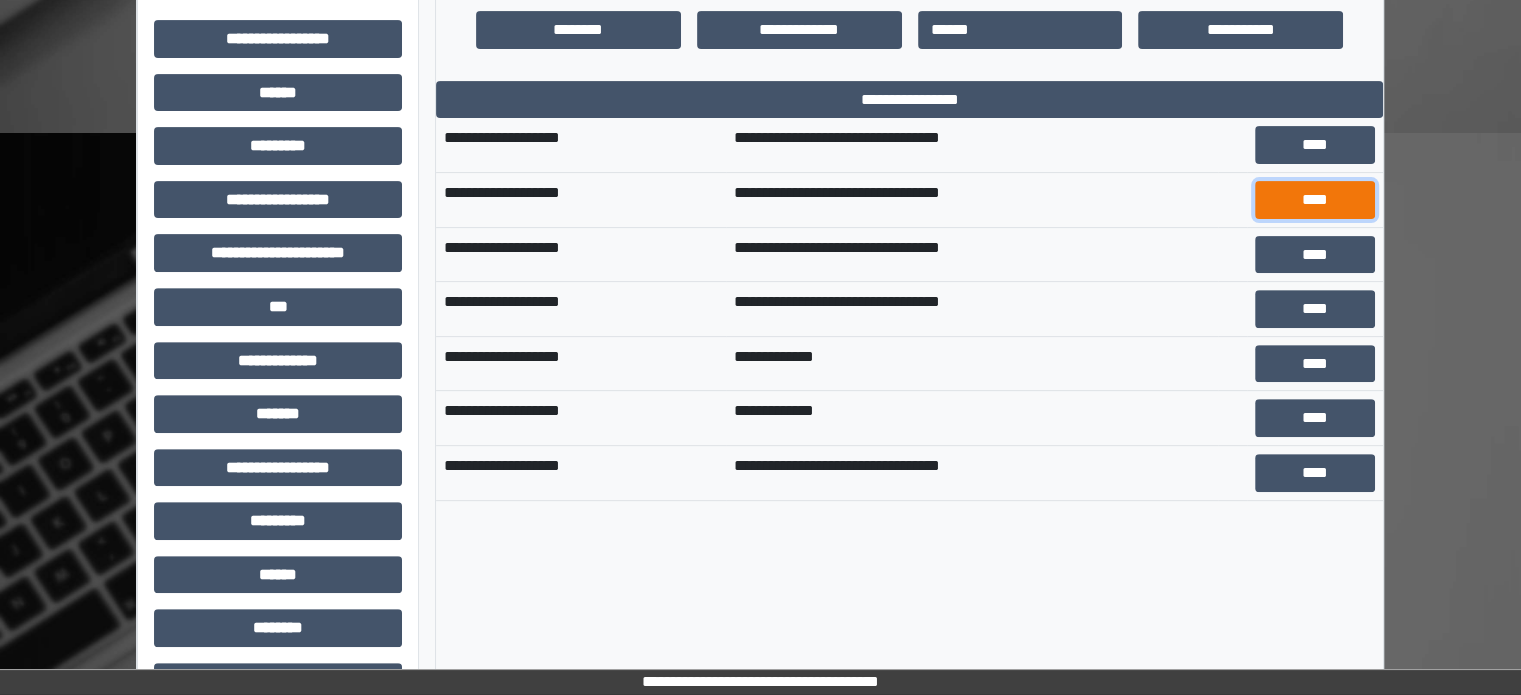 click on "****" at bounding box center (1315, 200) 